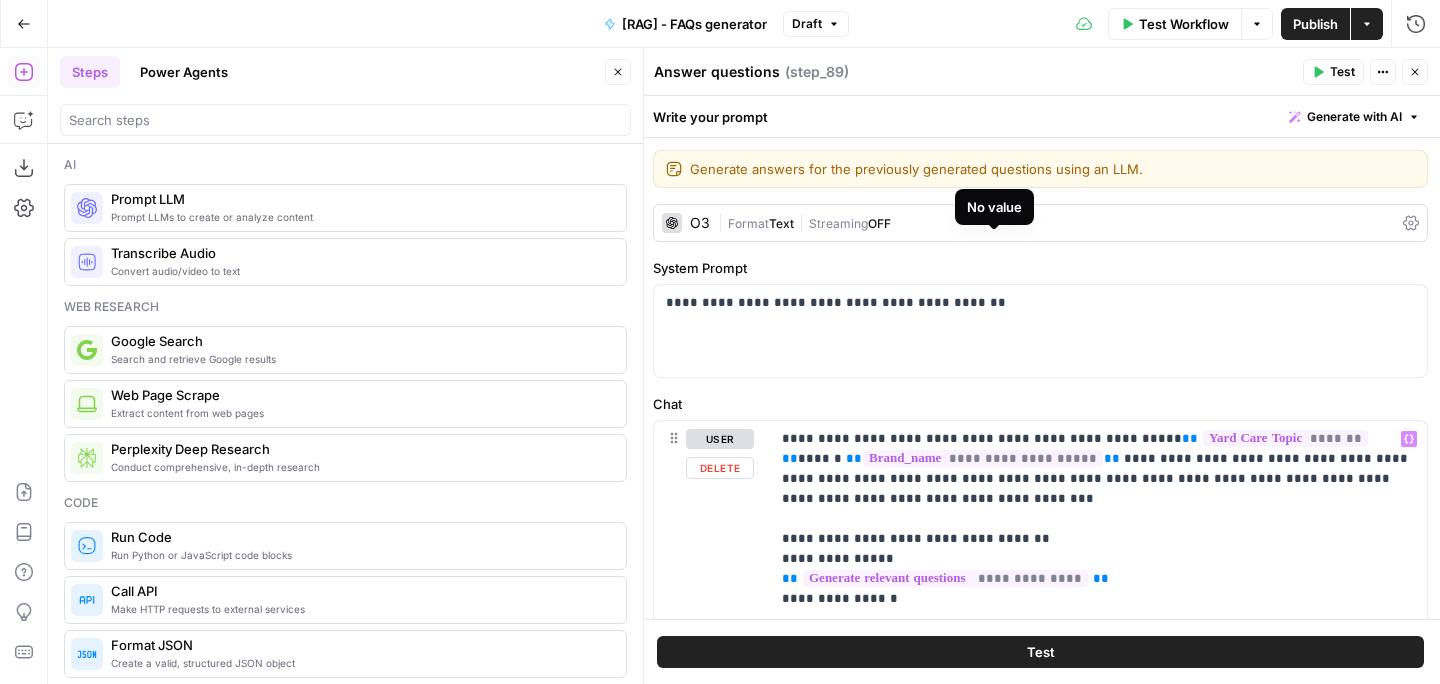 scroll, scrollTop: 0, scrollLeft: 0, axis: both 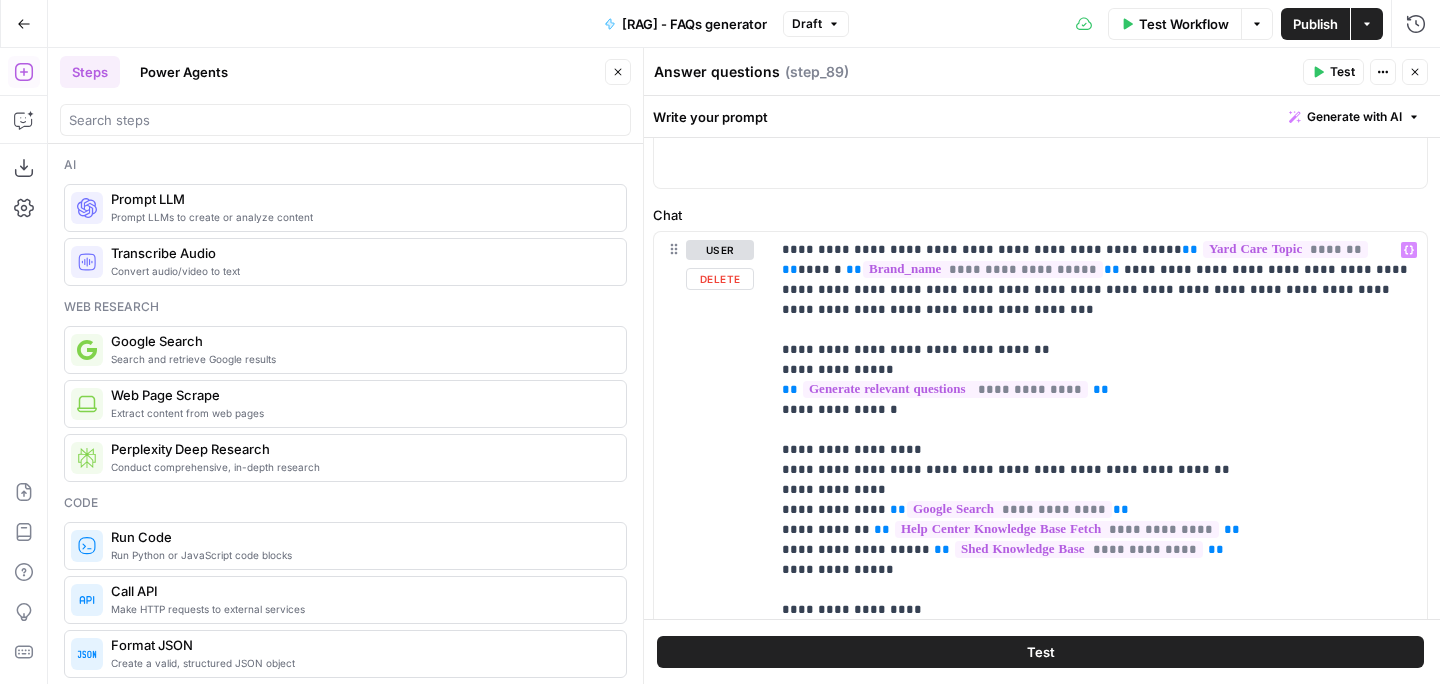 click on "**********" at bounding box center (1098, 950) 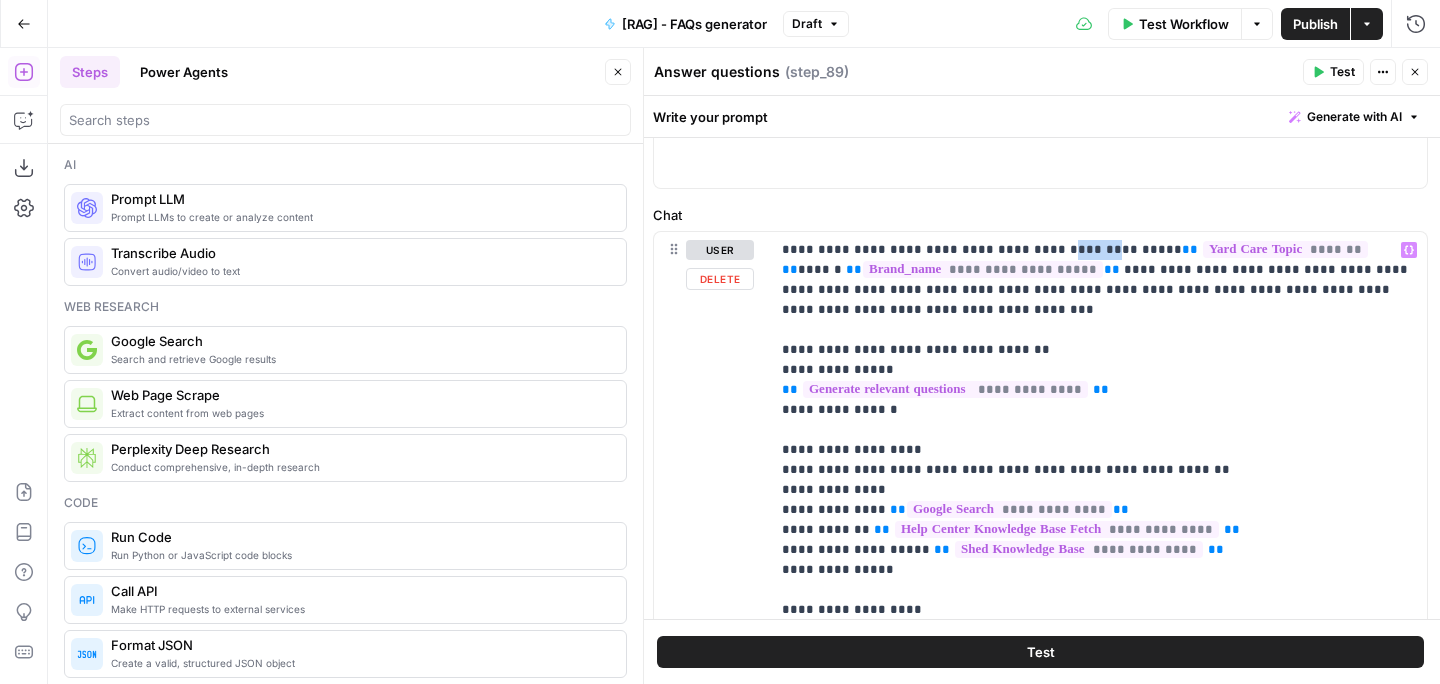 drag, startPoint x: 1088, startPoint y: 249, endPoint x: 1045, endPoint y: 248, distance: 43.011627 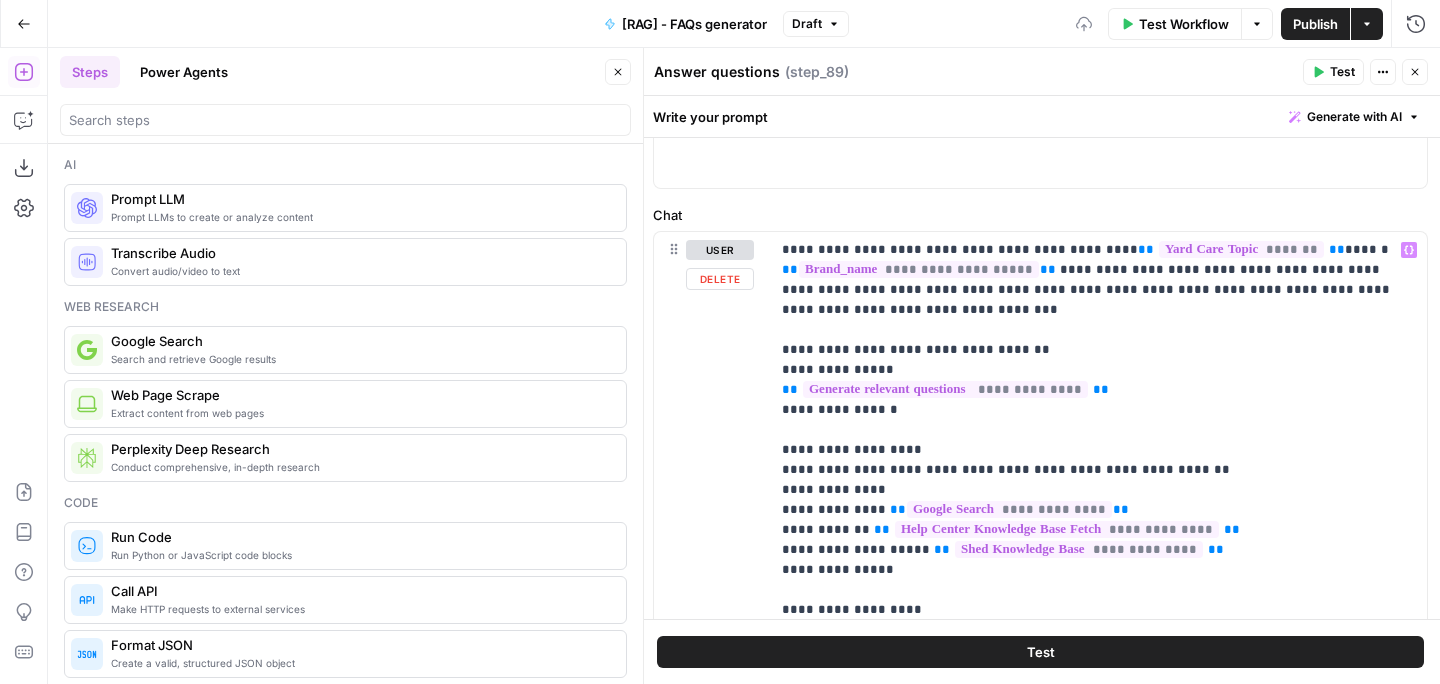 click on "**********" at bounding box center [1098, 950] 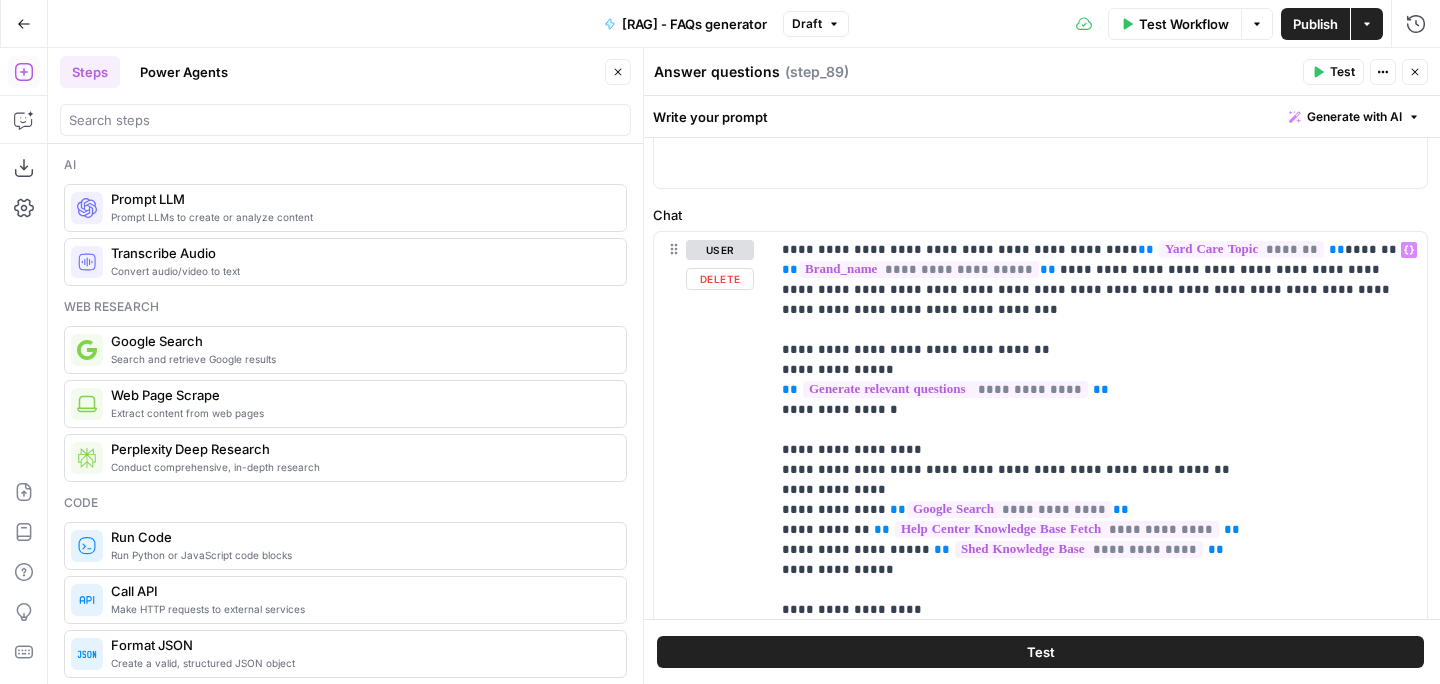 click on "**********" at bounding box center [1098, 950] 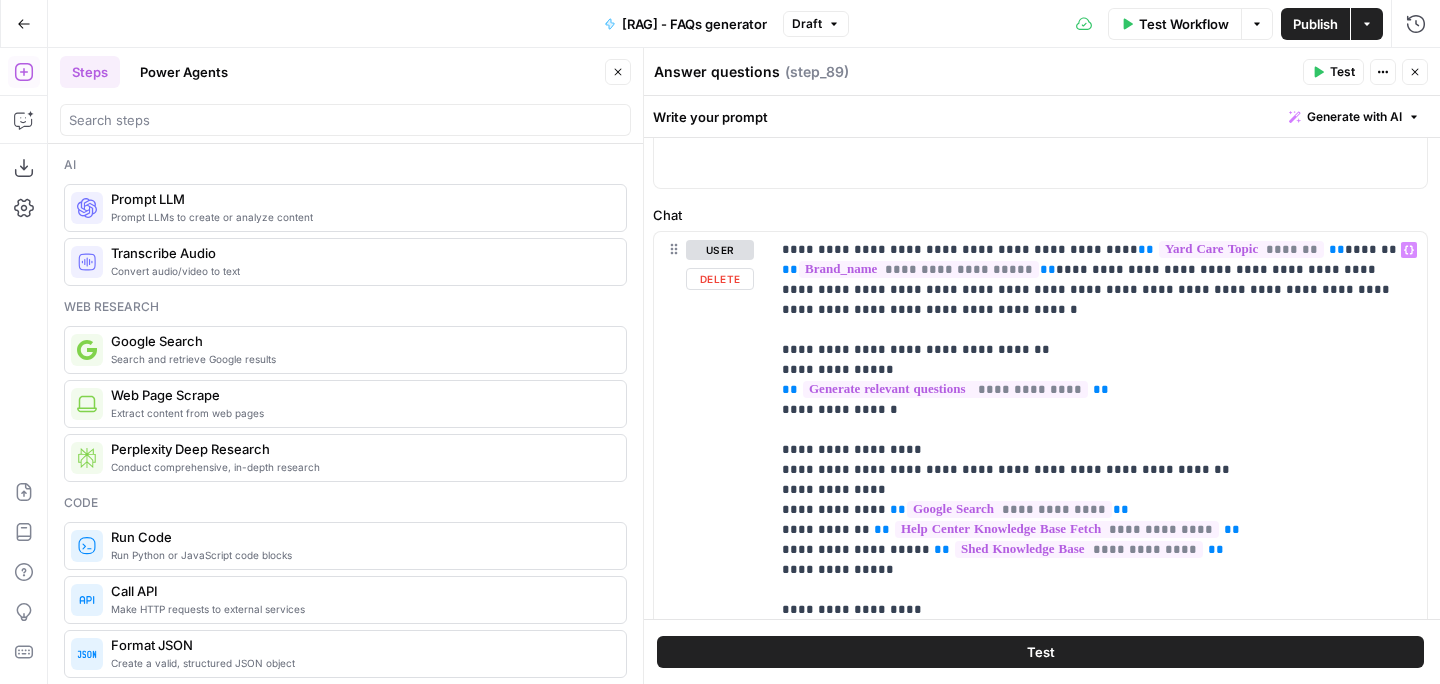click on "**********" at bounding box center [1098, 950] 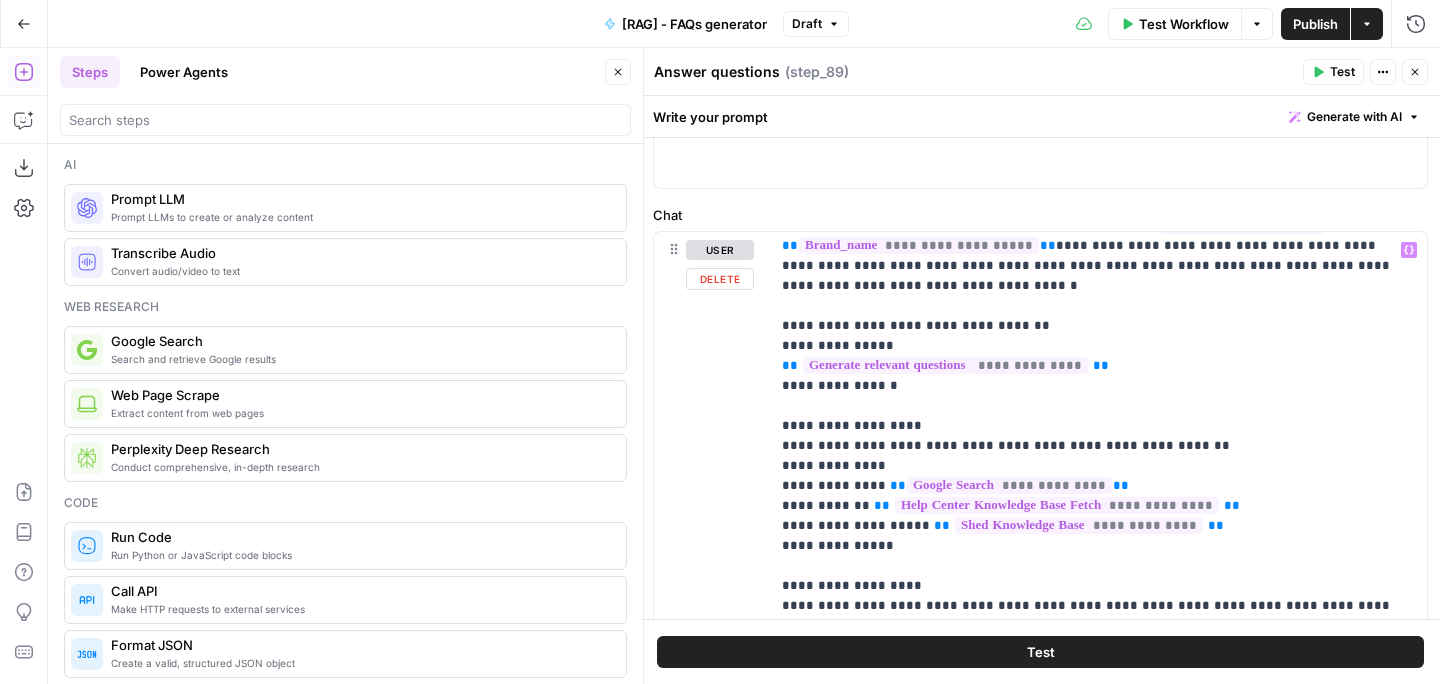scroll, scrollTop: 22, scrollLeft: 0, axis: vertical 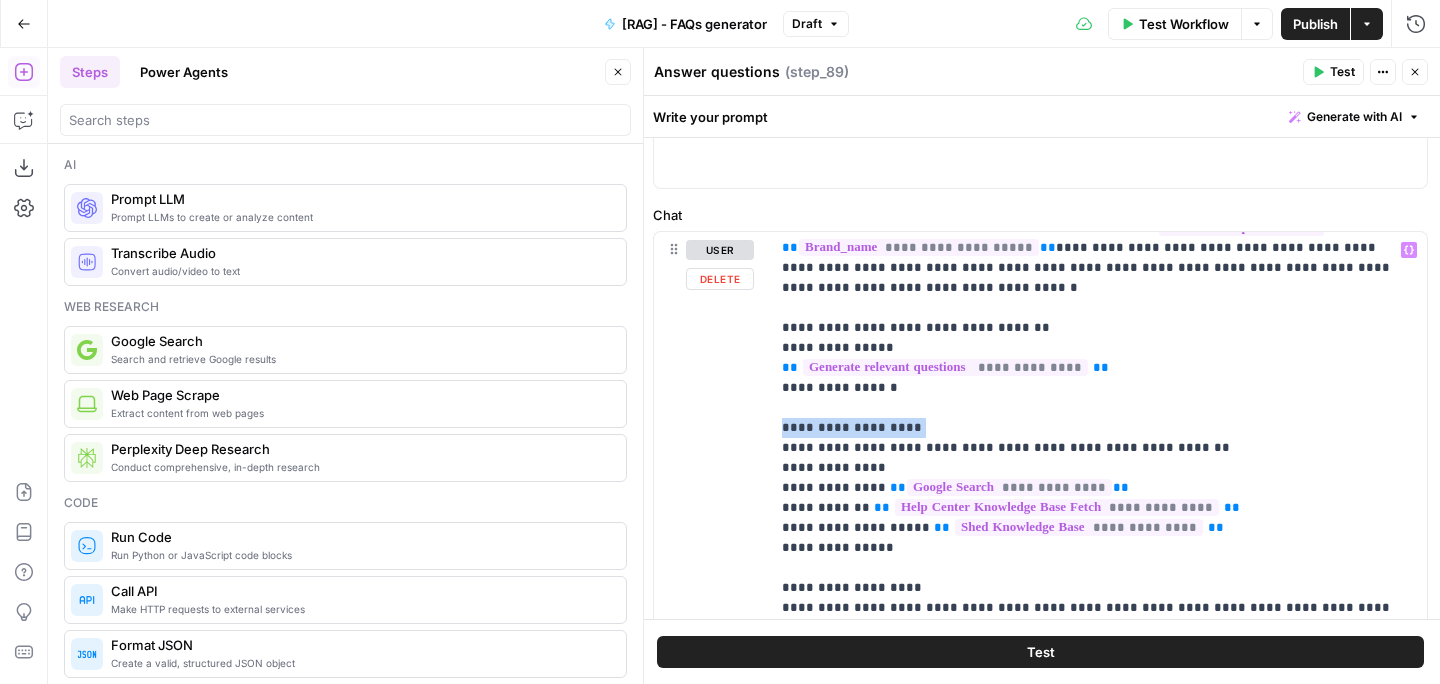 drag, startPoint x: 915, startPoint y: 430, endPoint x: 767, endPoint y: 435, distance: 148.08444 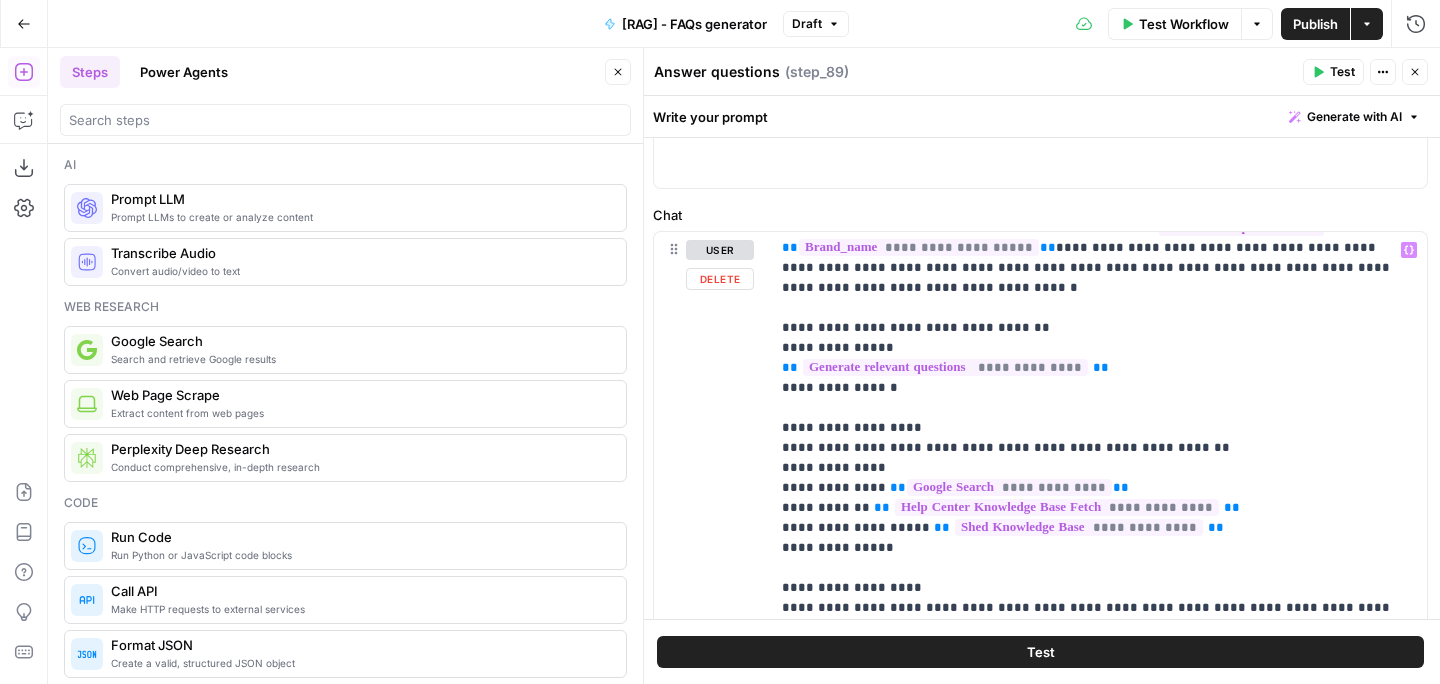 click on "**********" at bounding box center [1098, 928] 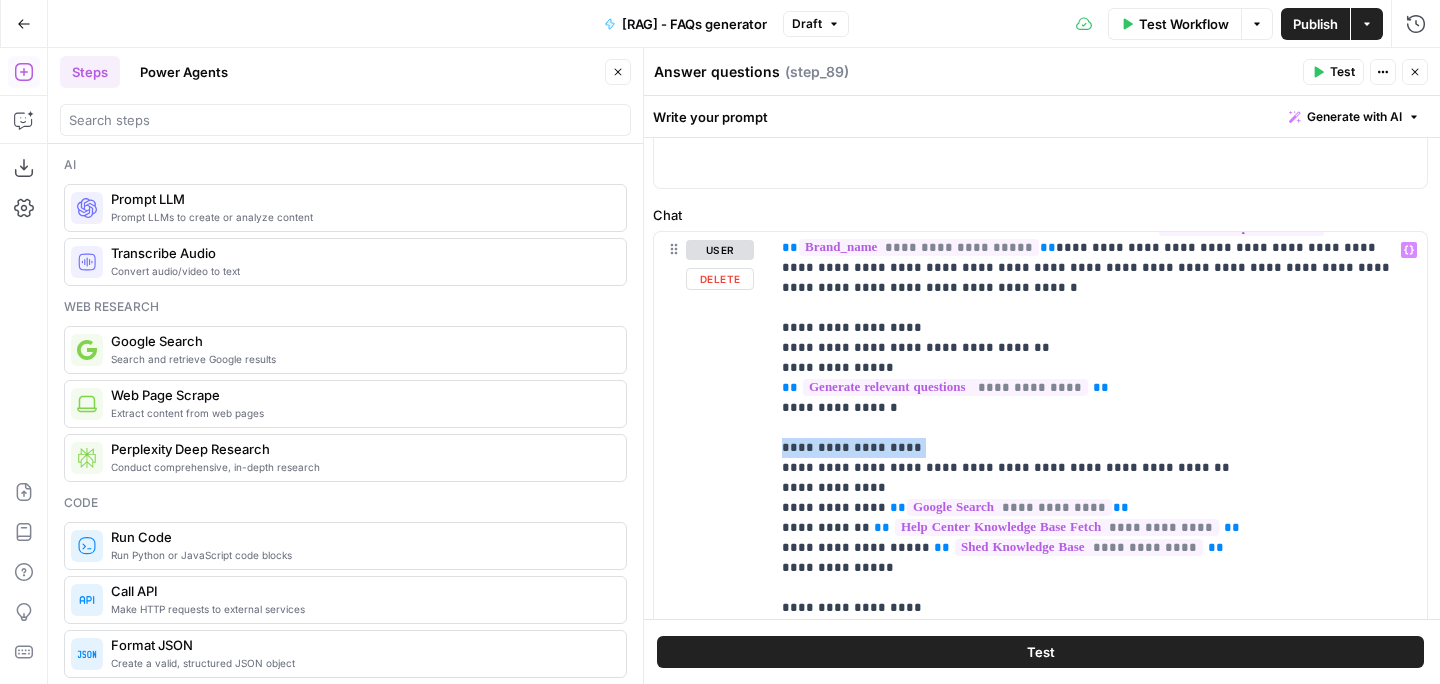 drag, startPoint x: 918, startPoint y: 445, endPoint x: 772, endPoint y: 450, distance: 146.08559 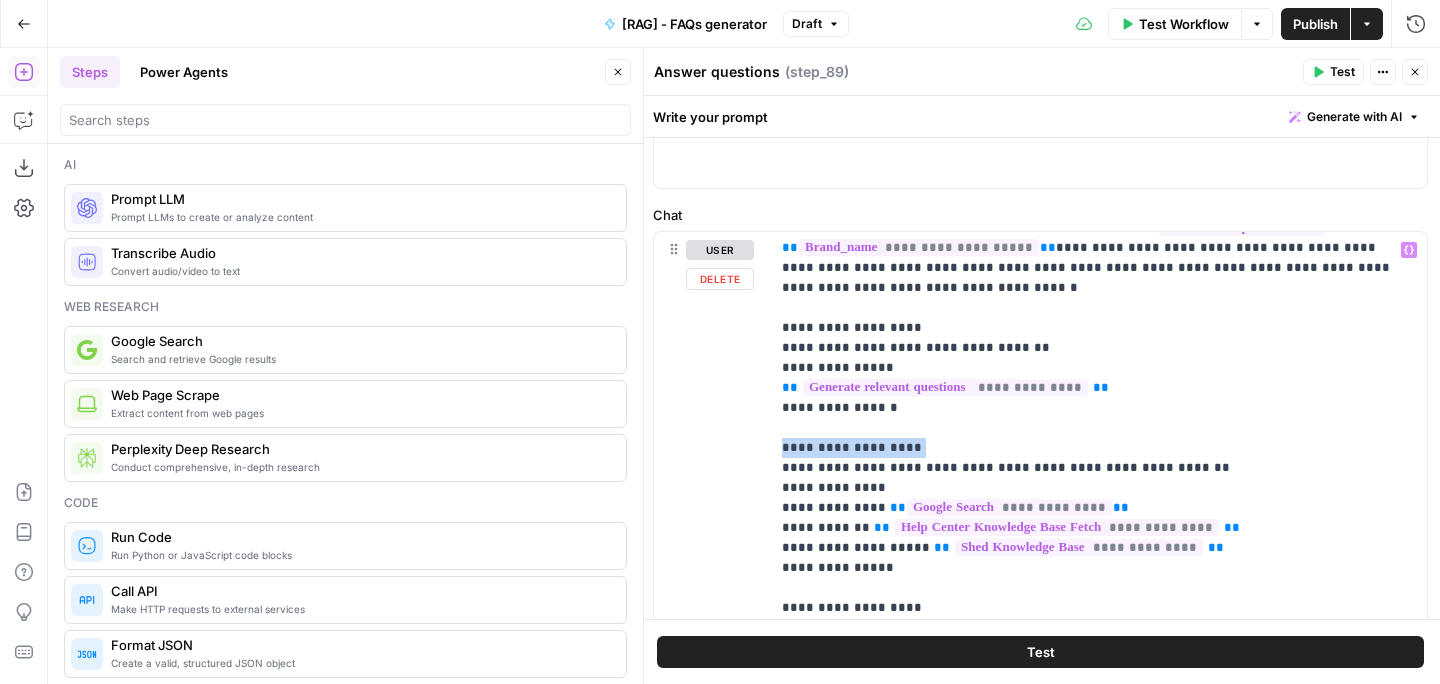 click on "**********" at bounding box center [1098, 639] 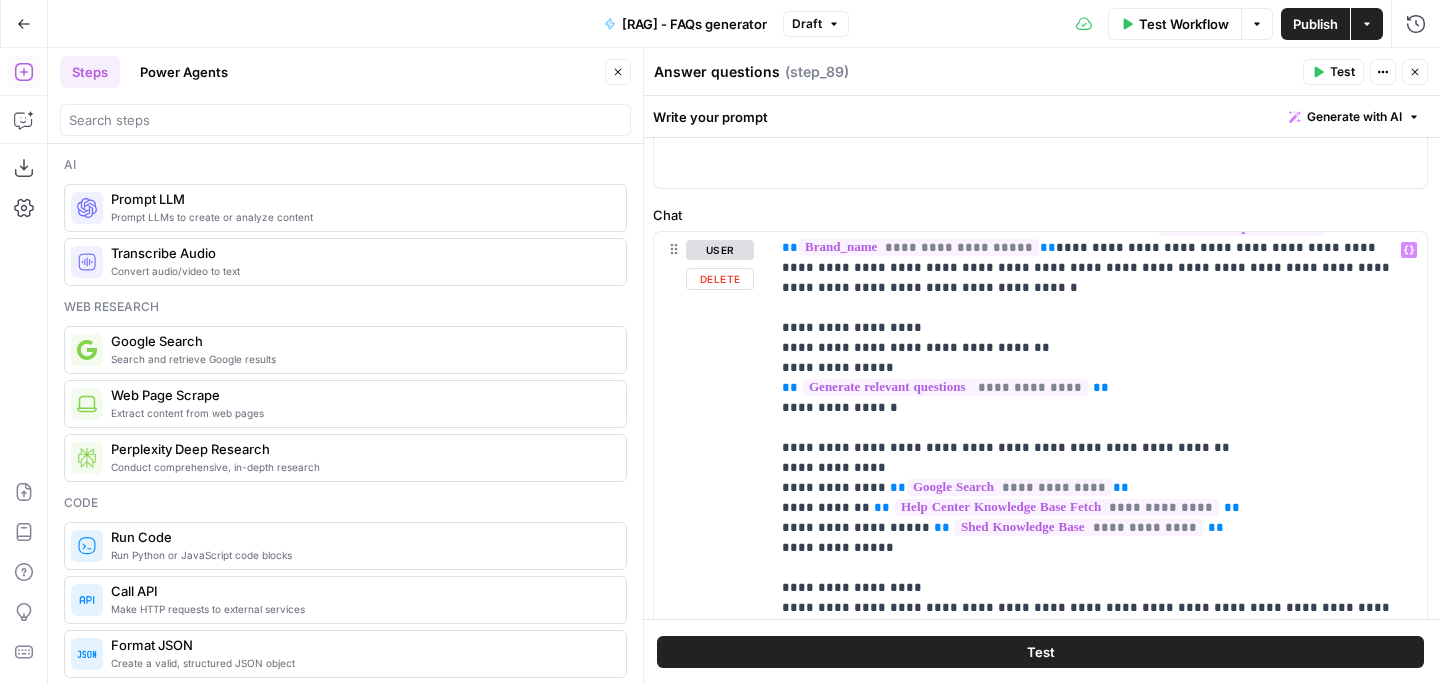 click on "**********" at bounding box center [1098, 928] 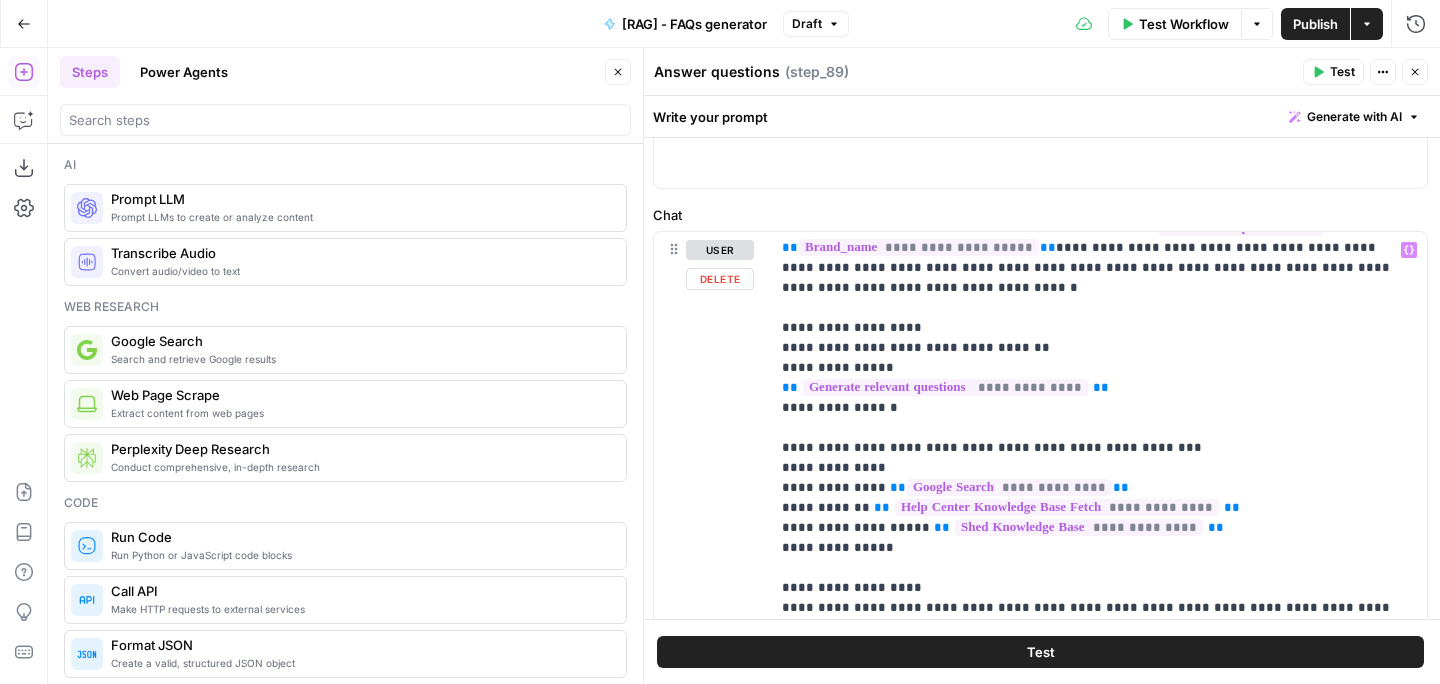 click on "**********" at bounding box center (1098, 928) 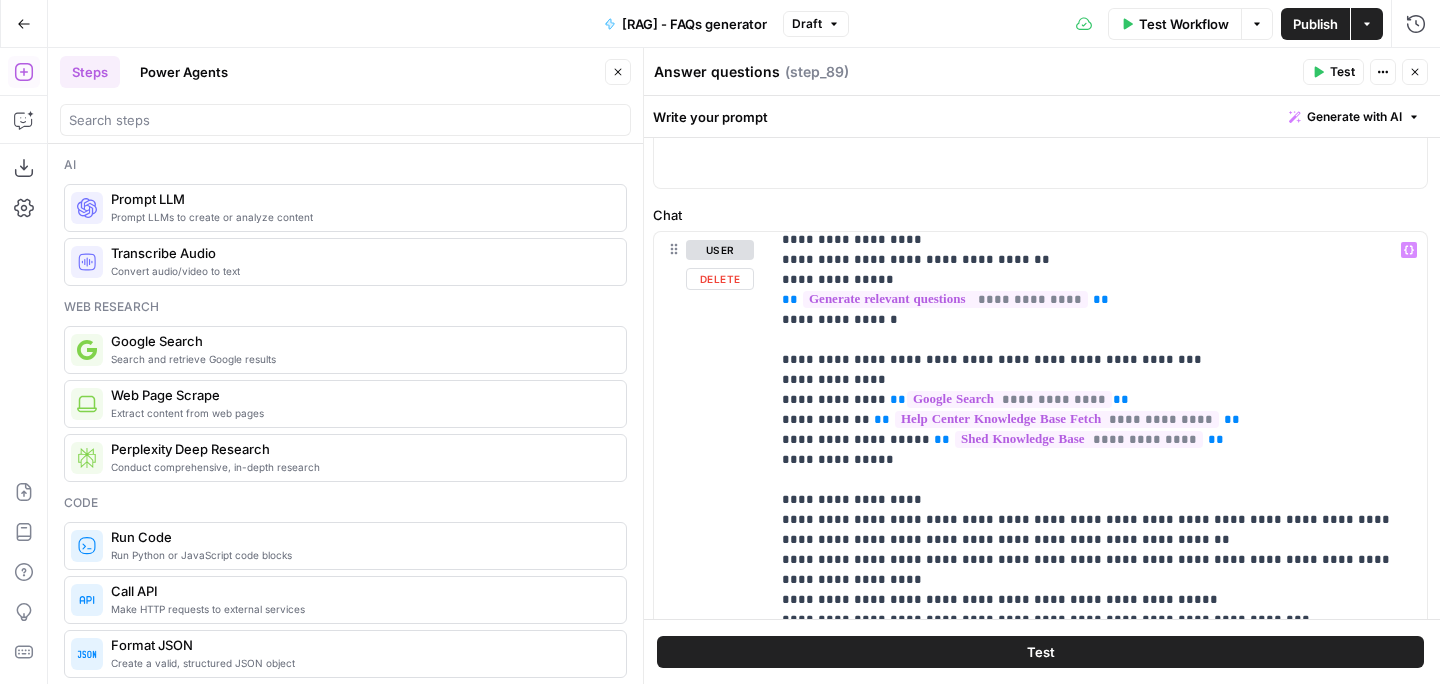 scroll, scrollTop: 231, scrollLeft: 0, axis: vertical 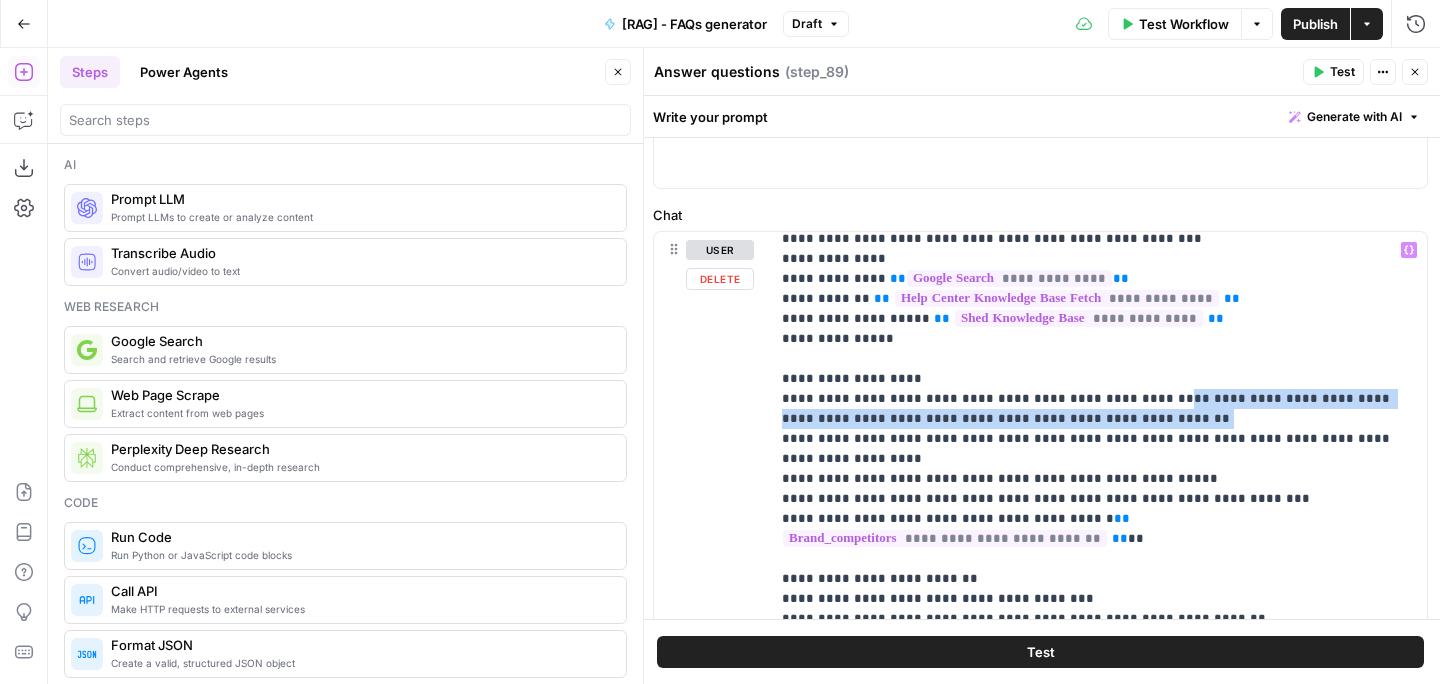 drag, startPoint x: 1090, startPoint y: 423, endPoint x: 1141, endPoint y: 396, distance: 57.706154 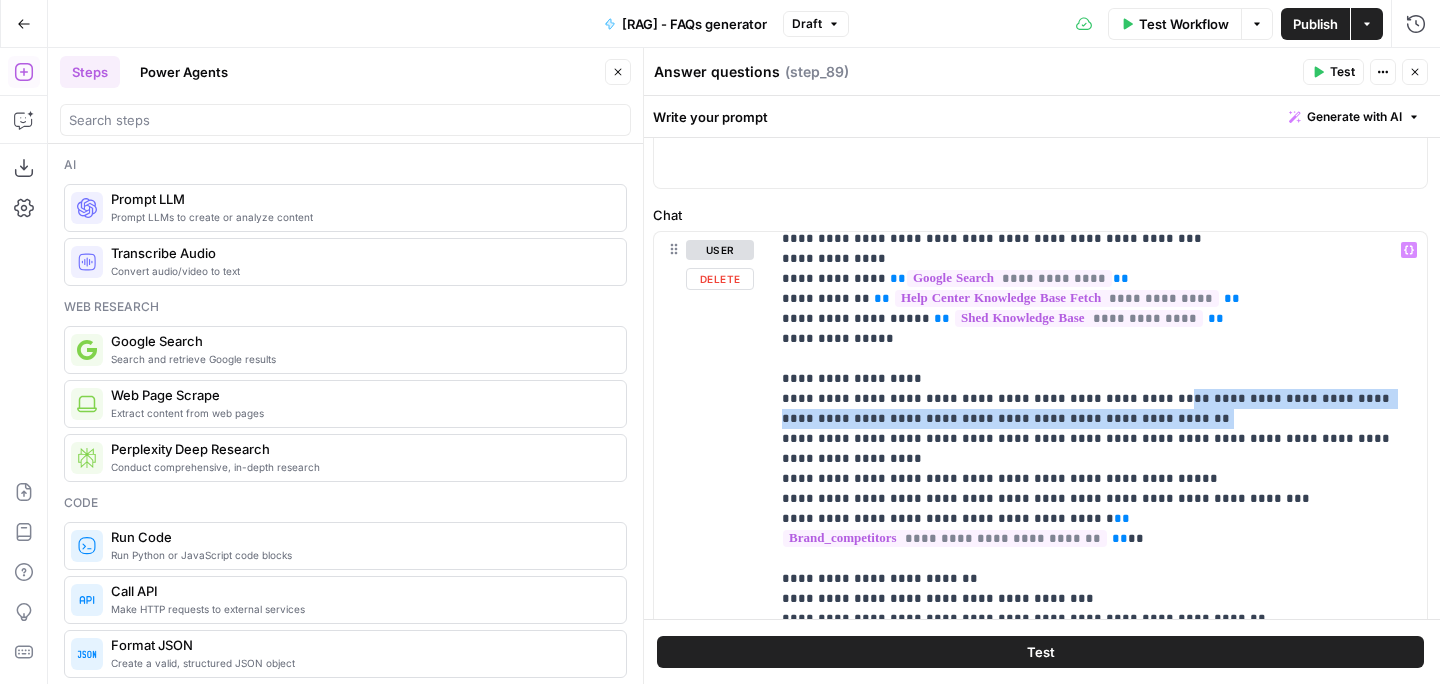 click on "**********" at bounding box center (1098, 719) 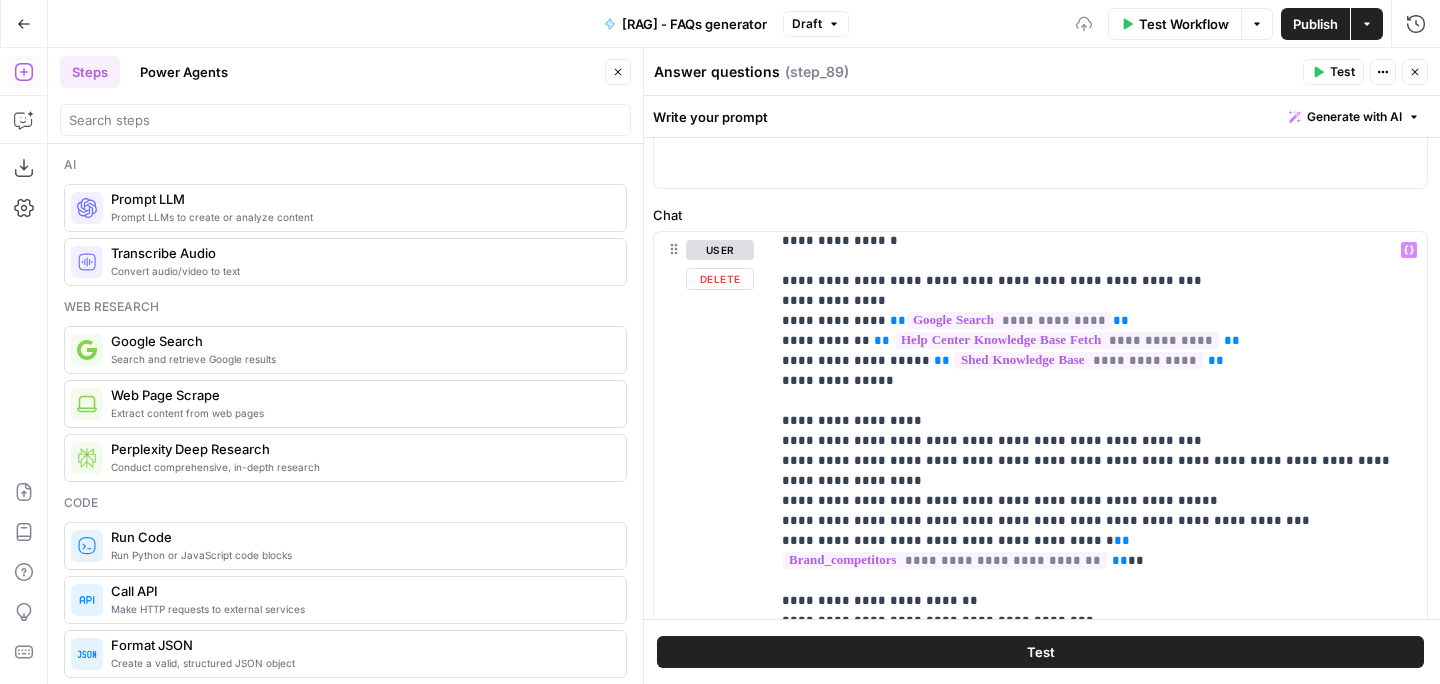 scroll, scrollTop: 176, scrollLeft: 0, axis: vertical 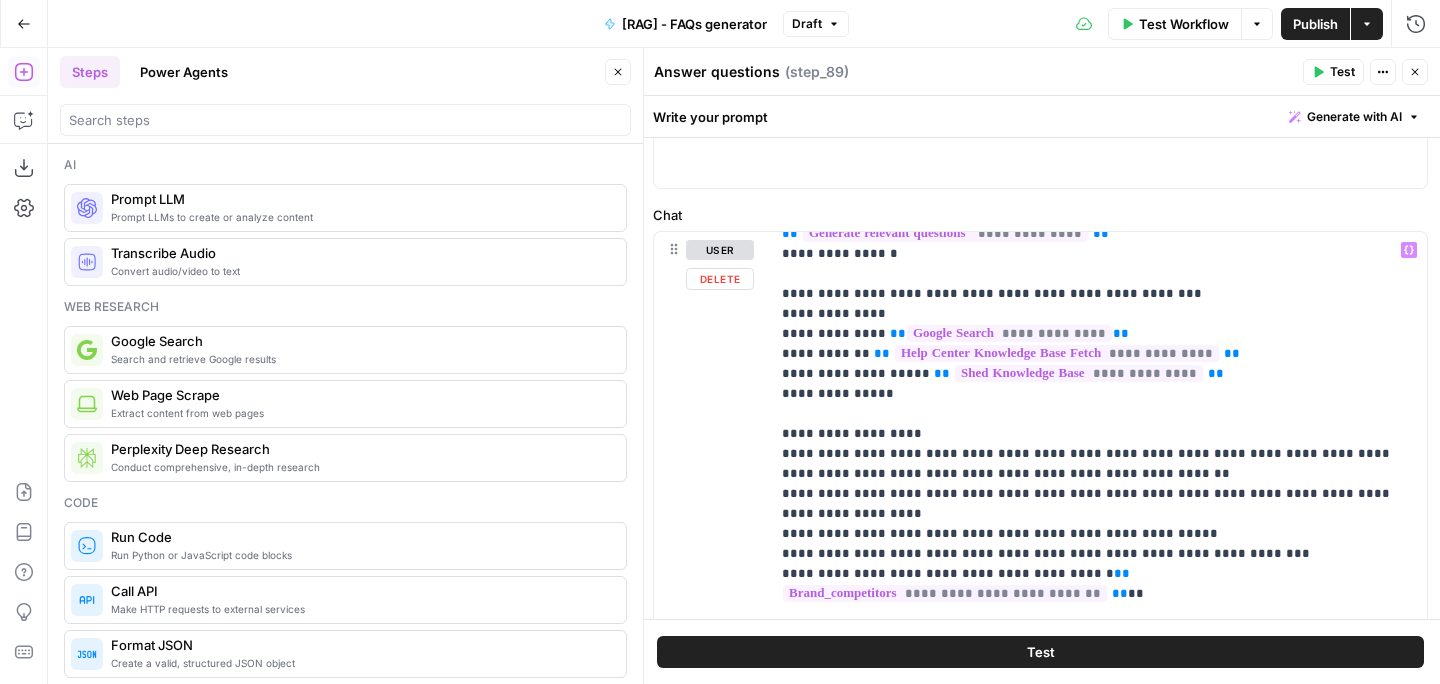 click on "**********" at bounding box center [1098, 774] 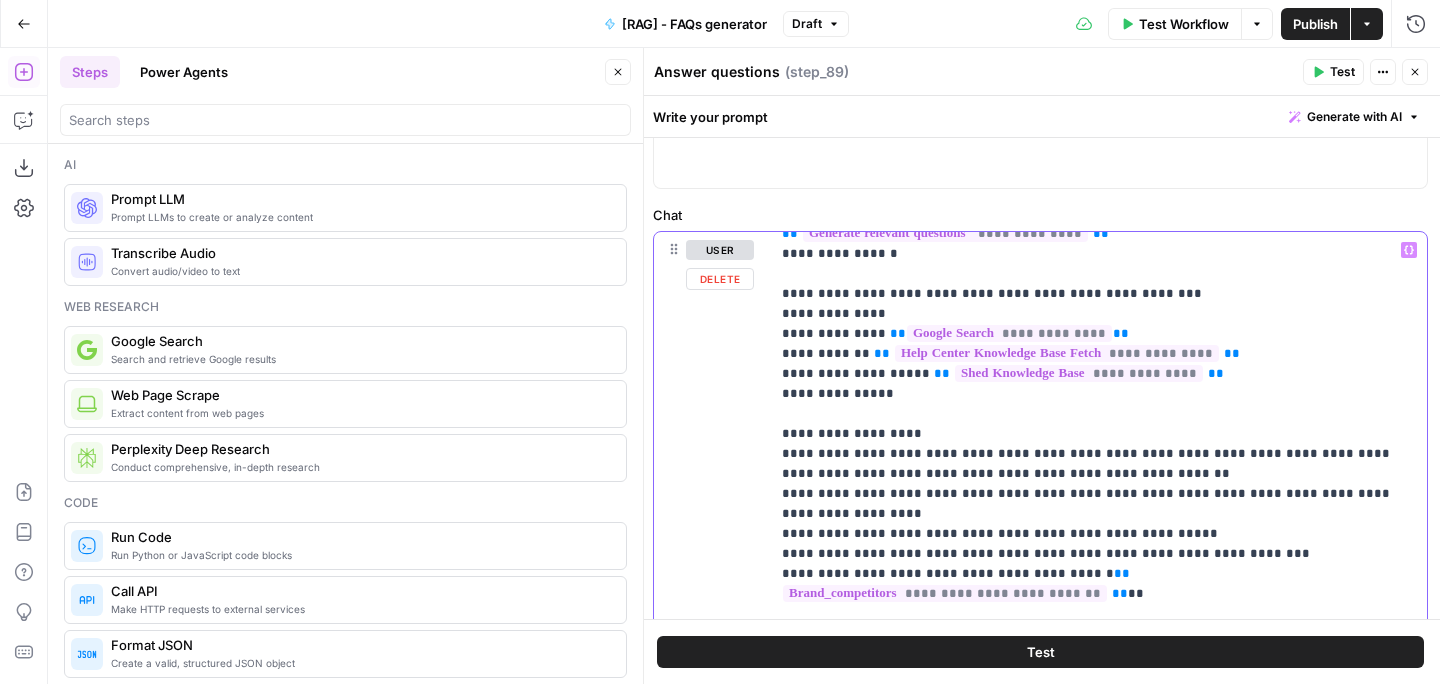 click 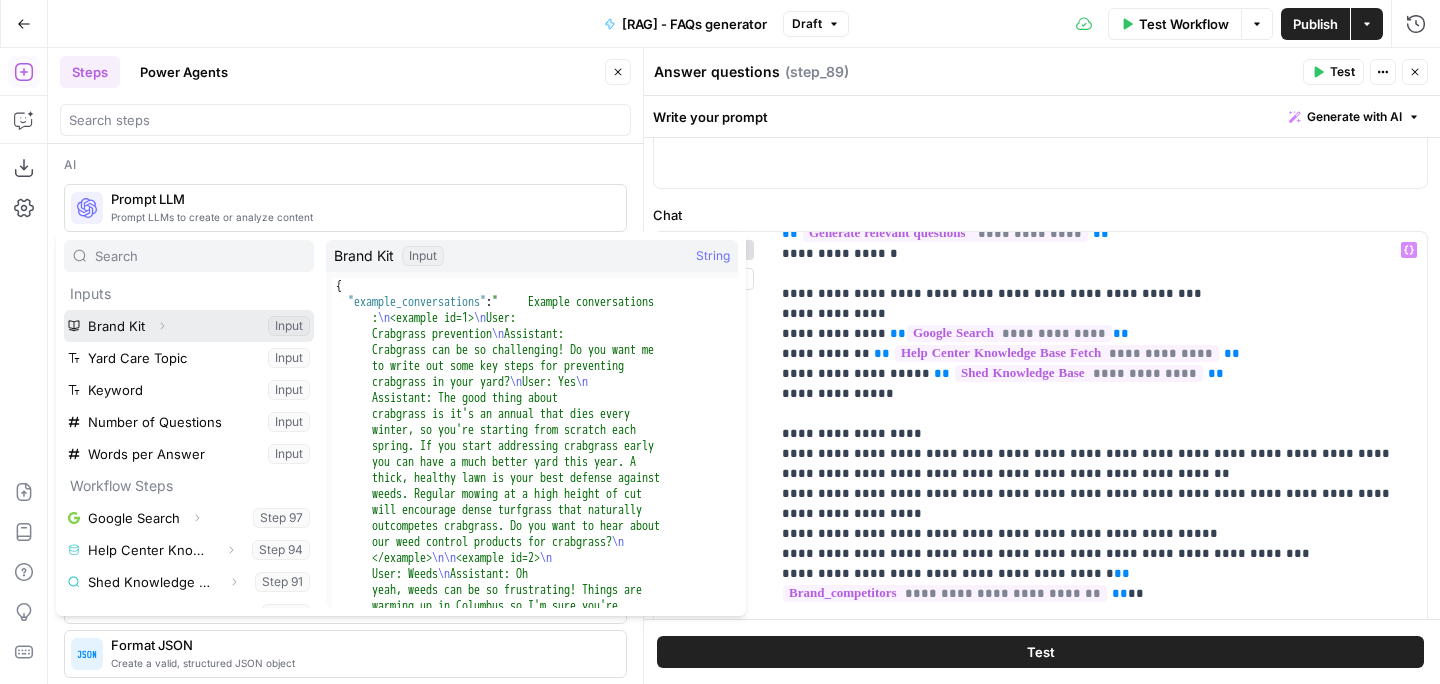 click 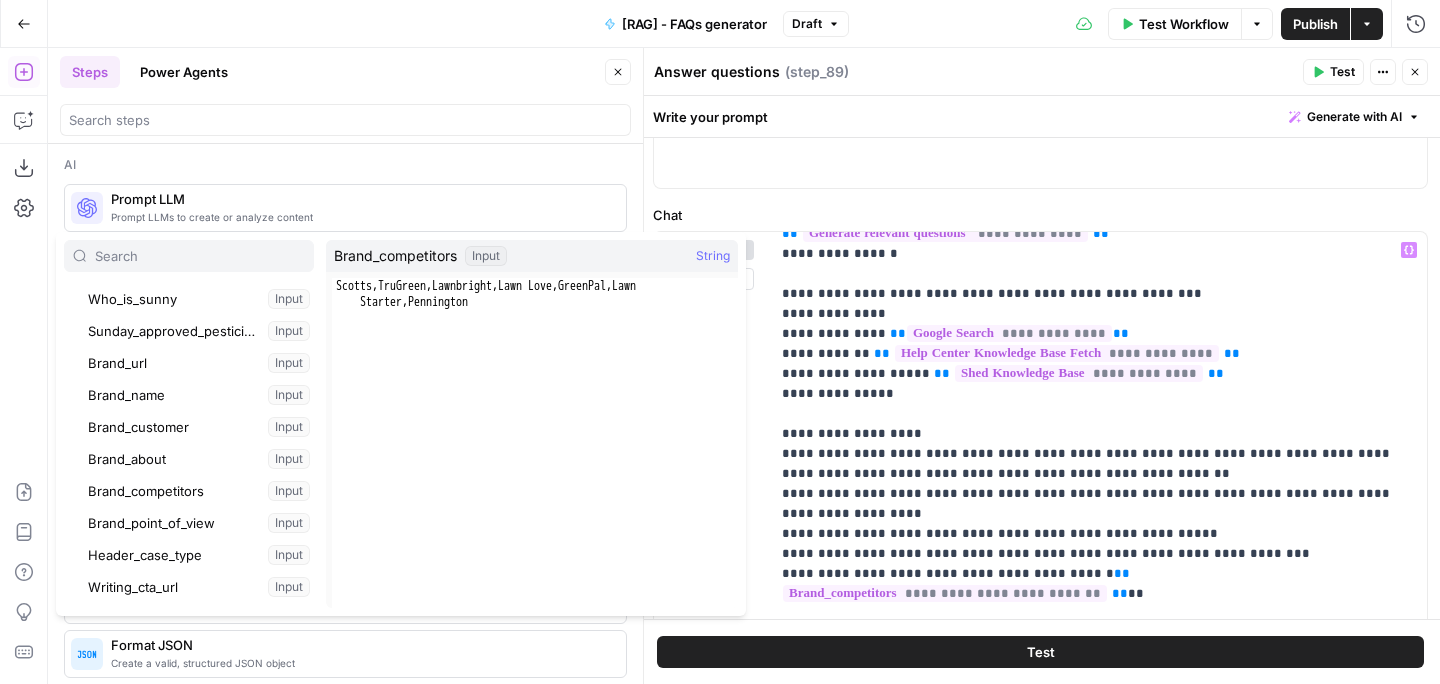 scroll, scrollTop: 194, scrollLeft: 0, axis: vertical 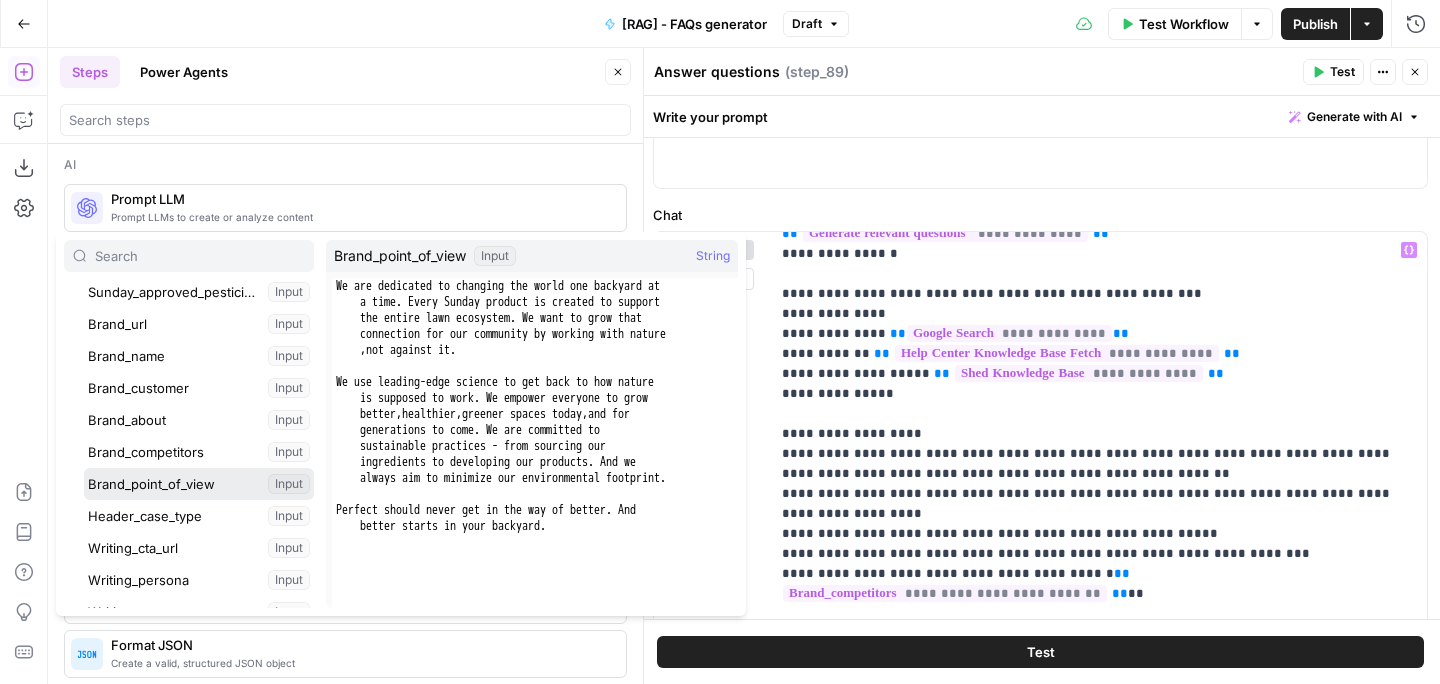 click at bounding box center (199, 484) 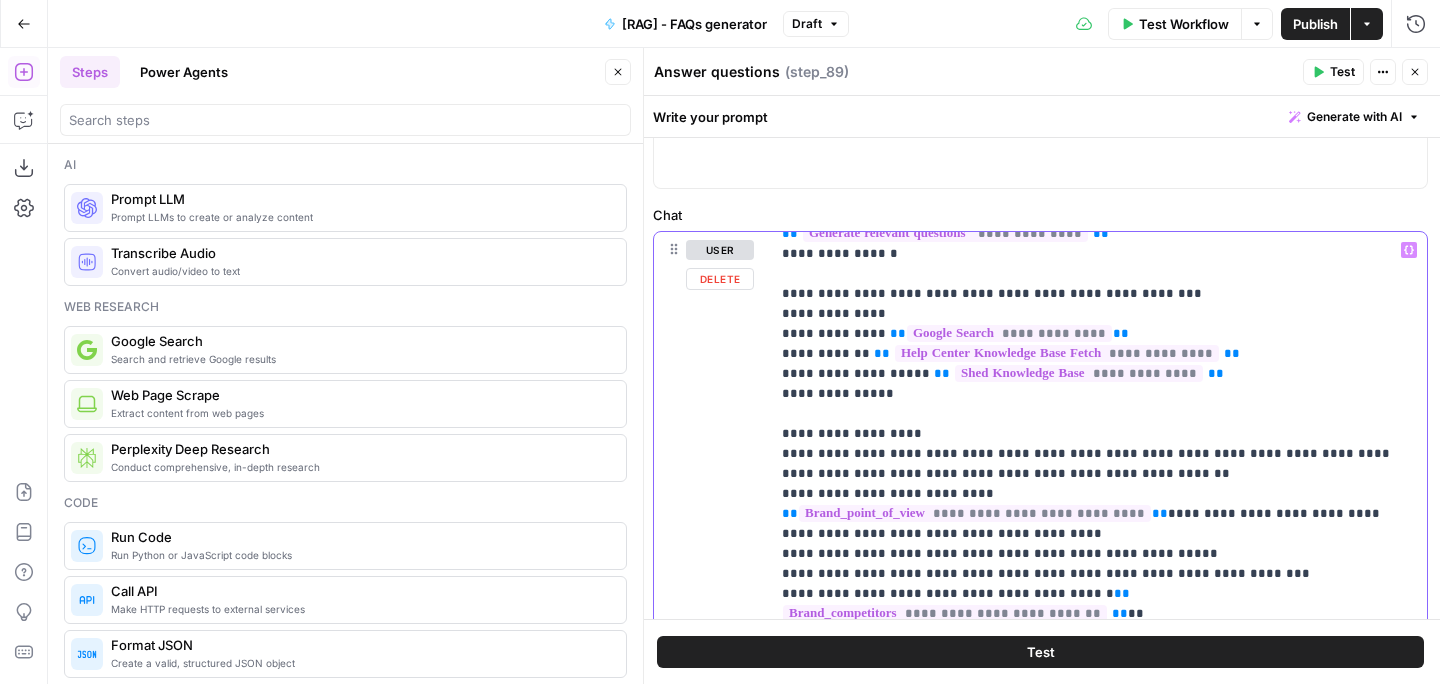click on "**" at bounding box center [790, 513] 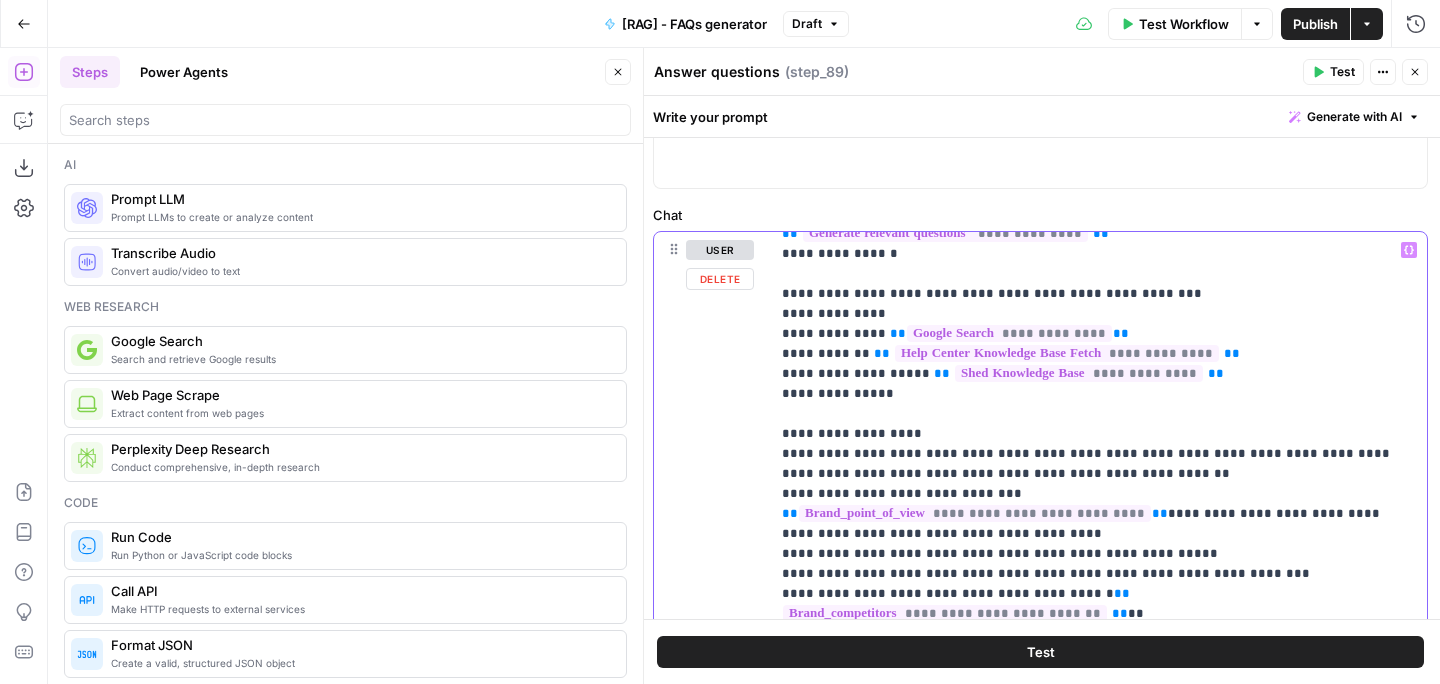 click on "**" at bounding box center [1160, 513] 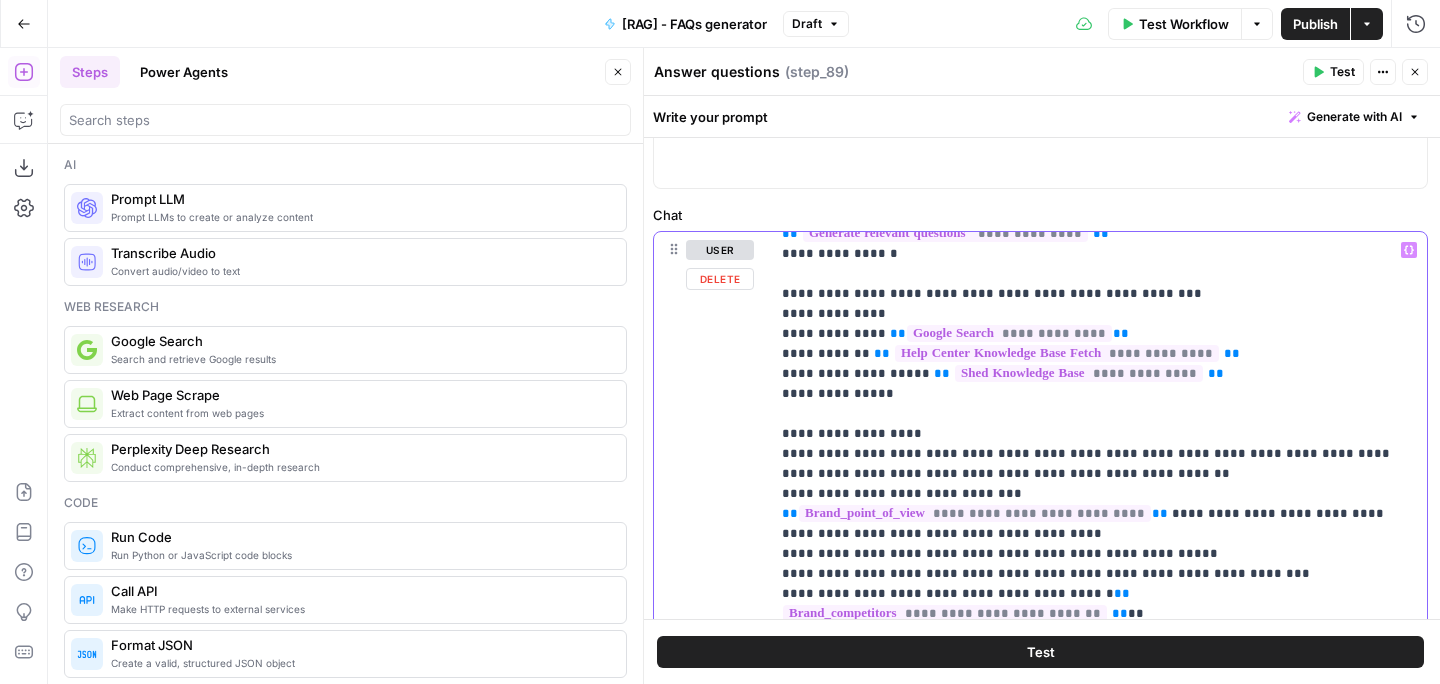click on "**********" at bounding box center (1098, 774) 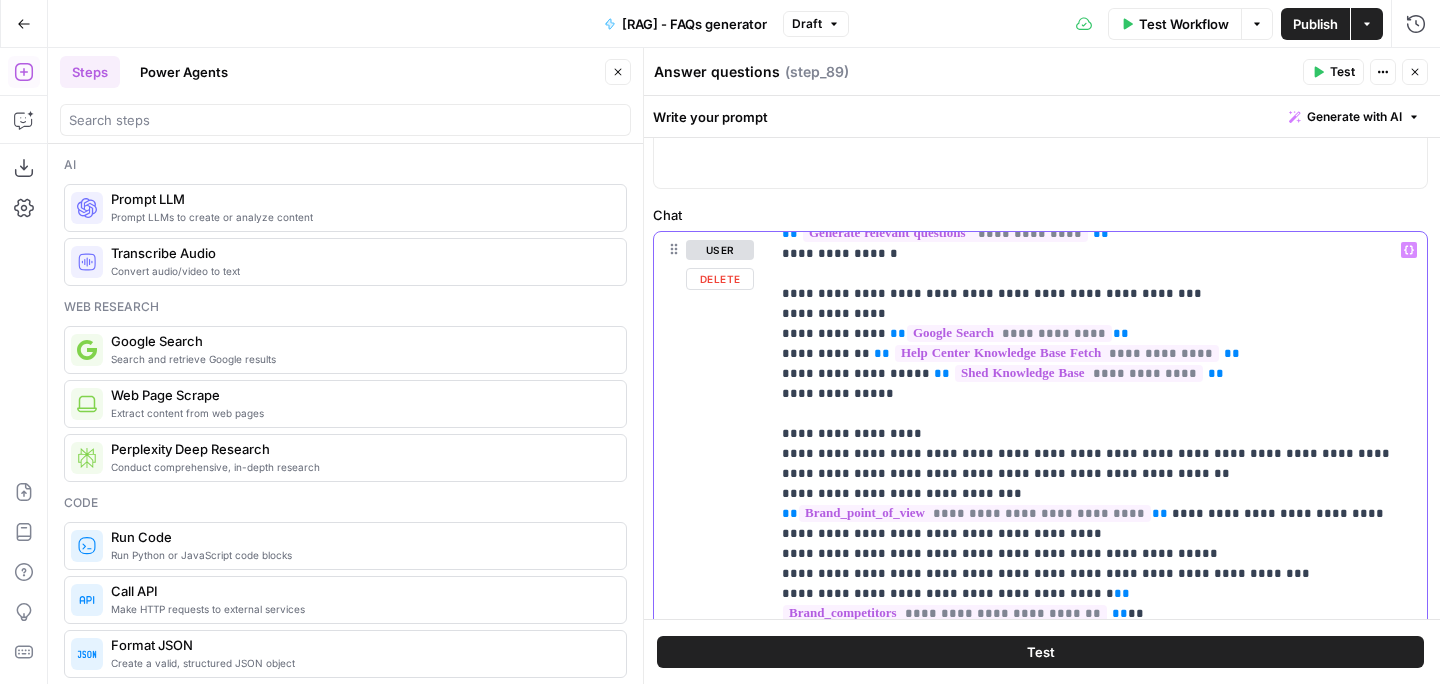 drag, startPoint x: 1201, startPoint y: 516, endPoint x: 830, endPoint y: 516, distance: 371 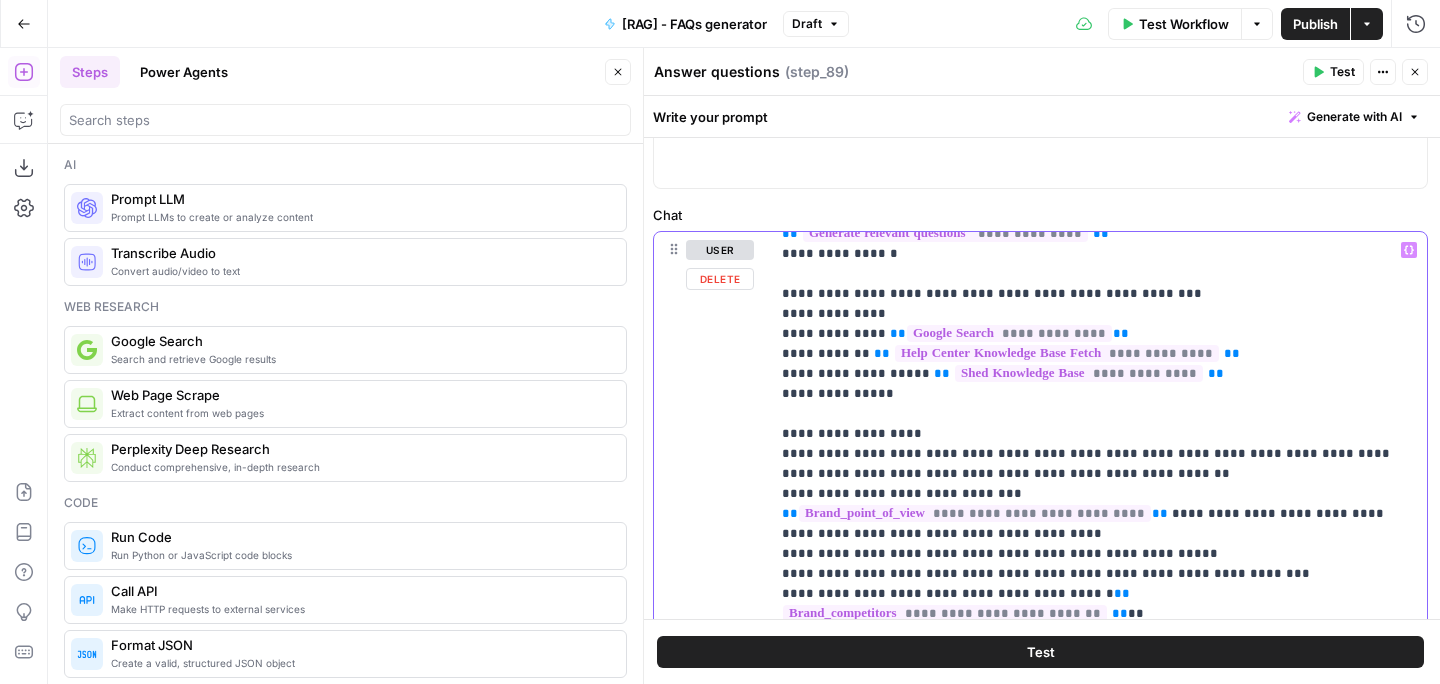 click on "**********" at bounding box center [1098, 774] 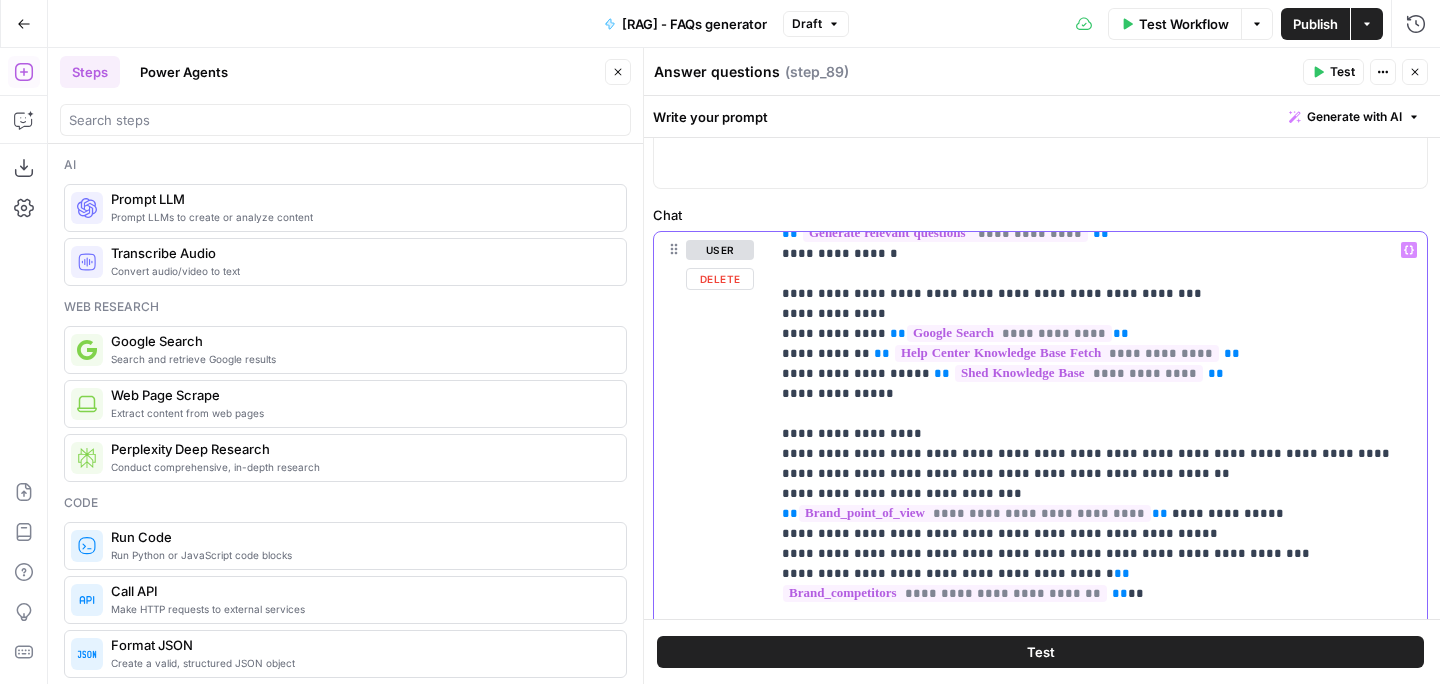 click on "**********" at bounding box center [1098, 774] 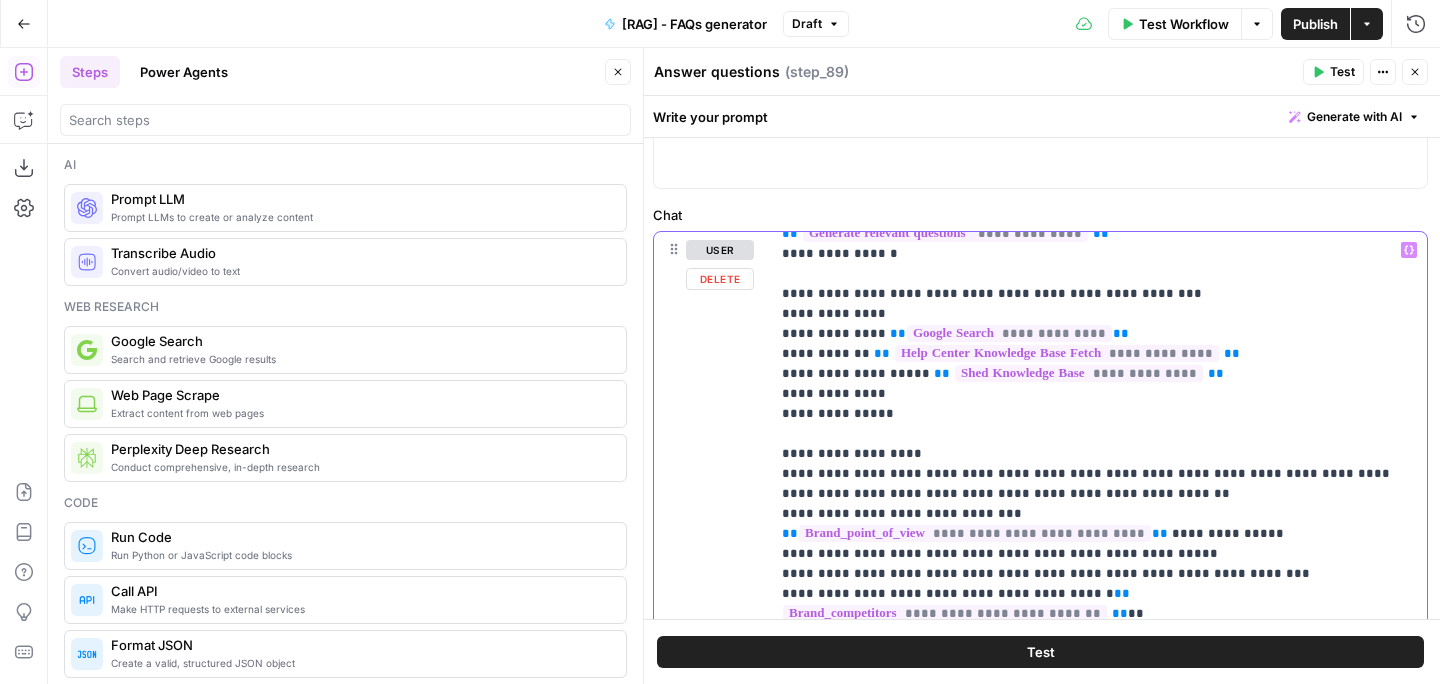 click on "**********" at bounding box center (1098, 784) 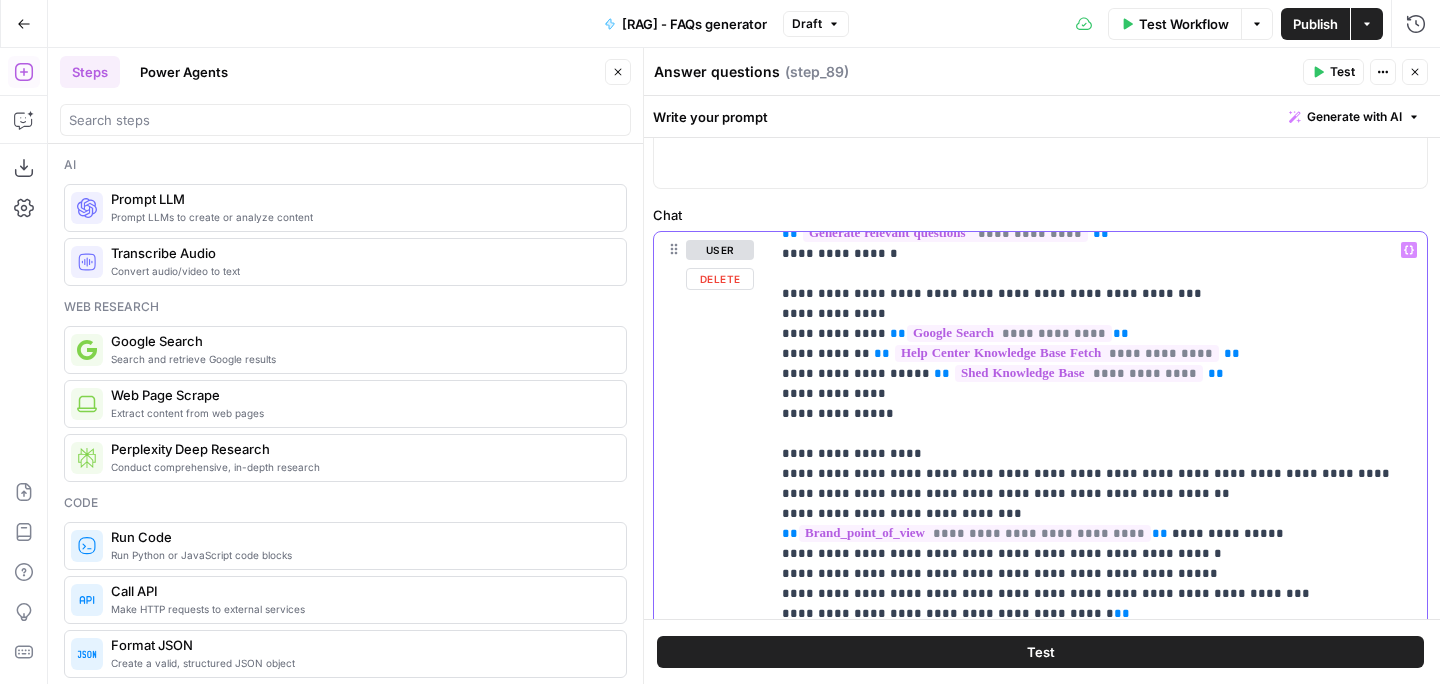 click on "Variables Menu" at bounding box center [1409, 250] 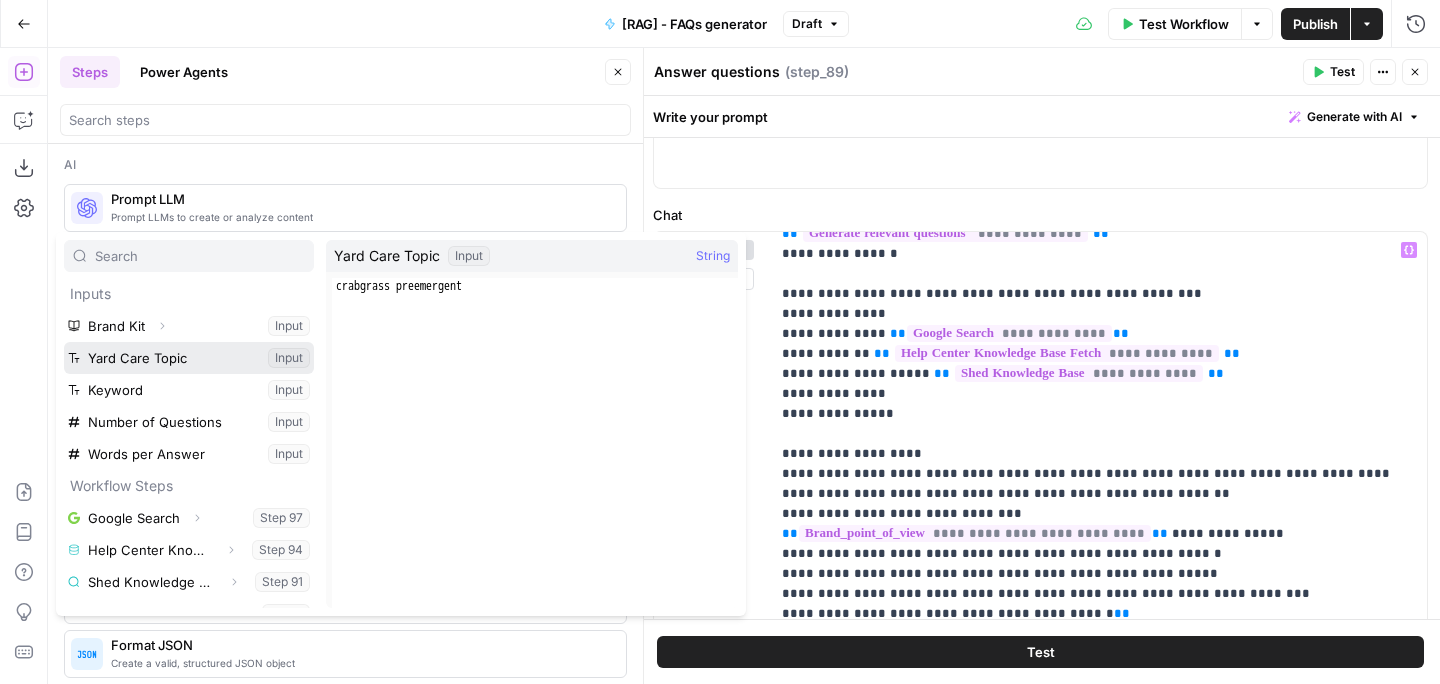 click at bounding box center [189, 358] 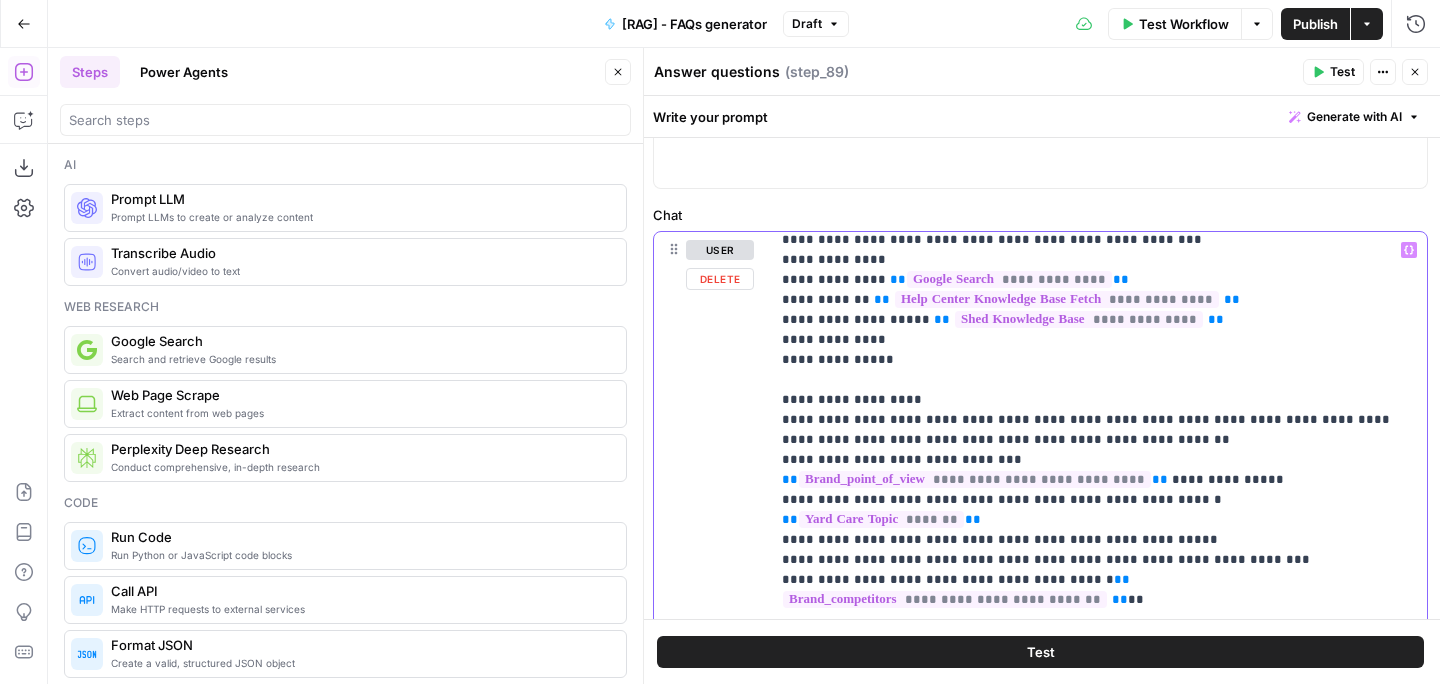 scroll, scrollTop: 233, scrollLeft: 0, axis: vertical 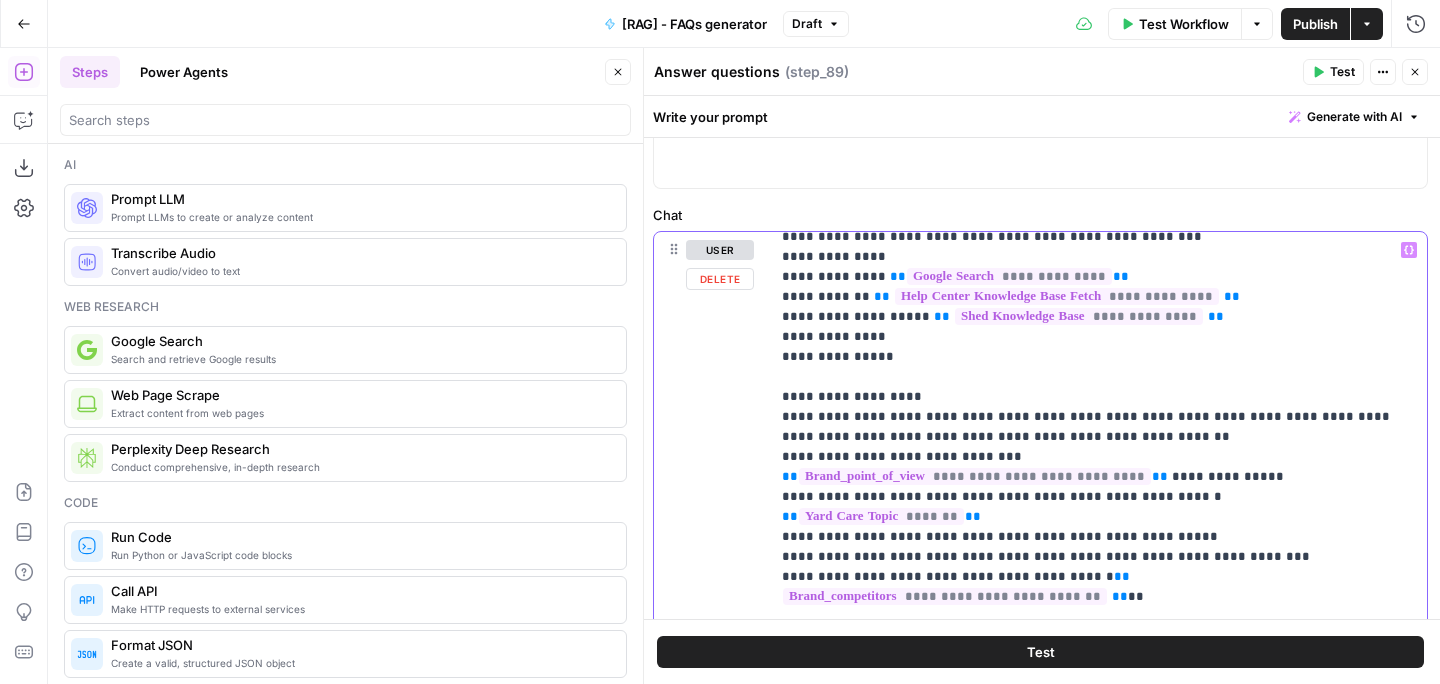 drag, startPoint x: 916, startPoint y: 512, endPoint x: 990, endPoint y: 513, distance: 74.00676 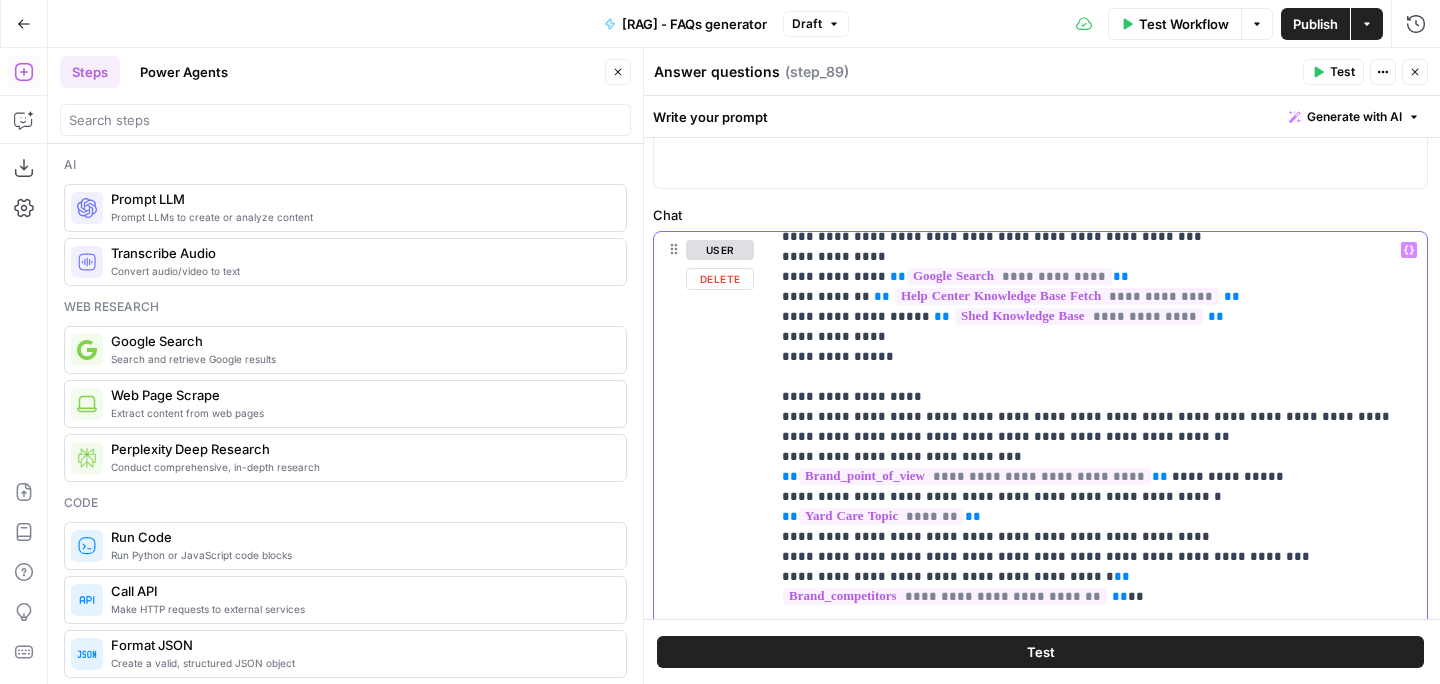 drag, startPoint x: 1049, startPoint y: 514, endPoint x: 1015, endPoint y: 514, distance: 34 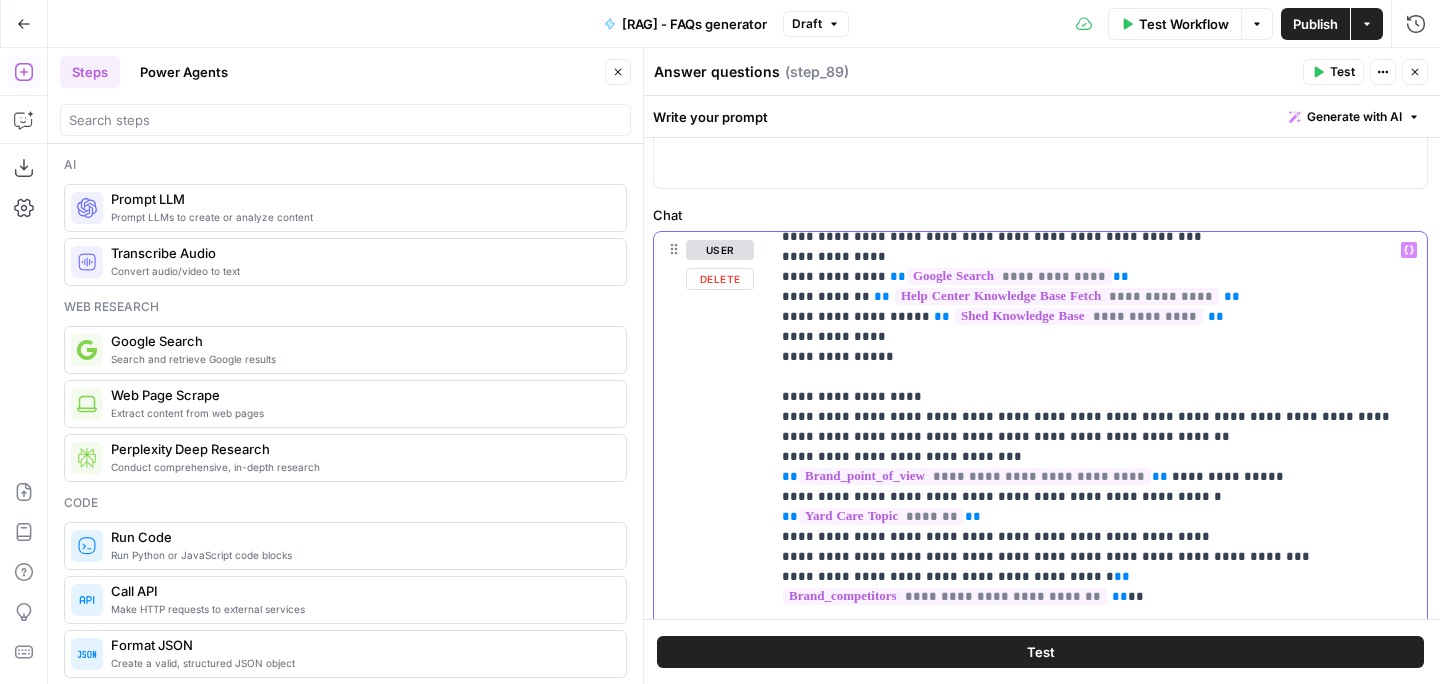 click on "**********" at bounding box center (1098, 737) 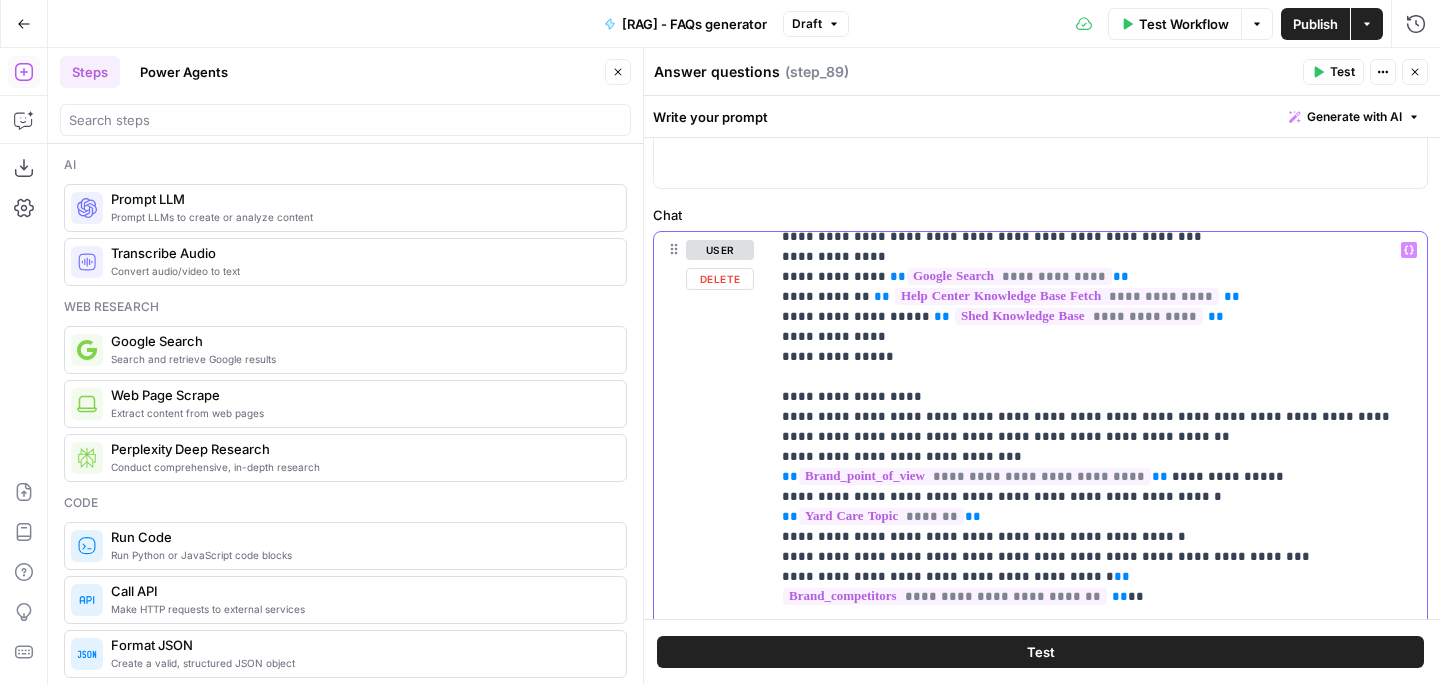 click on "**********" at bounding box center [1098, 737] 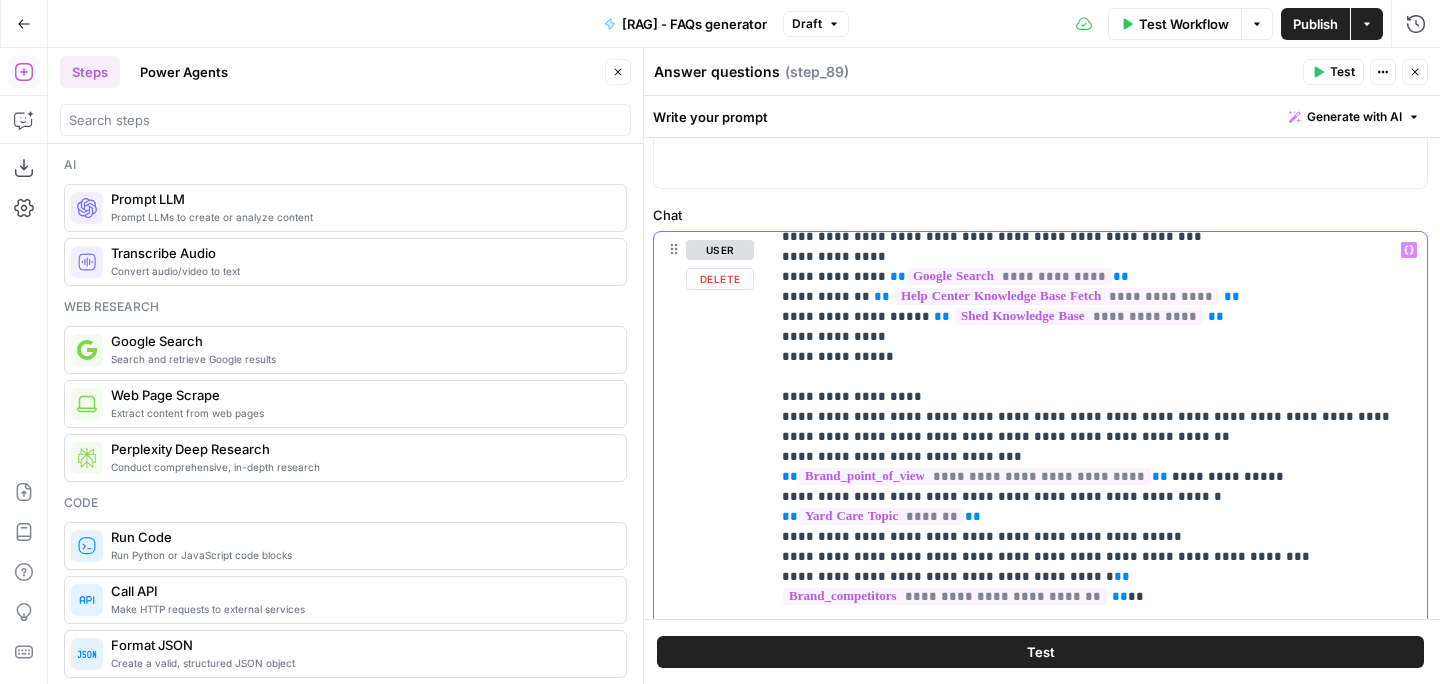 drag, startPoint x: 1242, startPoint y: 536, endPoint x: 1211, endPoint y: 541, distance: 31.400637 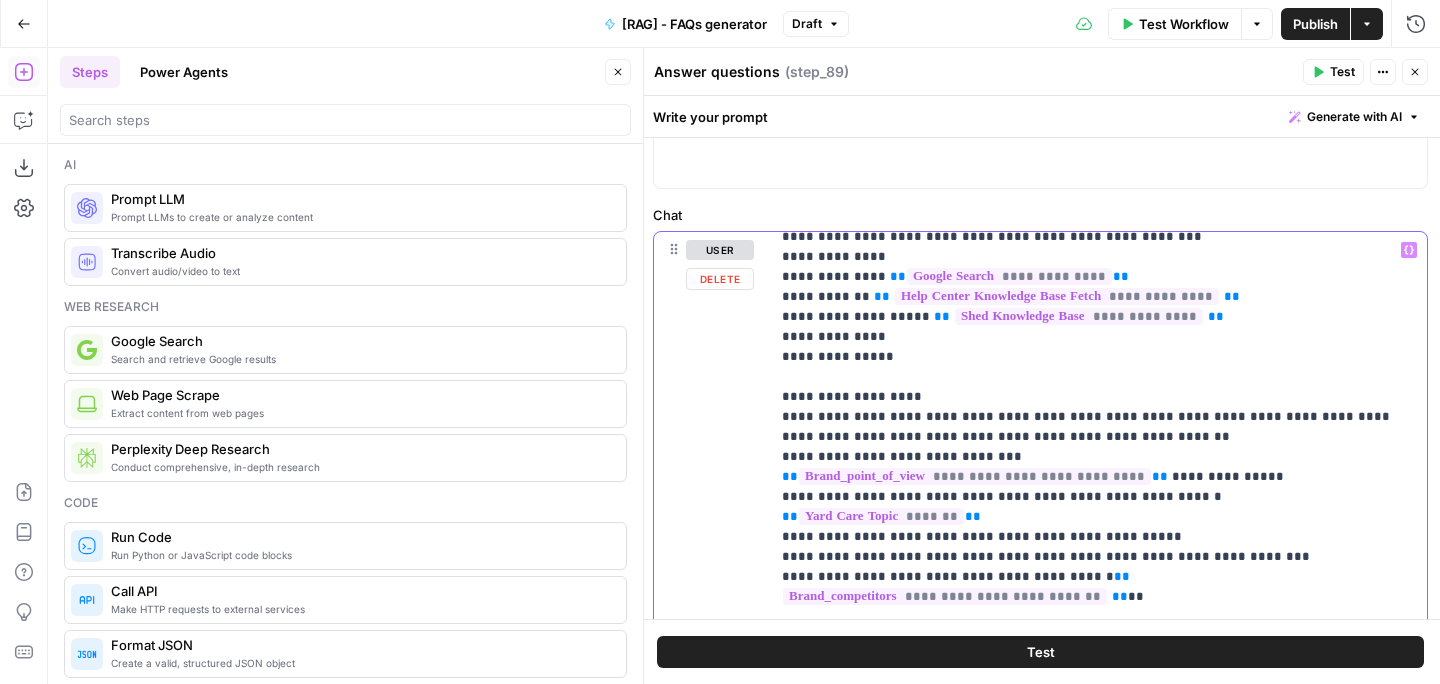 drag, startPoint x: 1140, startPoint y: 431, endPoint x: 1148, endPoint y: 410, distance: 22.472204 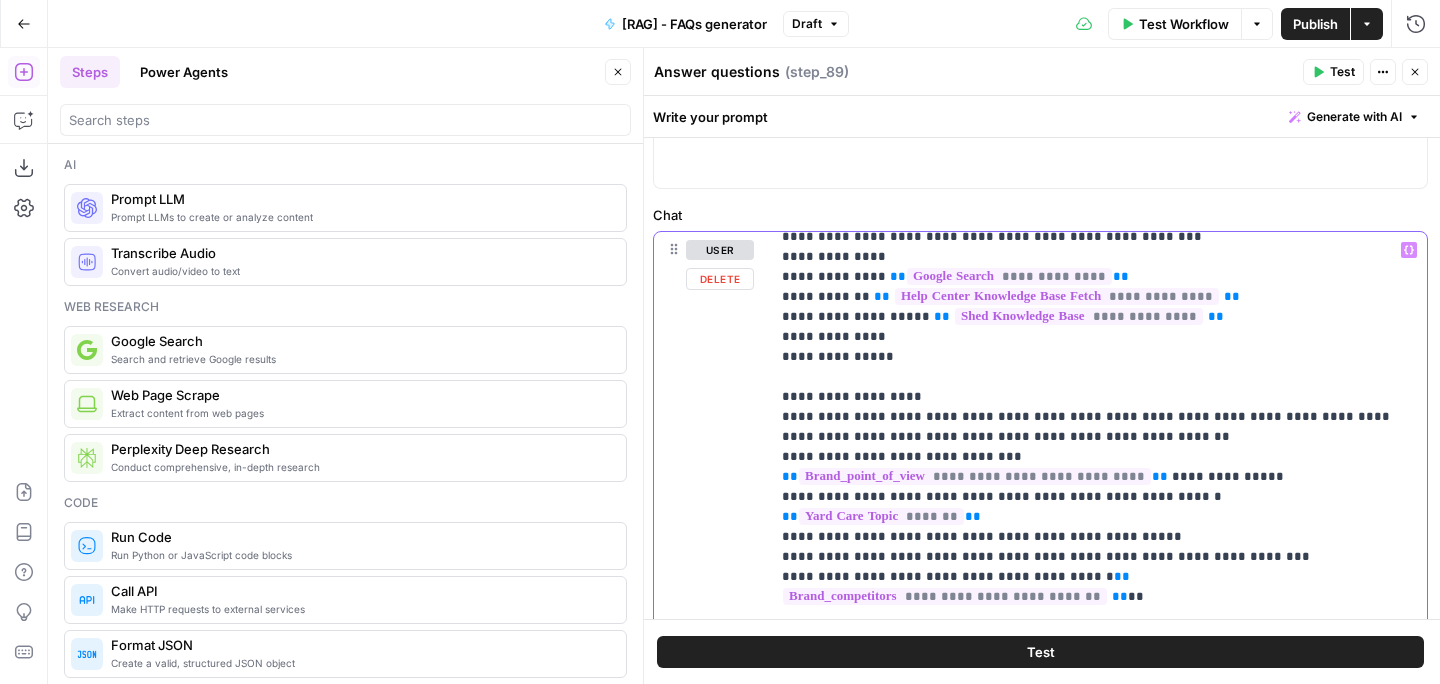 click on "**********" at bounding box center (1098, 737) 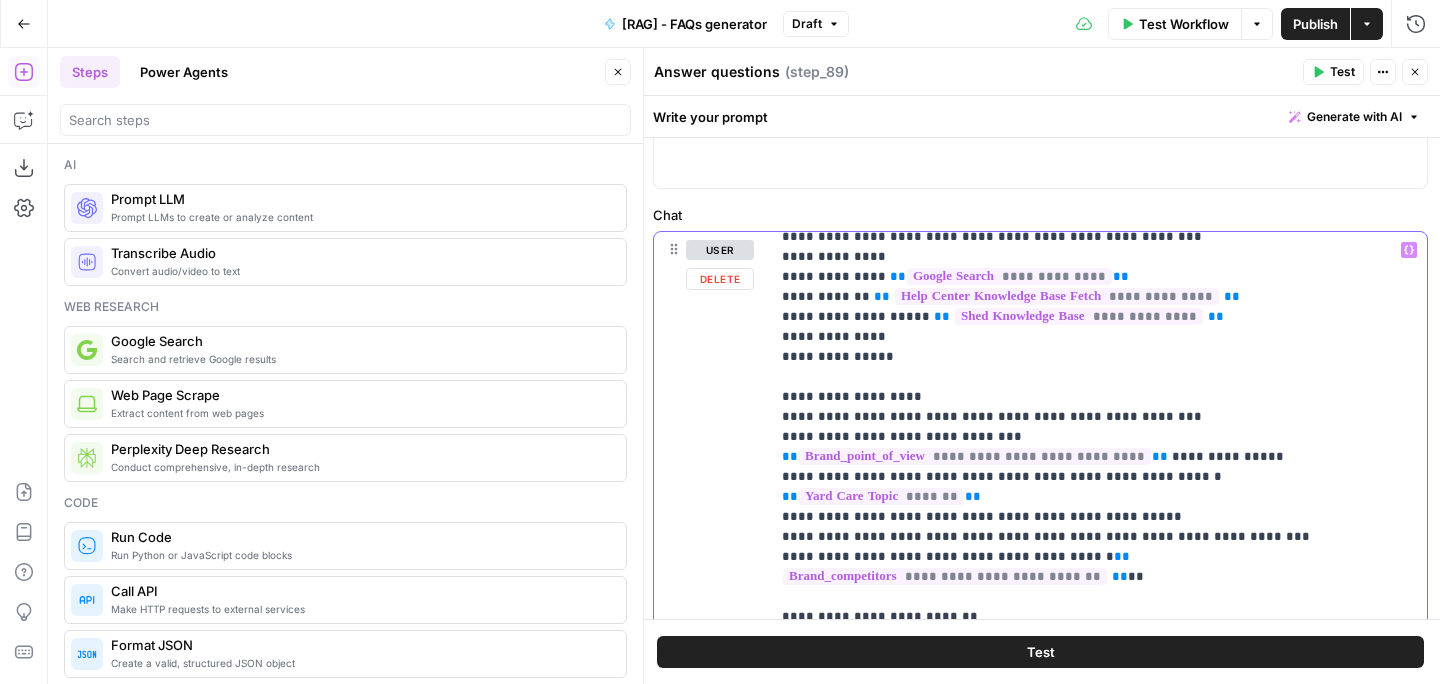 drag, startPoint x: 950, startPoint y: 523, endPoint x: 793, endPoint y: 522, distance: 157.00319 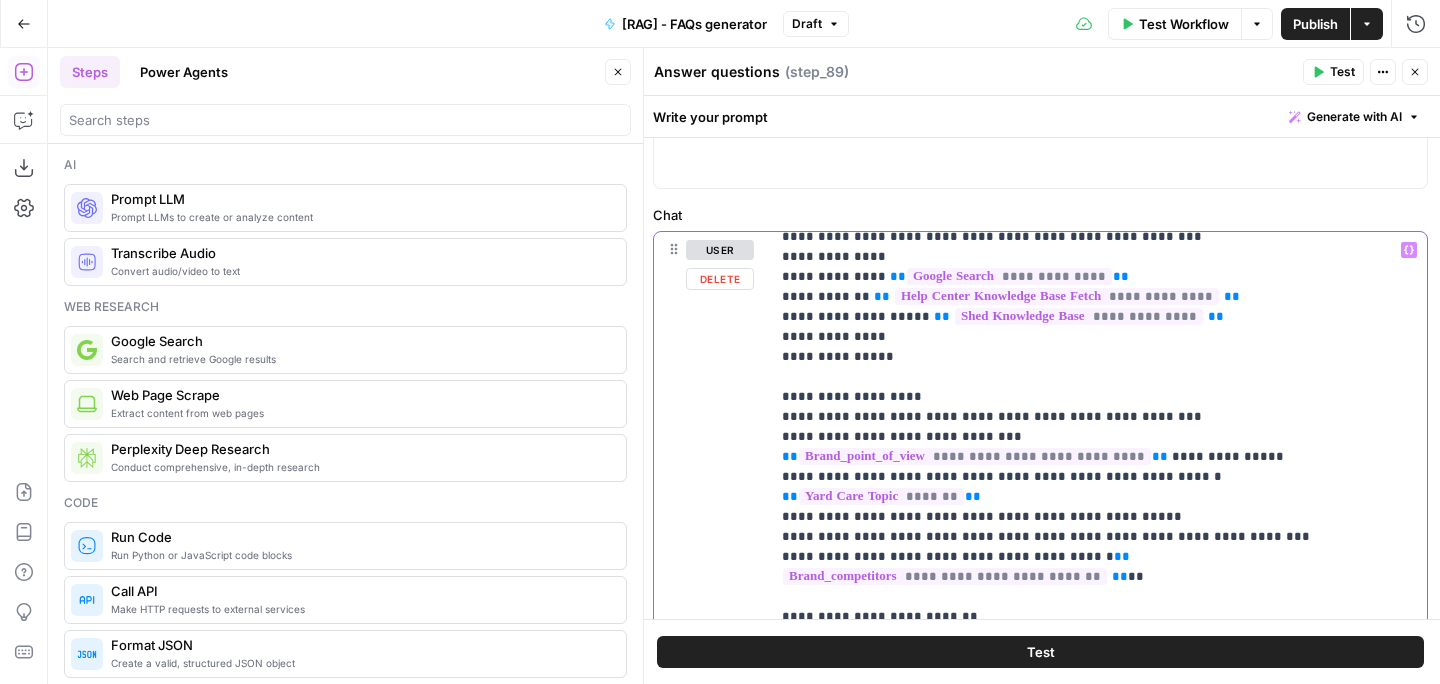 click on "**********" at bounding box center [1098, 727] 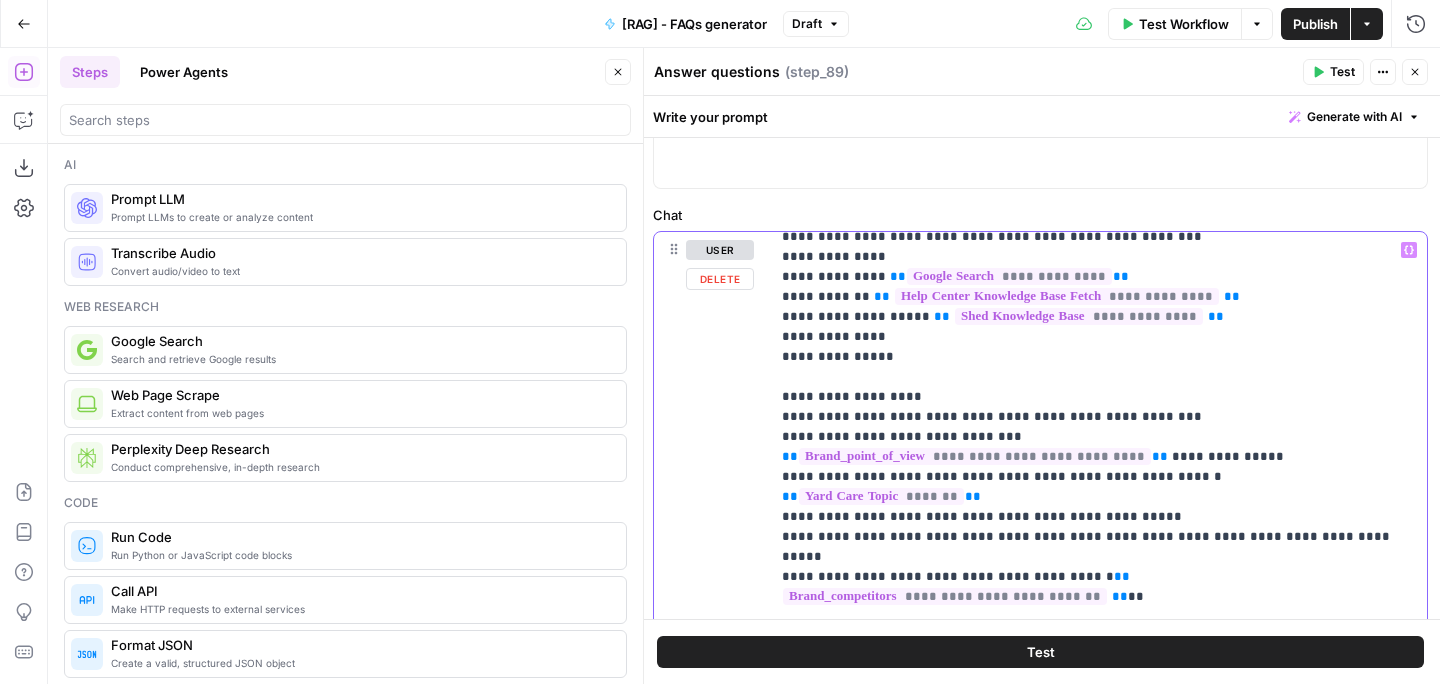 click on "**********" at bounding box center [1098, 727] 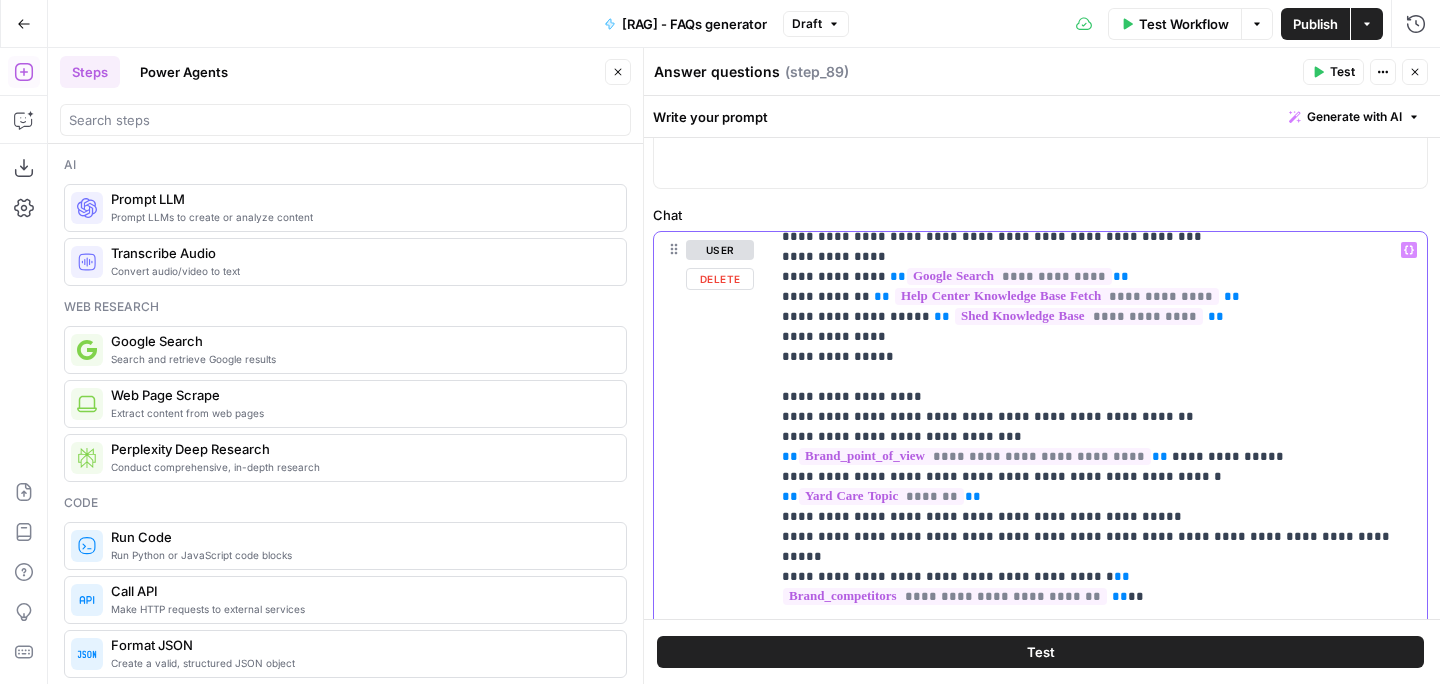 drag, startPoint x: 1272, startPoint y: 524, endPoint x: 1090, endPoint y: 521, distance: 182.02472 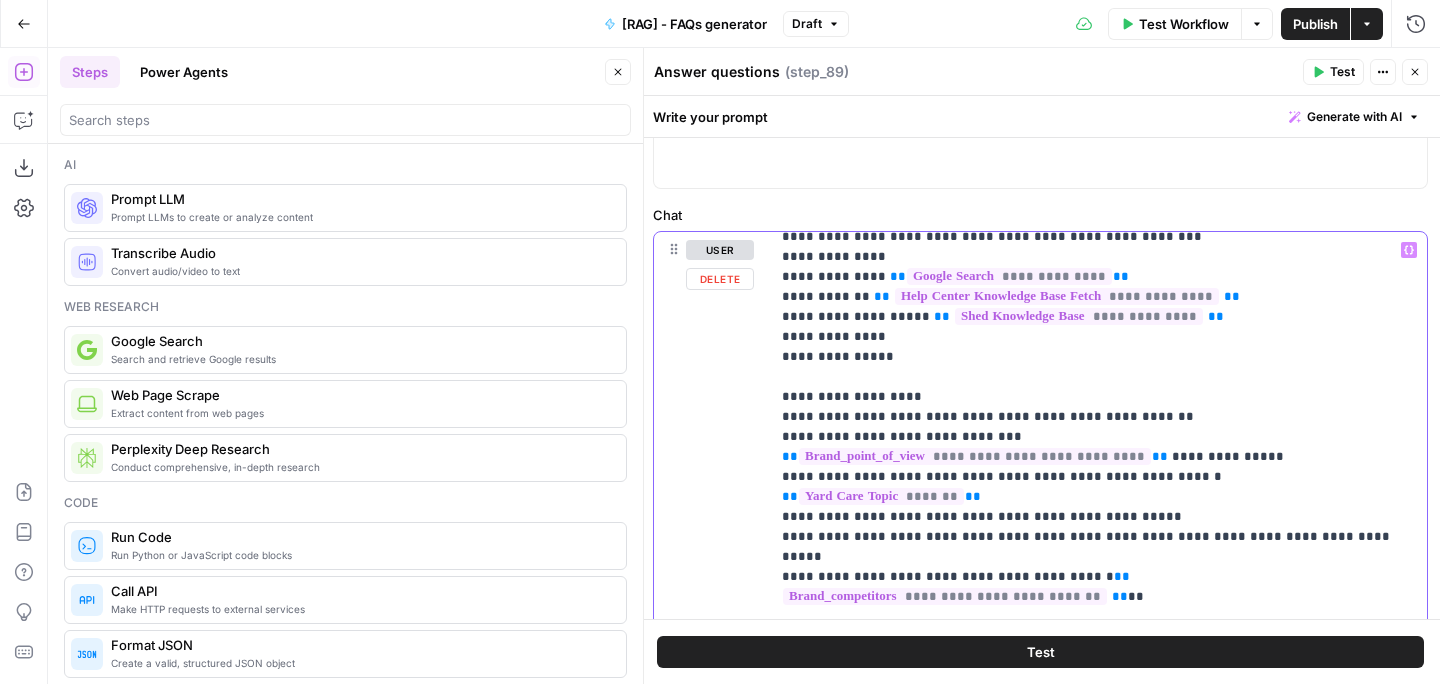 click on "**********" at bounding box center [1098, 727] 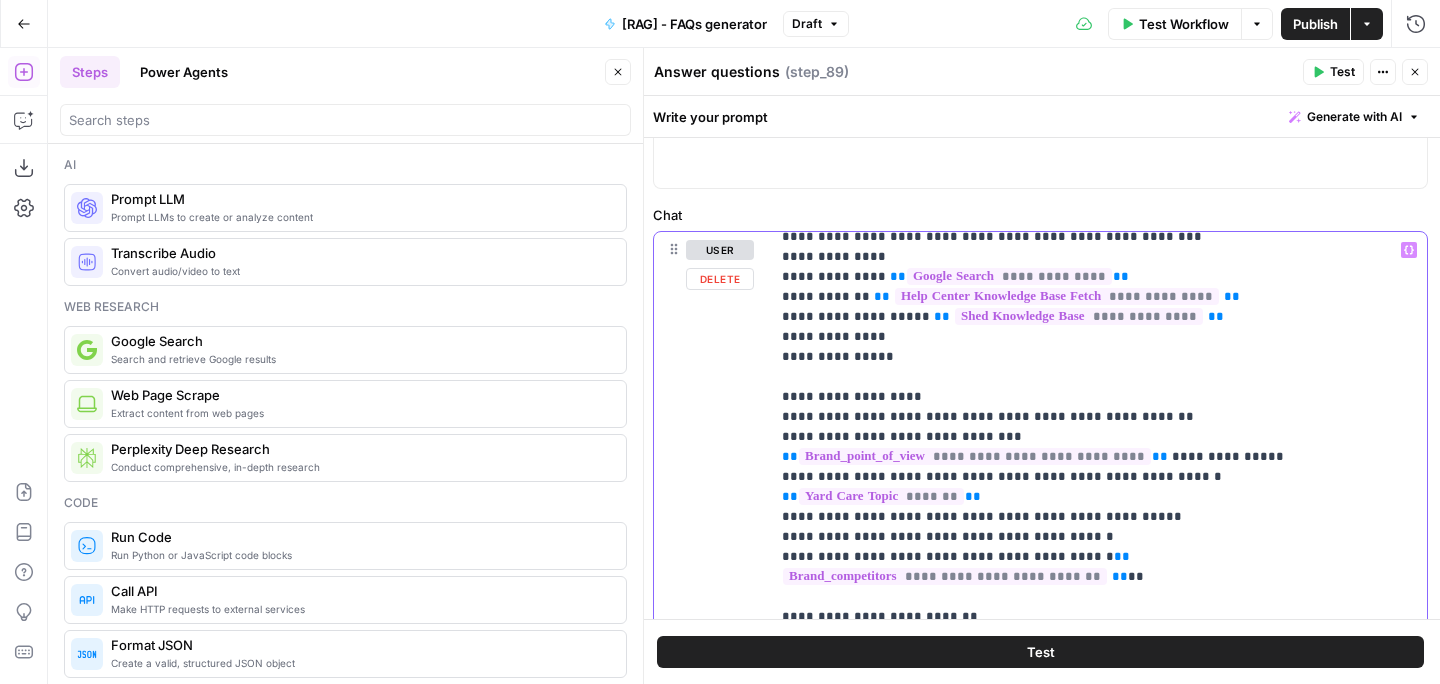 click on "**********" at bounding box center [1098, 727] 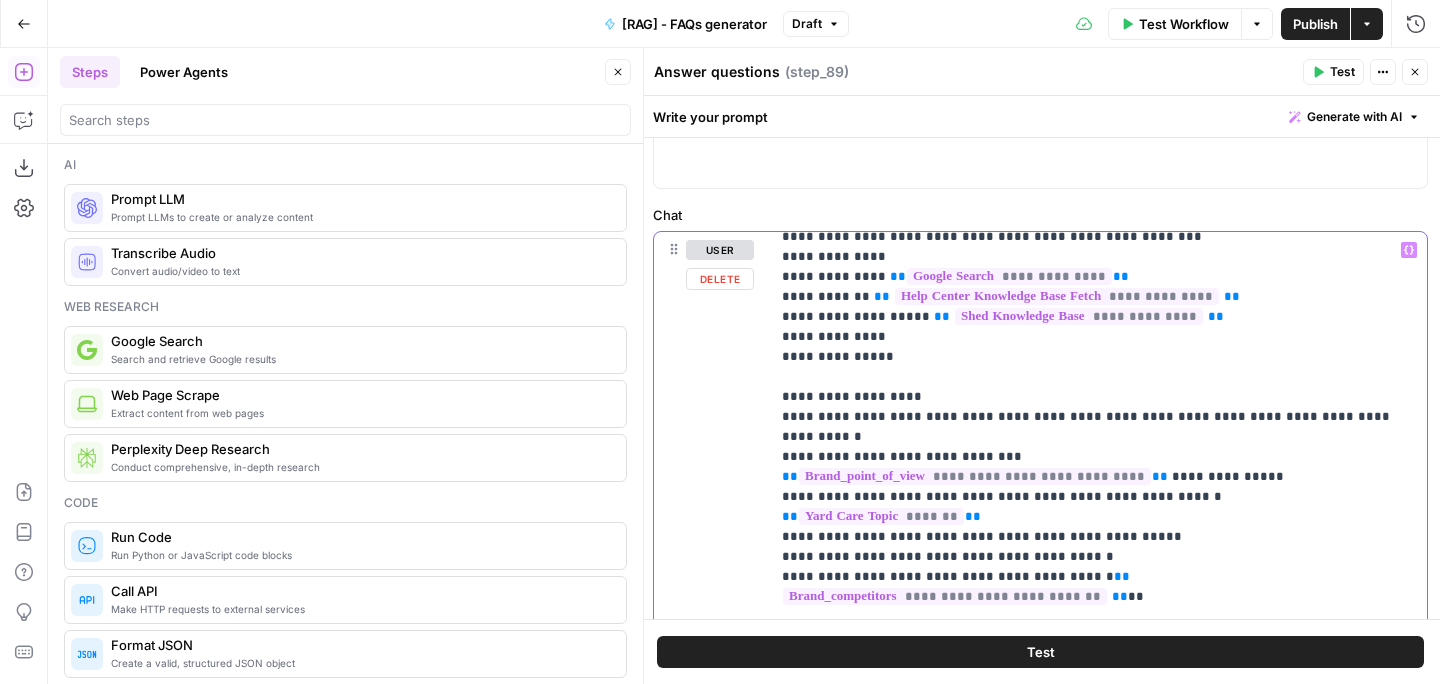 click on "**********" at bounding box center [1098, 727] 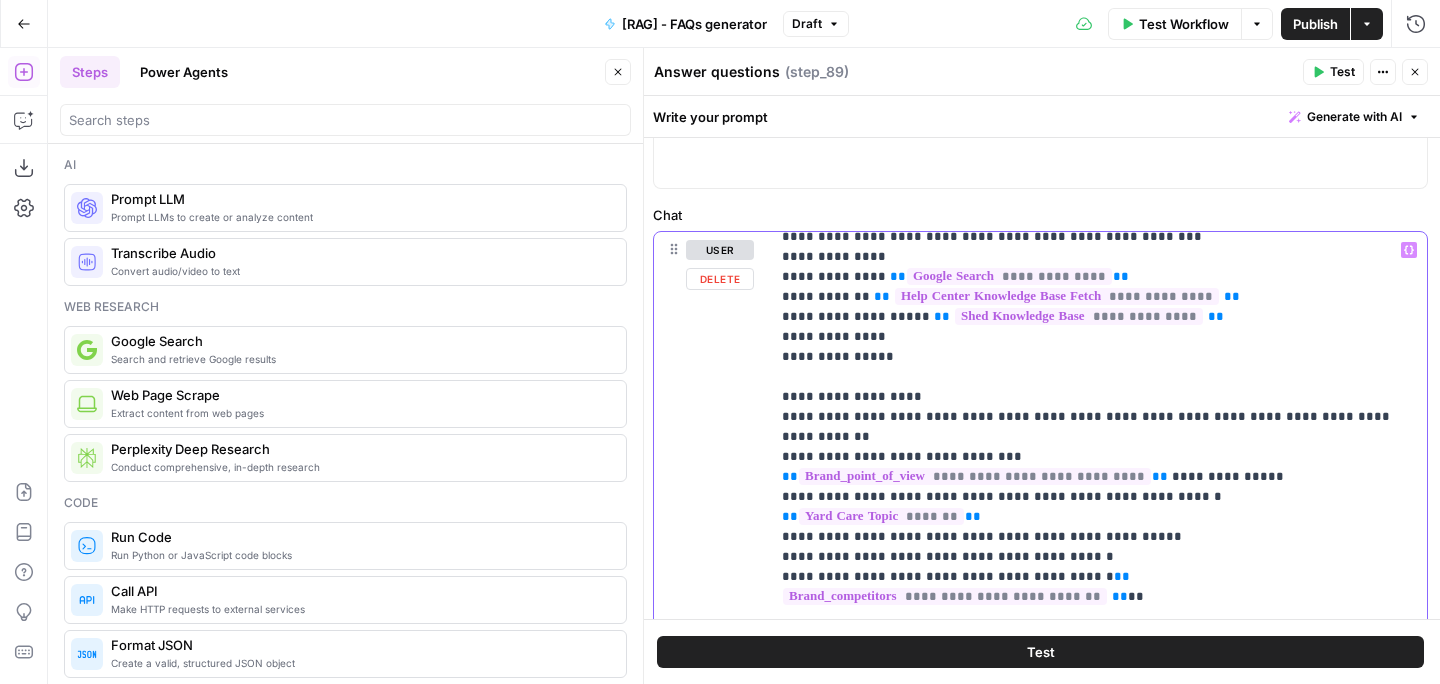 drag, startPoint x: 1355, startPoint y: 414, endPoint x: 1333, endPoint y: 414, distance: 22 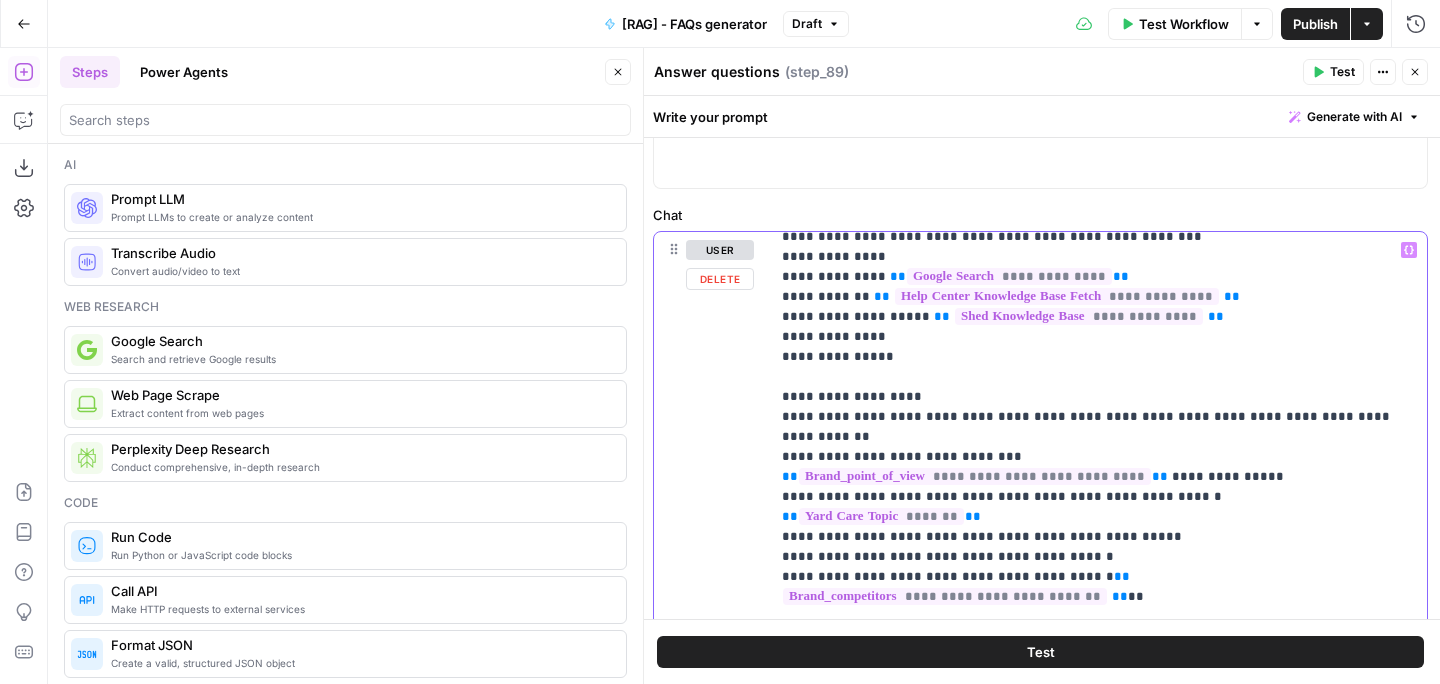 click on "**********" at bounding box center [1098, 727] 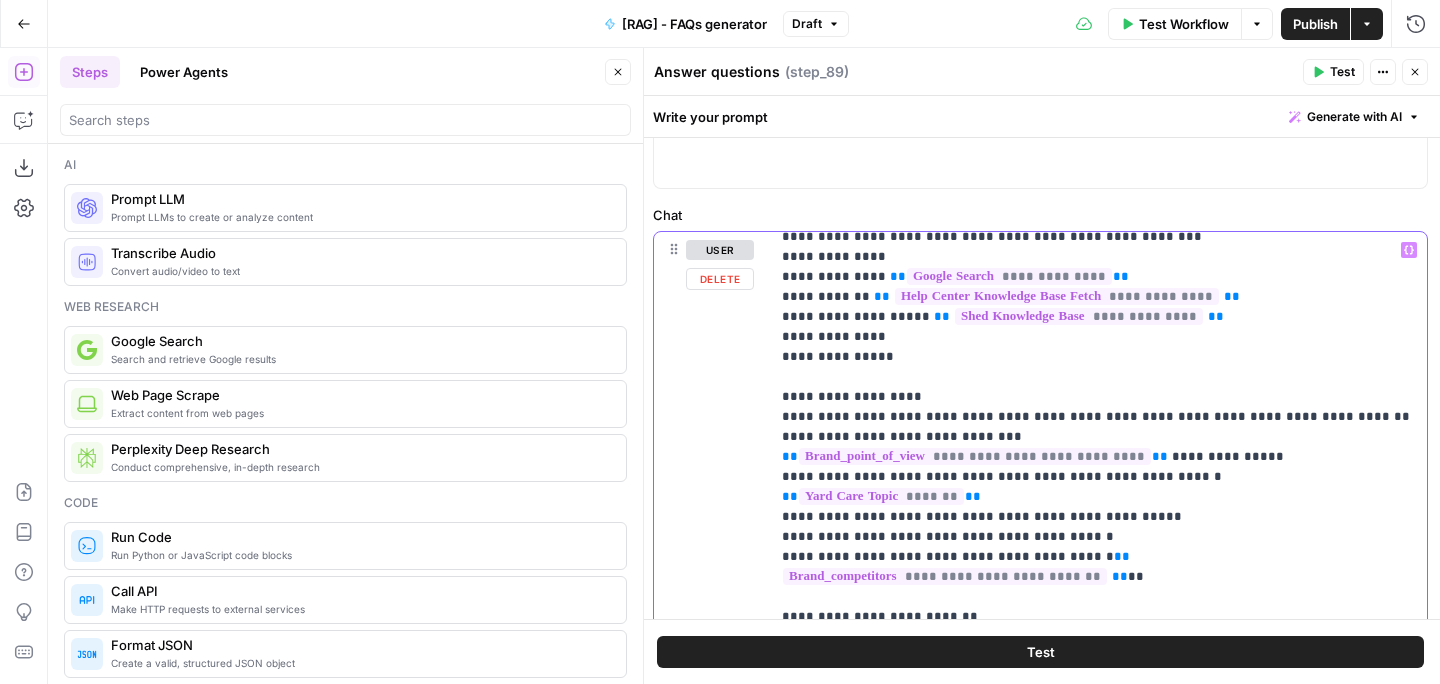 drag, startPoint x: 1097, startPoint y: 512, endPoint x: 703, endPoint y: 521, distance: 394.10278 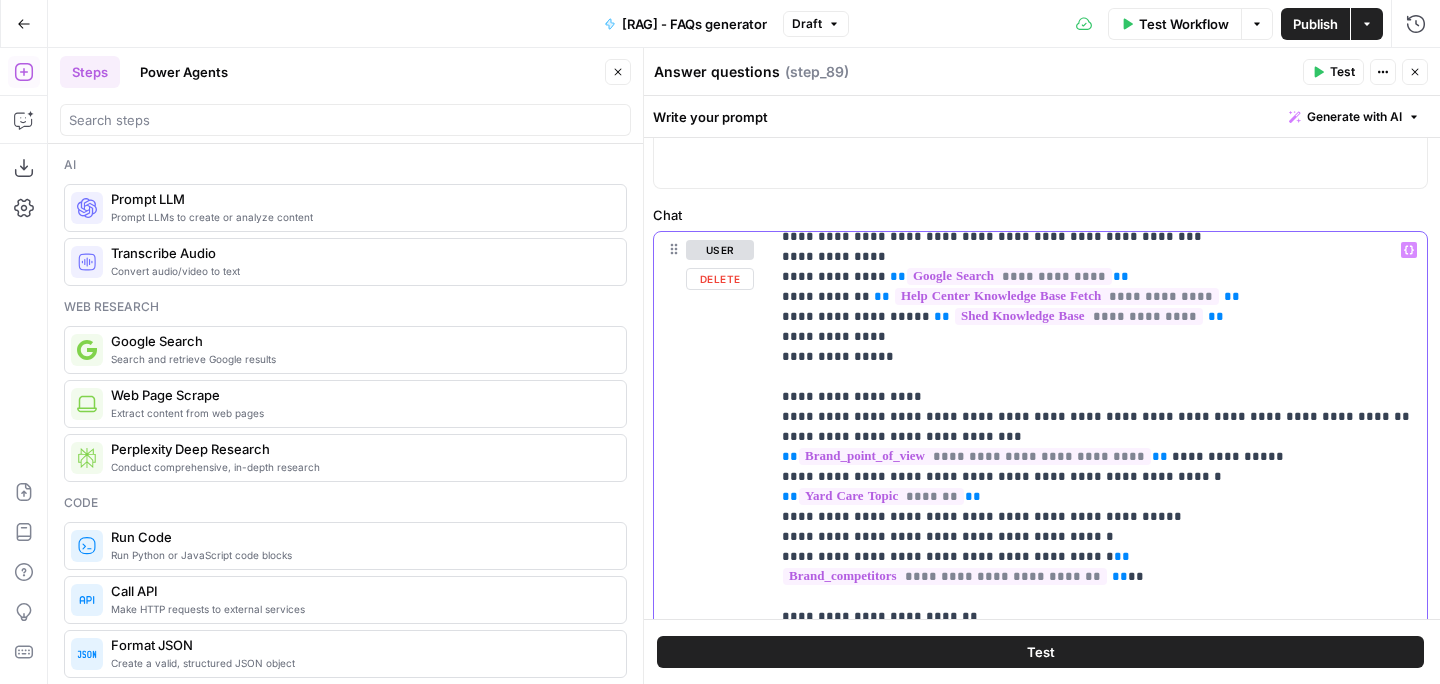 click on "**********" at bounding box center (1040, 662) 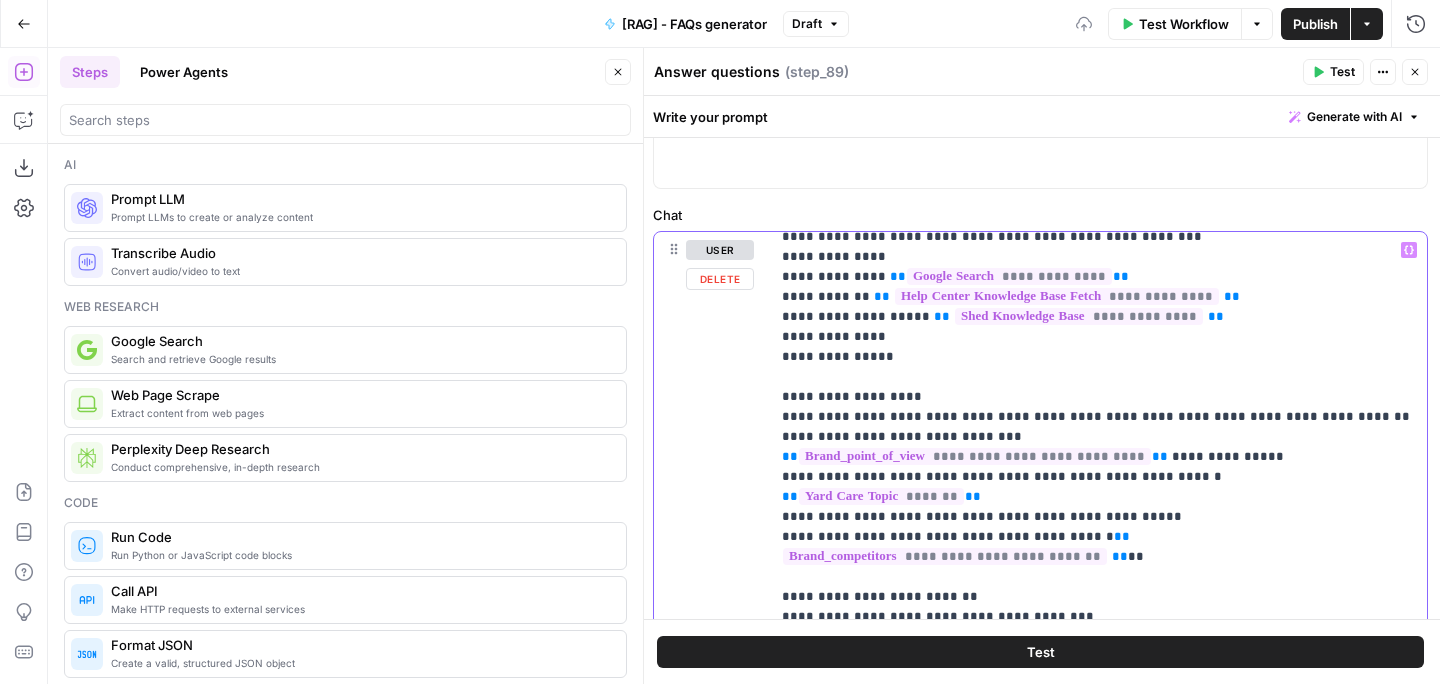 click on "**********" at bounding box center (1098, 717) 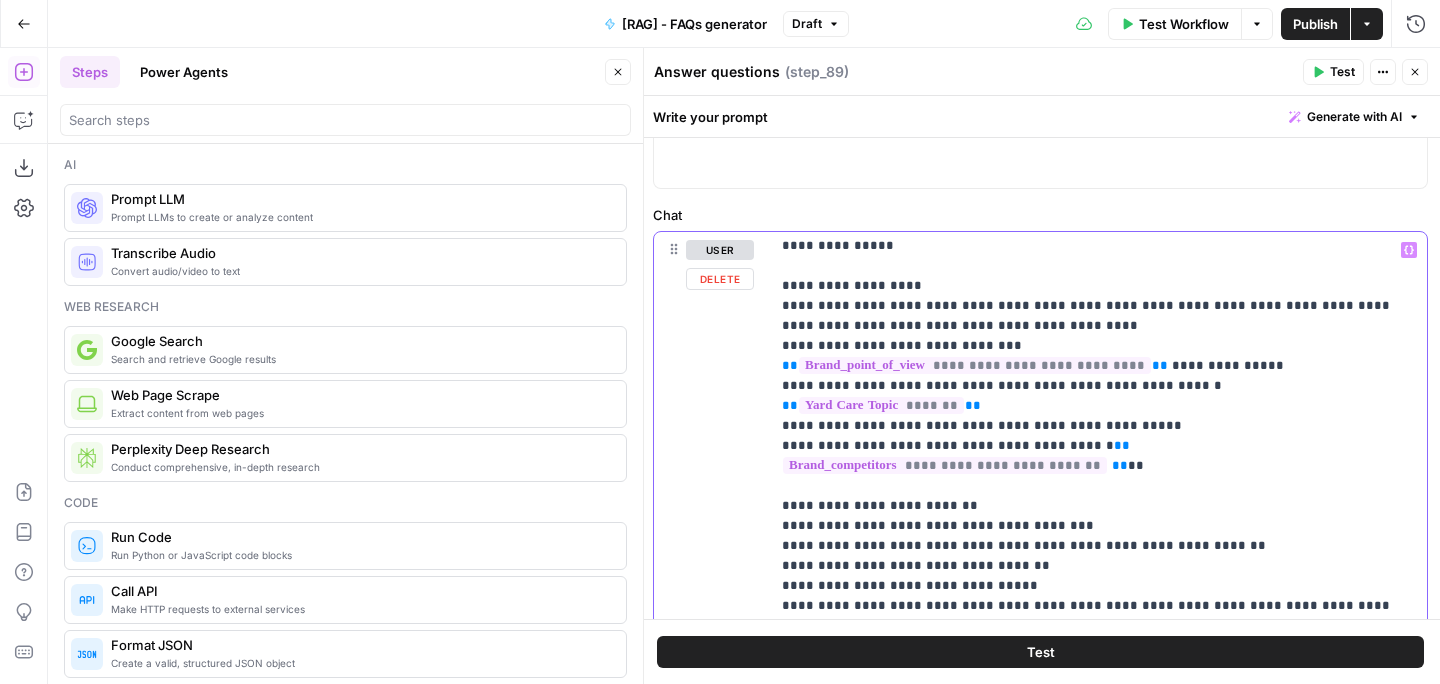 scroll, scrollTop: 365, scrollLeft: 0, axis: vertical 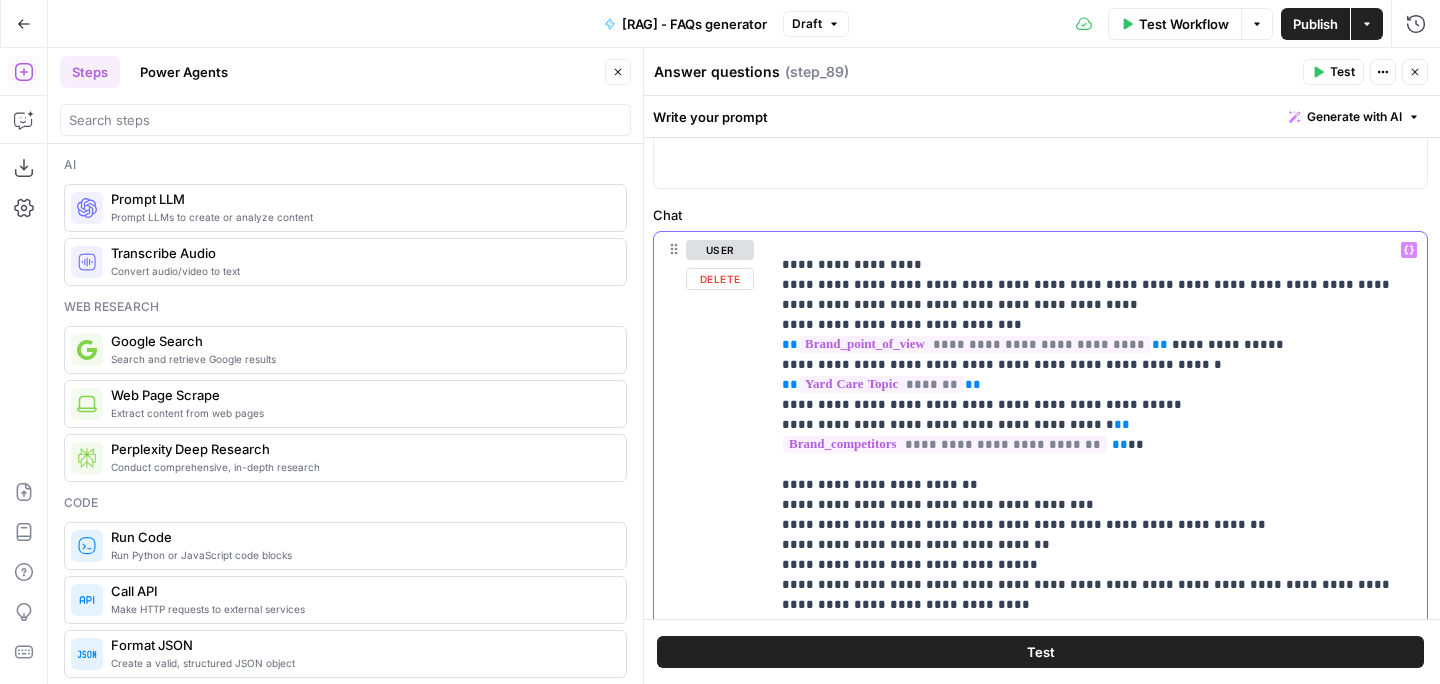 drag, startPoint x: 1038, startPoint y: 483, endPoint x: 928, endPoint y: 489, distance: 110.16351 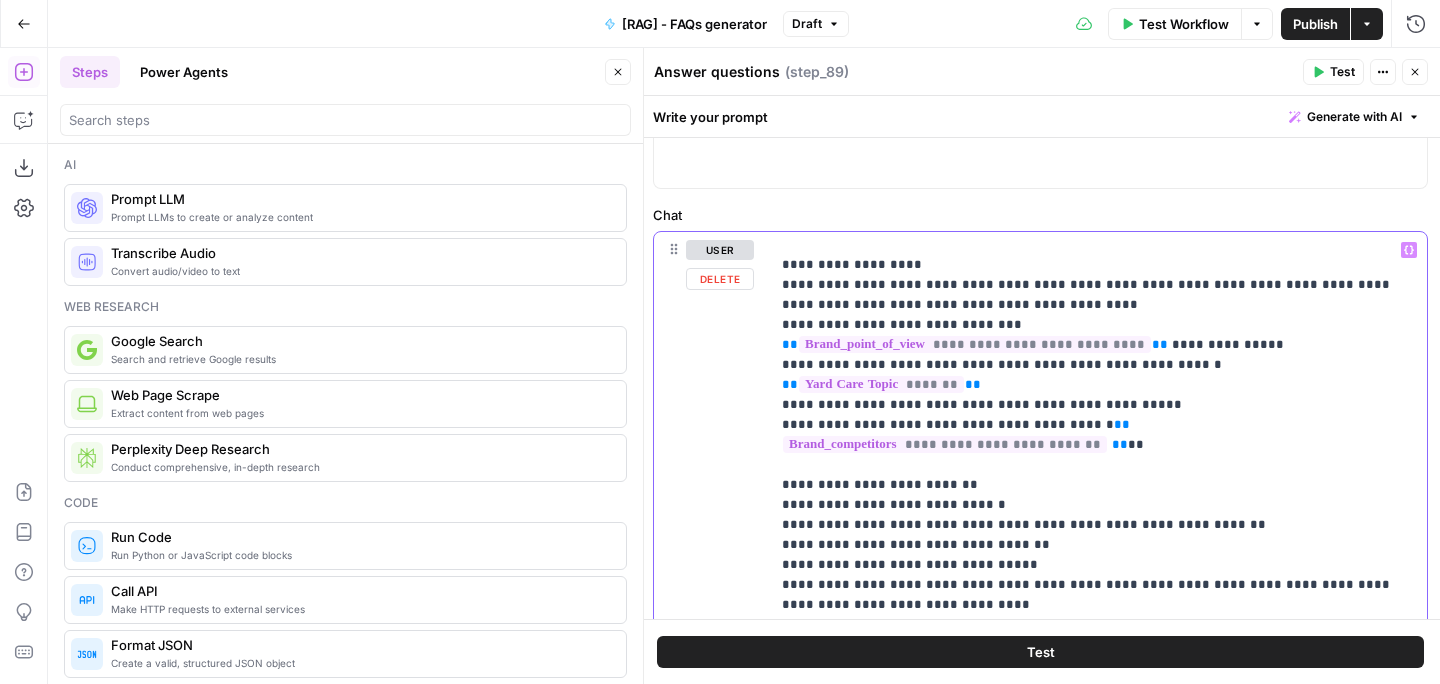 click on "Variables Menu" at bounding box center [1409, 250] 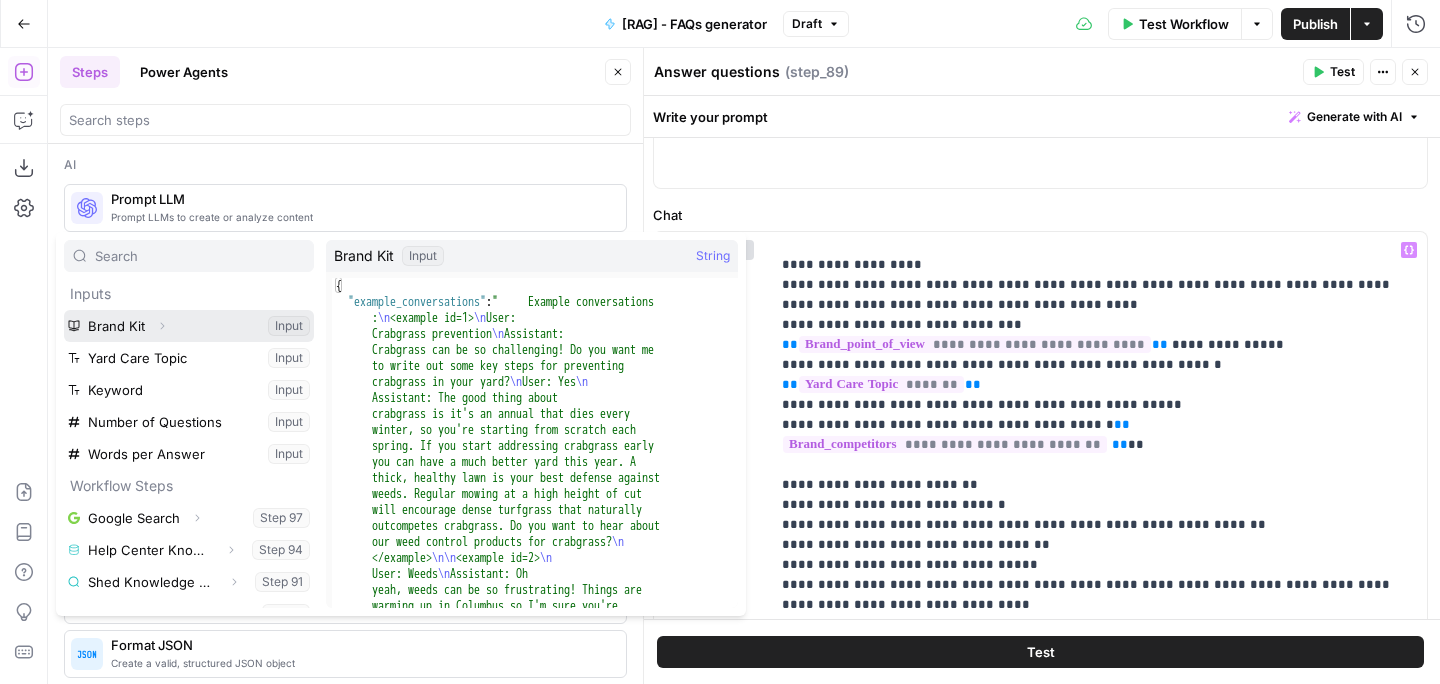 click 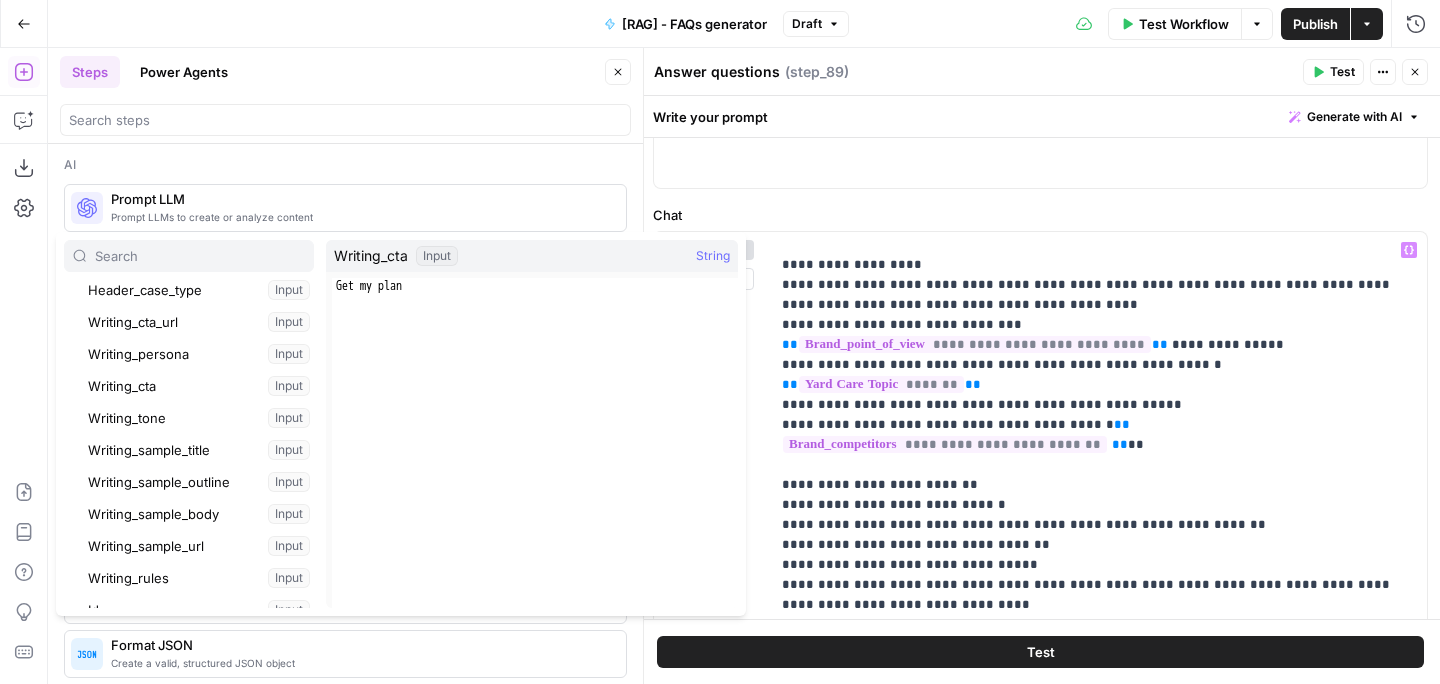 scroll, scrollTop: 479, scrollLeft: 0, axis: vertical 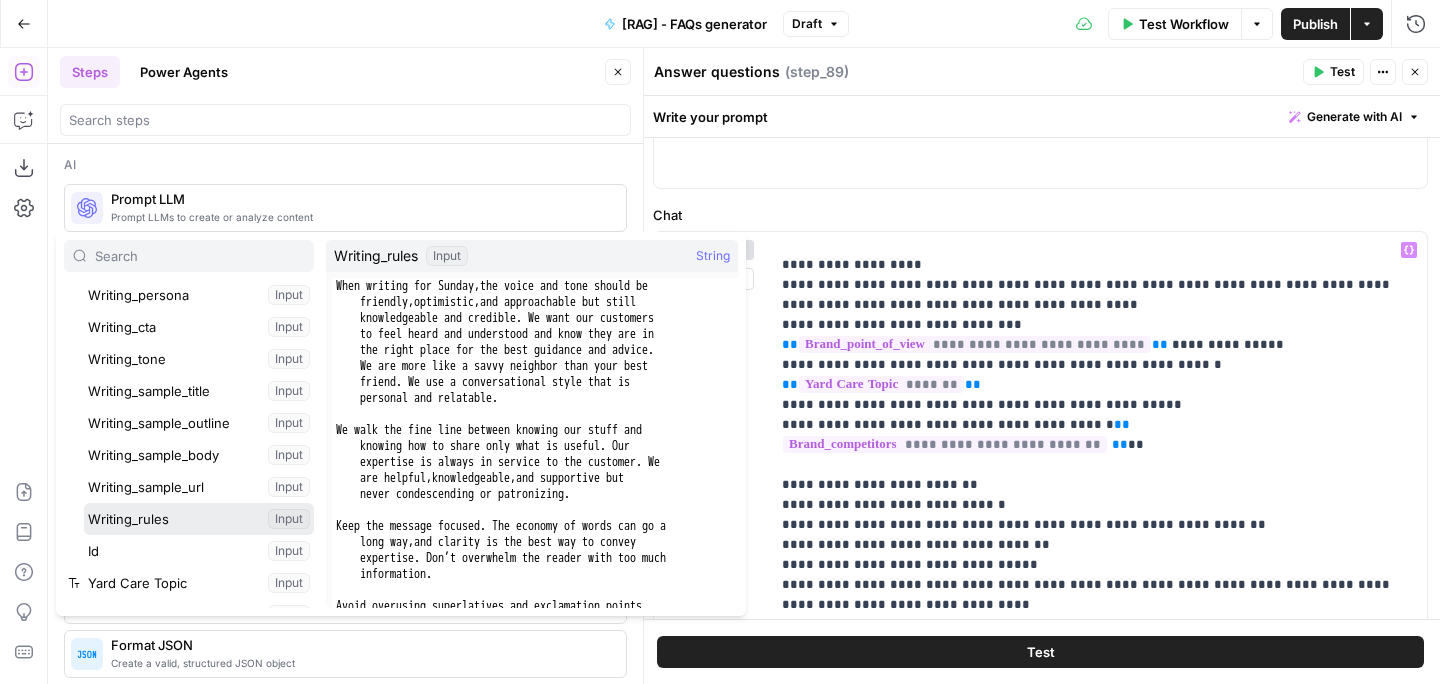 click at bounding box center [199, 519] 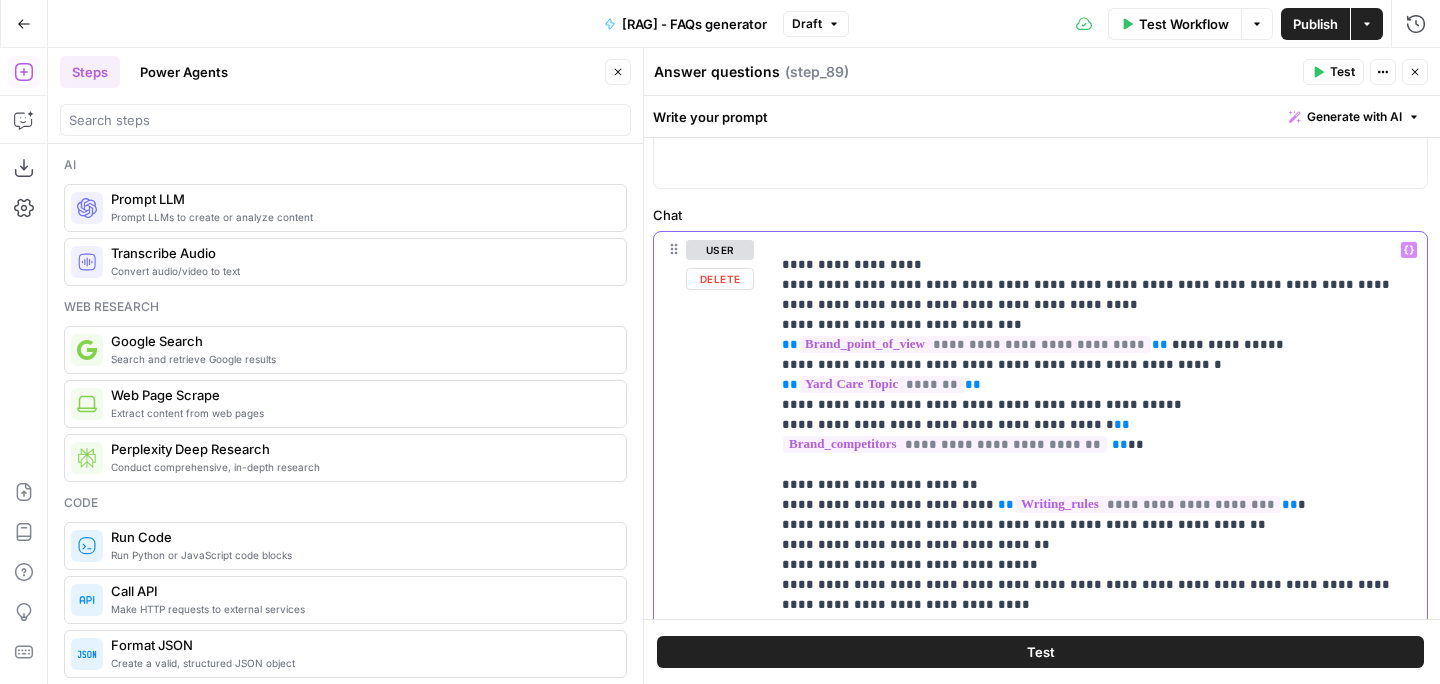 drag, startPoint x: 875, startPoint y: 485, endPoint x: 767, endPoint y: 487, distance: 108.01852 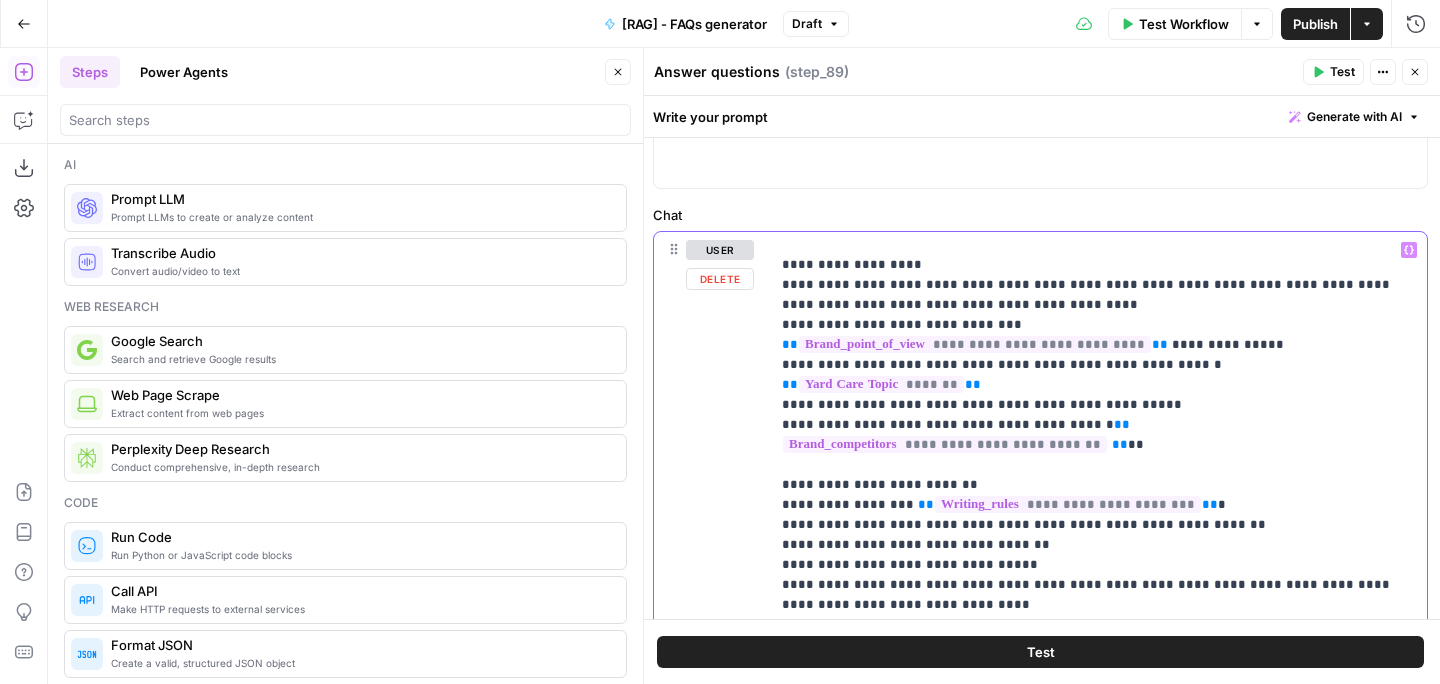 click on "**********" at bounding box center (1098, 595) 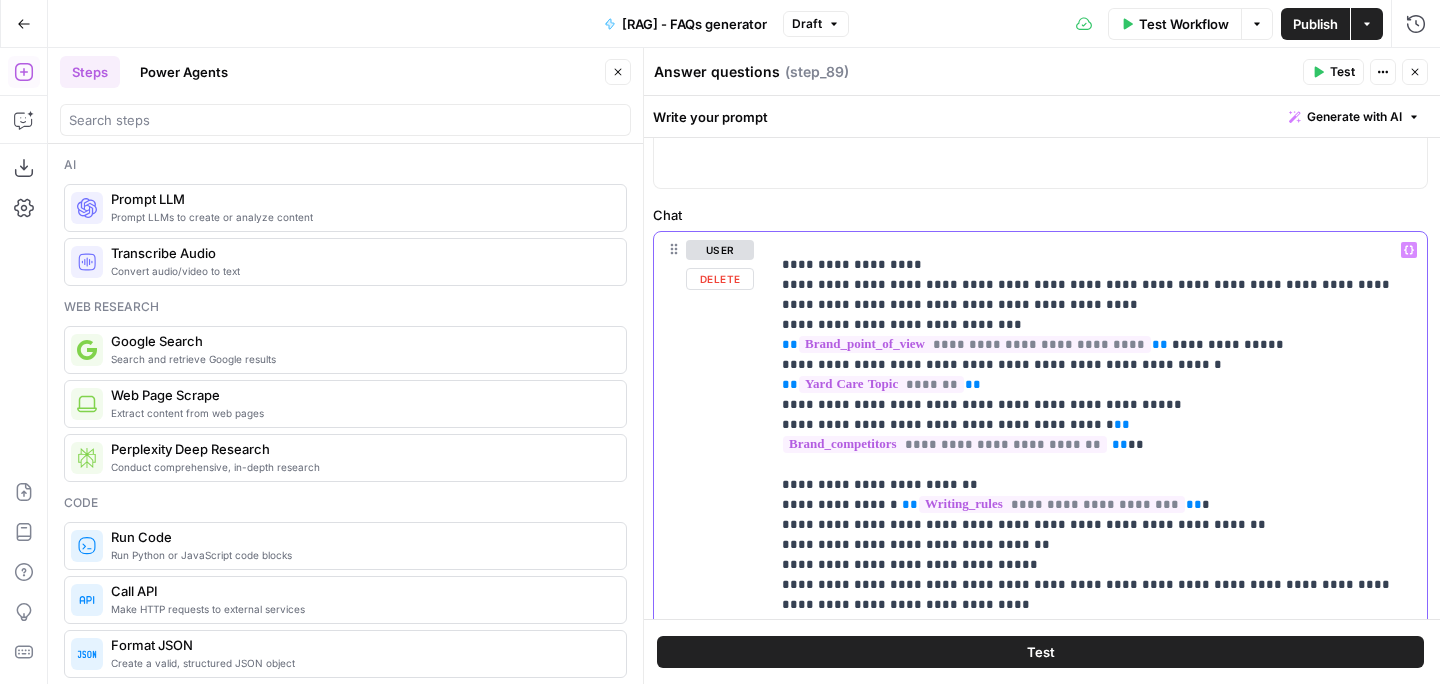 click on "**********" at bounding box center (1098, 595) 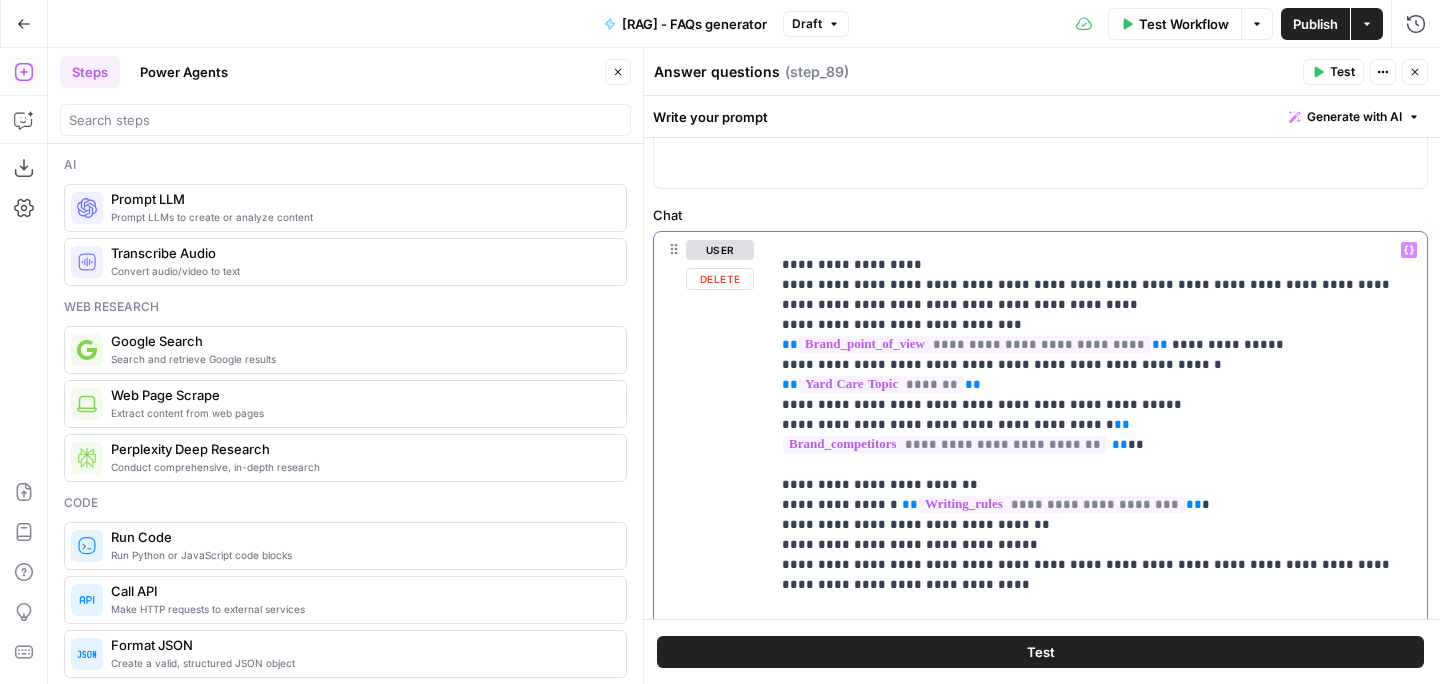 click on "**********" at bounding box center [1098, 585] 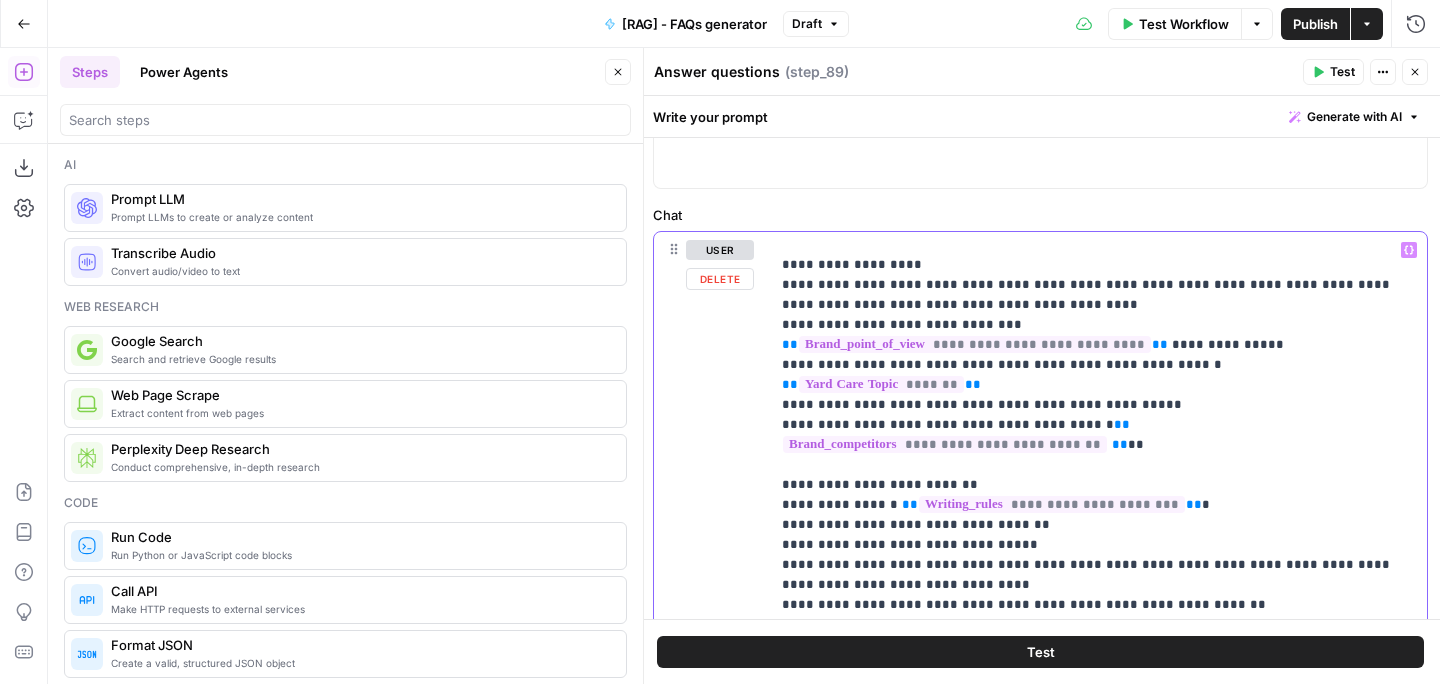 click on "**********" at bounding box center [1098, 595] 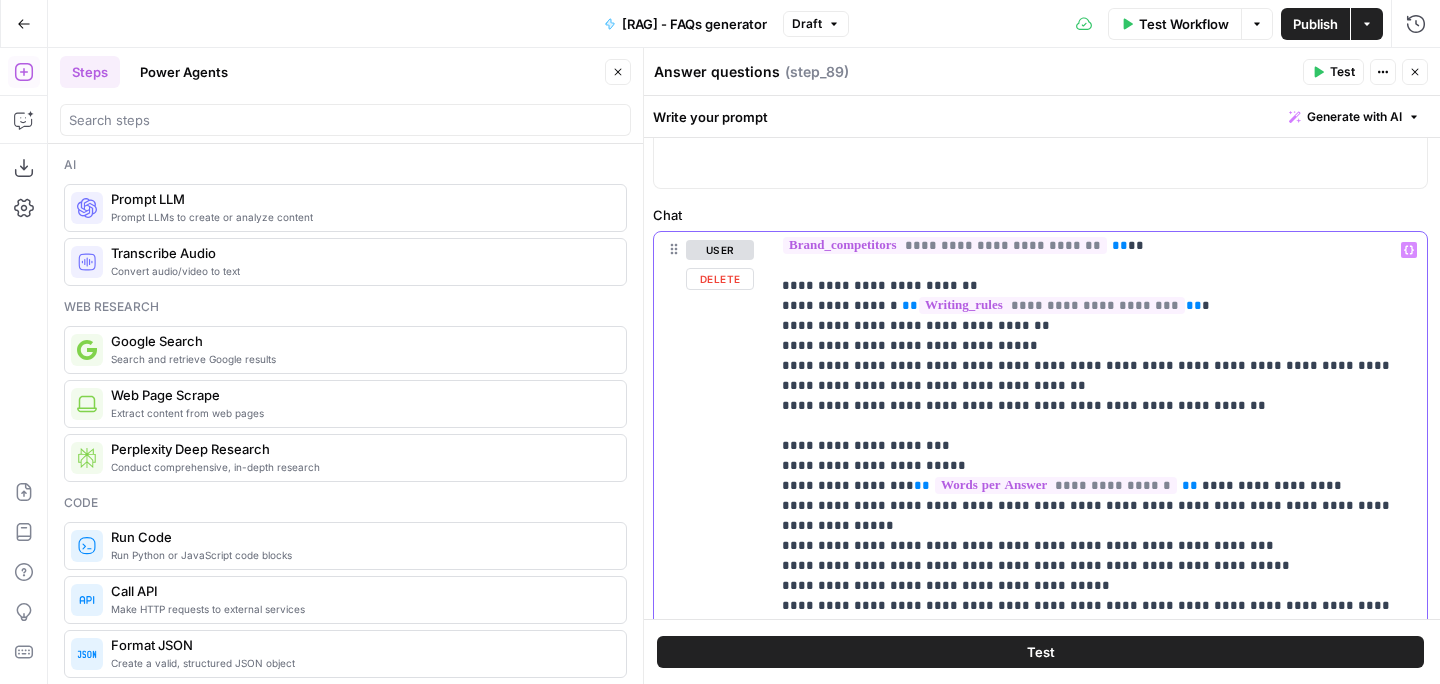 scroll, scrollTop: 569, scrollLeft: 0, axis: vertical 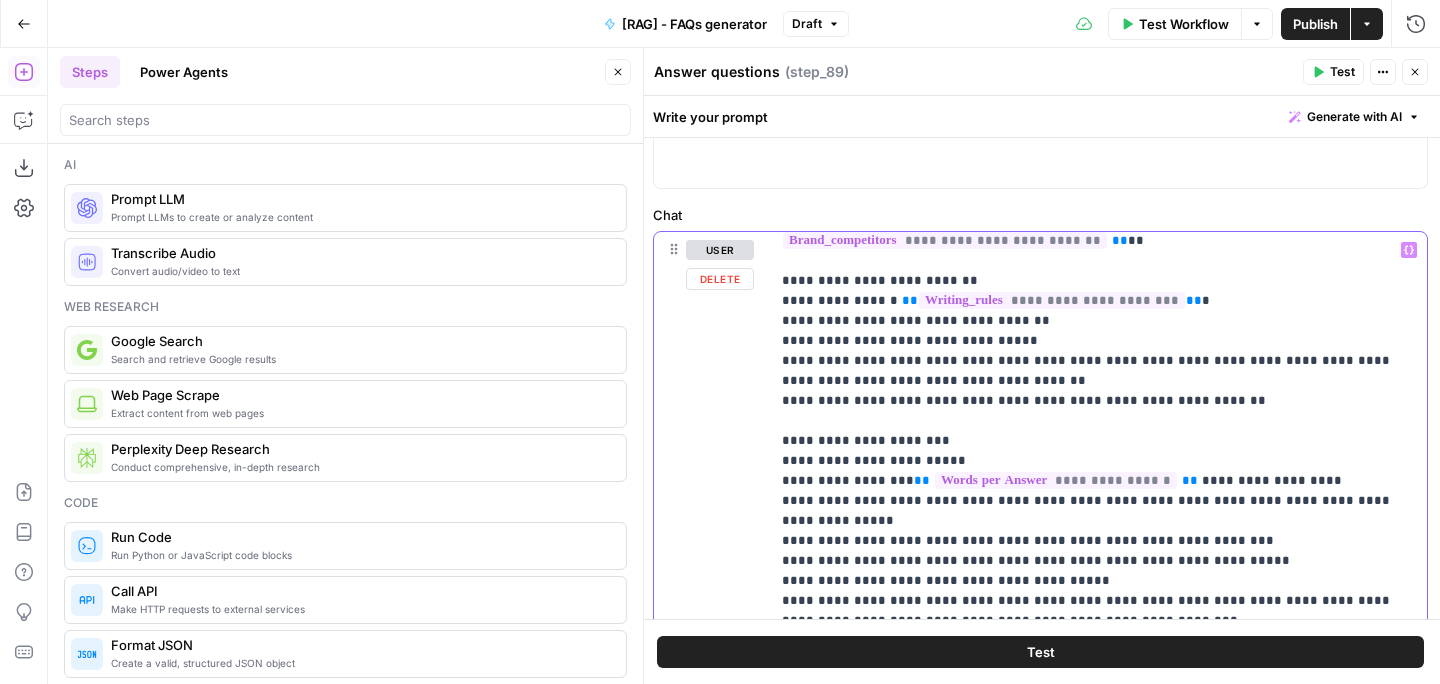 drag, startPoint x: 950, startPoint y: 441, endPoint x: 770, endPoint y: 440, distance: 180.00278 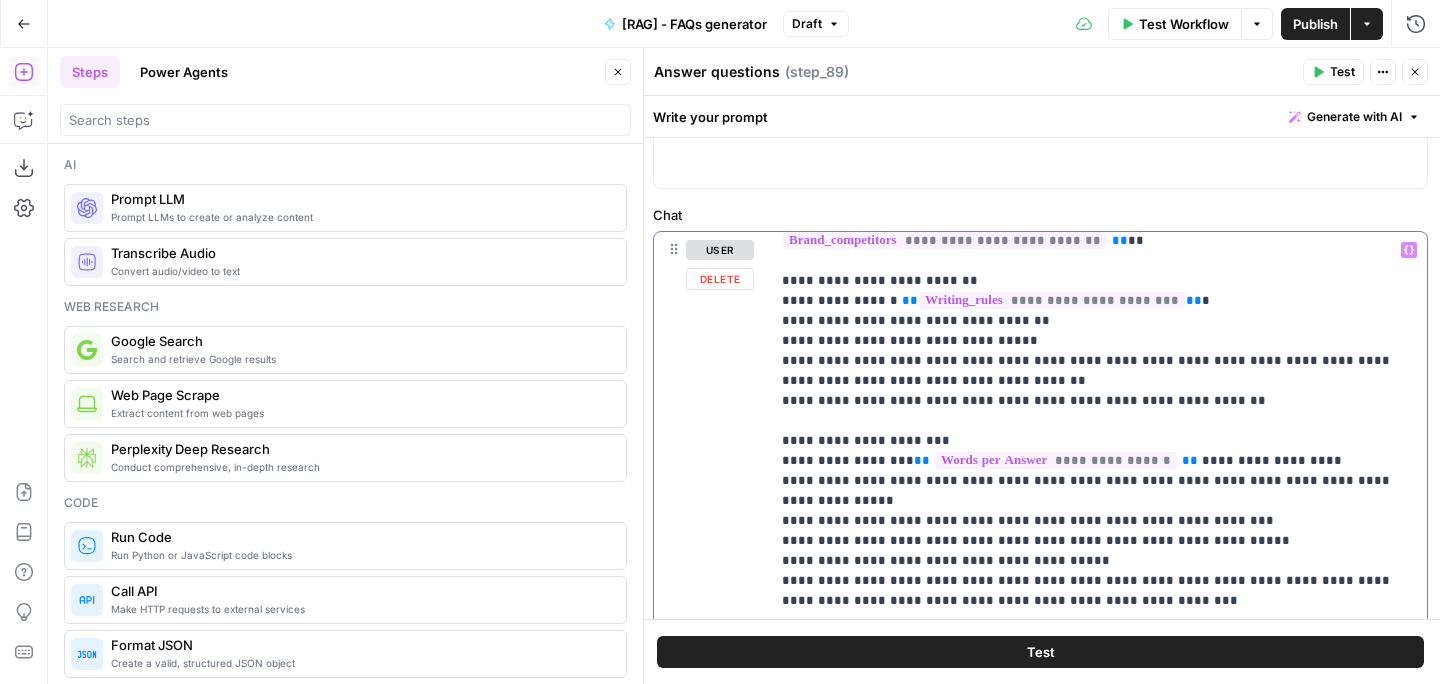 click on "**********" at bounding box center [1098, 381] 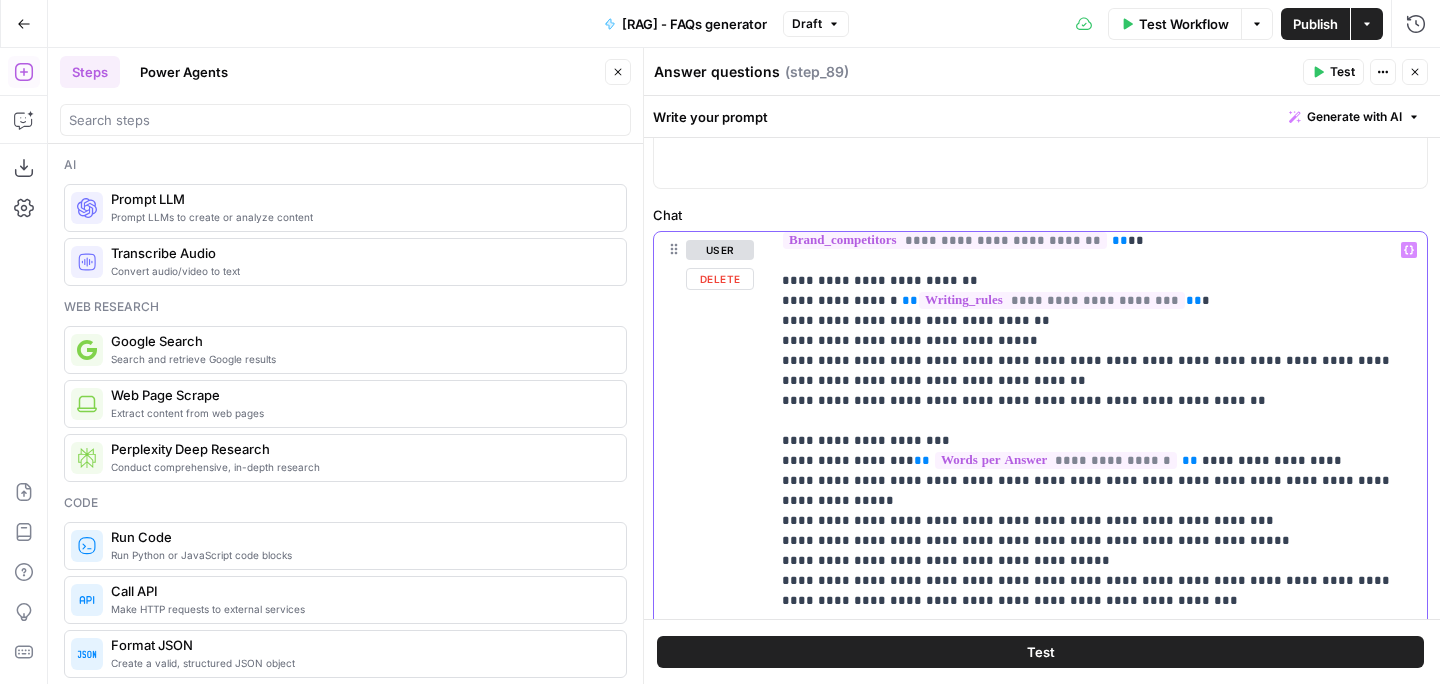 click on "**********" at bounding box center (1098, 381) 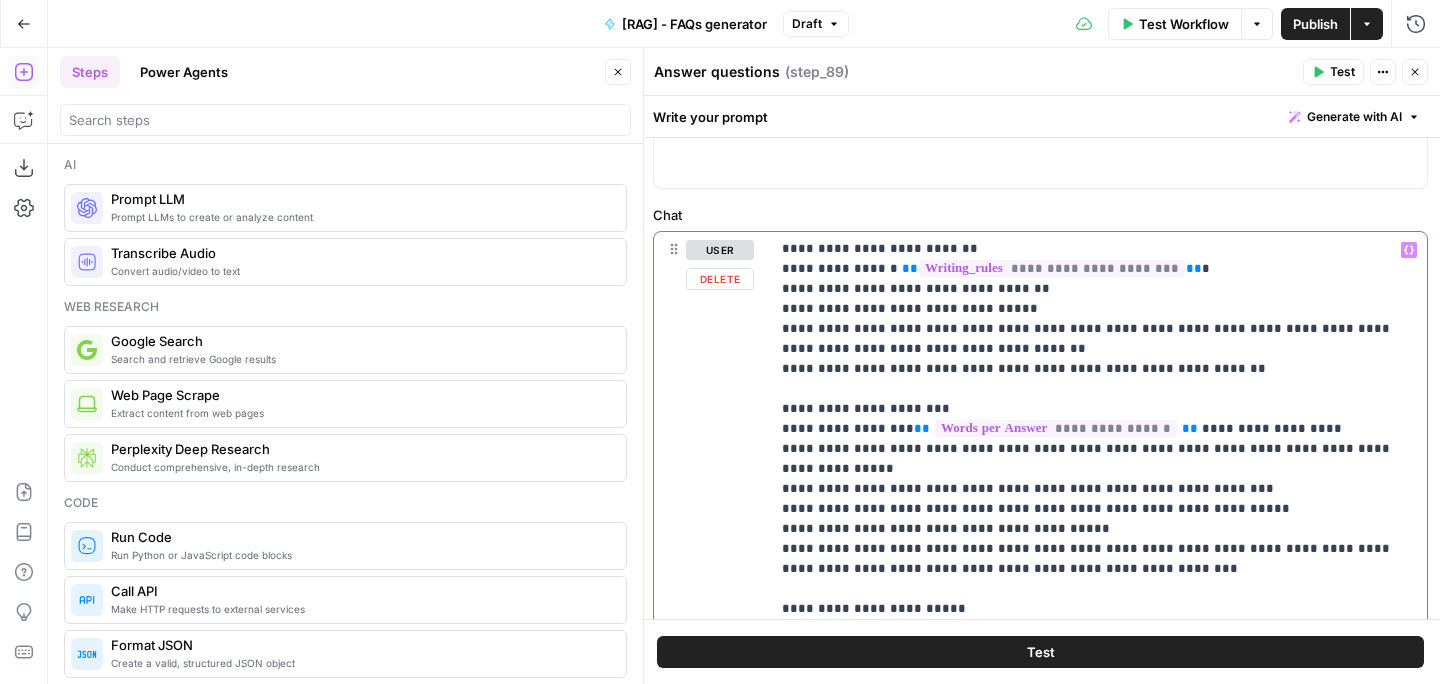 scroll, scrollTop: 602, scrollLeft: 0, axis: vertical 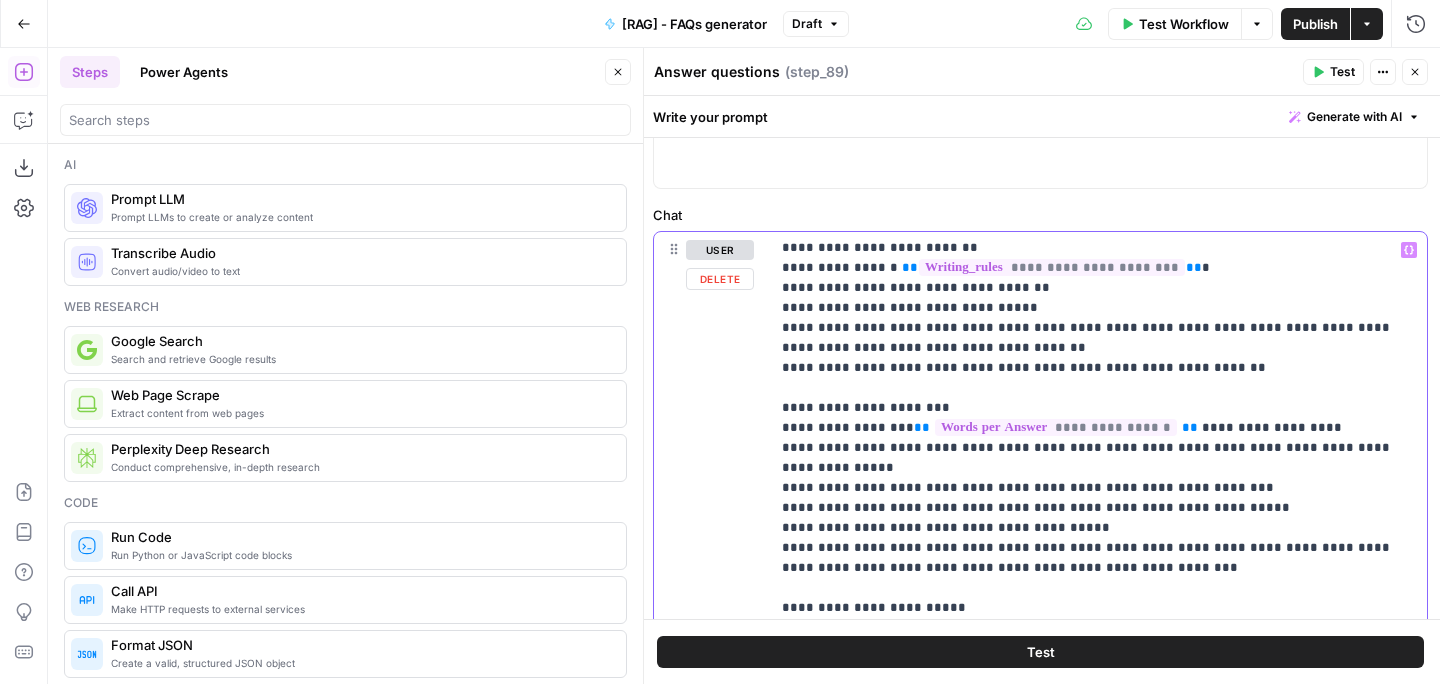 click on "**********" at bounding box center (1098, 348) 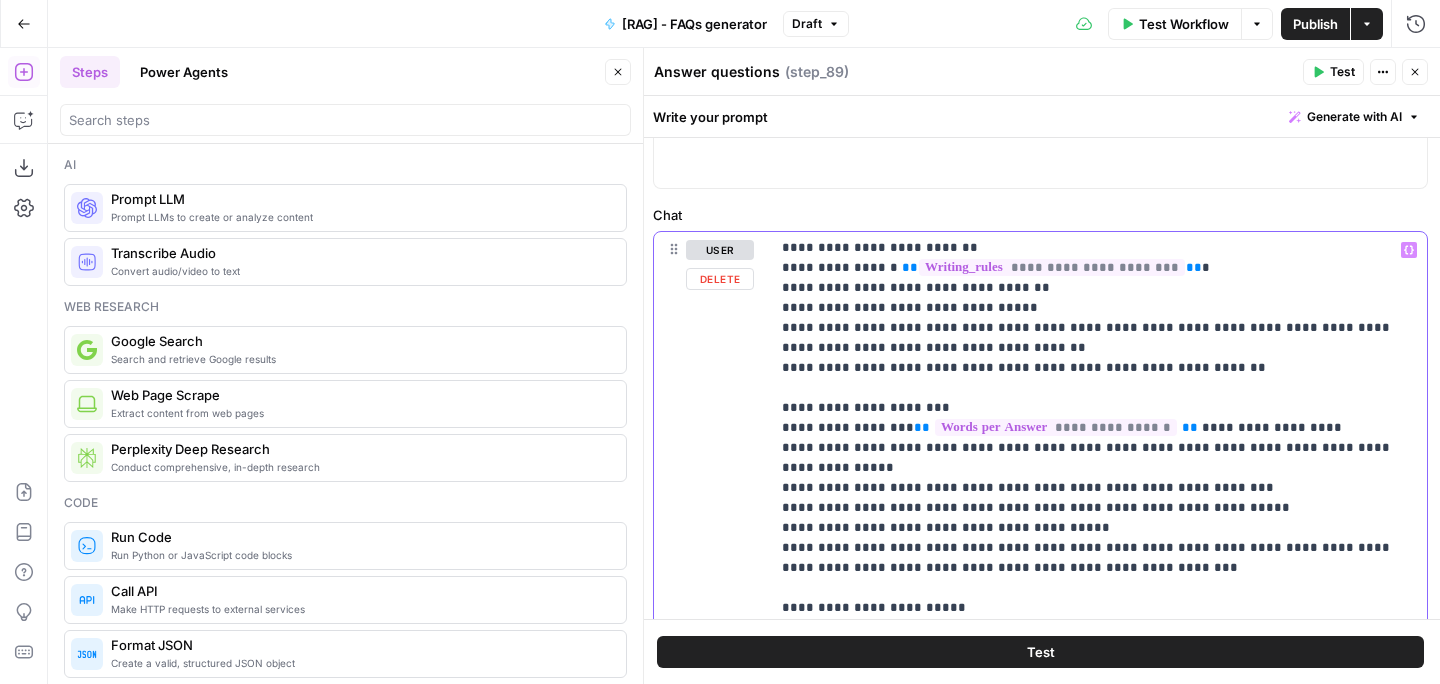 scroll, scrollTop: 621, scrollLeft: 0, axis: vertical 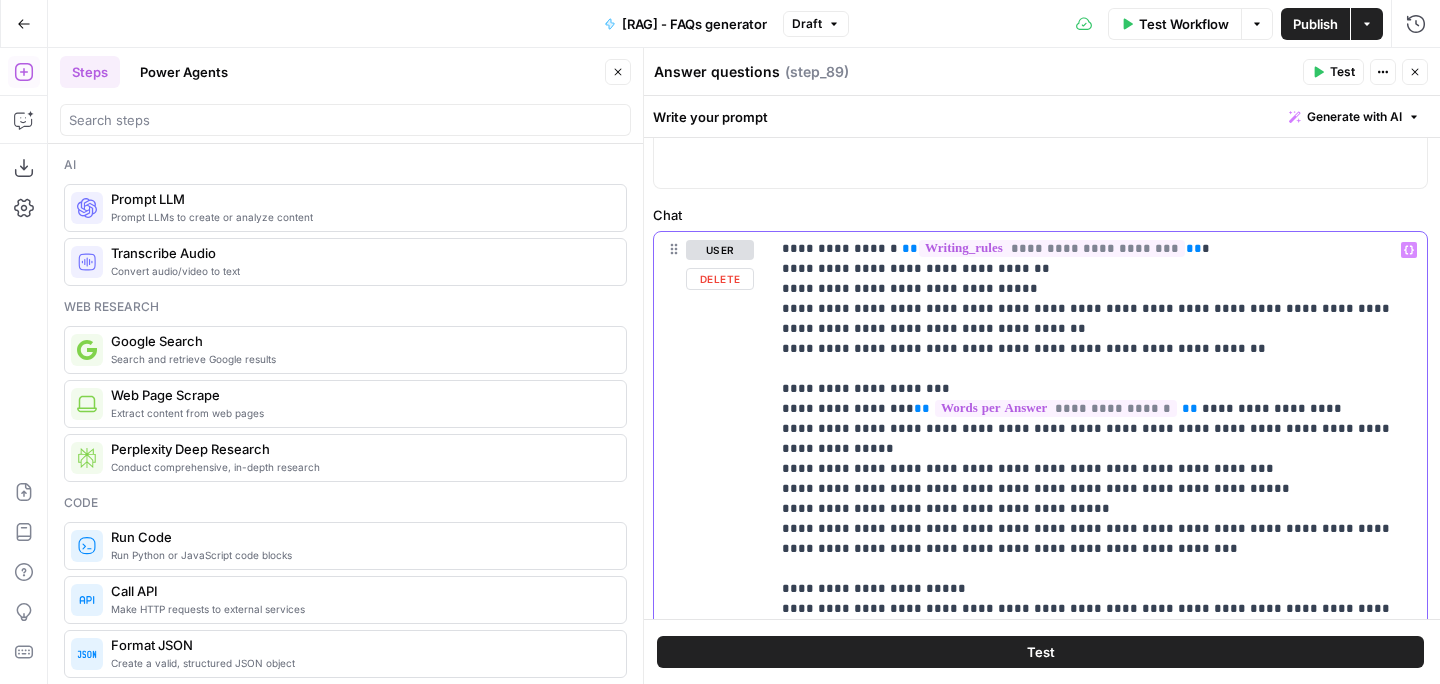 drag, startPoint x: 1388, startPoint y: 403, endPoint x: 761, endPoint y: 407, distance: 627.01276 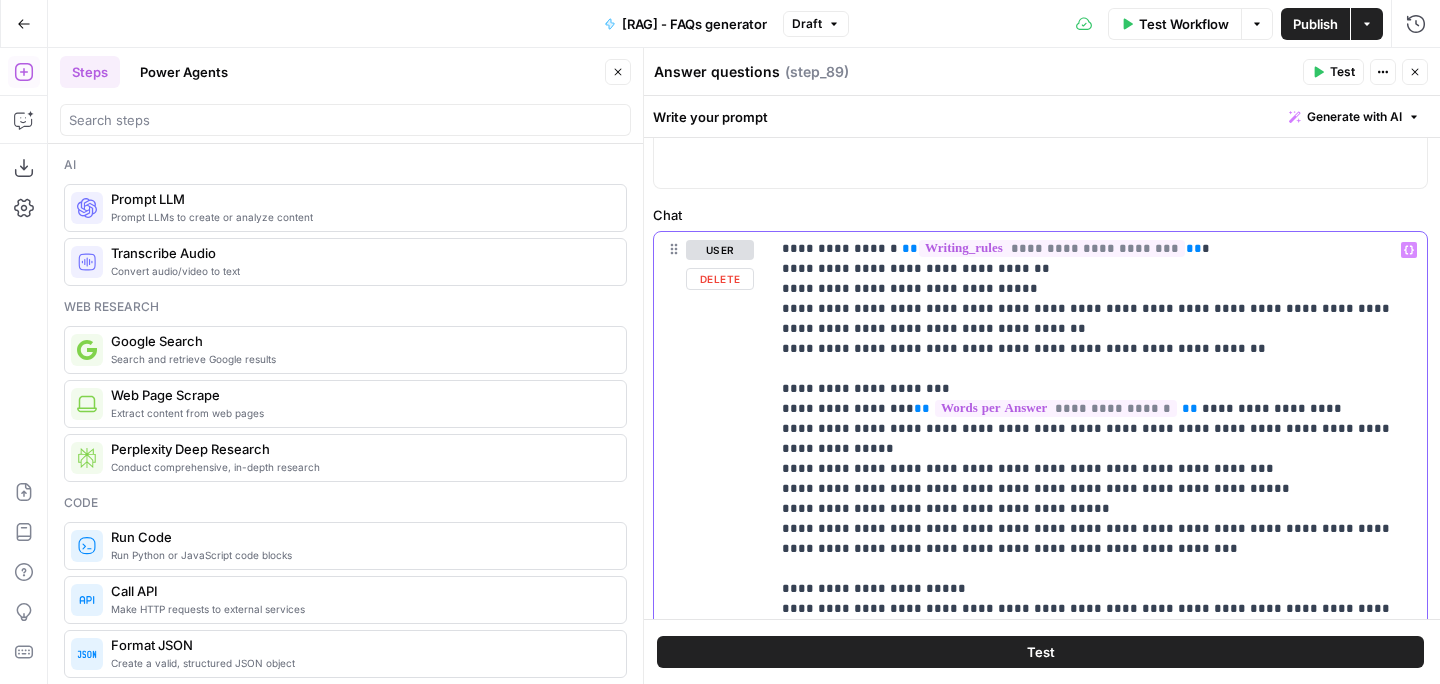 click on "**********" at bounding box center (1040, 662) 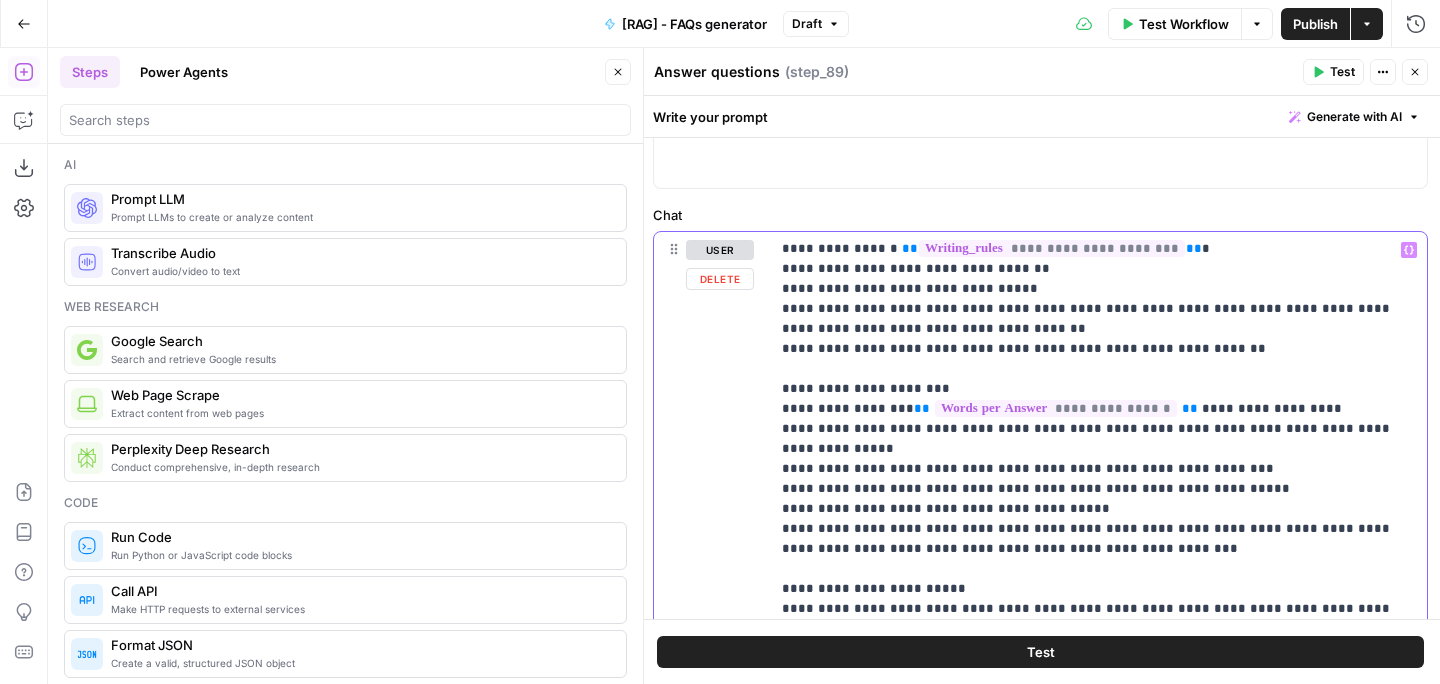copy on "**********" 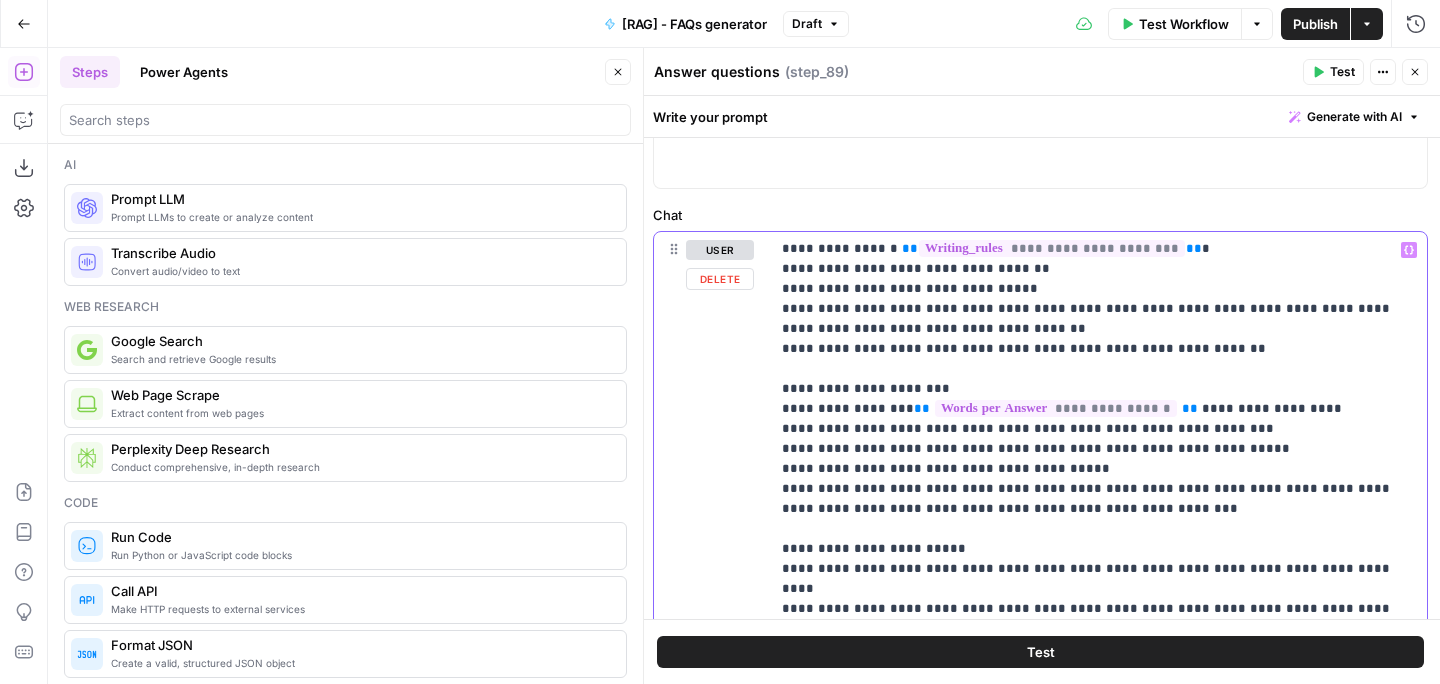 scroll, scrollTop: 601, scrollLeft: 0, axis: vertical 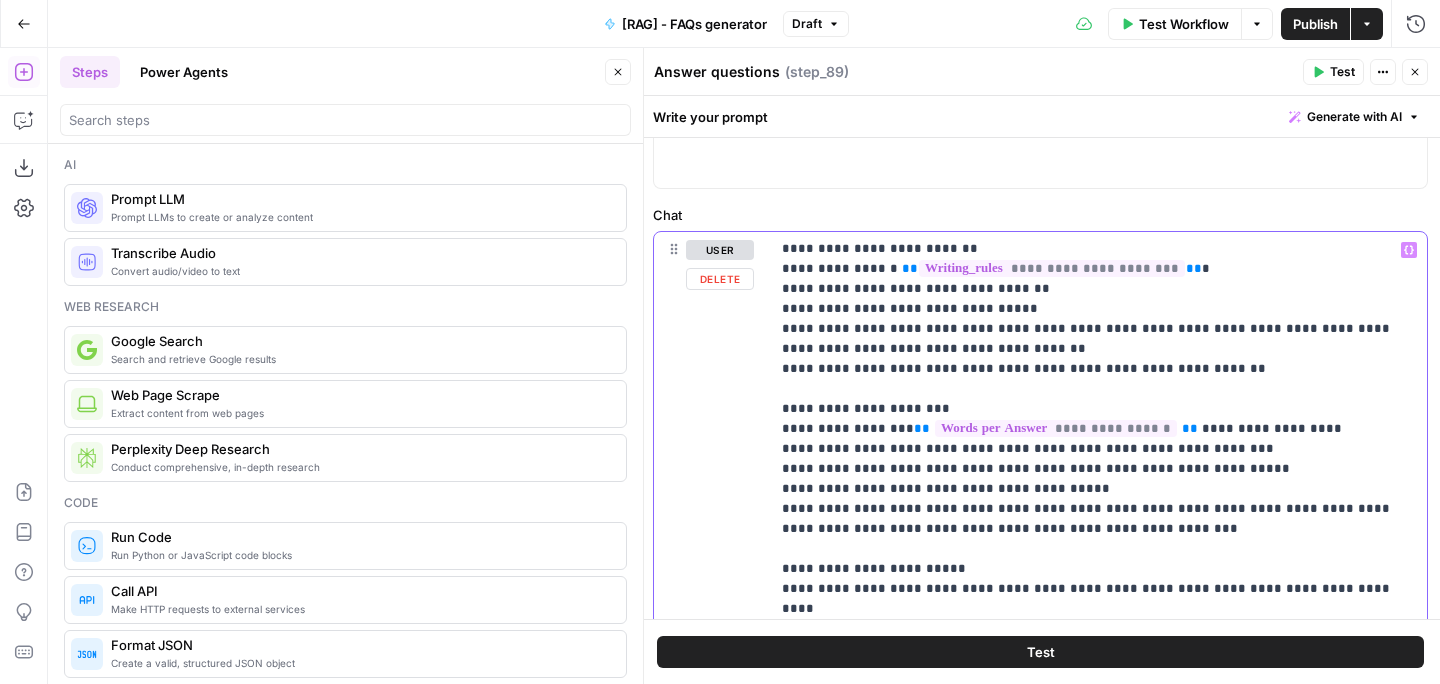 click on "**********" at bounding box center [1098, 339] 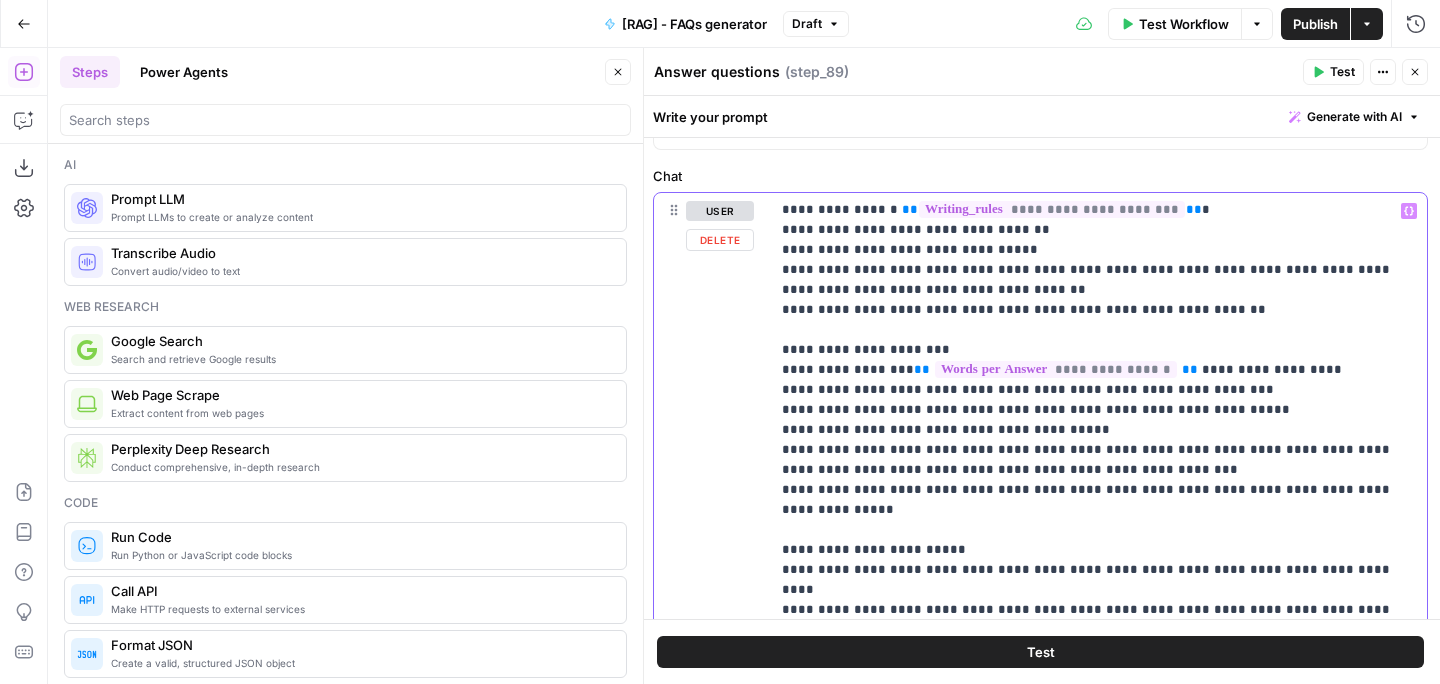 scroll, scrollTop: 240, scrollLeft: 0, axis: vertical 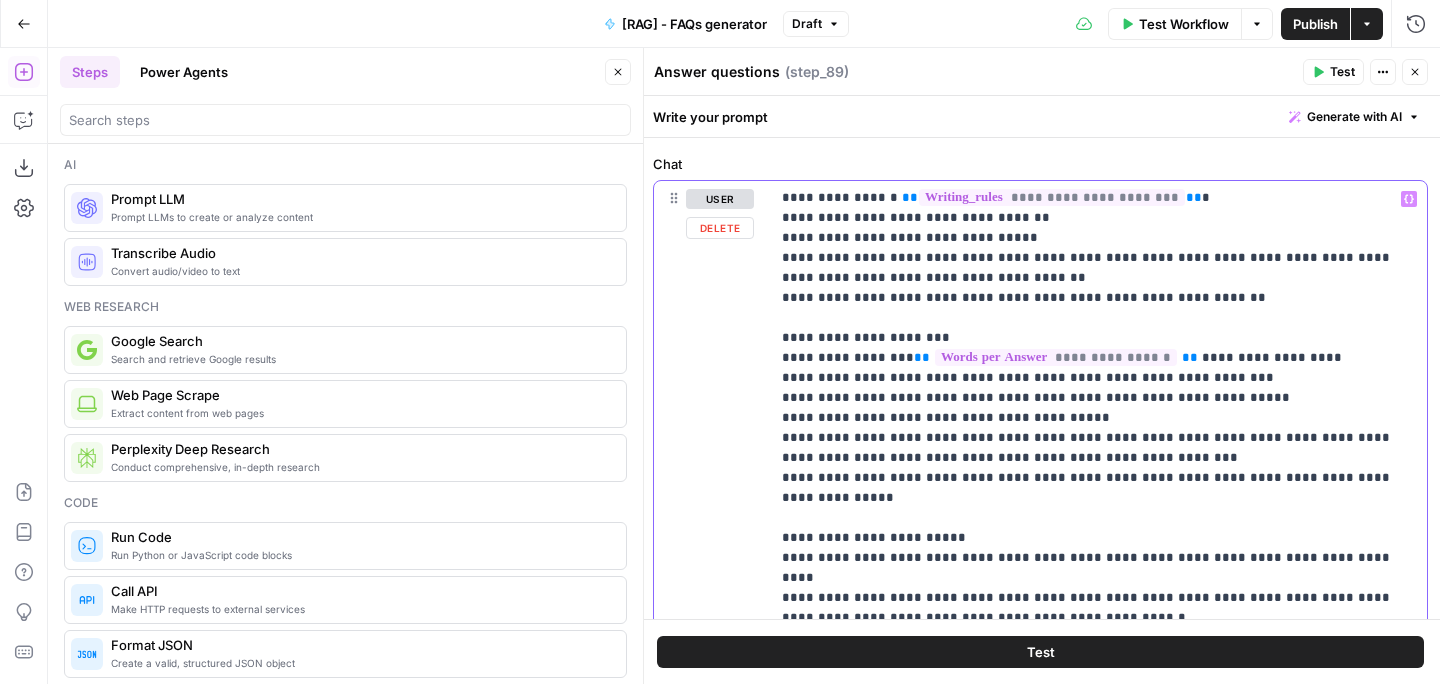 drag, startPoint x: 1343, startPoint y: 519, endPoint x: 804, endPoint y: 526, distance: 539.0455 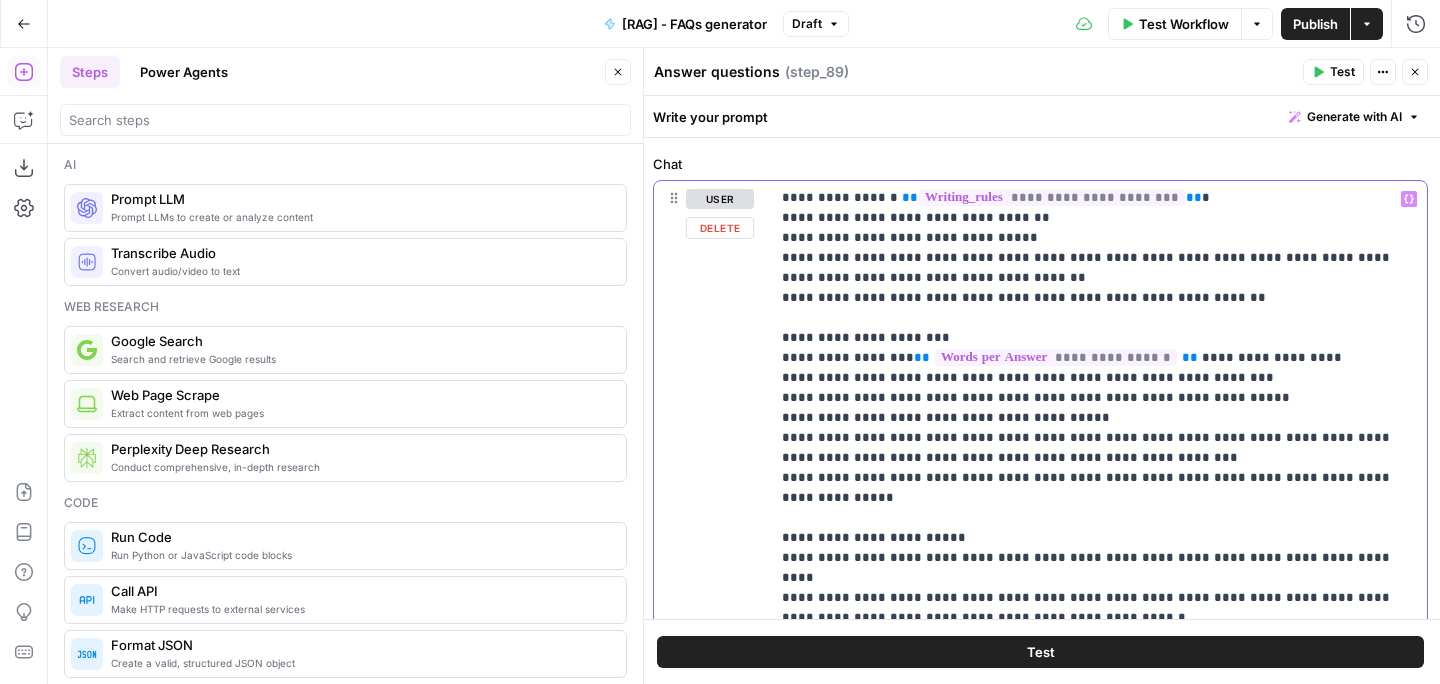click on "**********" at bounding box center [1098, 278] 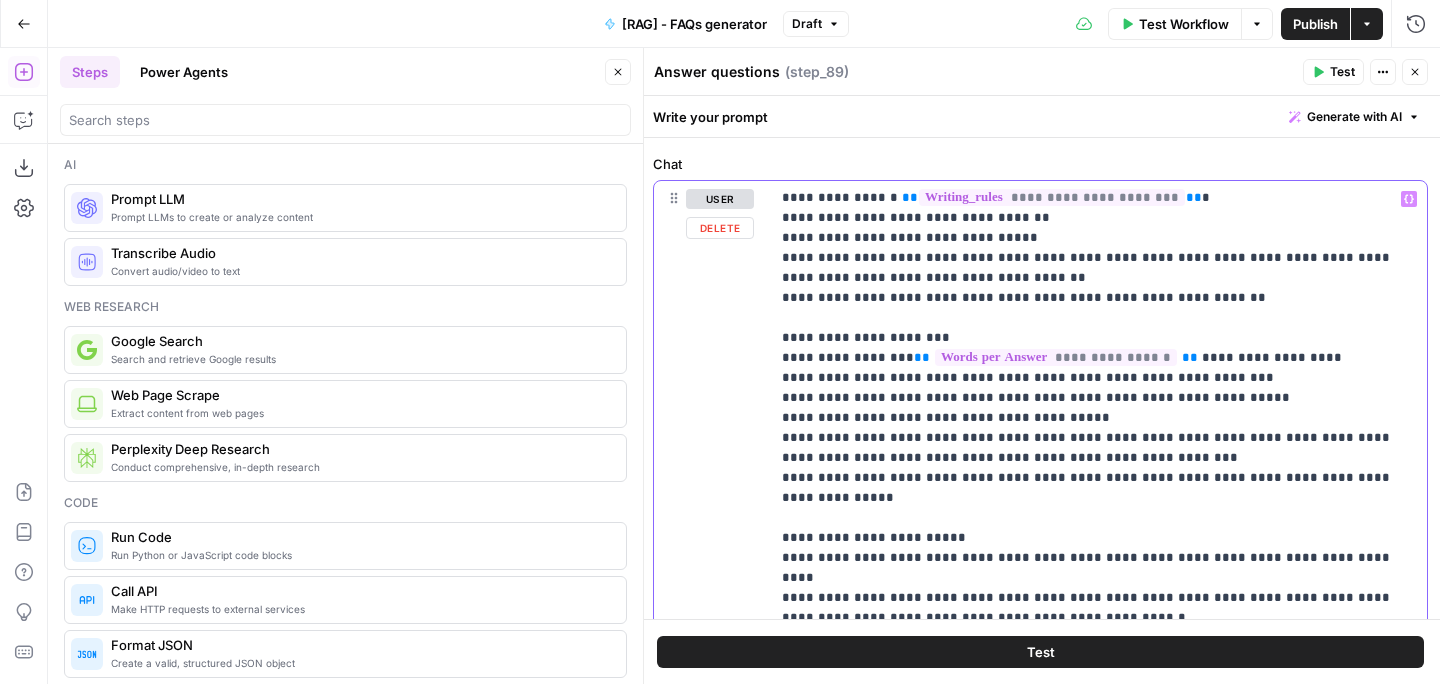 click on "**********" at bounding box center (1098, 278) 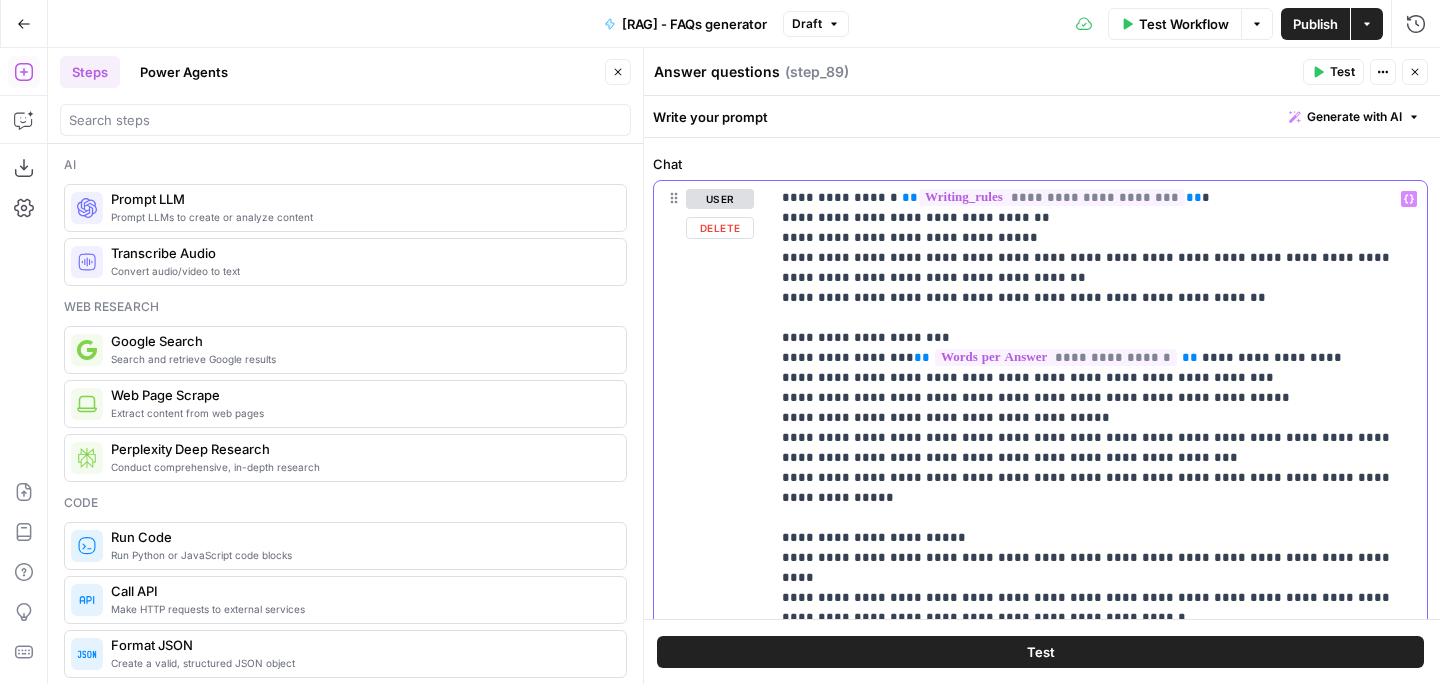 click on "**********" at bounding box center (1098, 278) 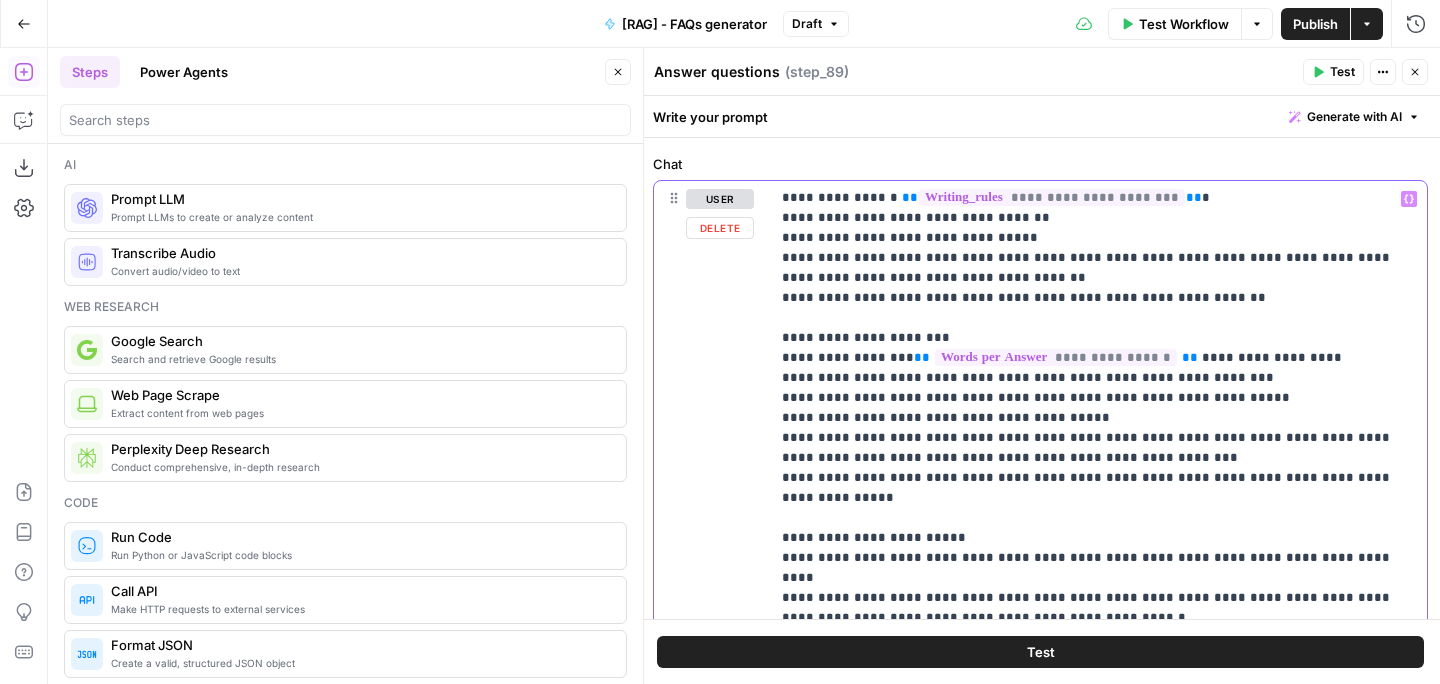 drag, startPoint x: 1095, startPoint y: 535, endPoint x: 1066, endPoint y: 534, distance: 29.017237 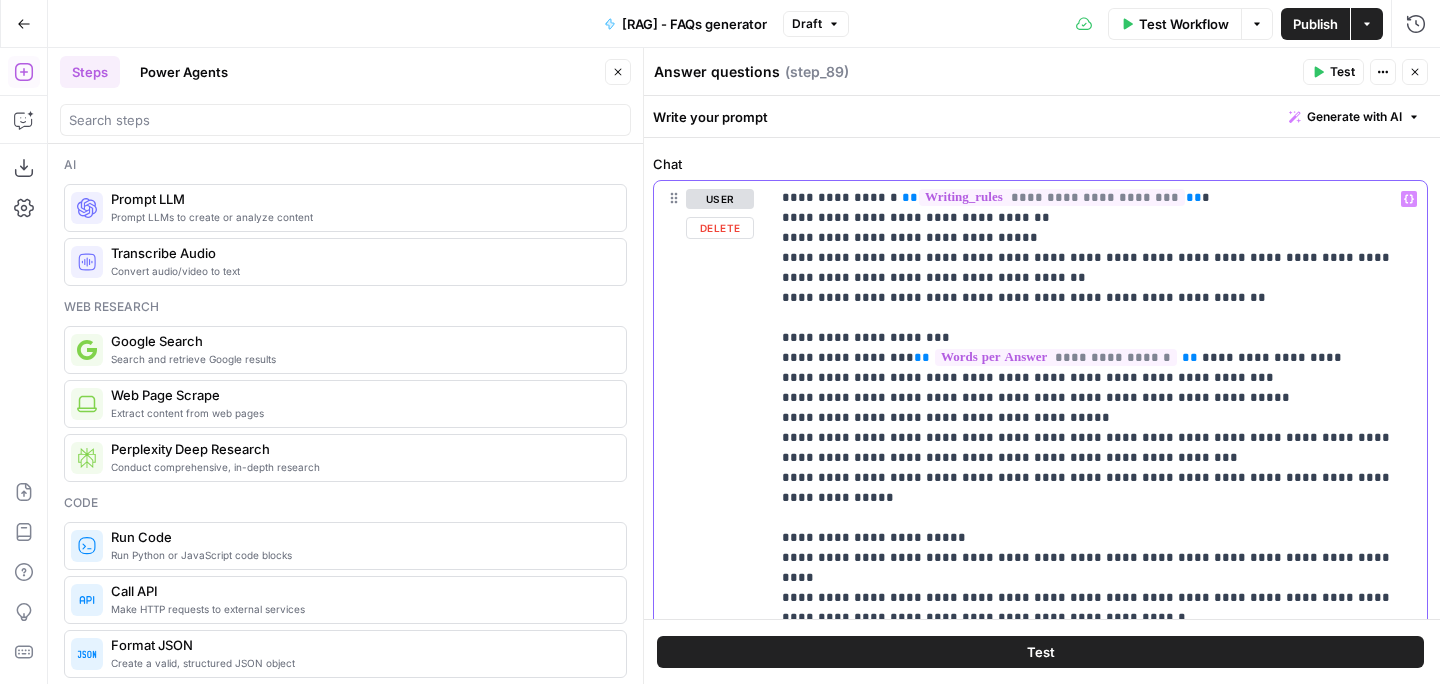 click on "**********" at bounding box center [1098, 278] 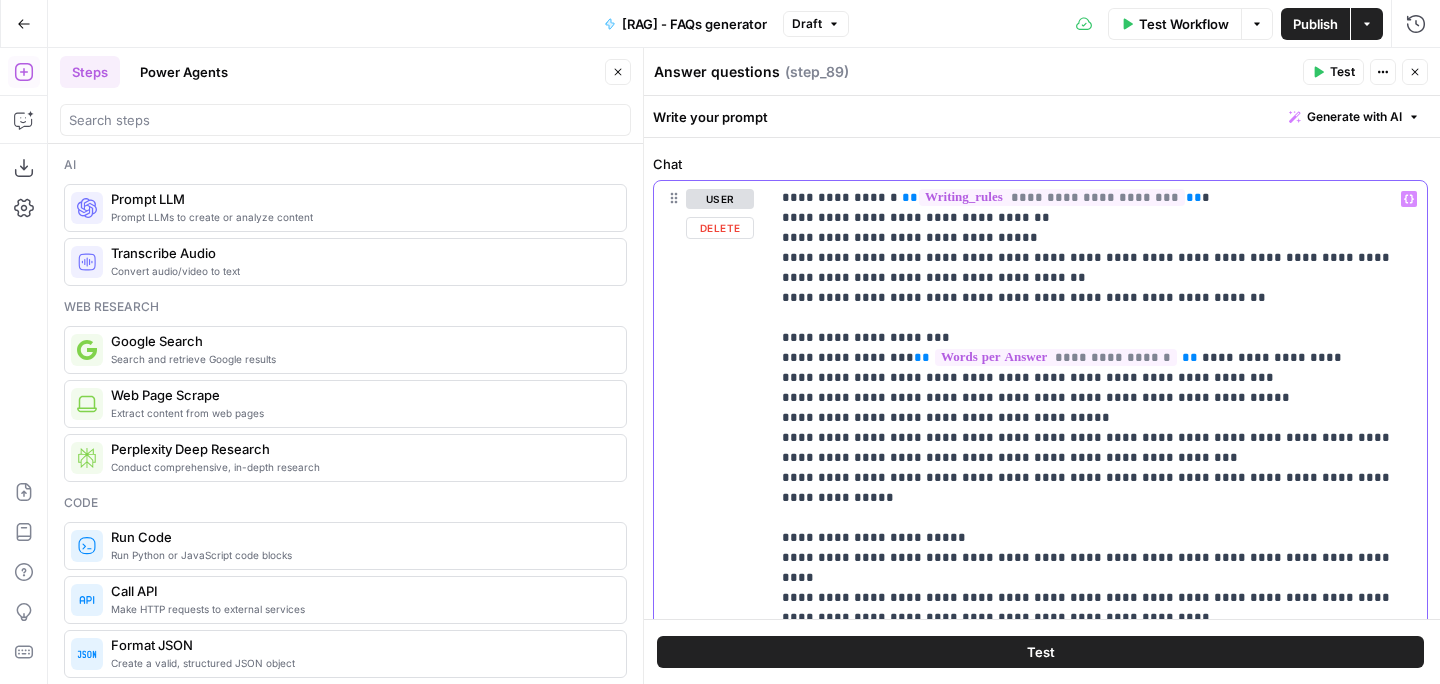 click on "**********" at bounding box center [1098, 278] 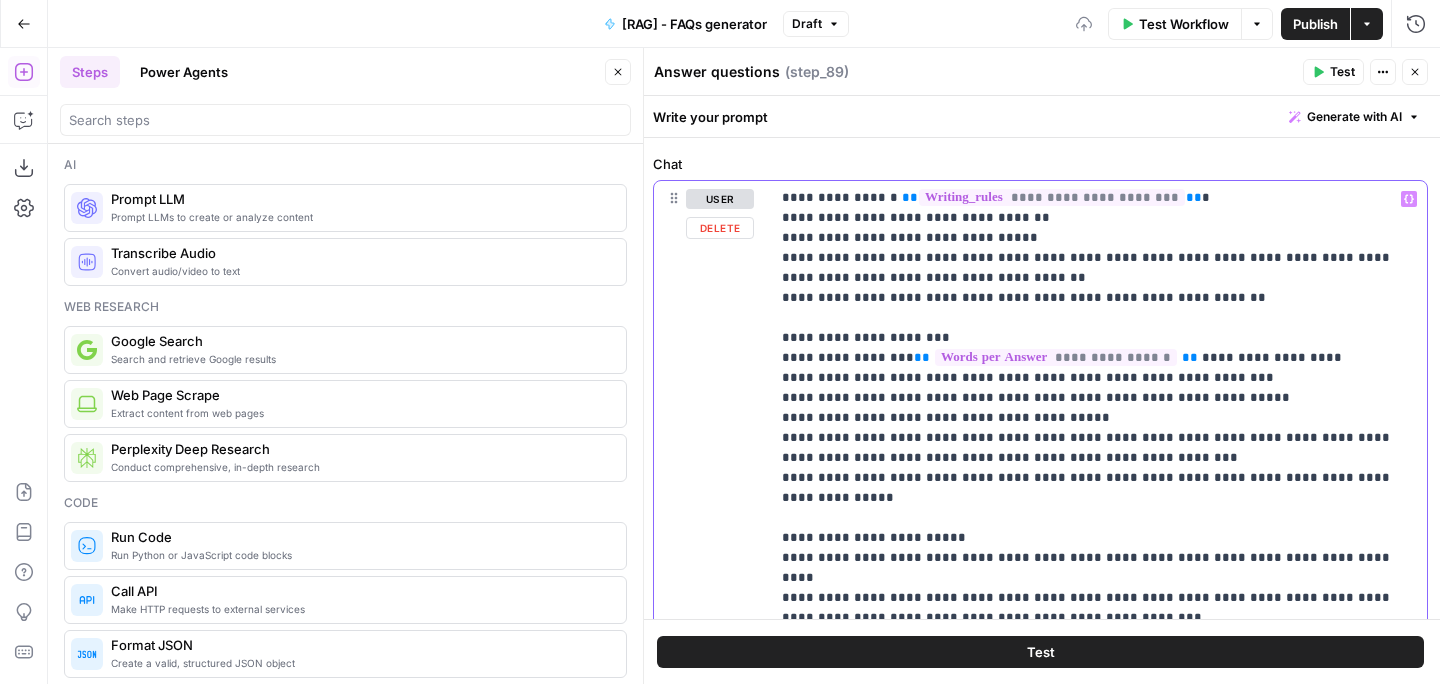 click on "**********" at bounding box center [1098, 278] 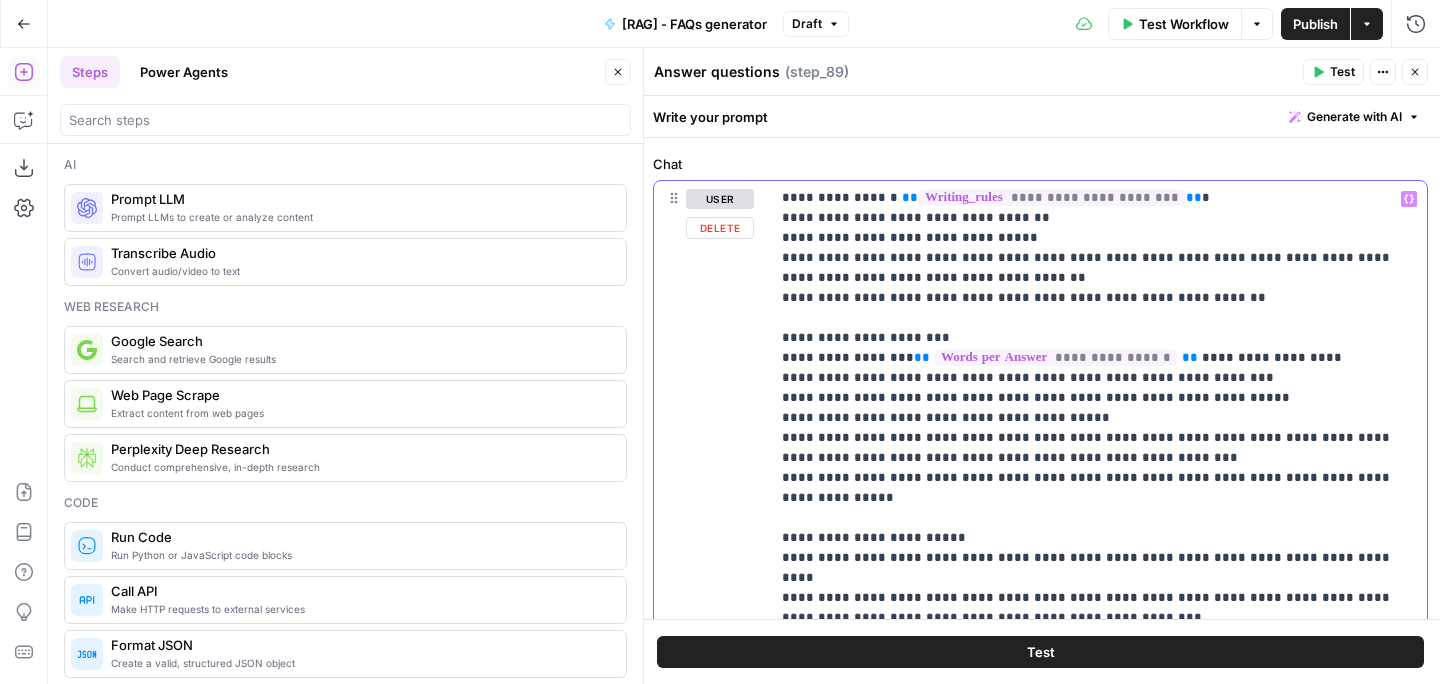 drag, startPoint x: 1072, startPoint y: 555, endPoint x: 756, endPoint y: 535, distance: 316.6323 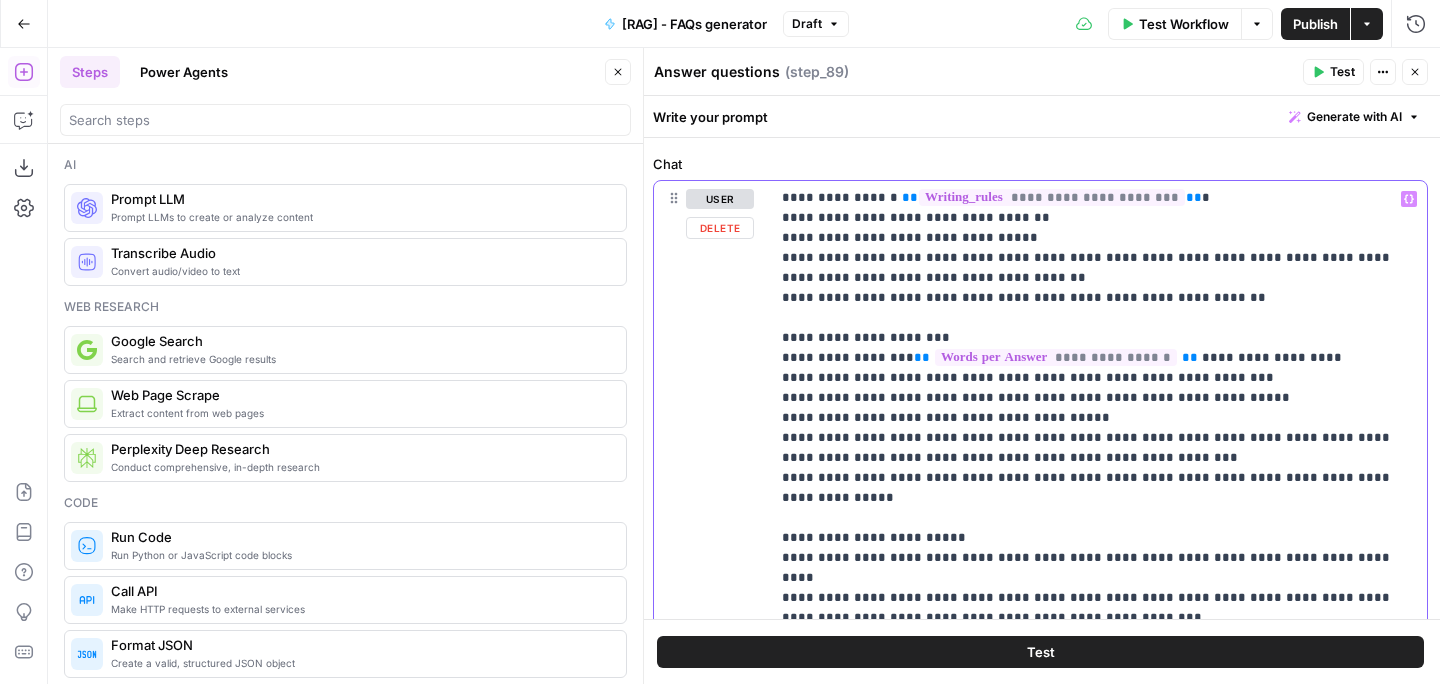 click on "**********" at bounding box center (1040, 611) 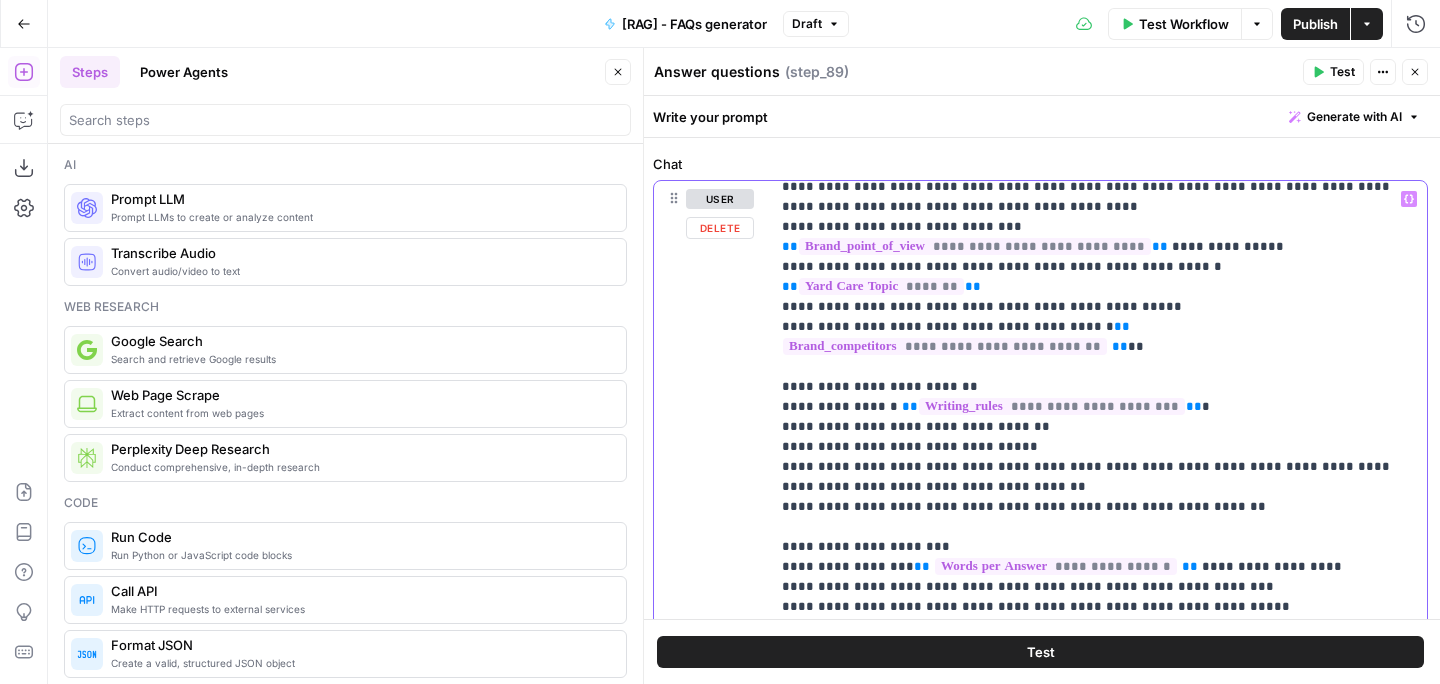 scroll, scrollTop: 290, scrollLeft: 0, axis: vertical 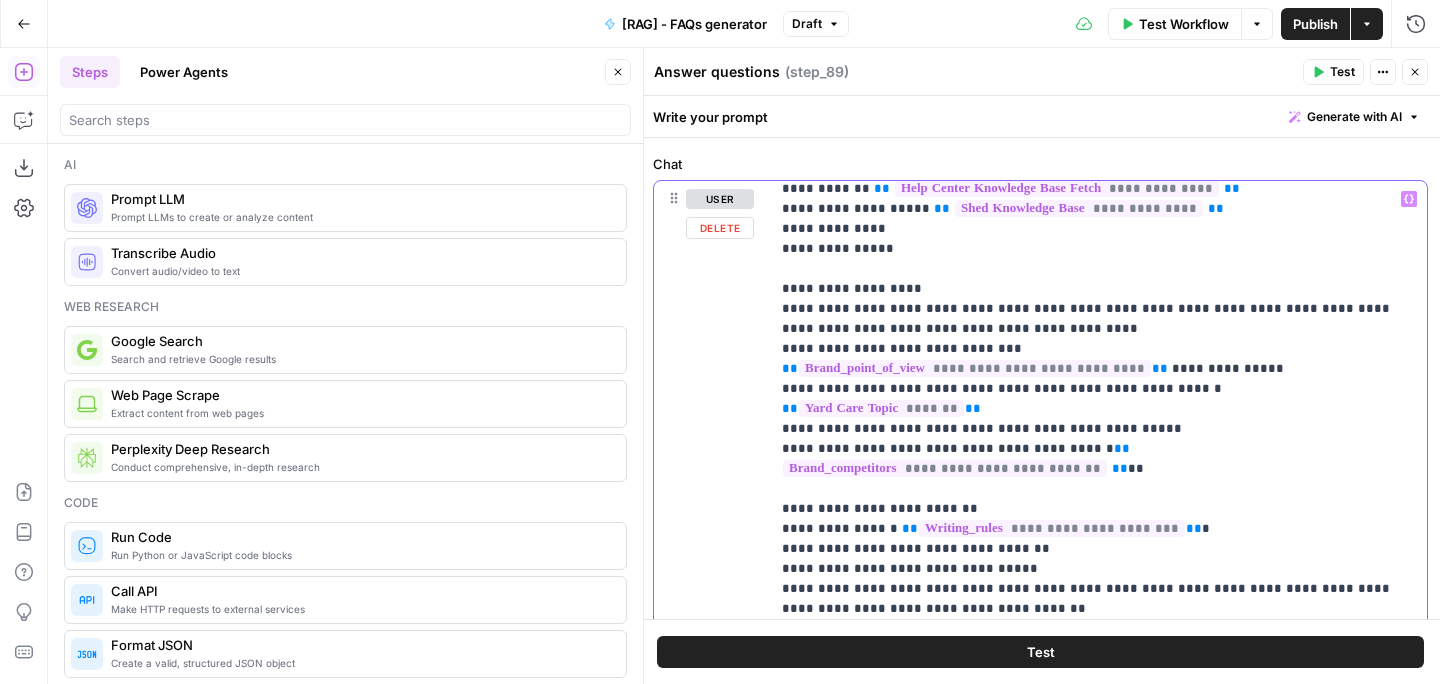 click on "**********" at bounding box center [1098, 609] 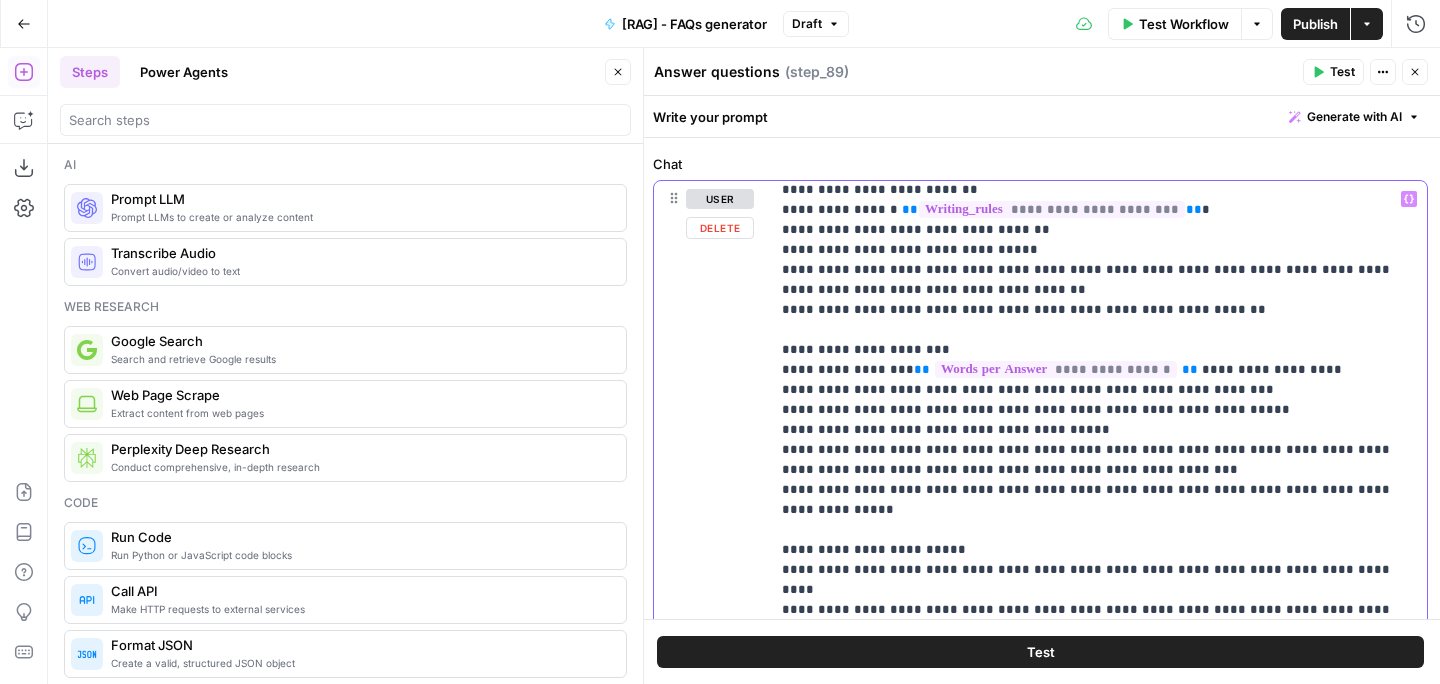 scroll, scrollTop: 661, scrollLeft: 0, axis: vertical 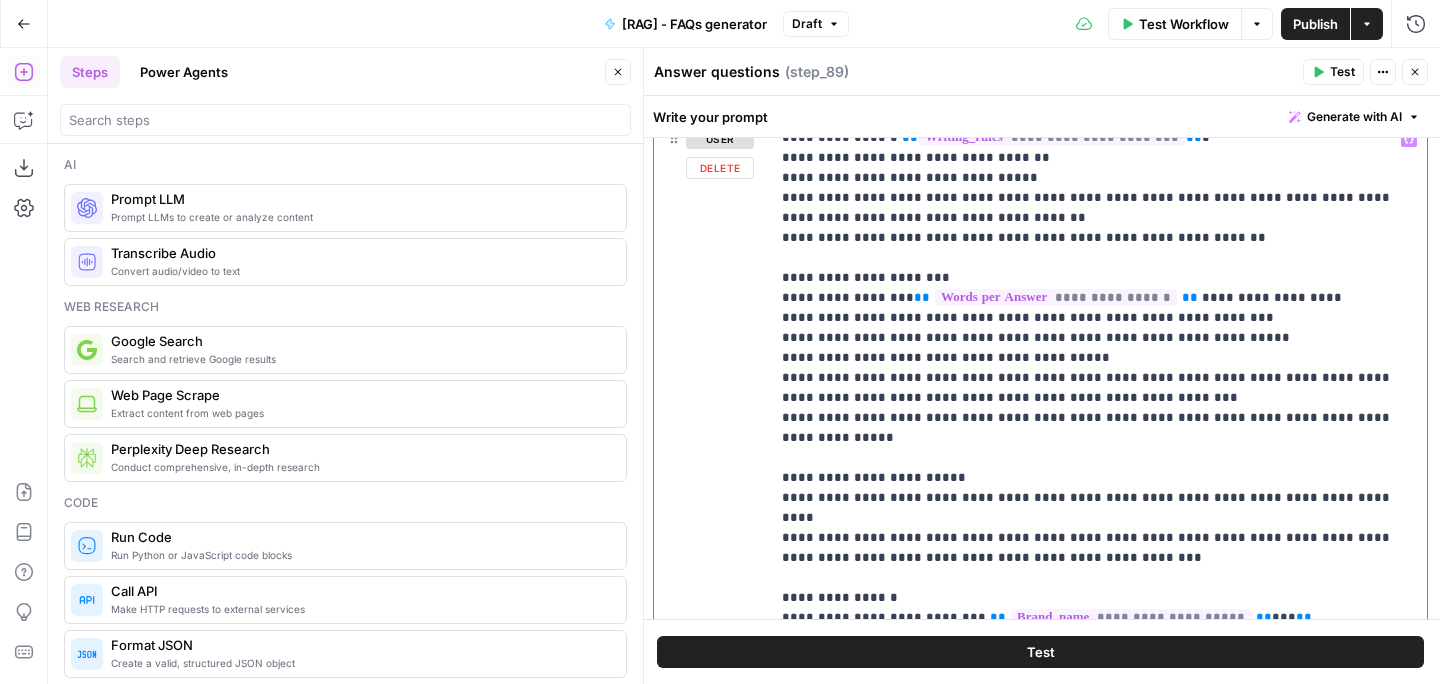 drag, startPoint x: 1339, startPoint y: 459, endPoint x: 763, endPoint y: 462, distance: 576.0078 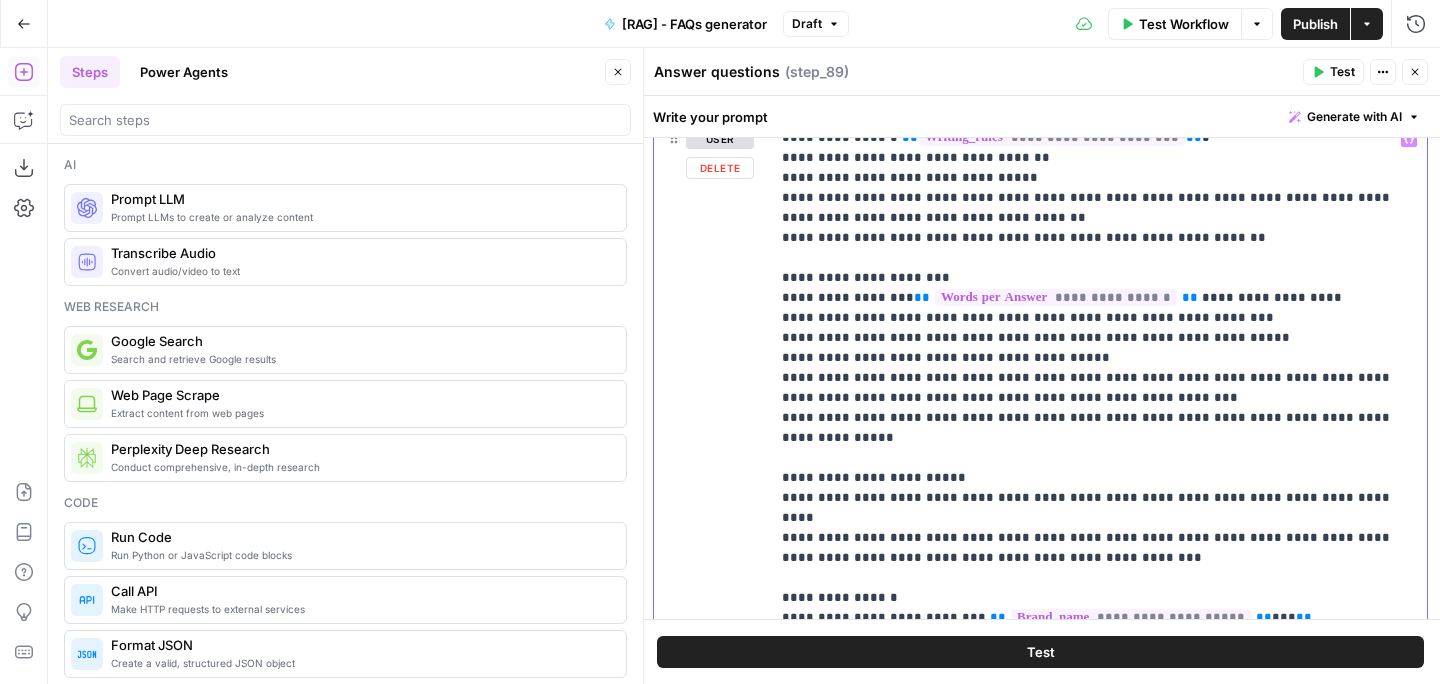 click on "**********" at bounding box center (1040, 551) 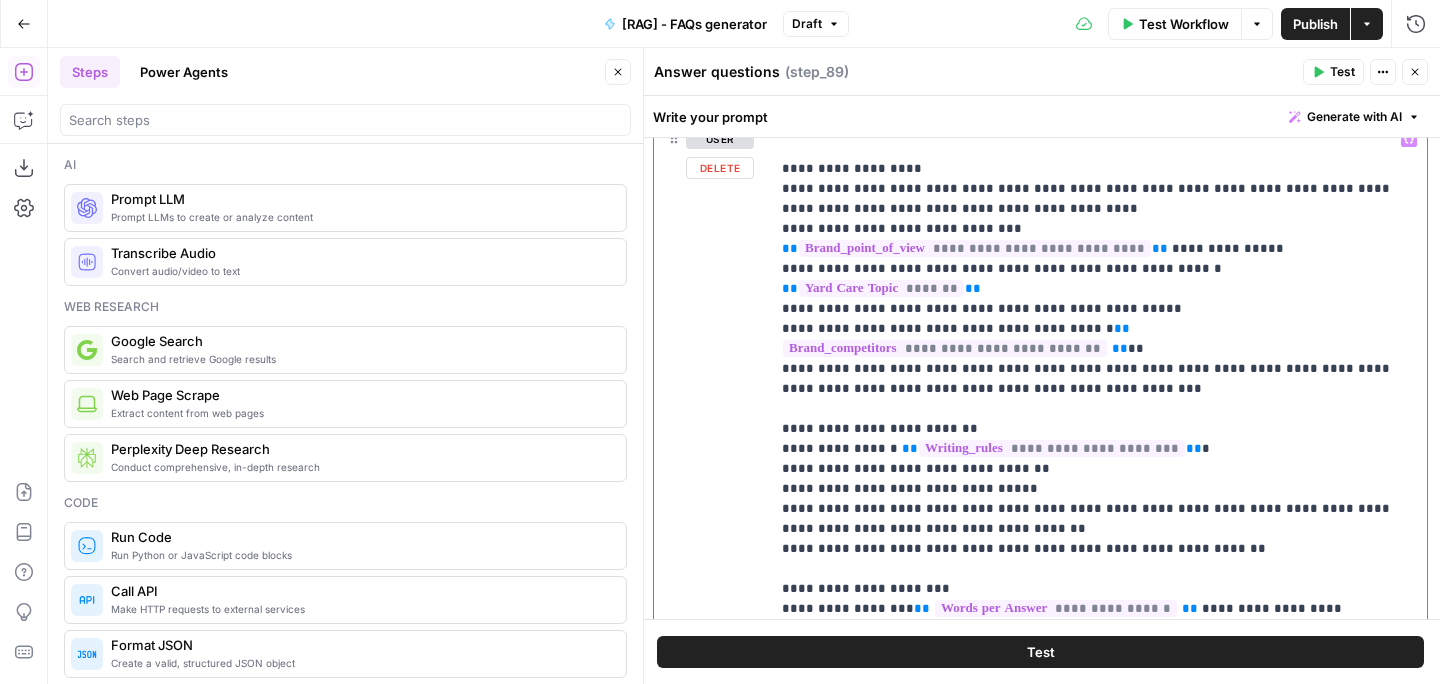 scroll, scrollTop: 166, scrollLeft: 0, axis: vertical 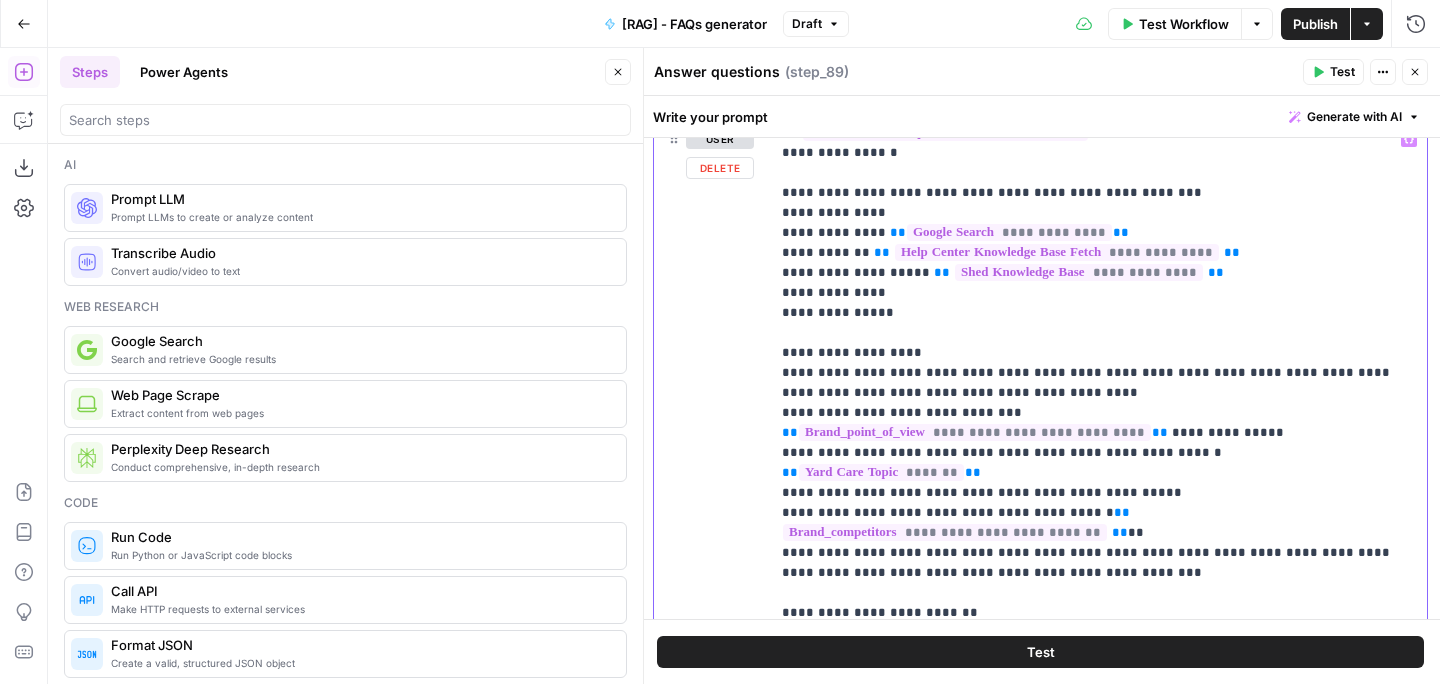 click on "**********" at bounding box center [1098, 693] 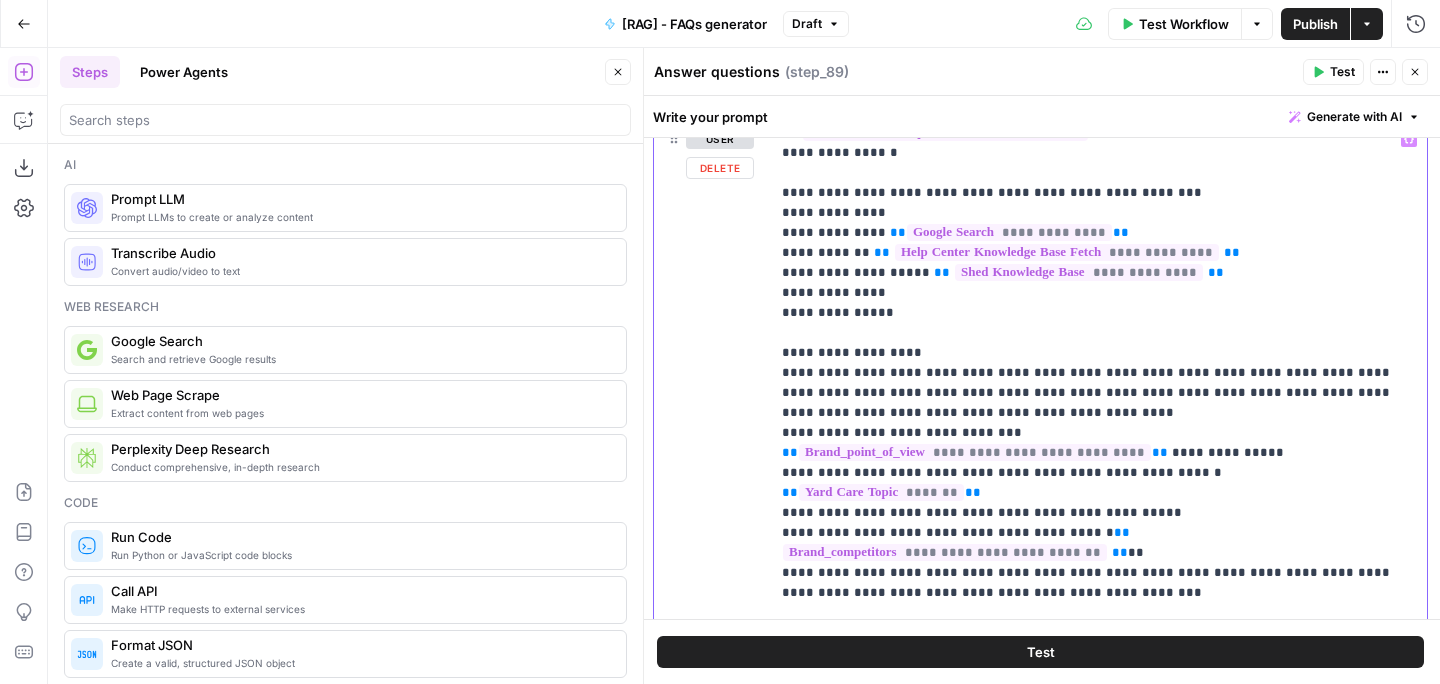 click on "**********" at bounding box center [1098, 703] 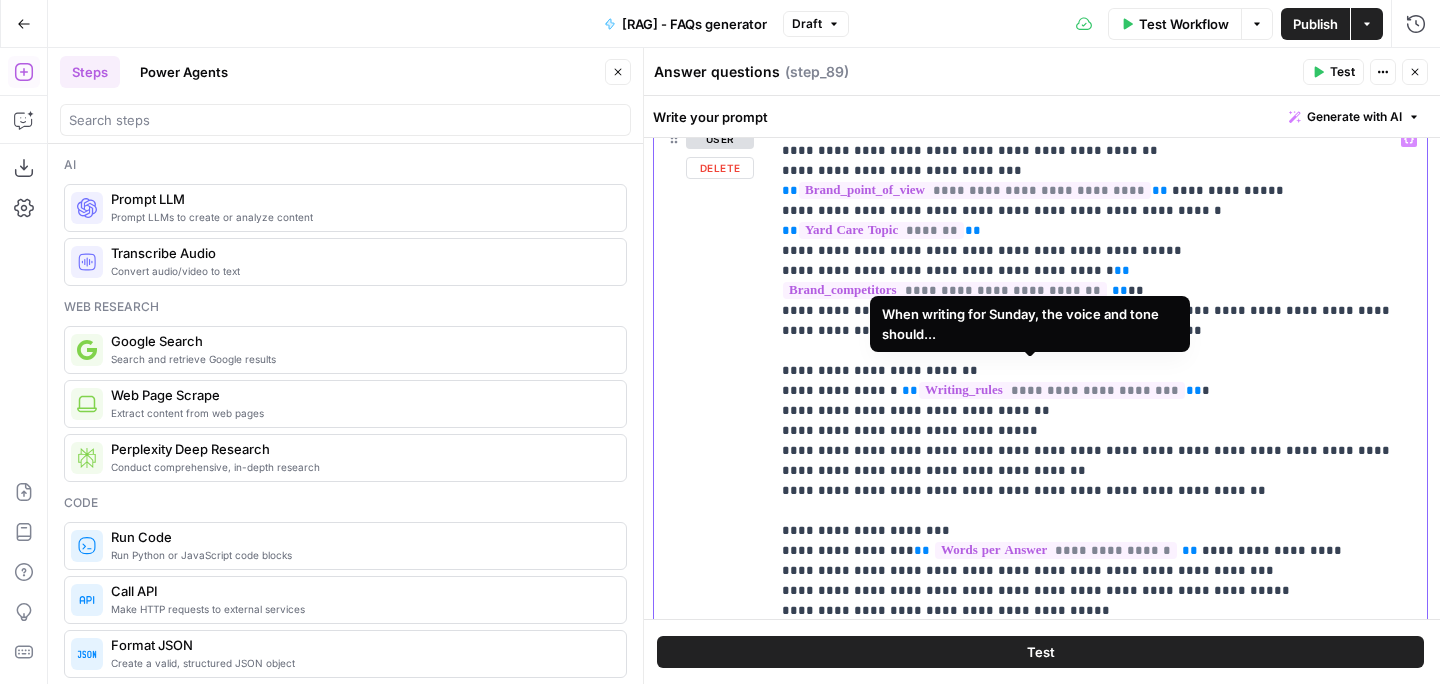 scroll, scrollTop: 637, scrollLeft: 0, axis: vertical 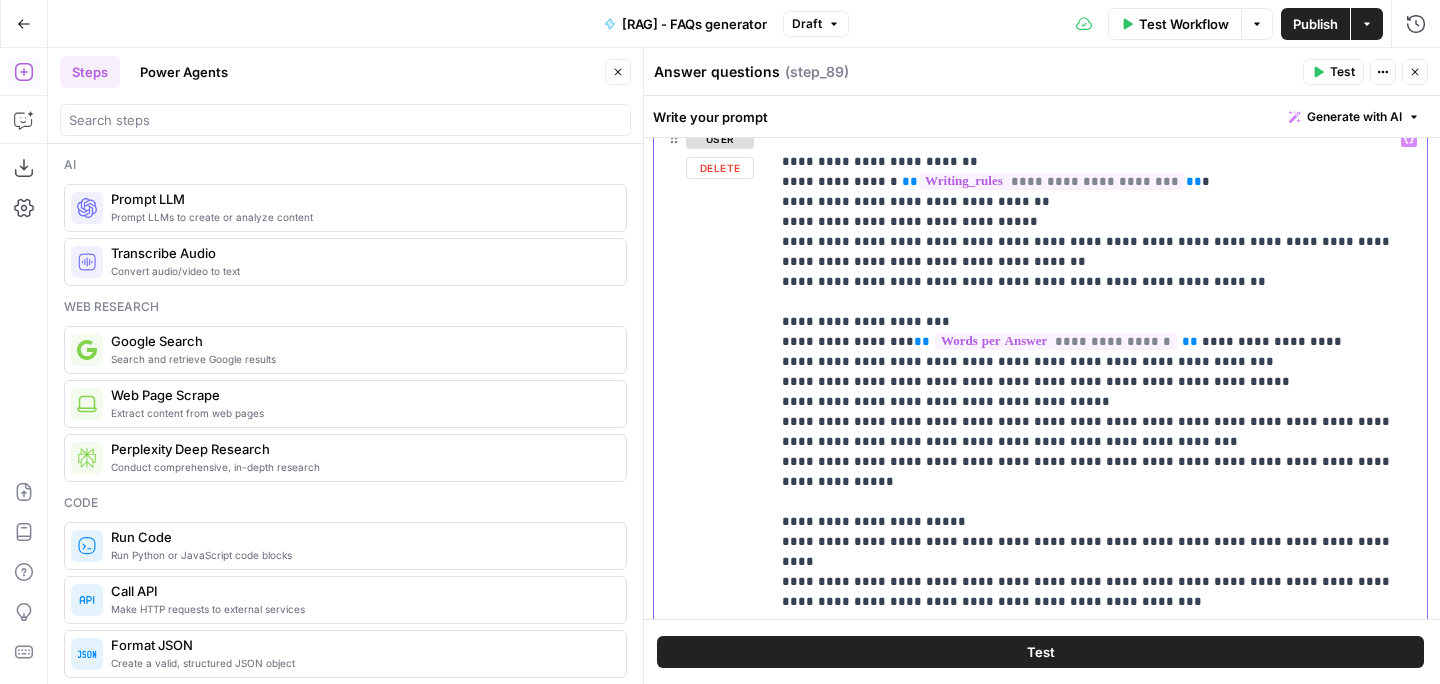 drag, startPoint x: 1054, startPoint y: 551, endPoint x: 735, endPoint y: 490, distance: 324.77994 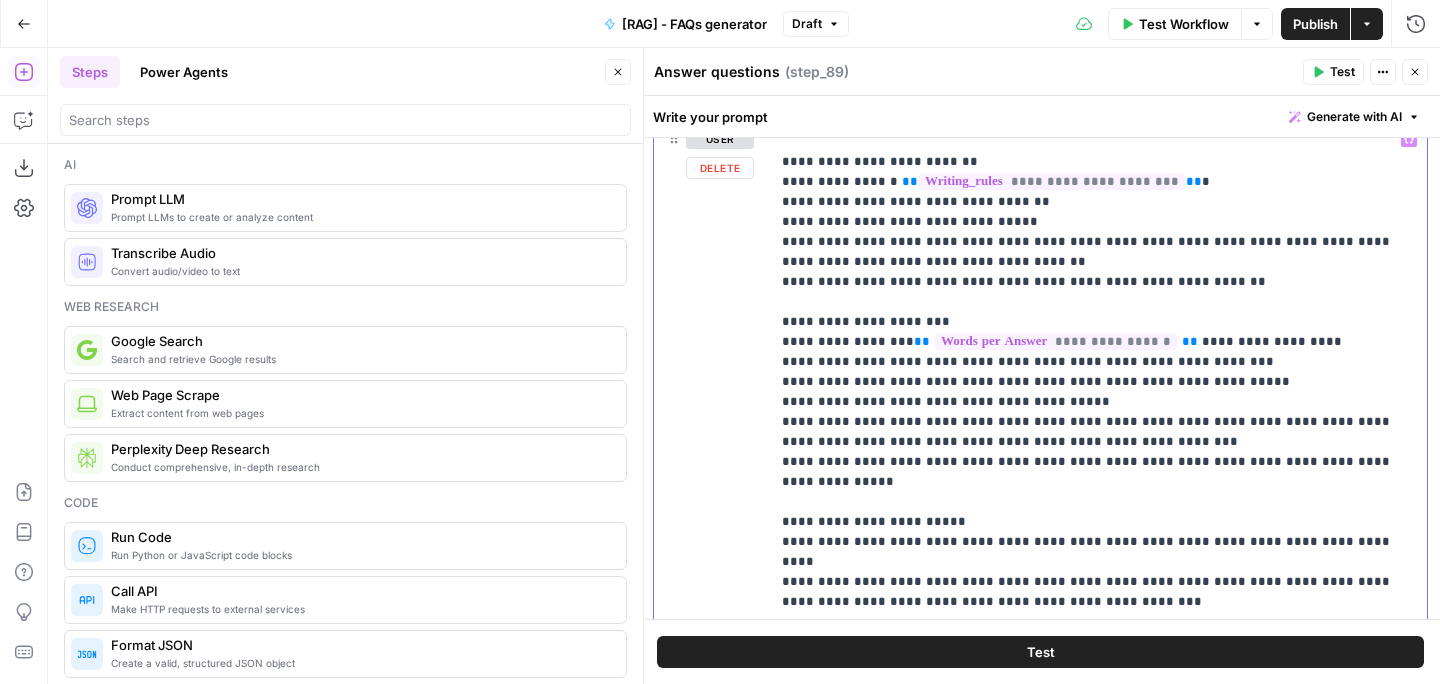 click on "**********" at bounding box center (1040, 551) 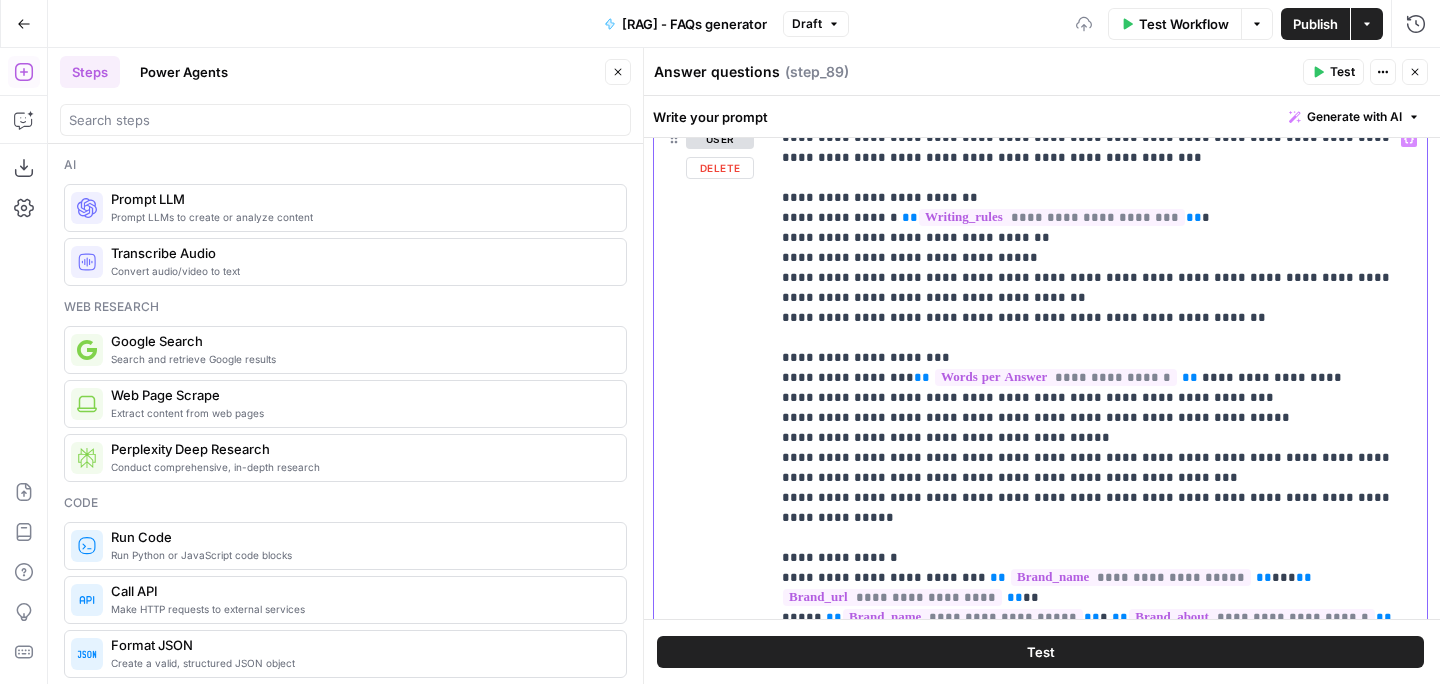 scroll, scrollTop: 581, scrollLeft: 0, axis: vertical 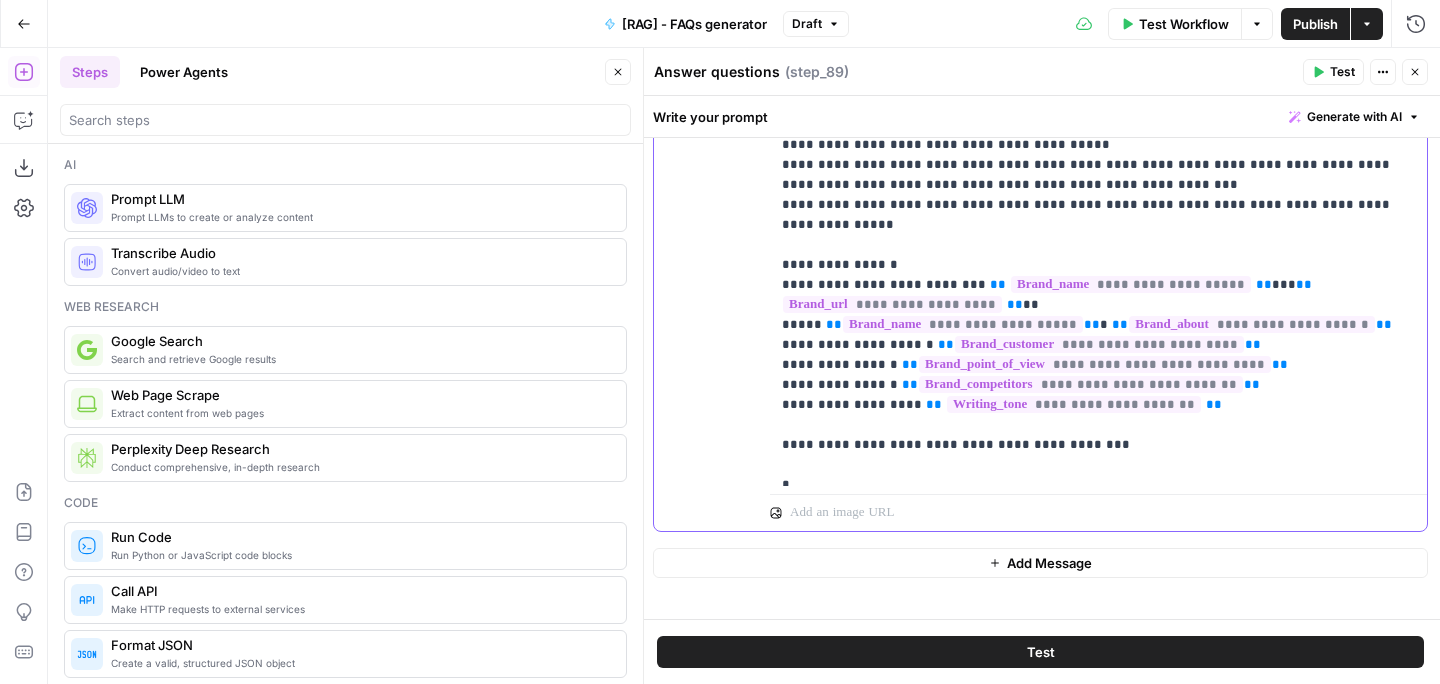 click on "**********" at bounding box center [1098, -75] 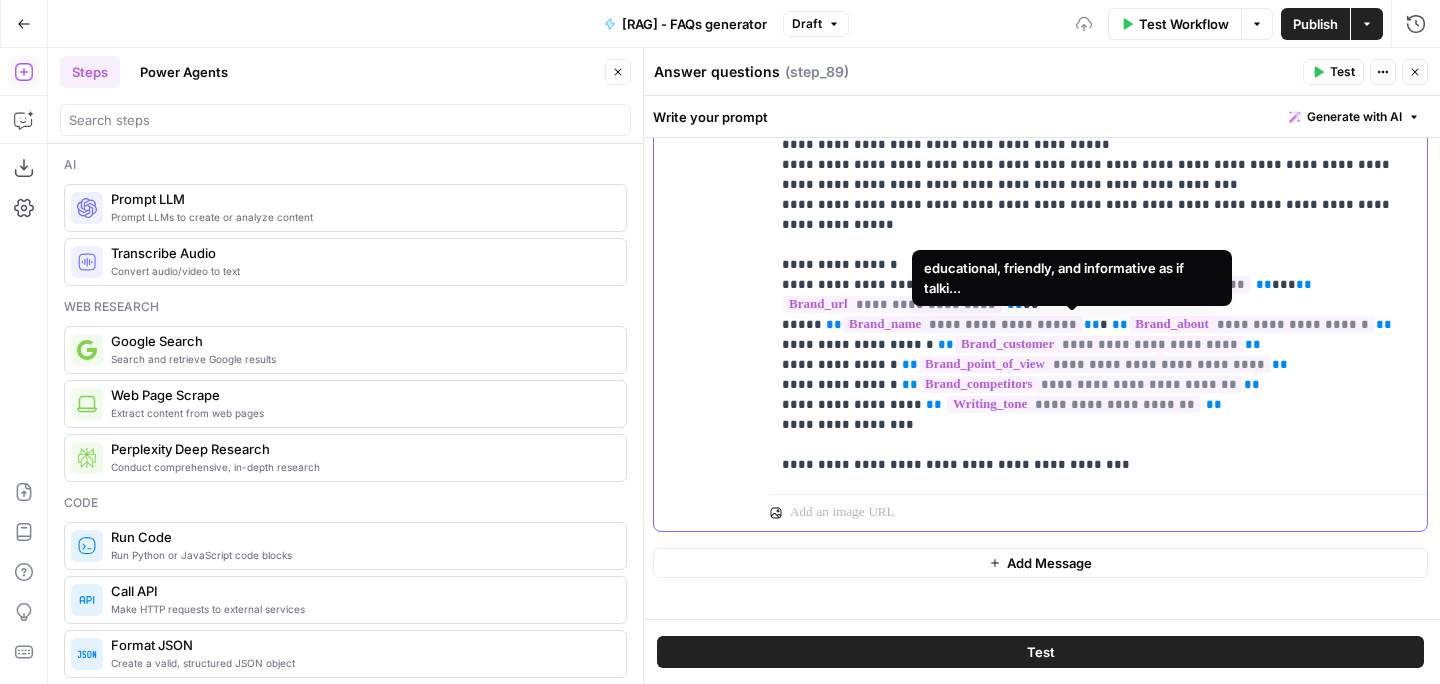 click on "**********" at bounding box center [1074, 404] 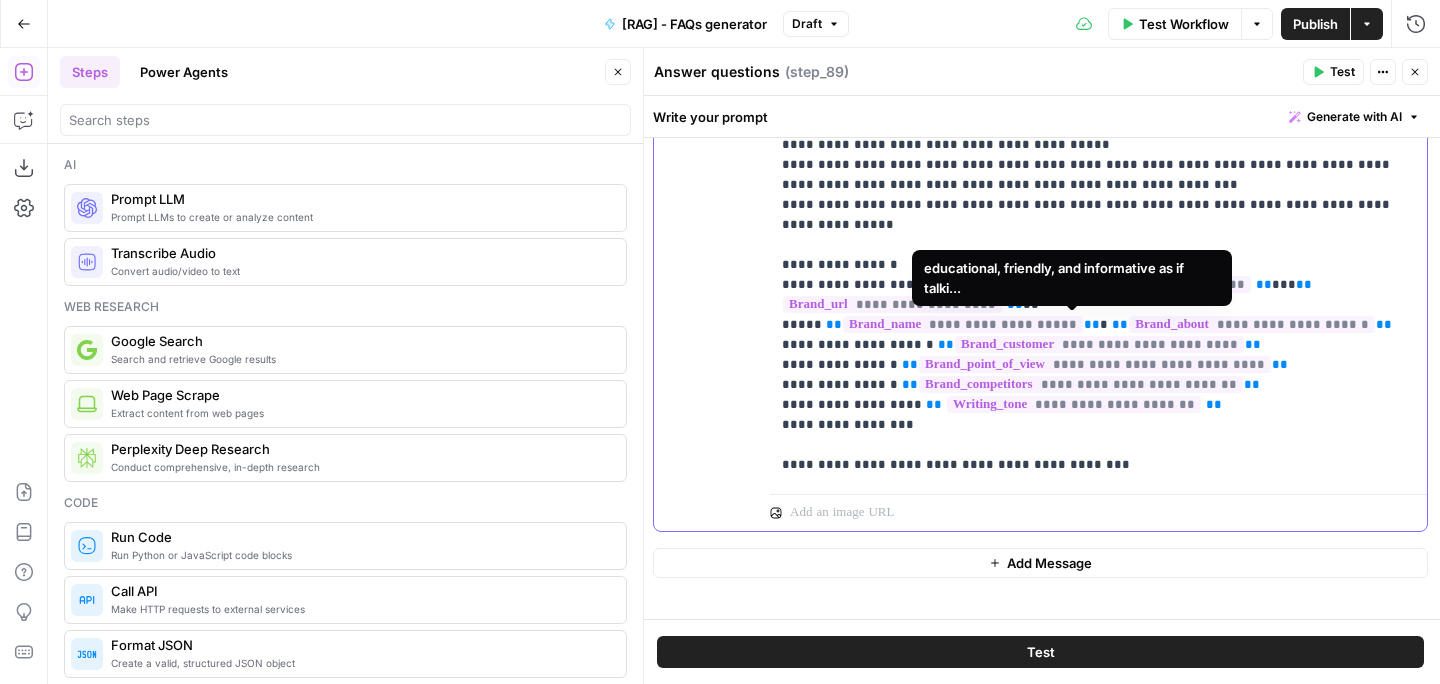 click on "**********" at bounding box center [1098, -65] 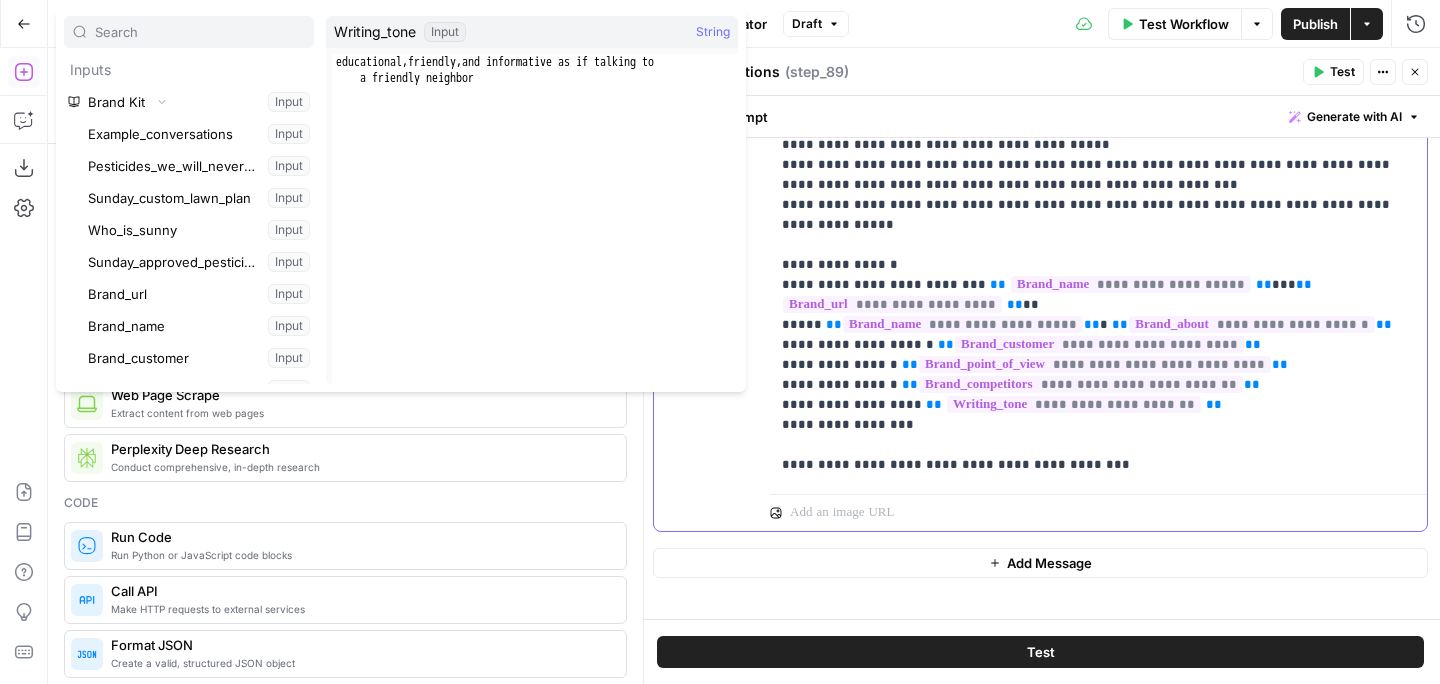 scroll, scrollTop: 0, scrollLeft: 0, axis: both 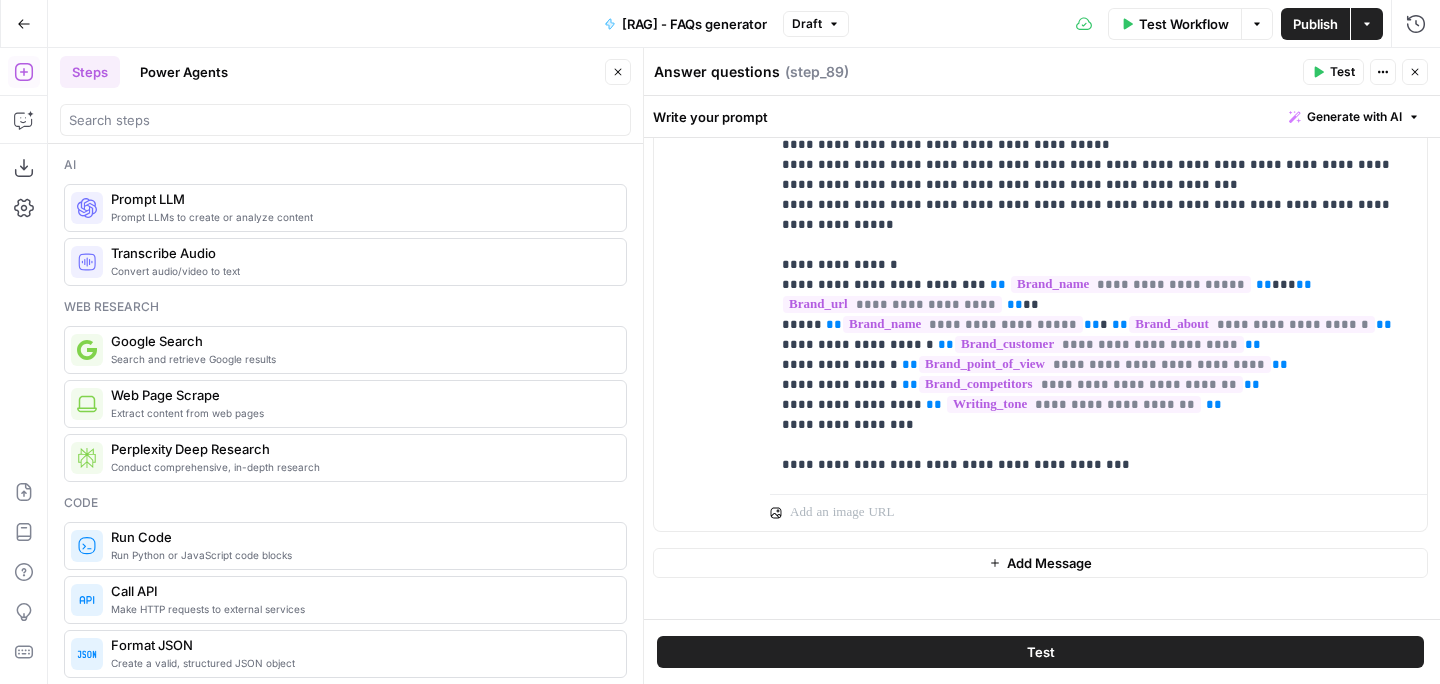 click 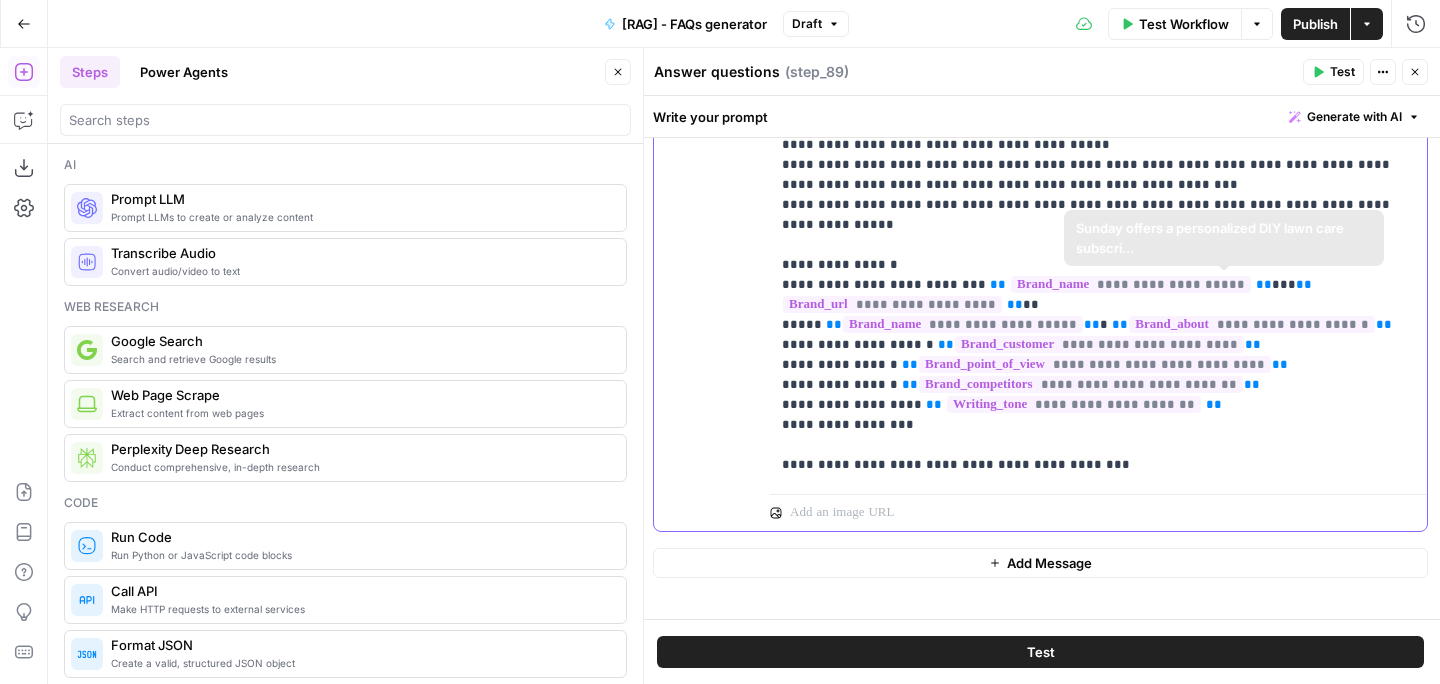 click on "**********" at bounding box center (1098, -65) 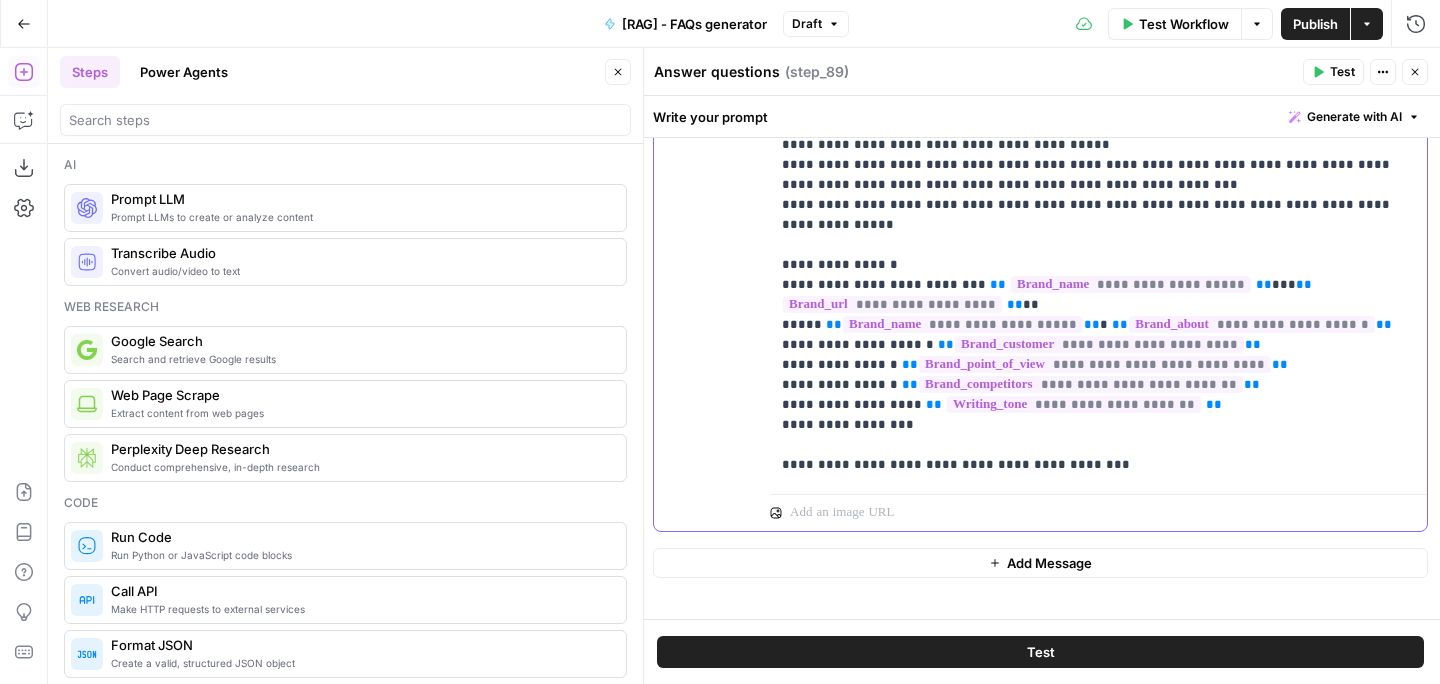 click on "**********" at bounding box center (1098, -65) 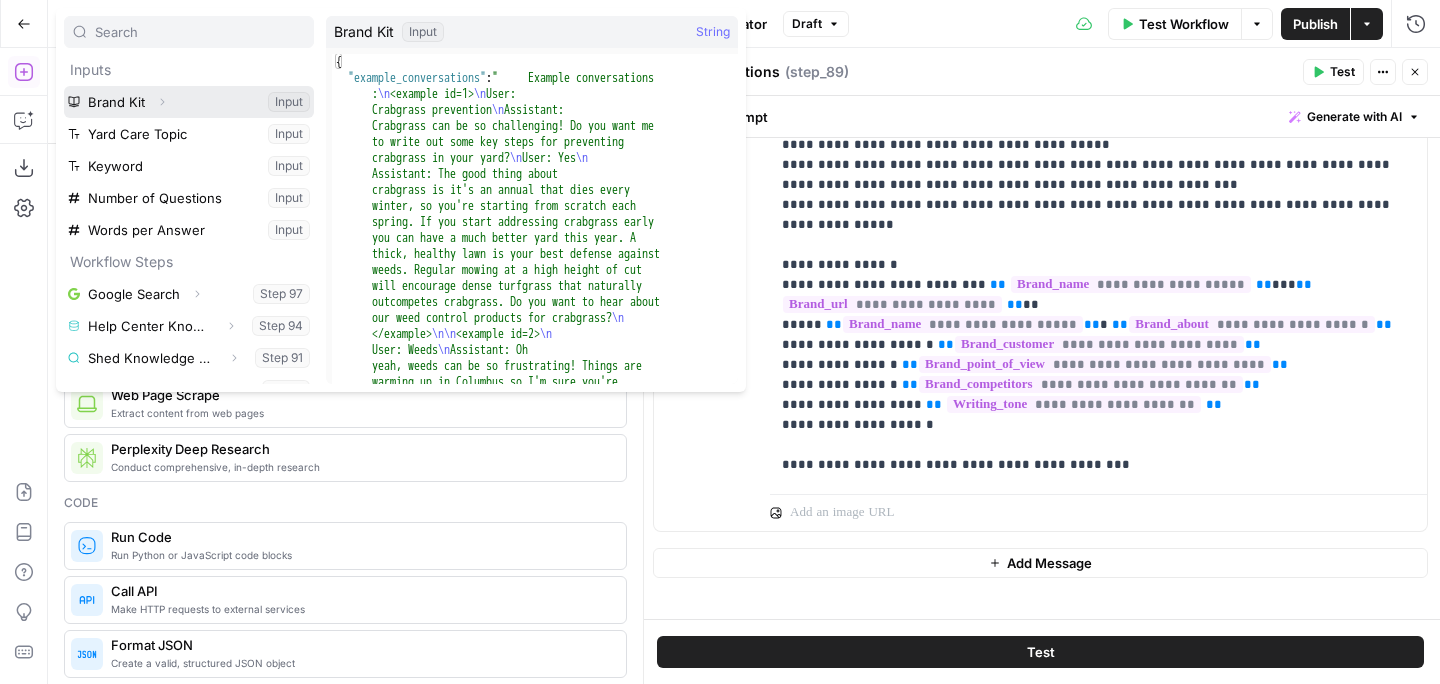 click 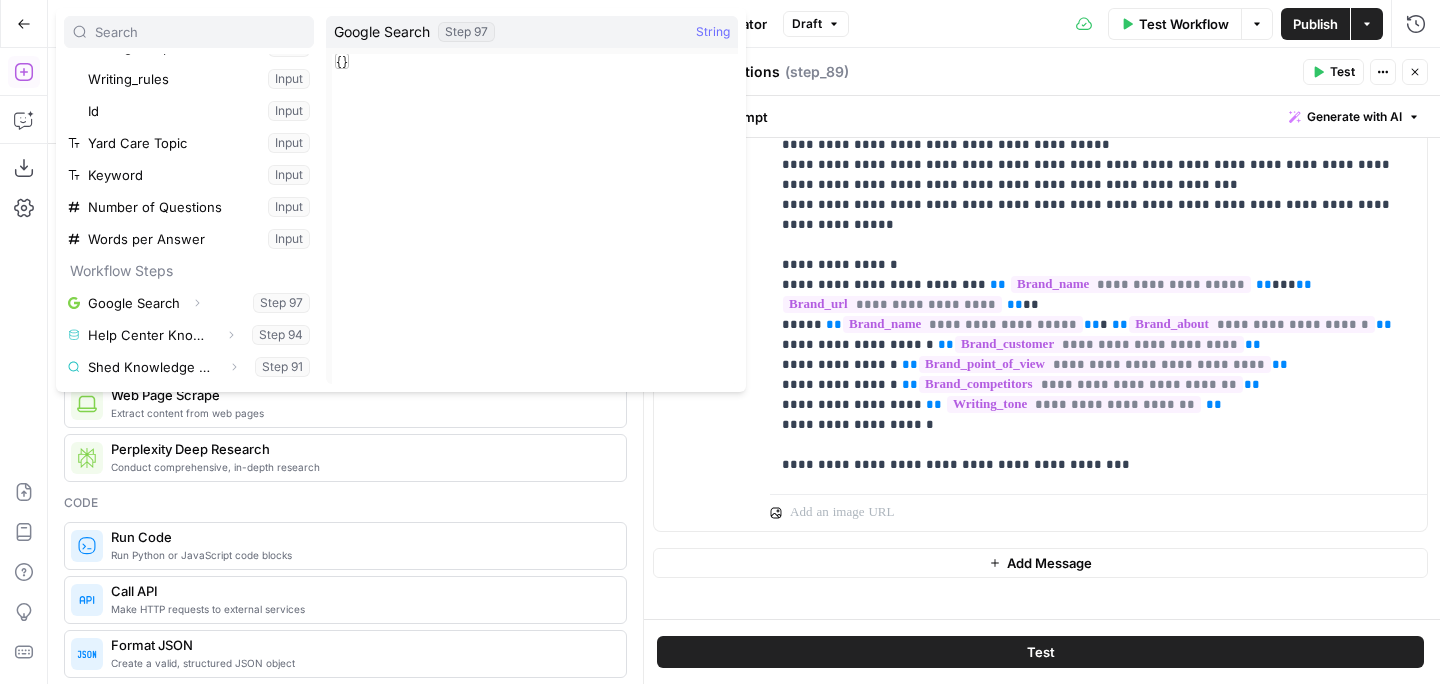 scroll, scrollTop: 649, scrollLeft: 0, axis: vertical 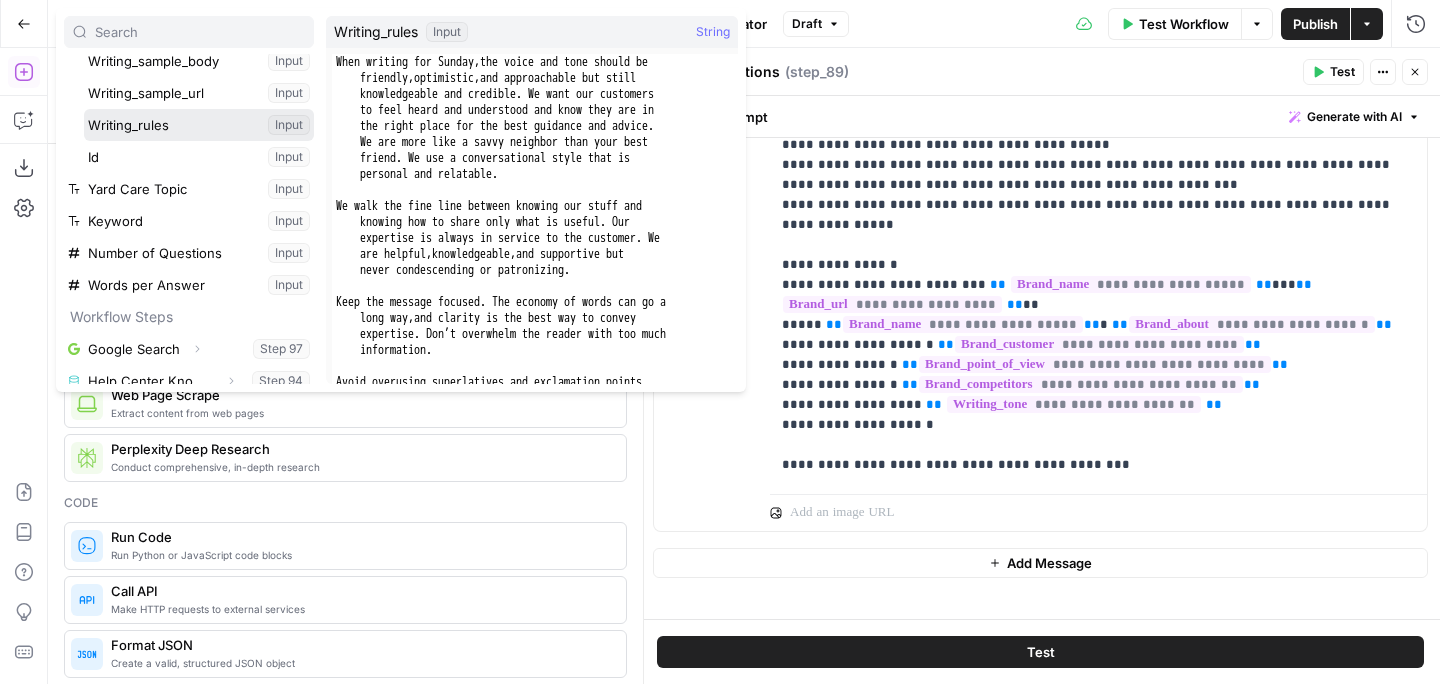 click at bounding box center (199, 125) 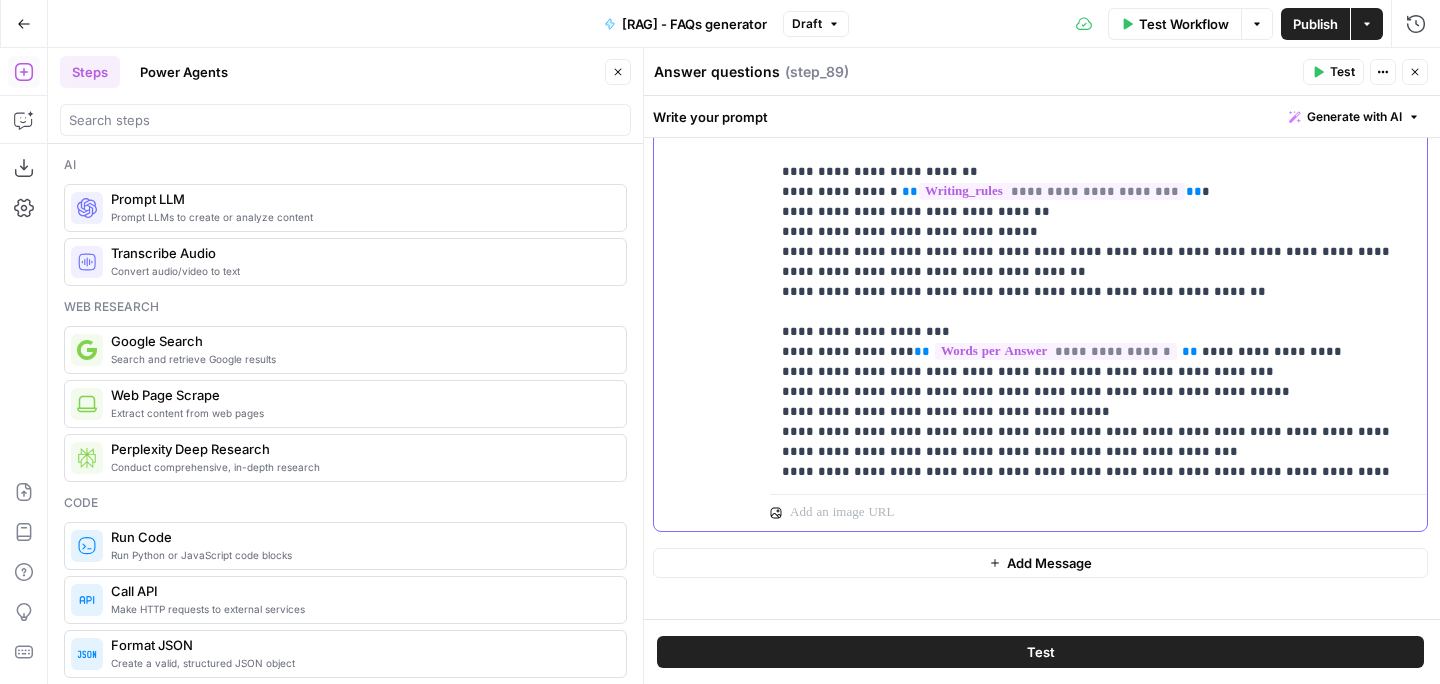 scroll, scrollTop: 172, scrollLeft: 0, axis: vertical 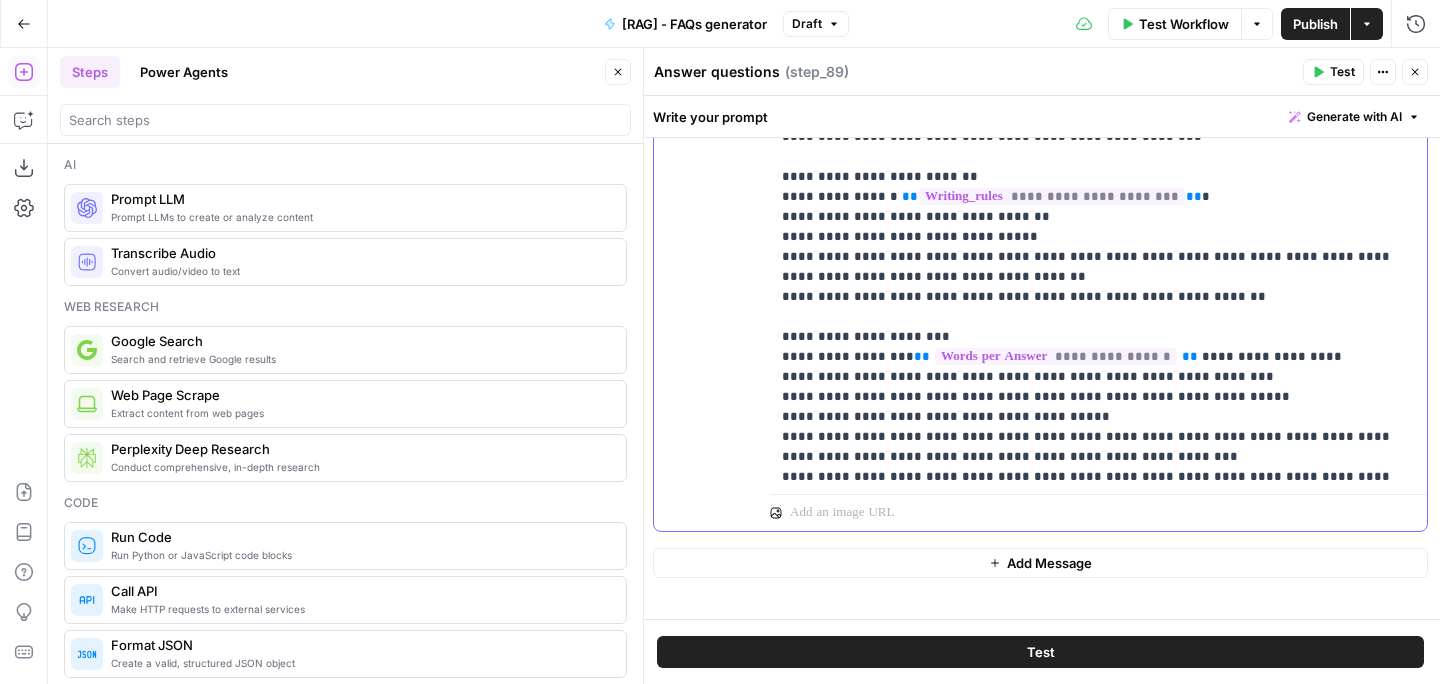 click on "**********" at bounding box center [1098, 207] 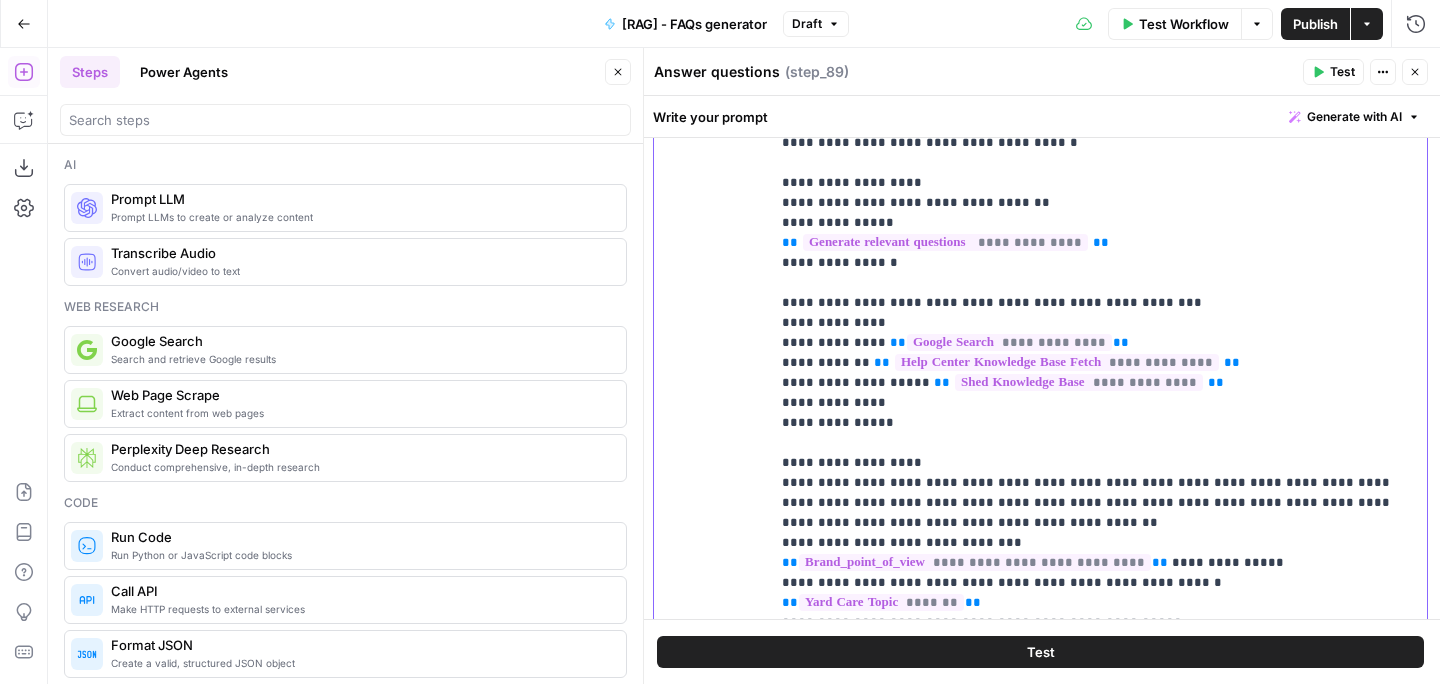 scroll, scrollTop: 300, scrollLeft: 0, axis: vertical 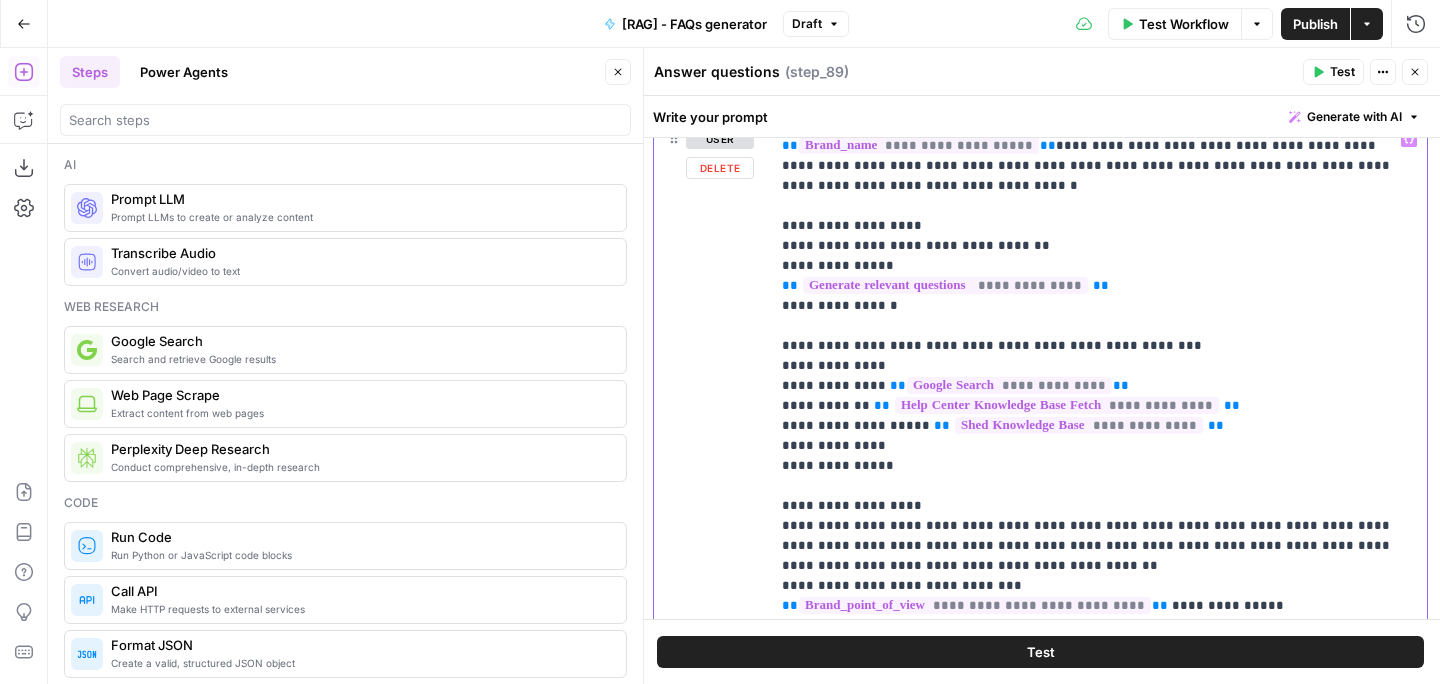click on "**********" at bounding box center (1098, 816) 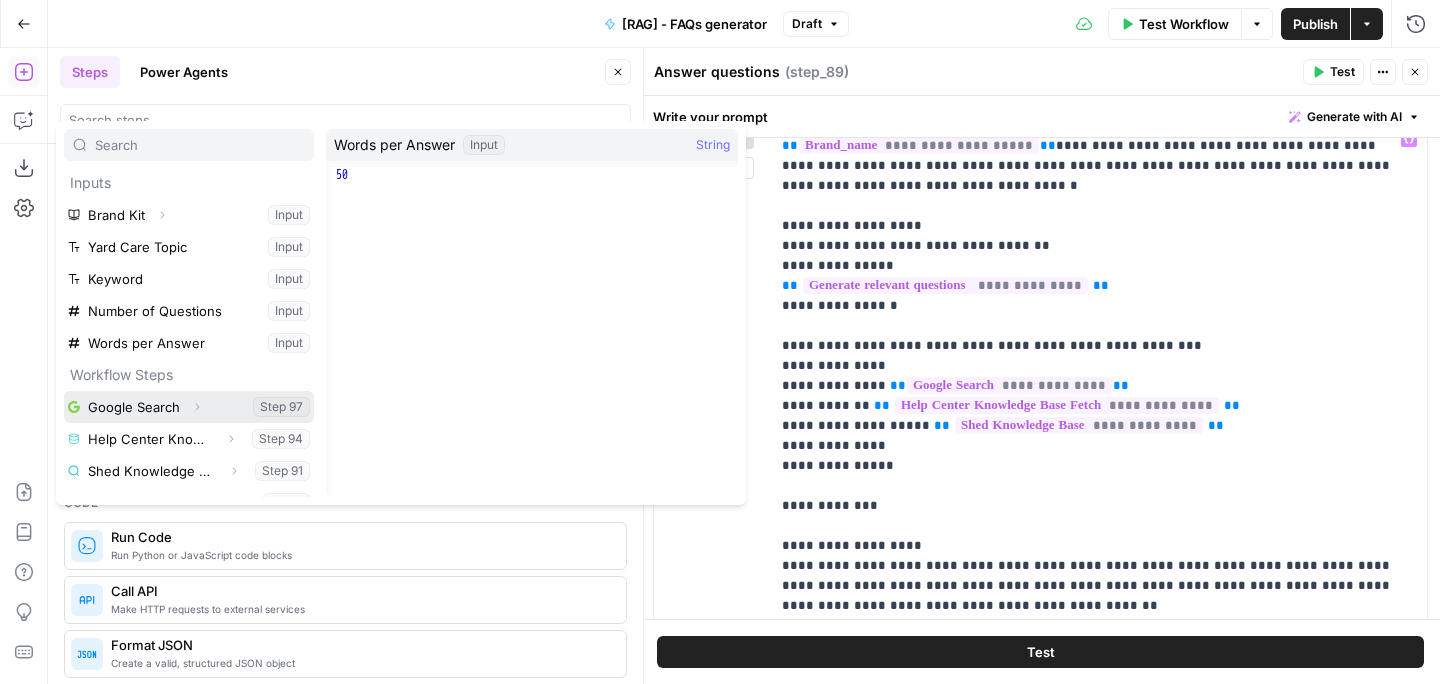 click 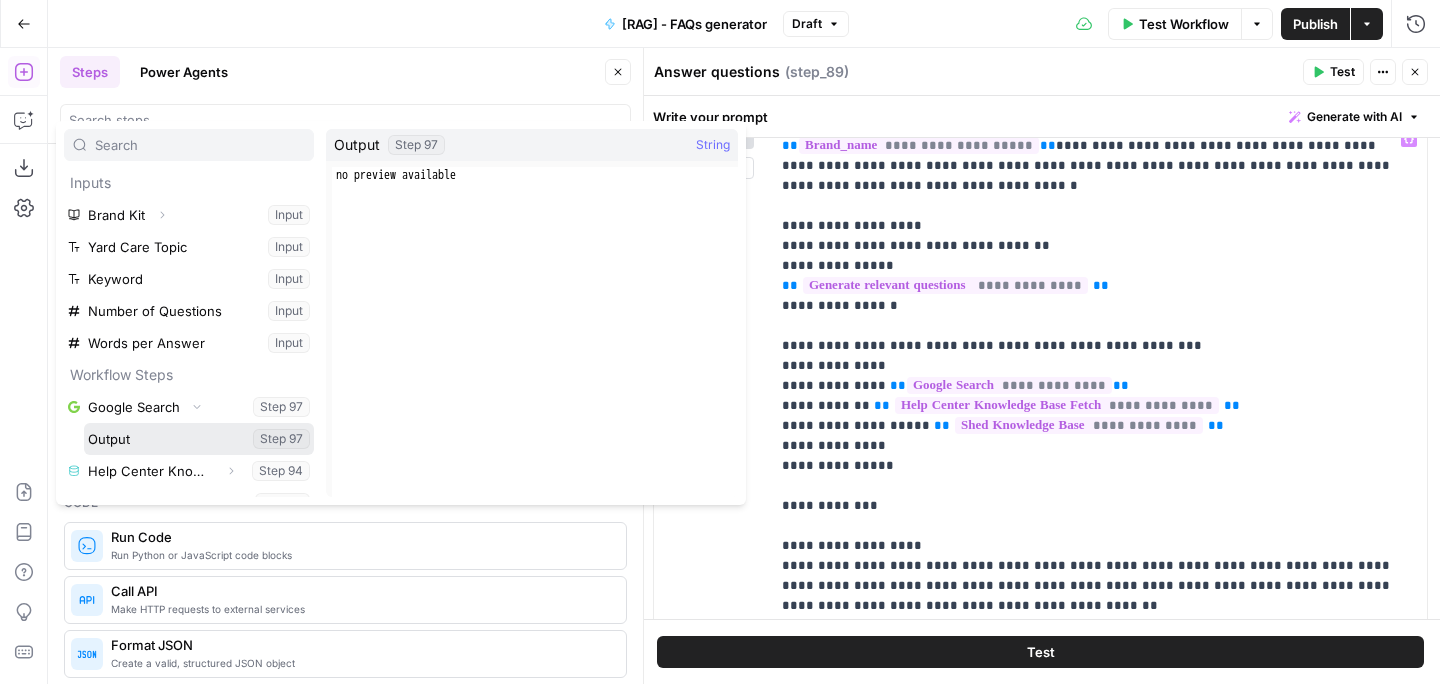 click at bounding box center [199, 439] 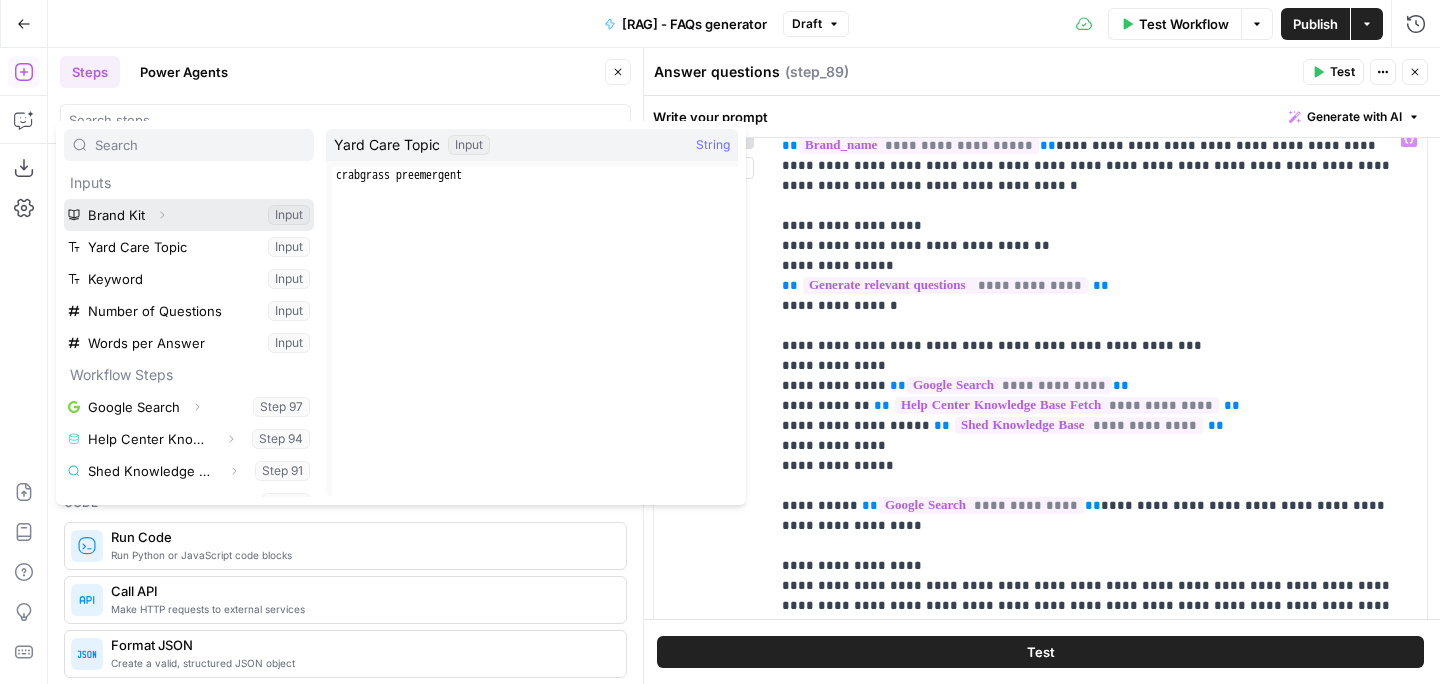 click on "Expand" at bounding box center [162, 215] 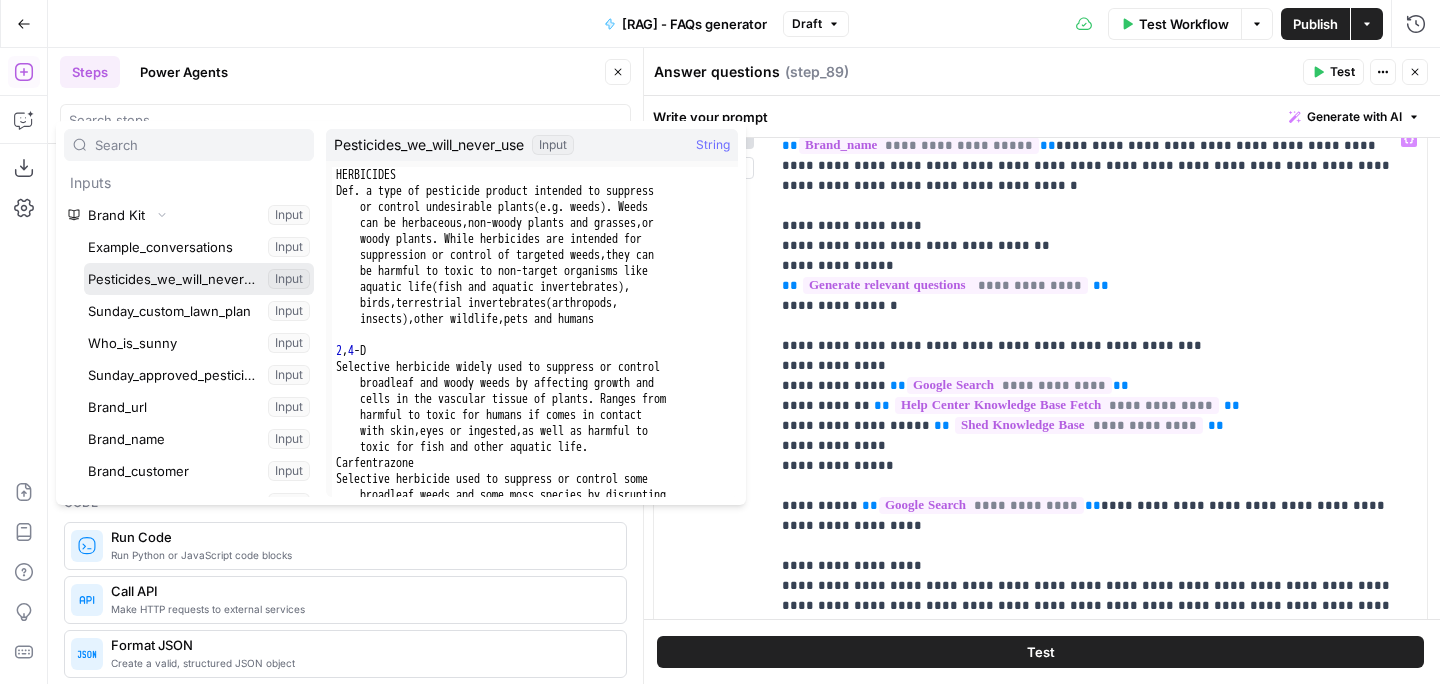 click at bounding box center [199, 279] 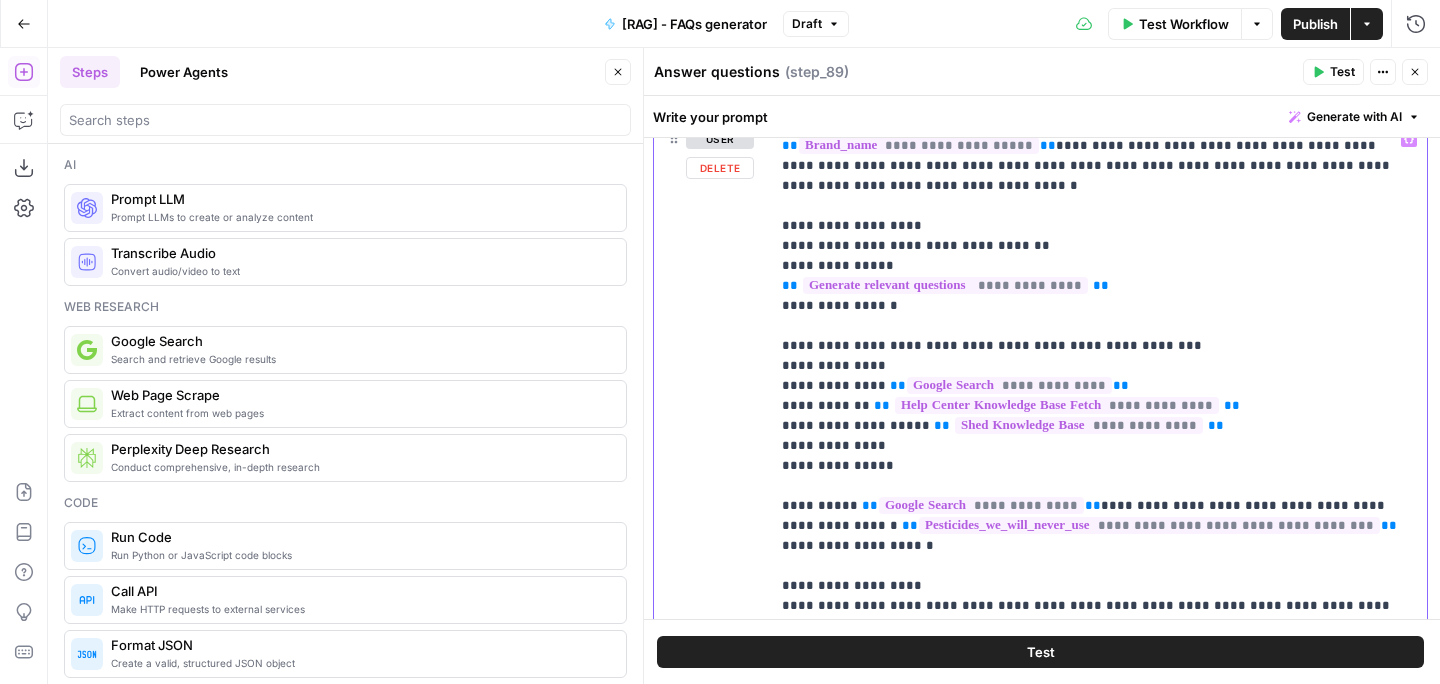click on "**********" at bounding box center (1098, 856) 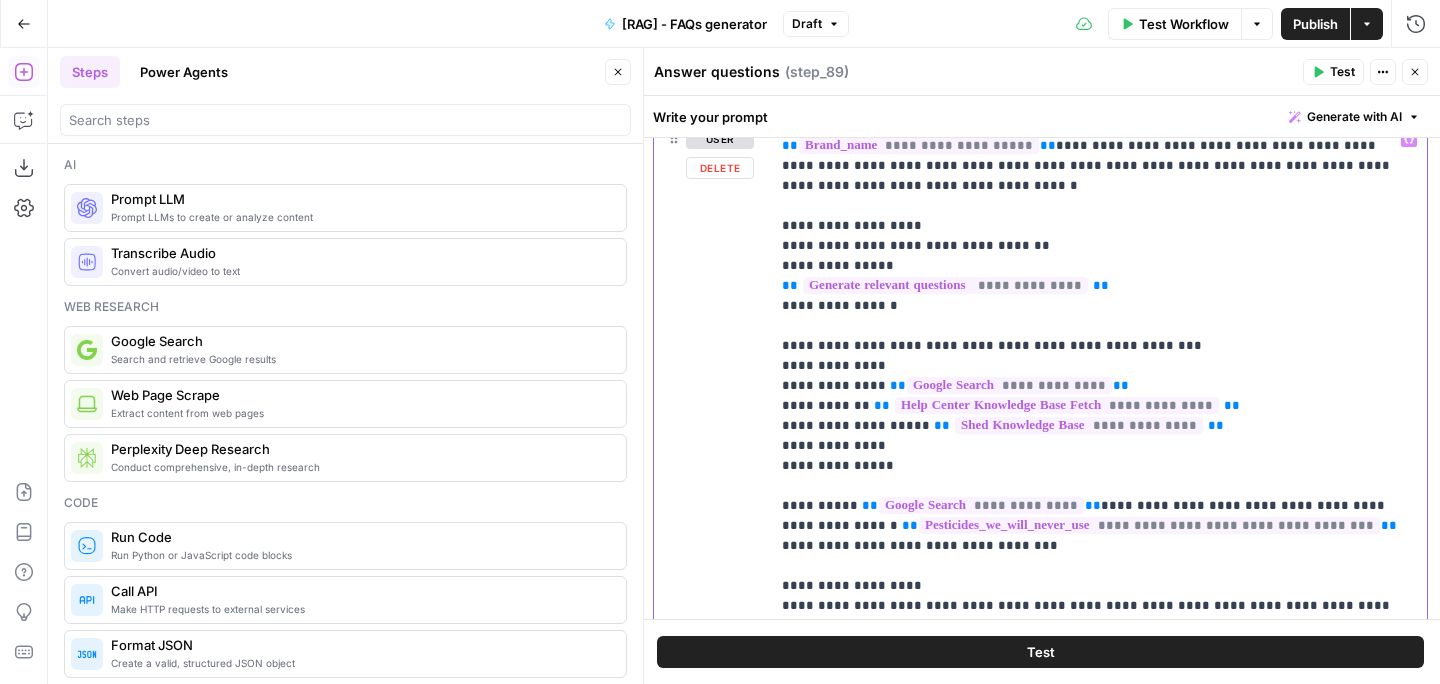 drag, startPoint x: 1085, startPoint y: 504, endPoint x: 858, endPoint y: 506, distance: 227.0088 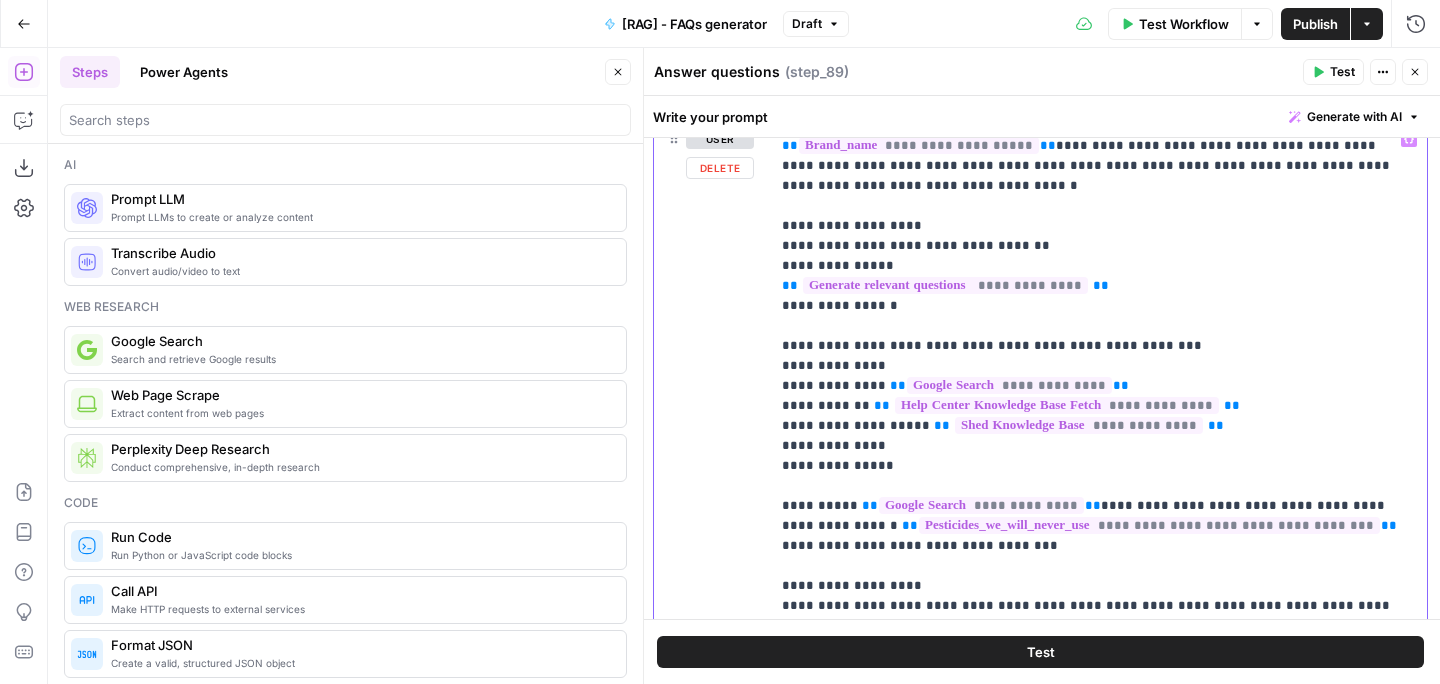 click on "**********" at bounding box center (1098, 856) 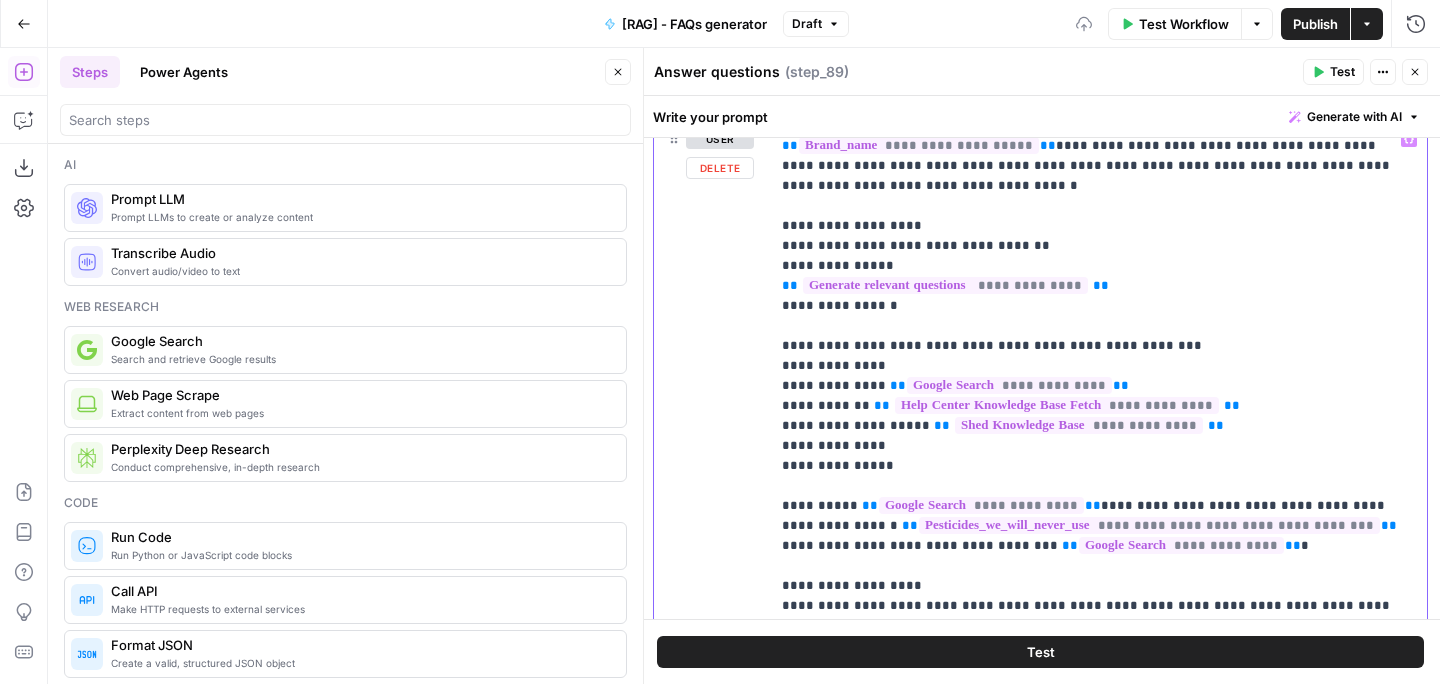 click on "**********" at bounding box center (1098, 856) 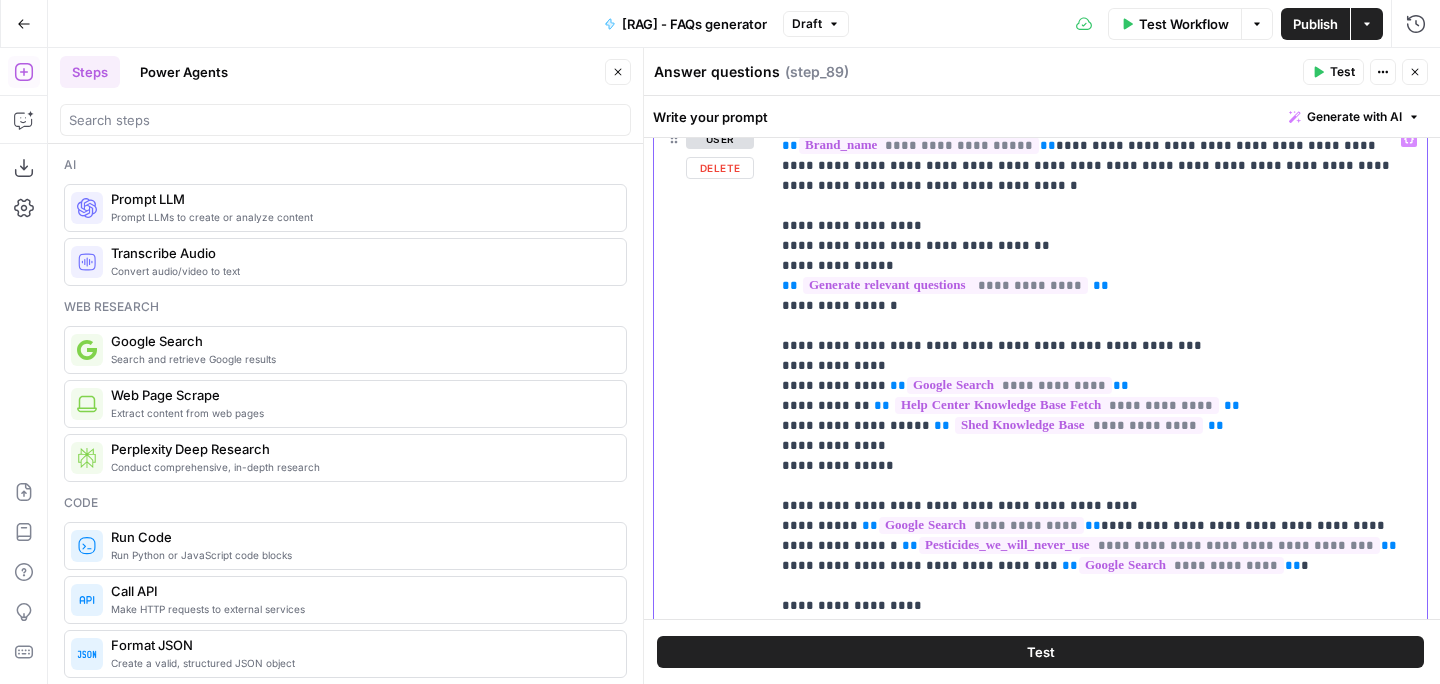drag, startPoint x: 1111, startPoint y: 508, endPoint x: 934, endPoint y: 513, distance: 177.0706 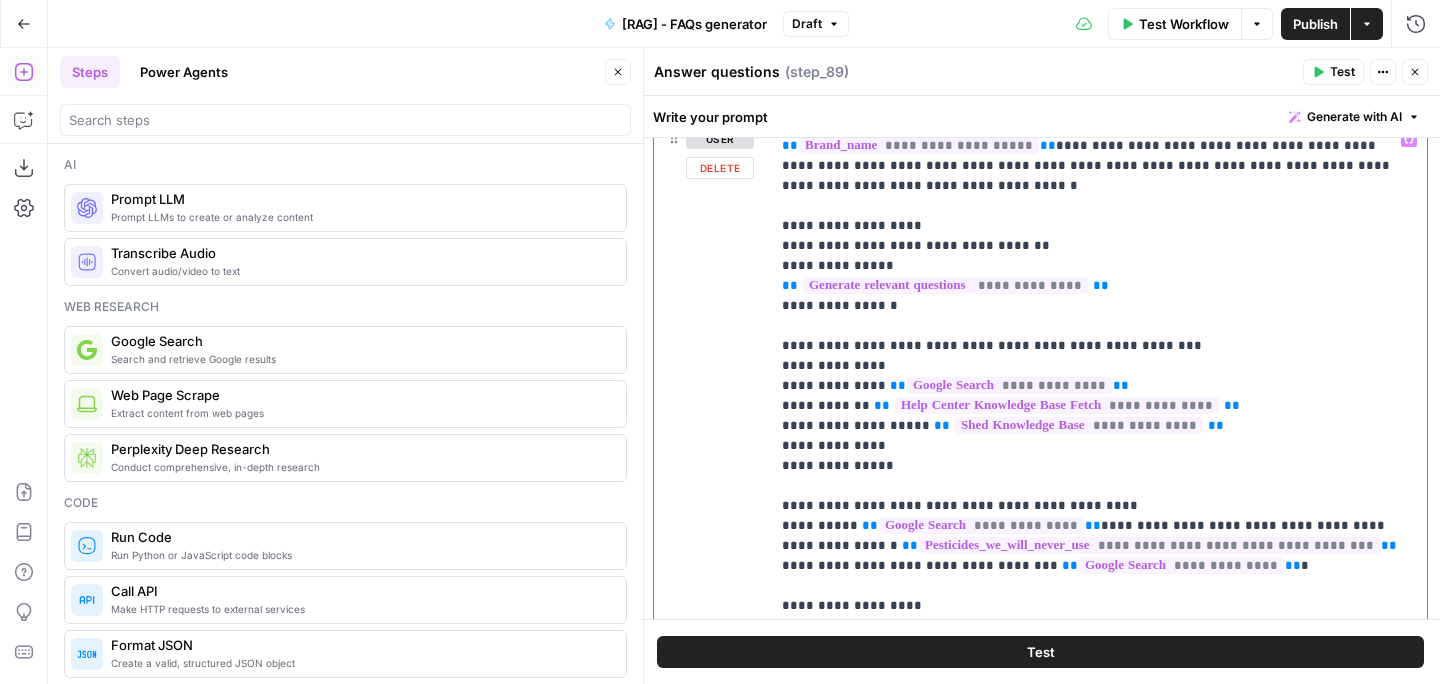 click on "**********" at bounding box center [1098, 866] 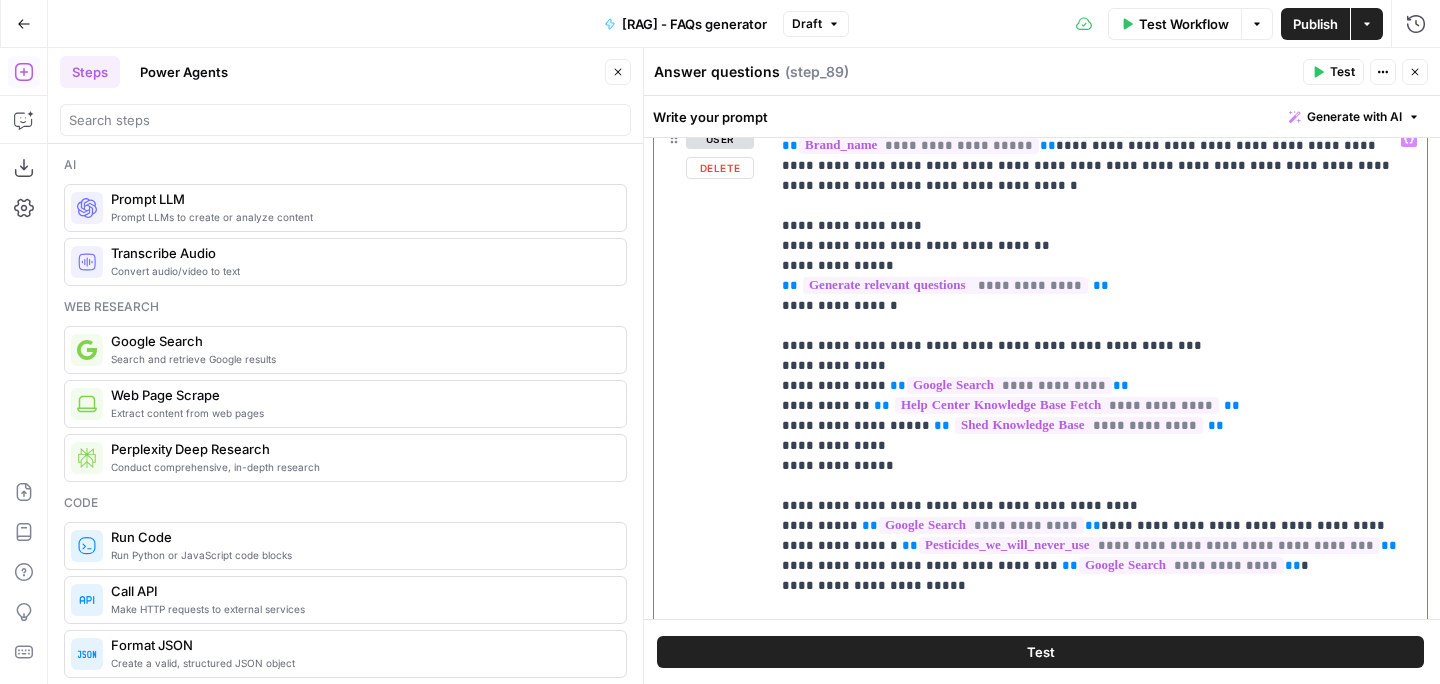 drag, startPoint x: 1080, startPoint y: 503, endPoint x: 937, endPoint y: 505, distance: 143.01399 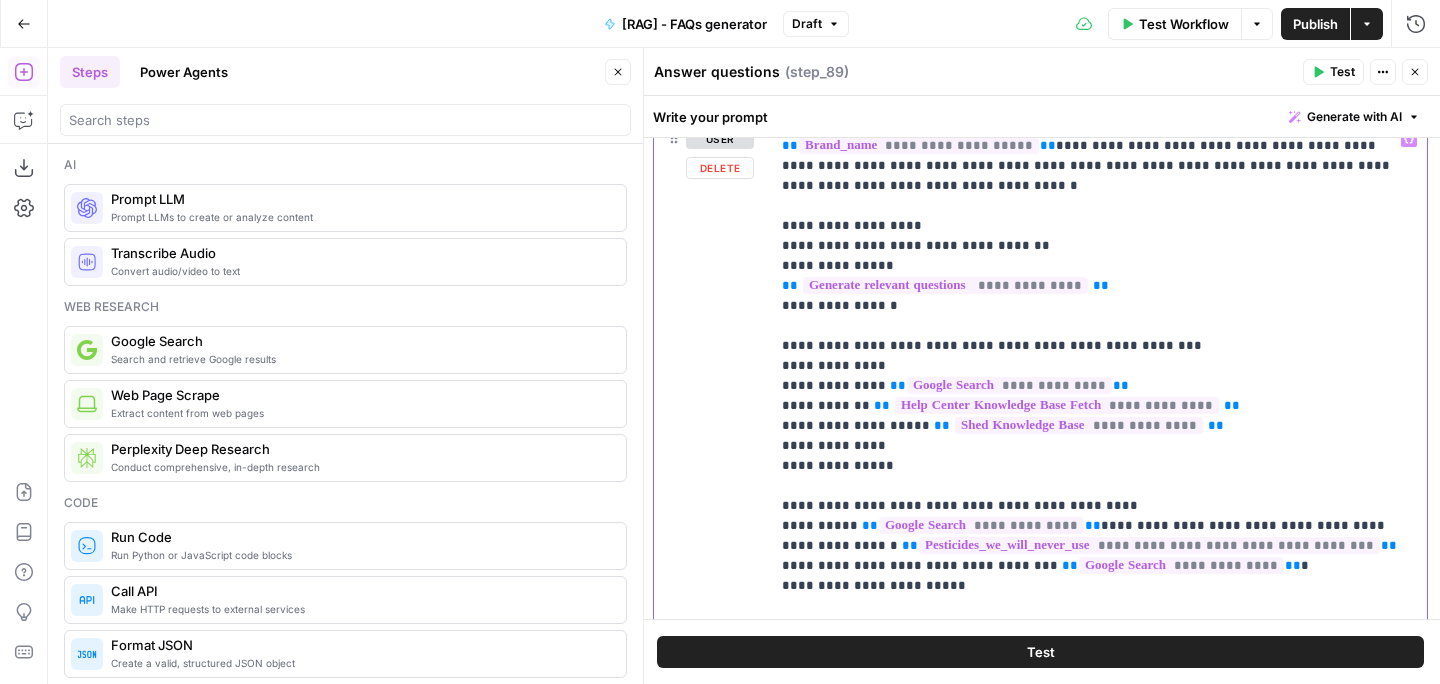 click on "**********" at bounding box center [1098, 876] 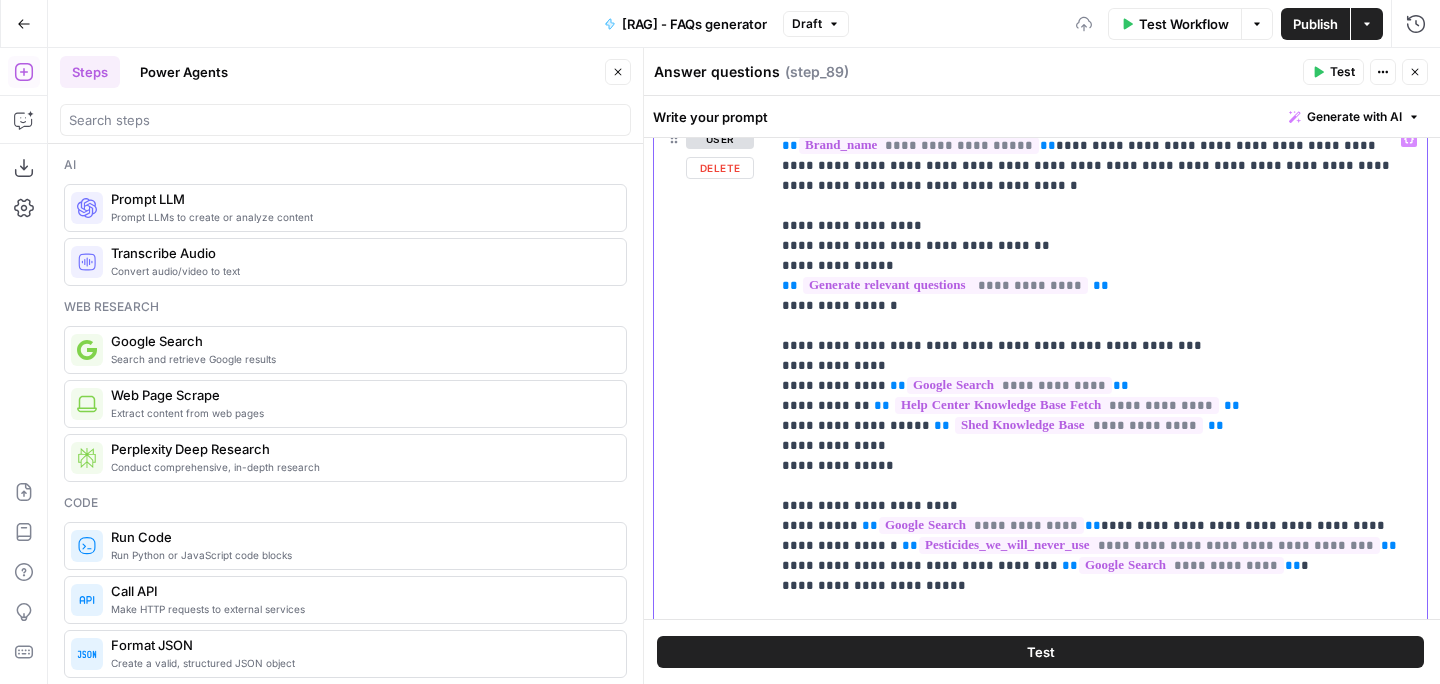 click on "**********" at bounding box center [1098, 876] 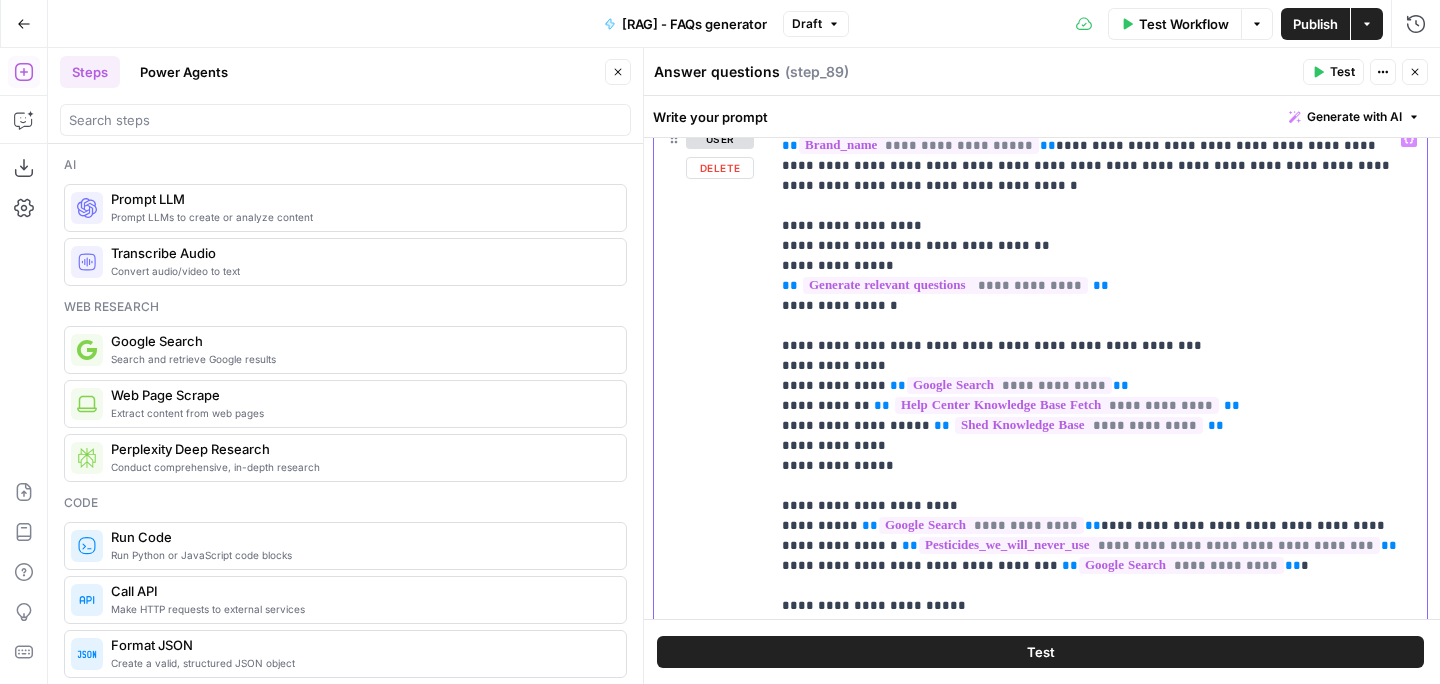 click on "**********" at bounding box center [1098, 896] 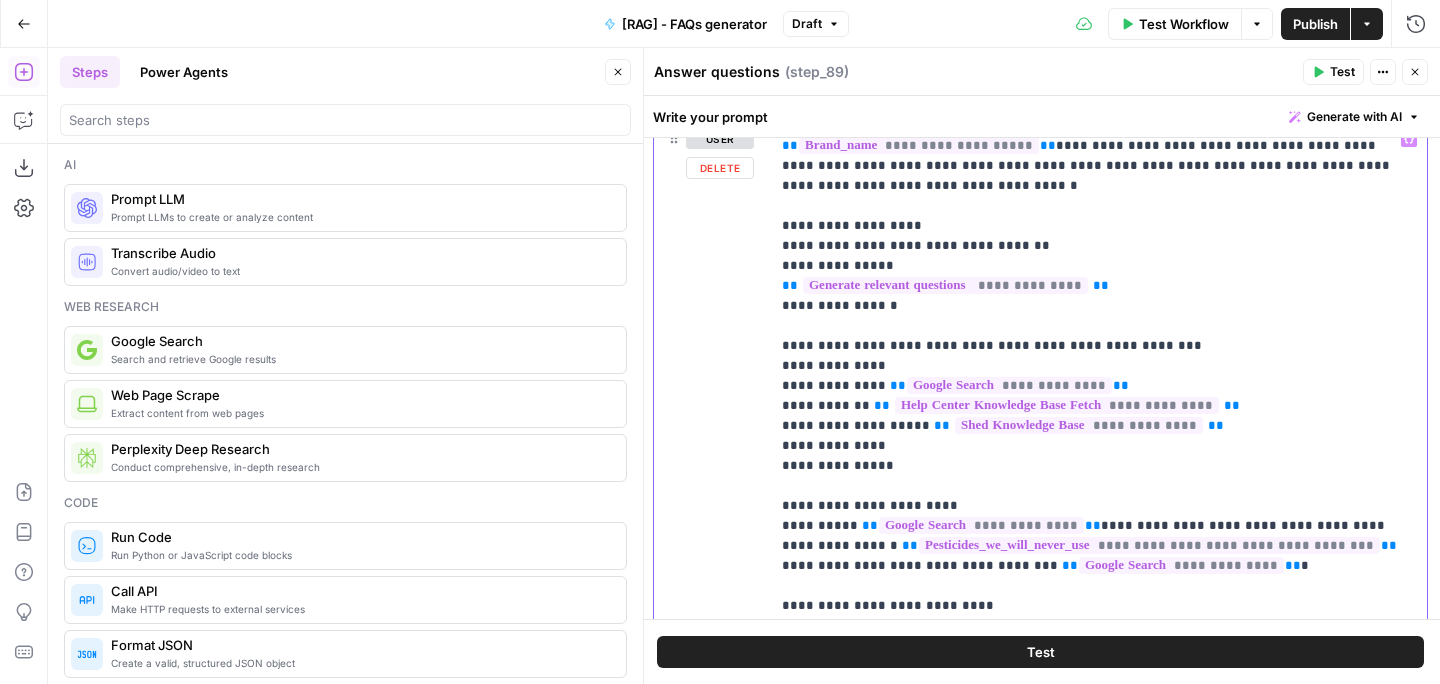 click on "**********" at bounding box center (1098, 896) 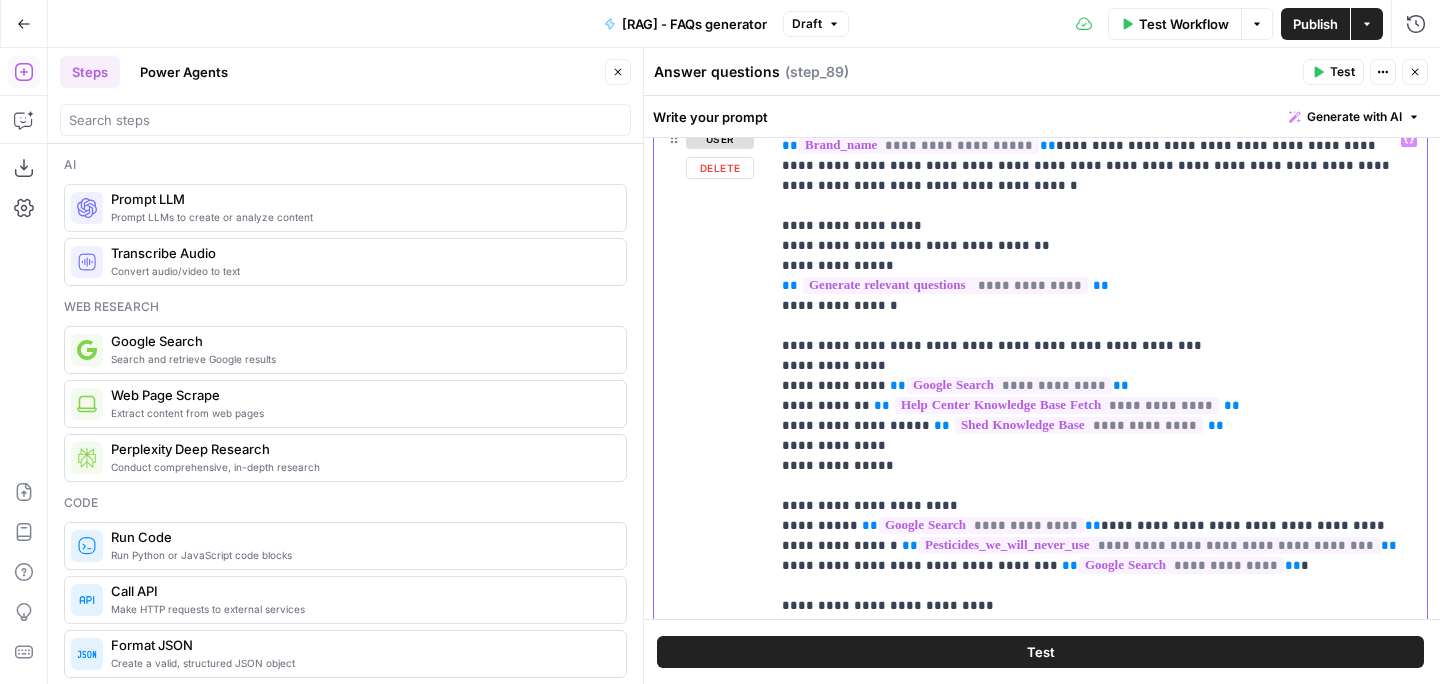 click on "**********" at bounding box center (1098, 896) 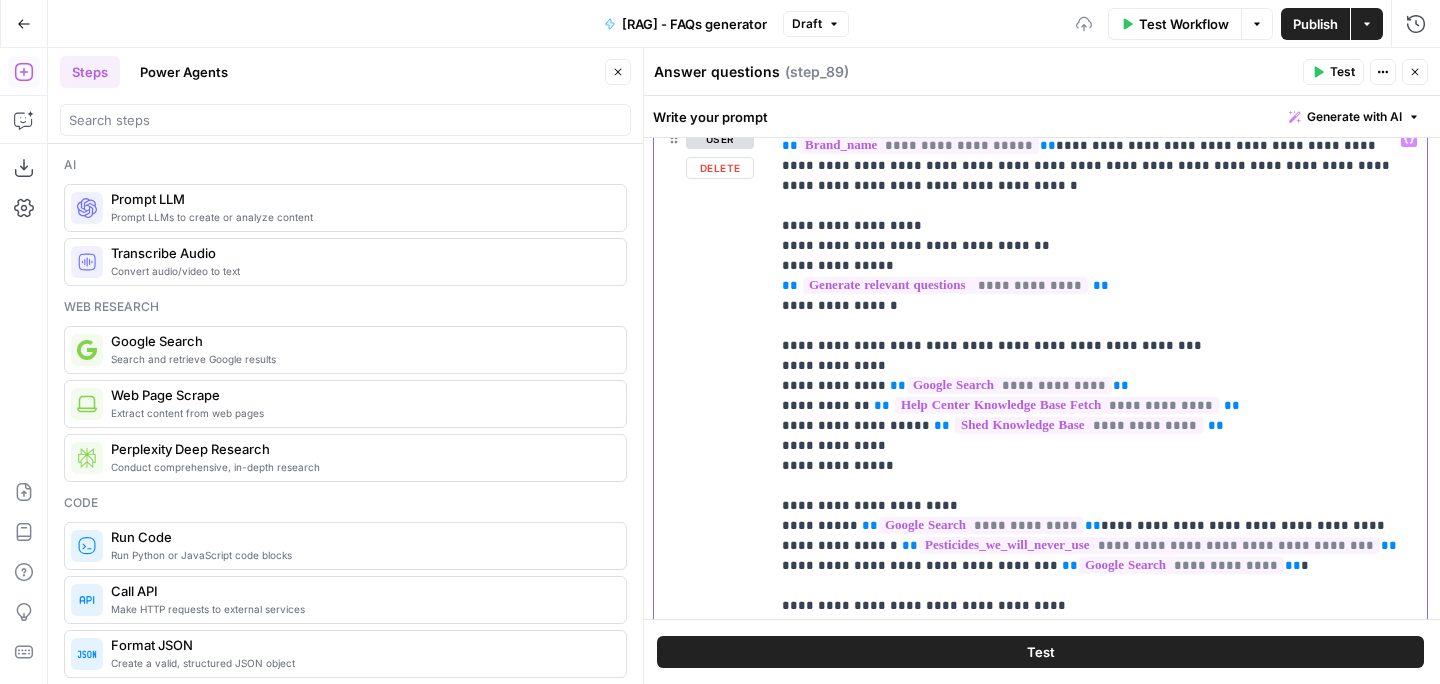 click on "**********" at bounding box center [1098, 896] 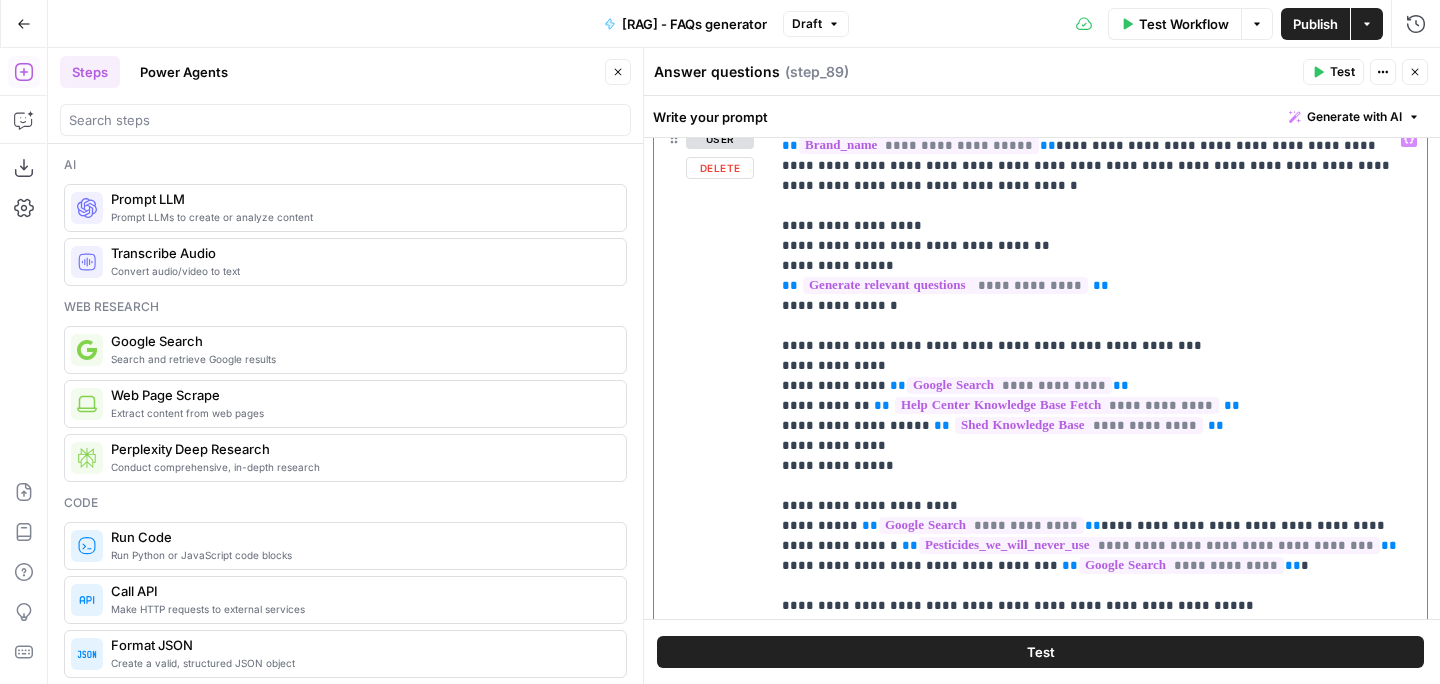 click on "**********" at bounding box center (1098, 896) 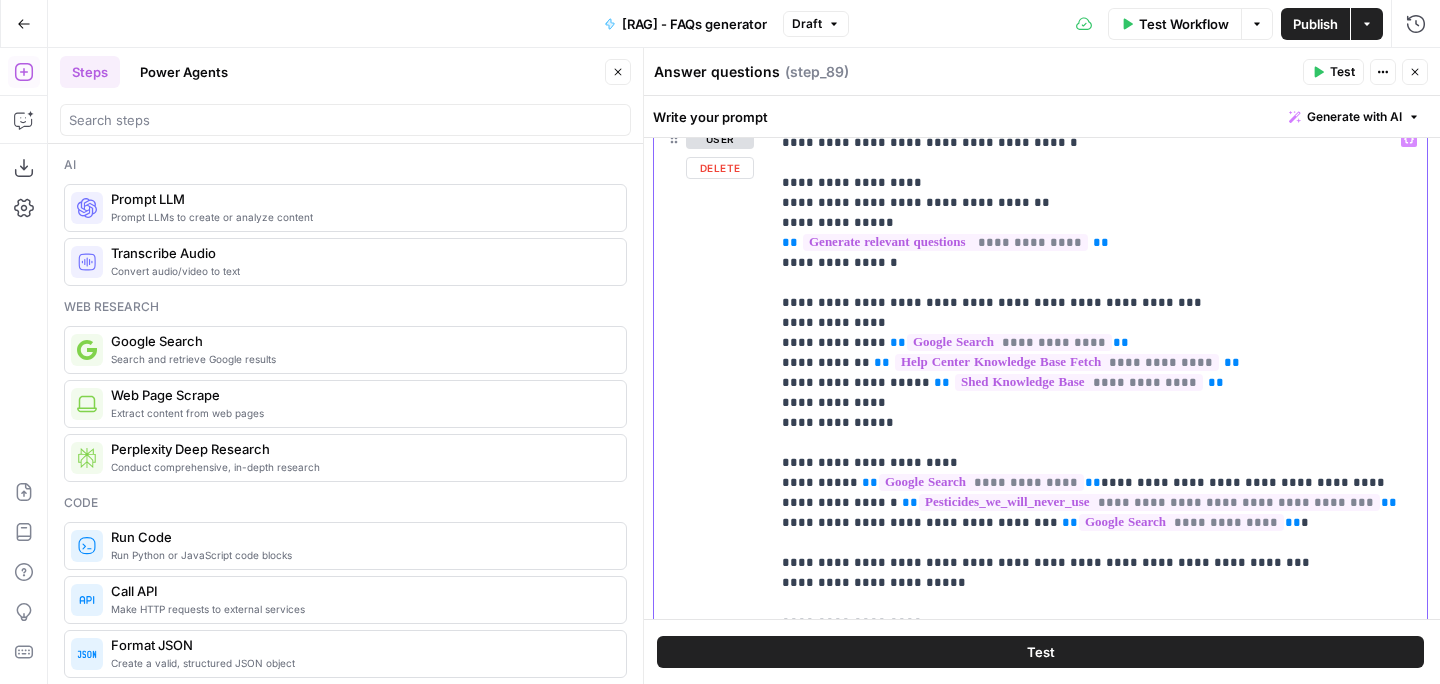 scroll, scrollTop: 74, scrollLeft: 0, axis: vertical 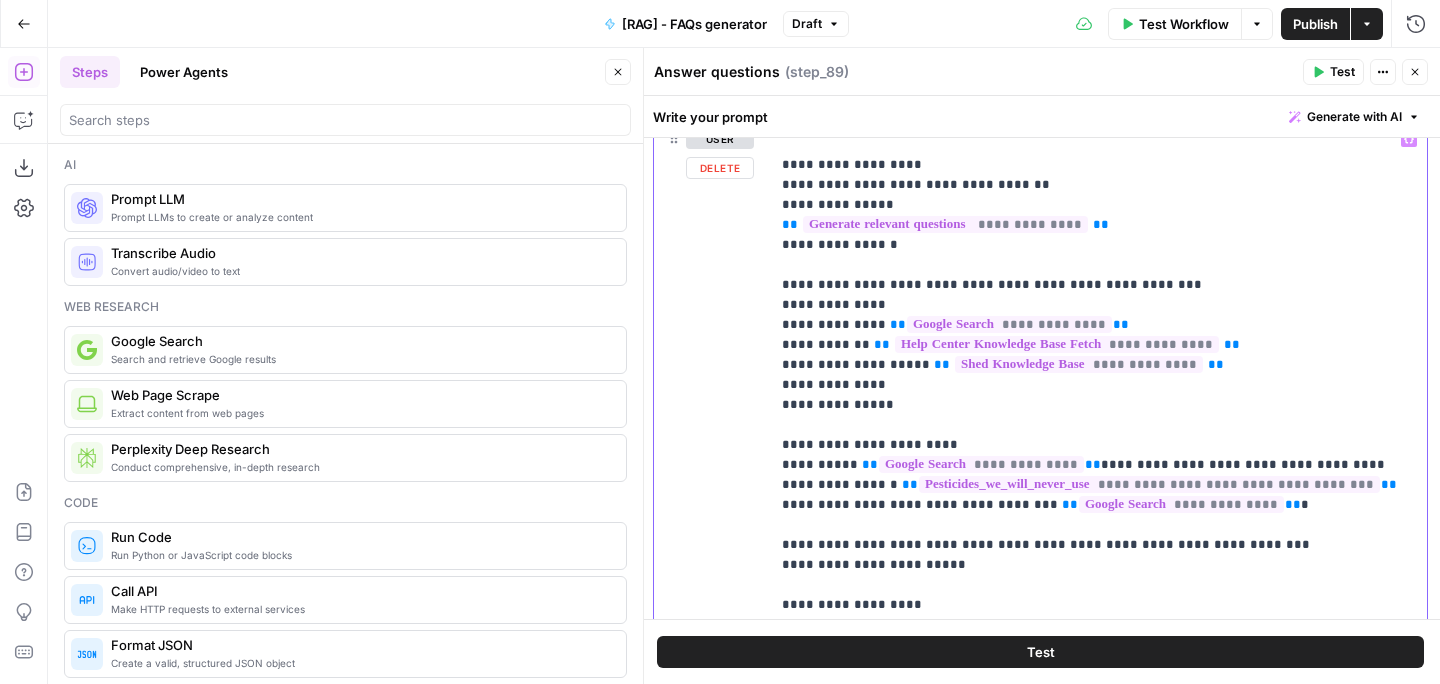 click on "**********" at bounding box center [1098, 835] 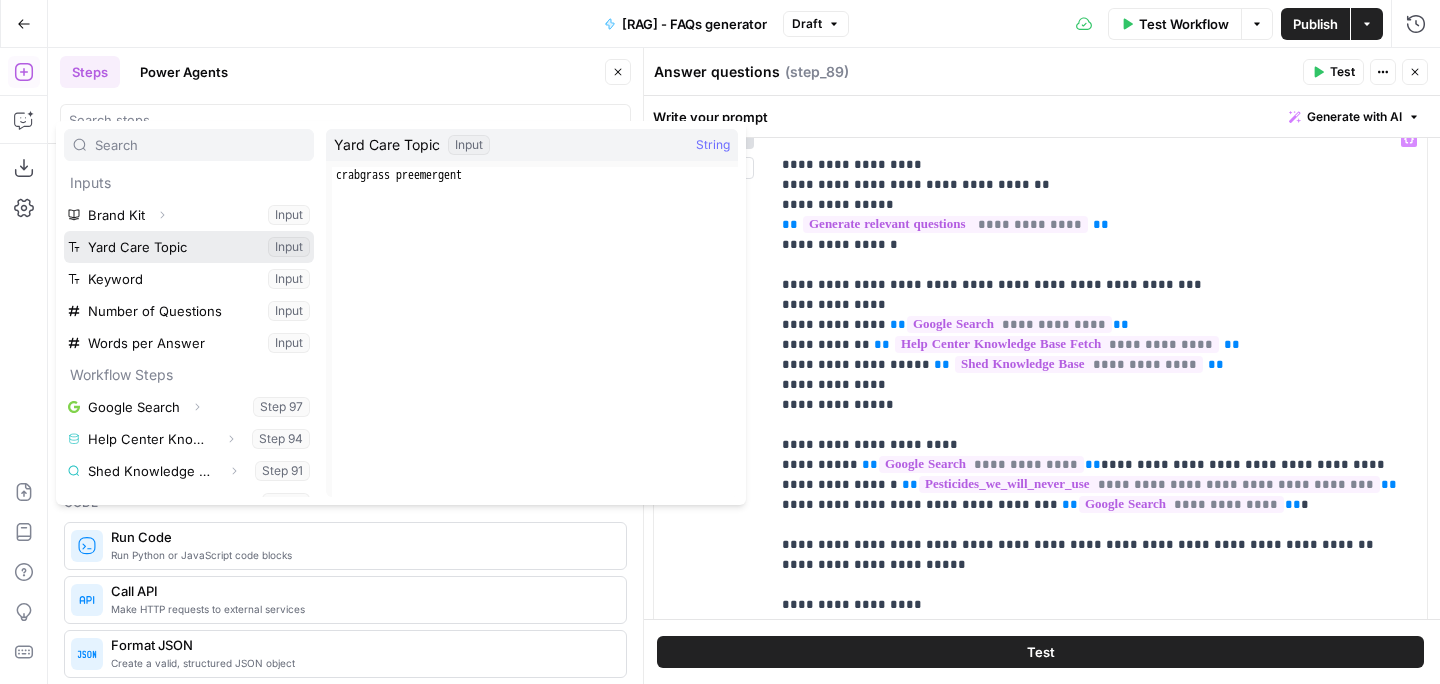 click at bounding box center [189, 247] 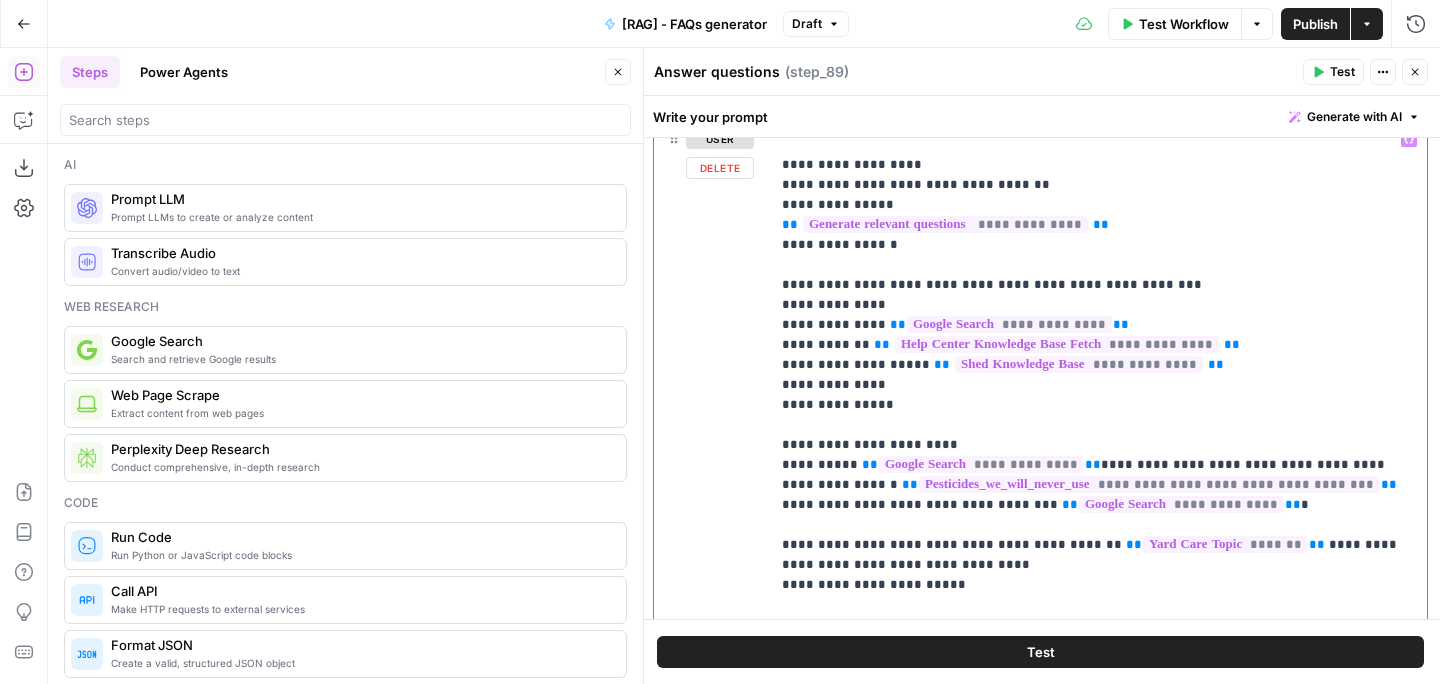 drag, startPoint x: 985, startPoint y: 564, endPoint x: 868, endPoint y: 564, distance: 117 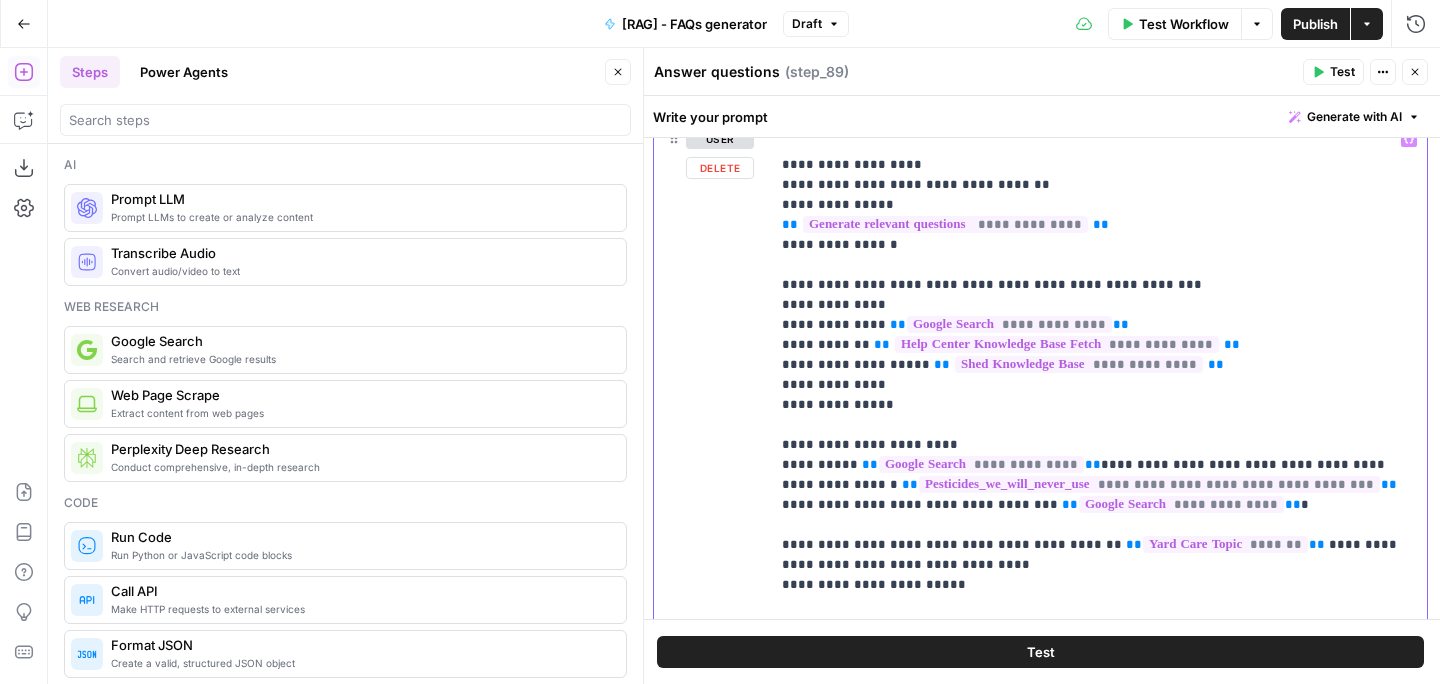 click on "**********" at bounding box center [1098, 845] 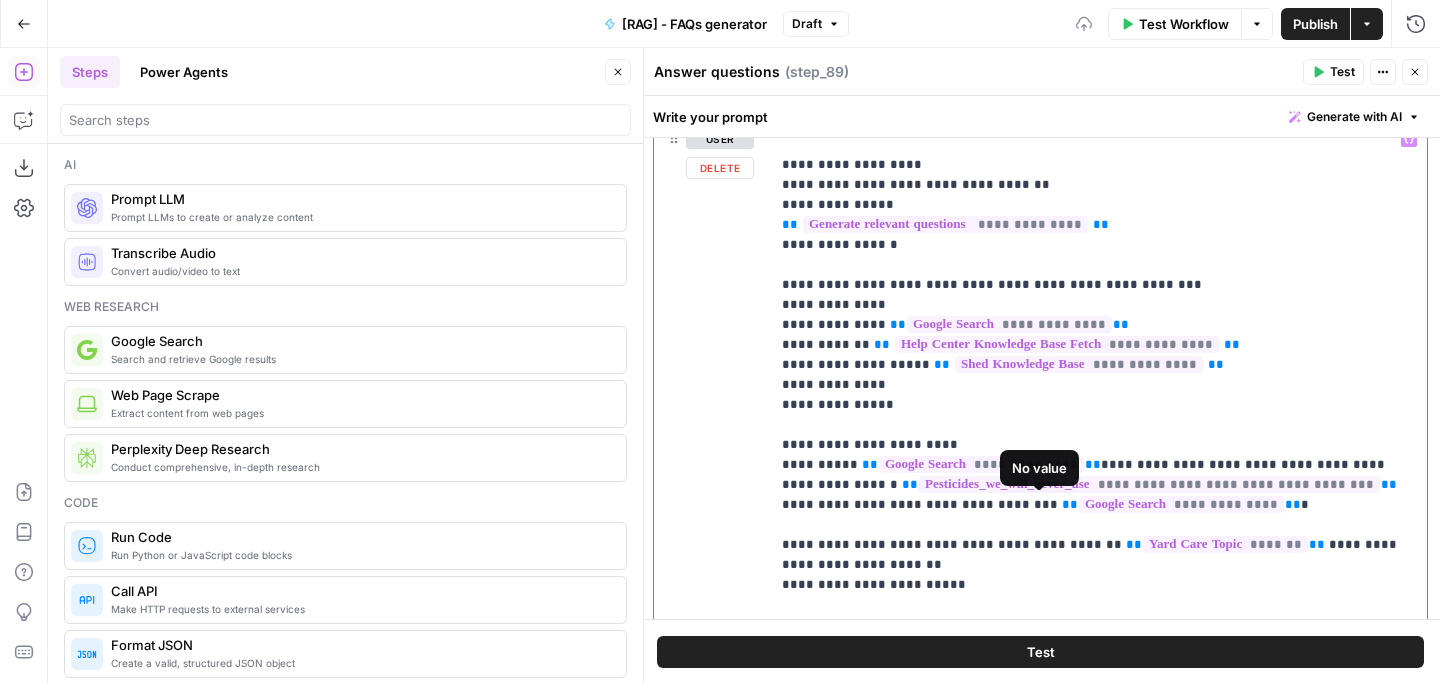 click on "**********" at bounding box center (1098, 845) 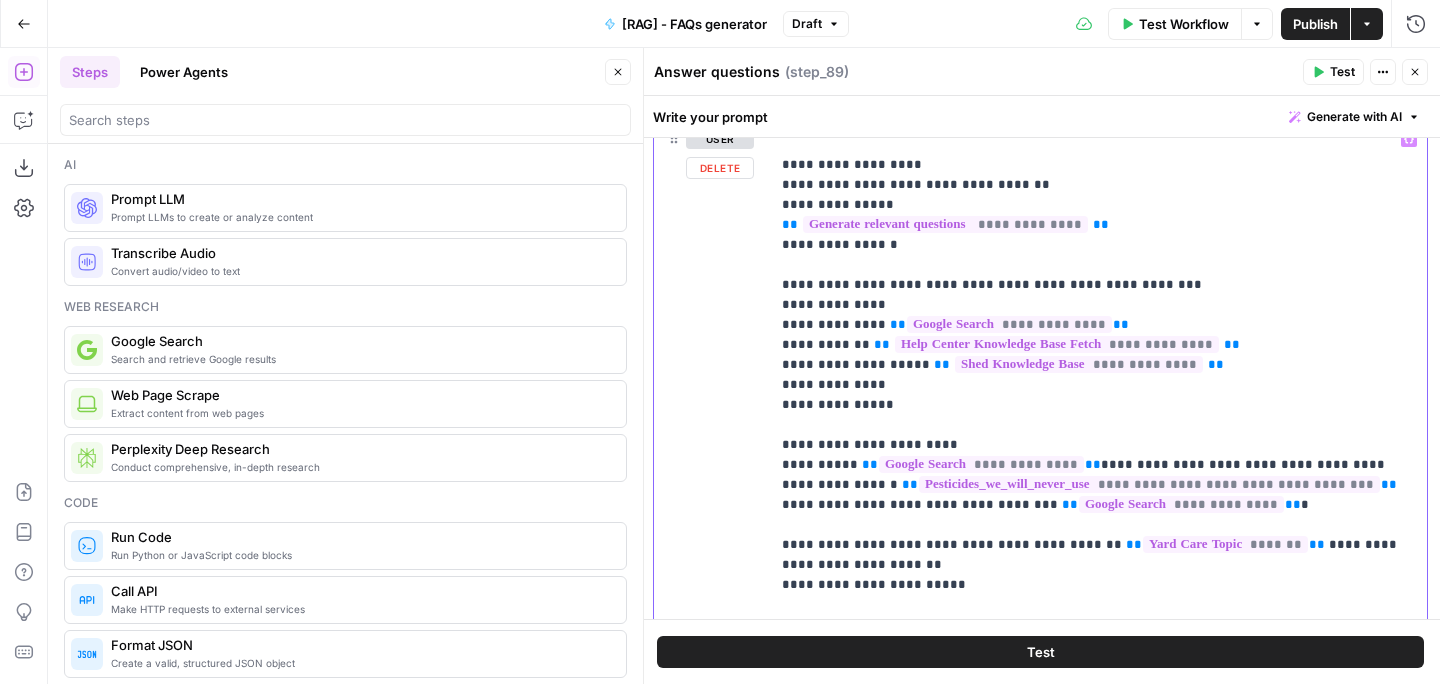 click on "**********" at bounding box center [1098, 845] 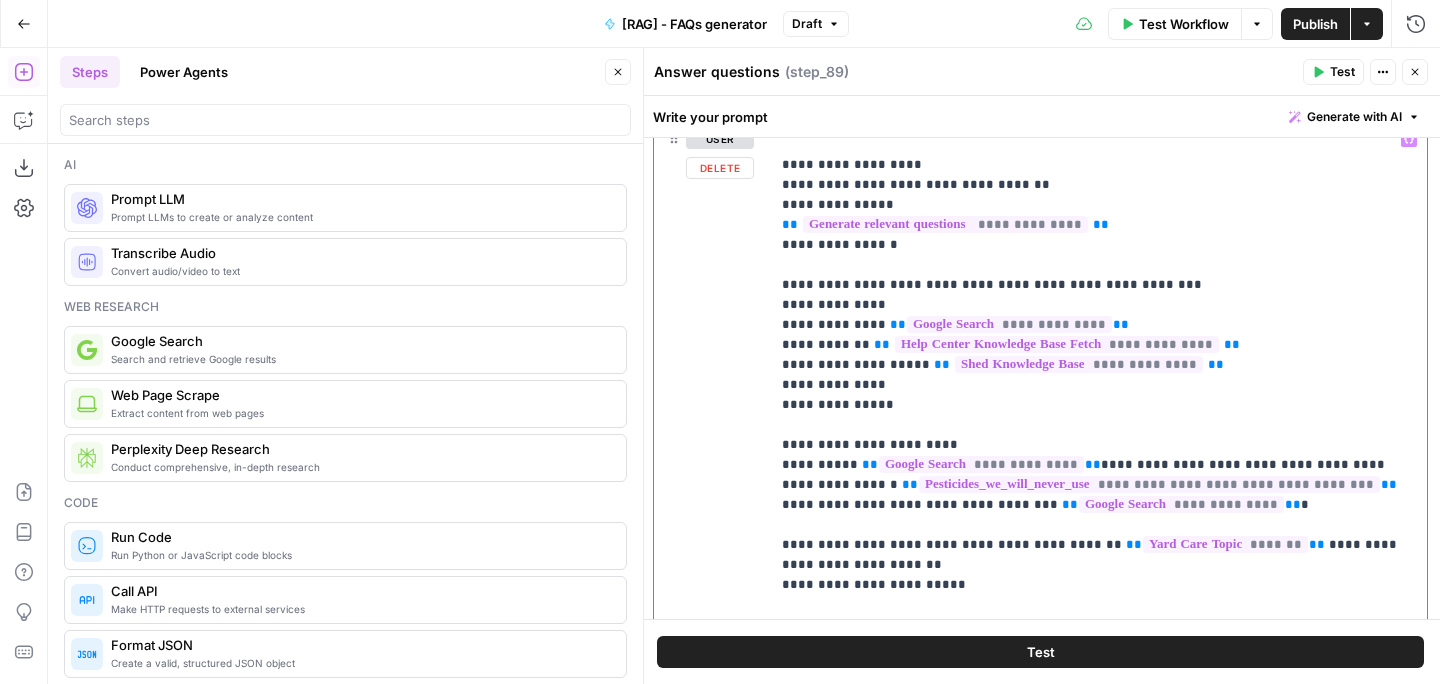 drag, startPoint x: 883, startPoint y: 563, endPoint x: 1346, endPoint y: 543, distance: 463.43176 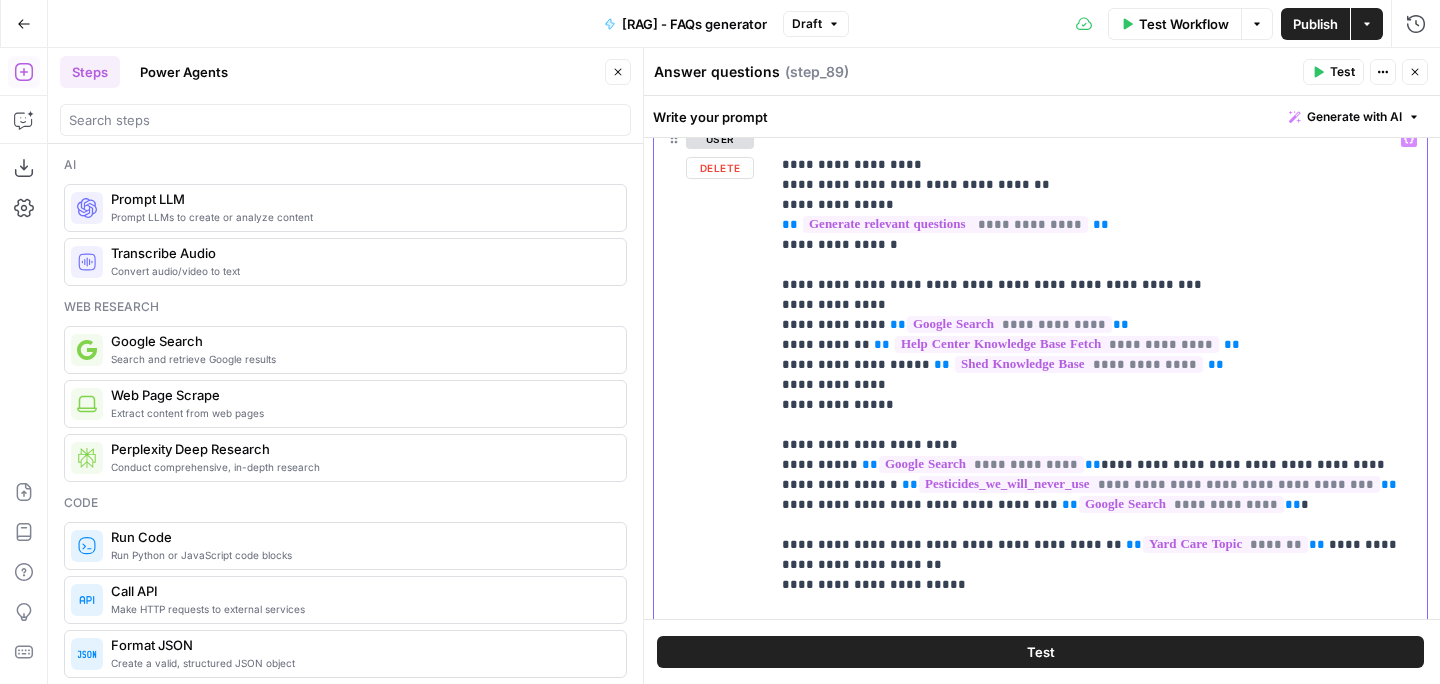 click on "**********" at bounding box center (1098, 845) 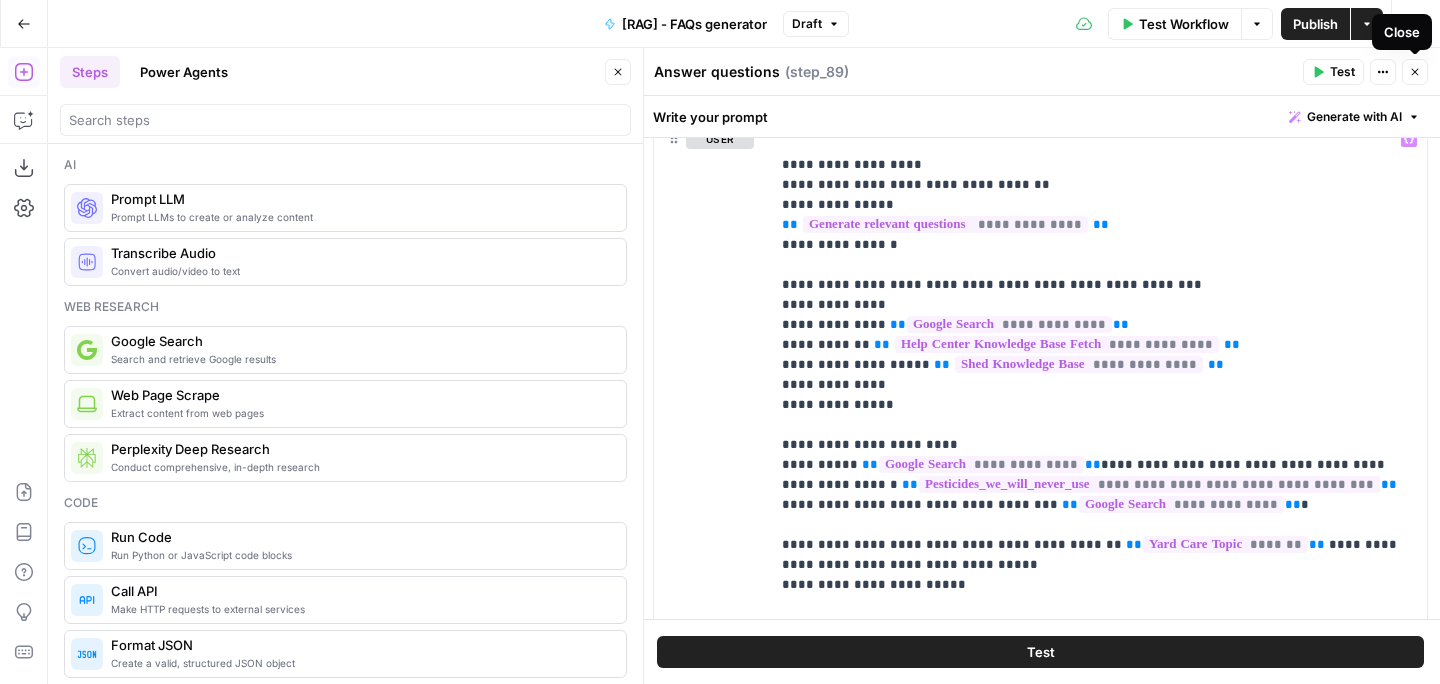 click 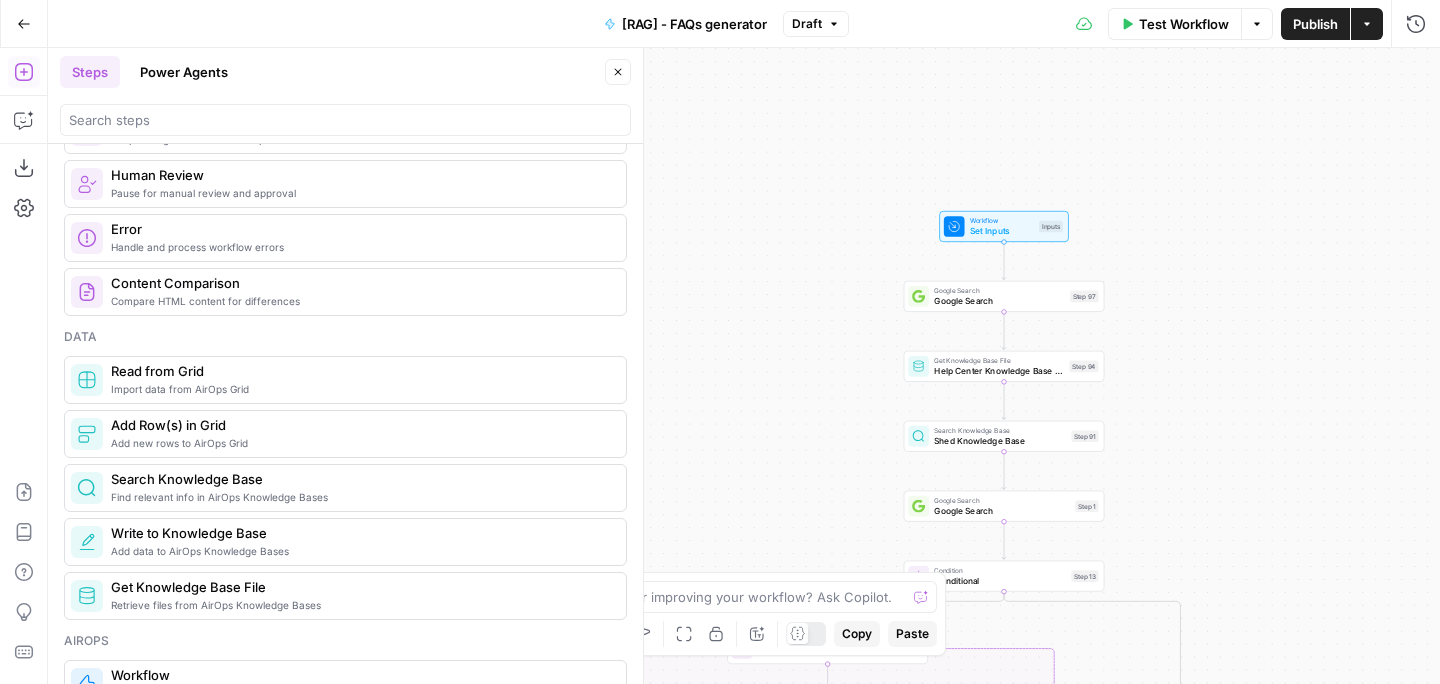 scroll, scrollTop: 801, scrollLeft: 0, axis: vertical 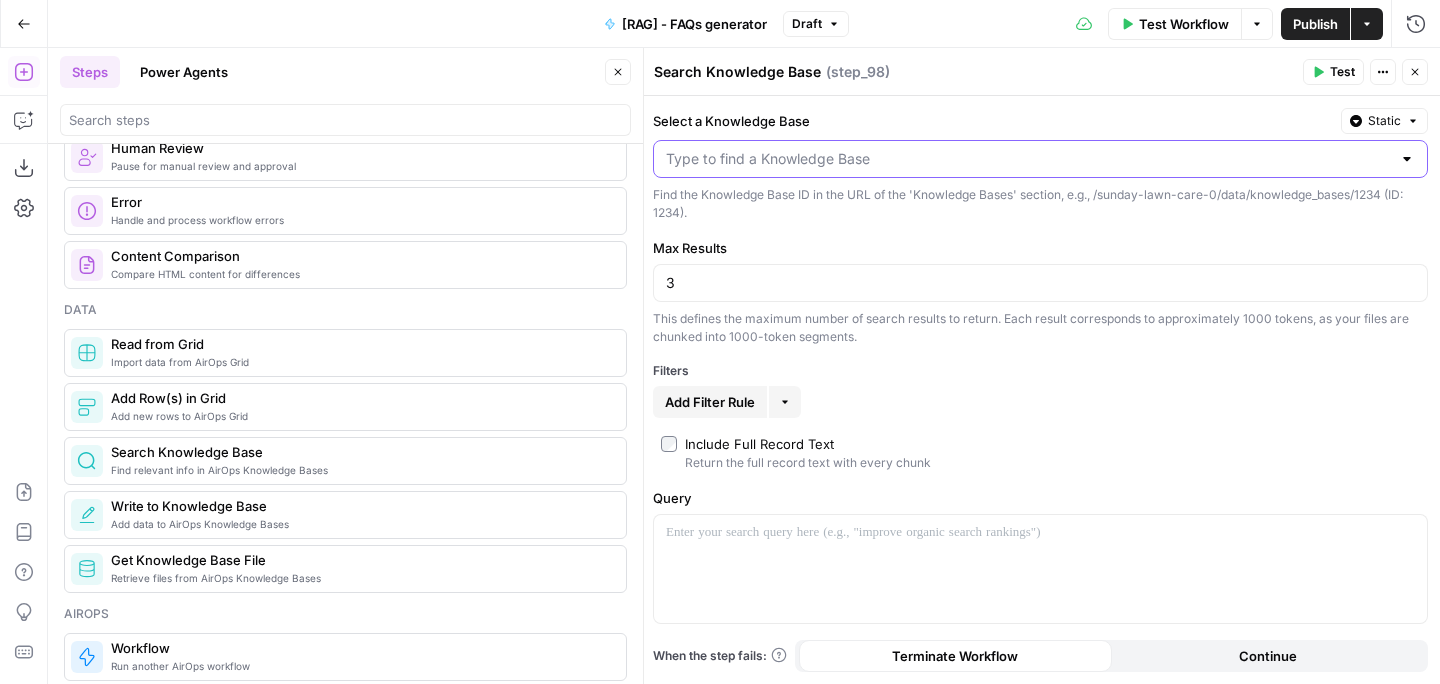 click on "Select a Knowledge Base" at bounding box center (1028, 159) 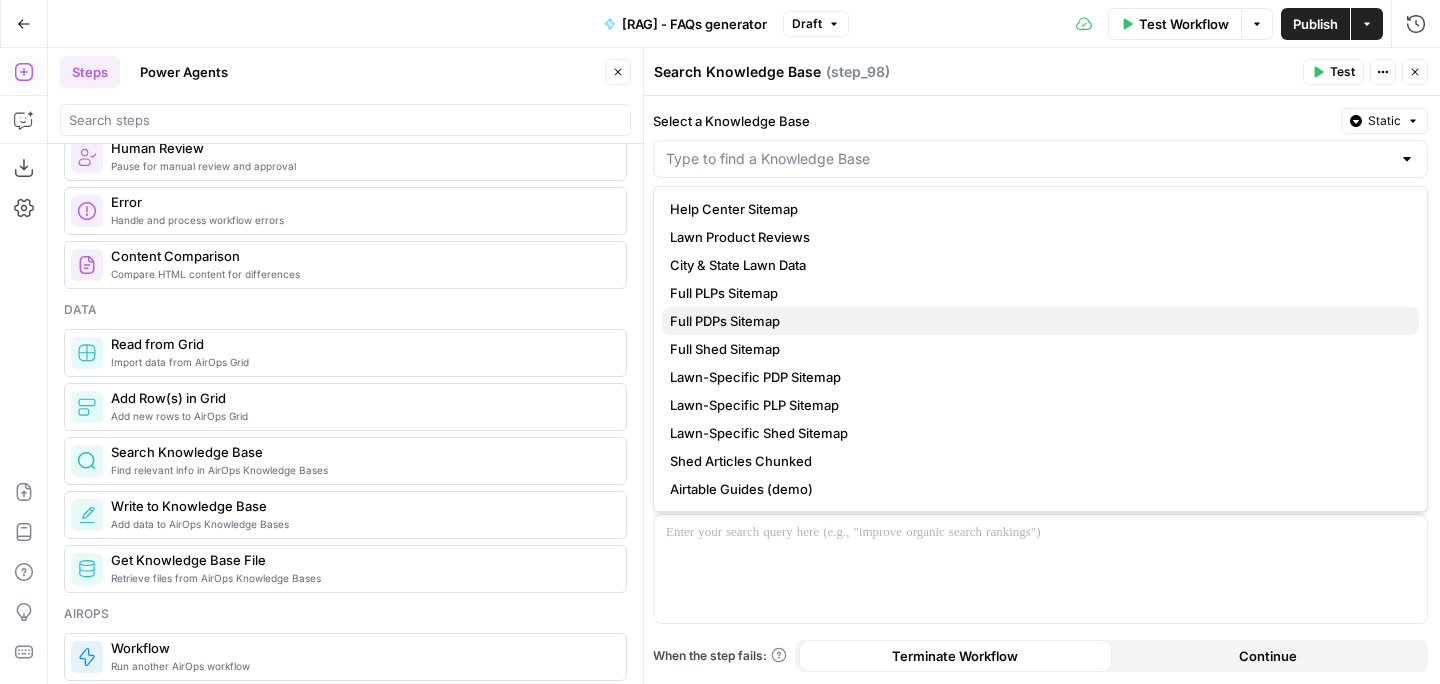 drag, startPoint x: 728, startPoint y: 315, endPoint x: 718, endPoint y: 319, distance: 10.770329 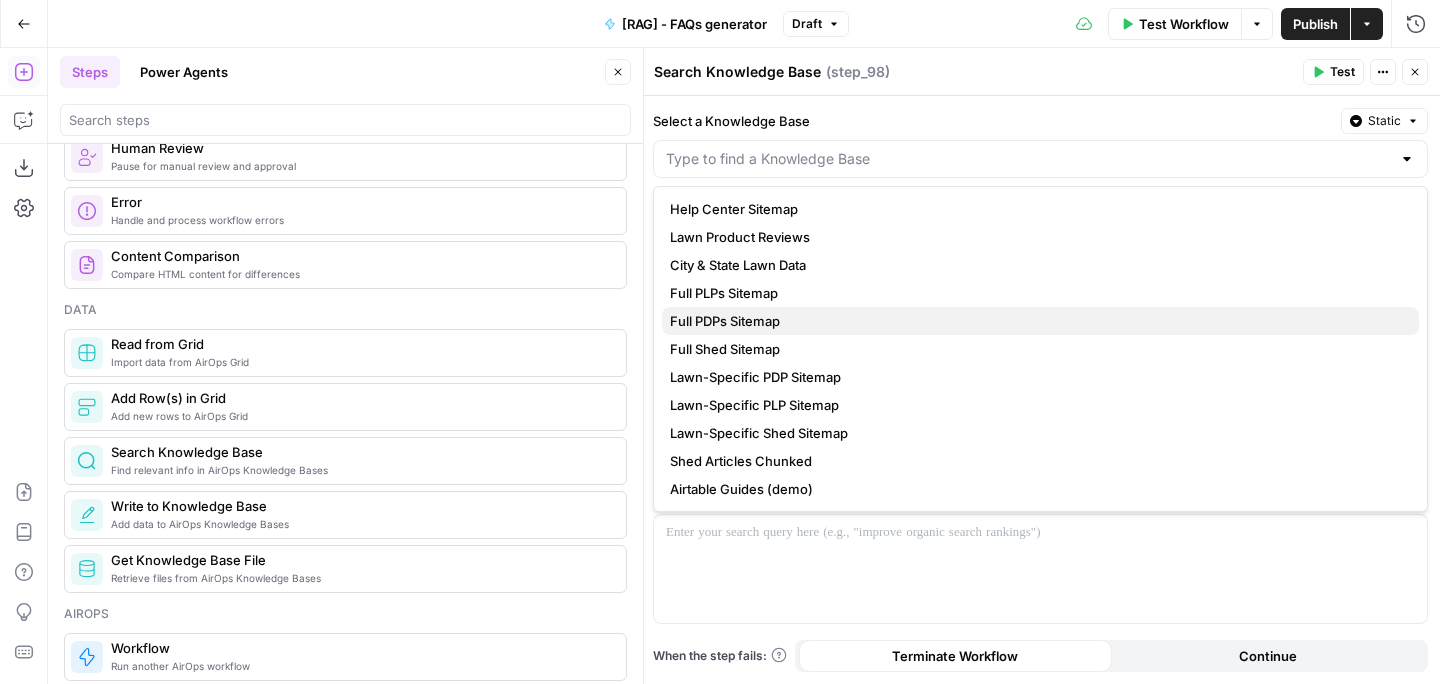 click on "Full PDPs Sitemap" at bounding box center [1036, 321] 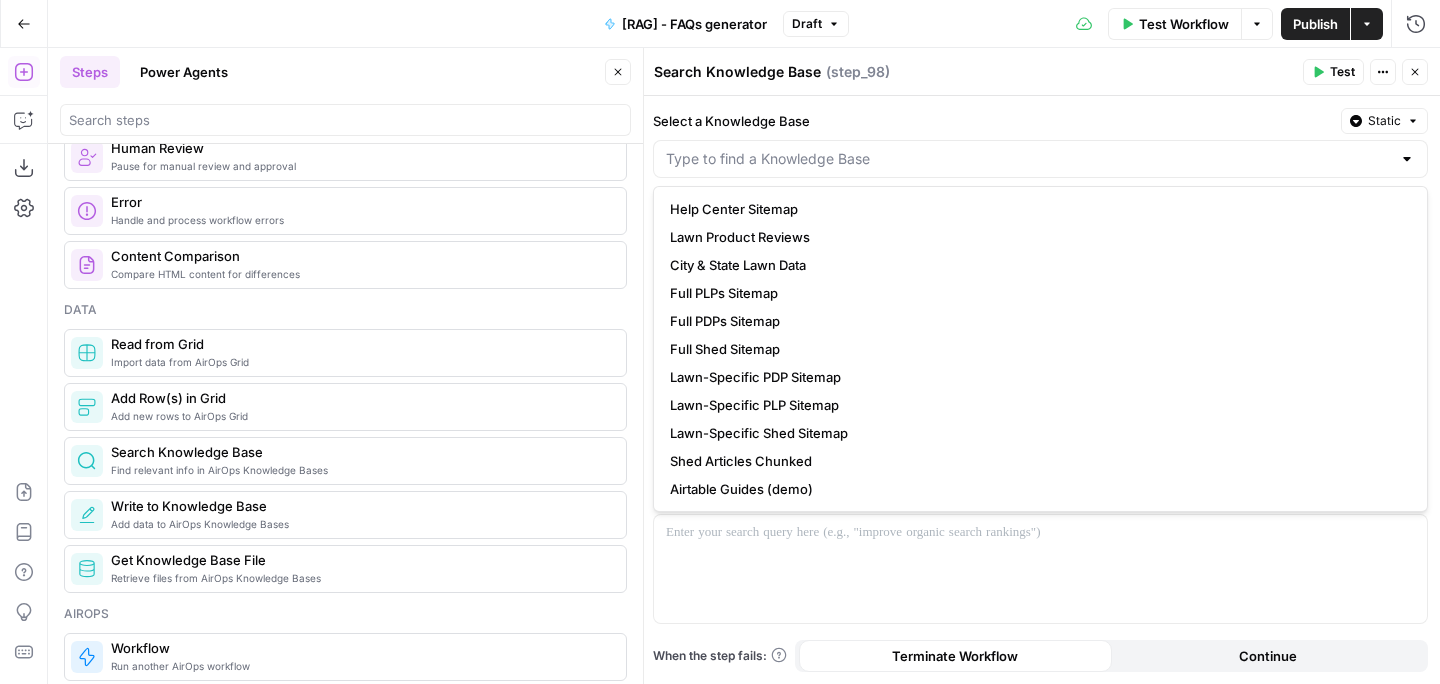 type on "Full PDPs Sitemap" 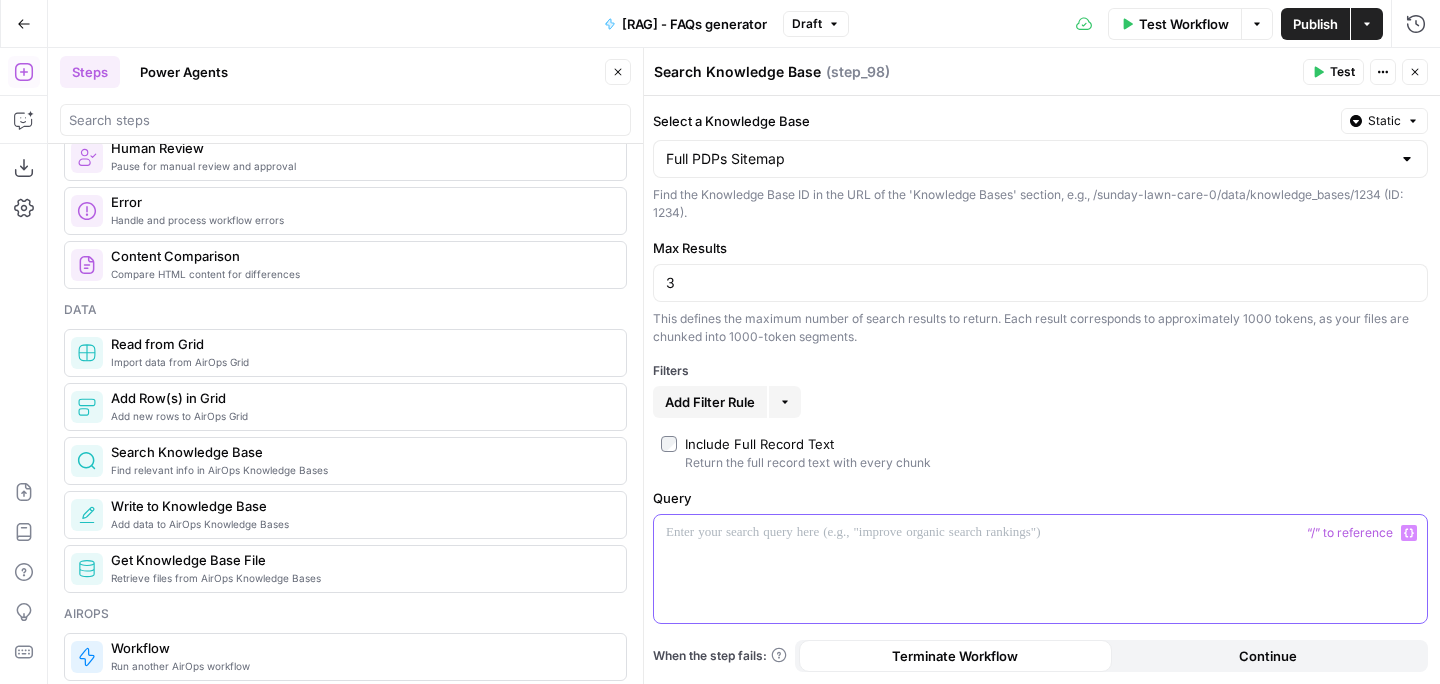 click at bounding box center [1040, 533] 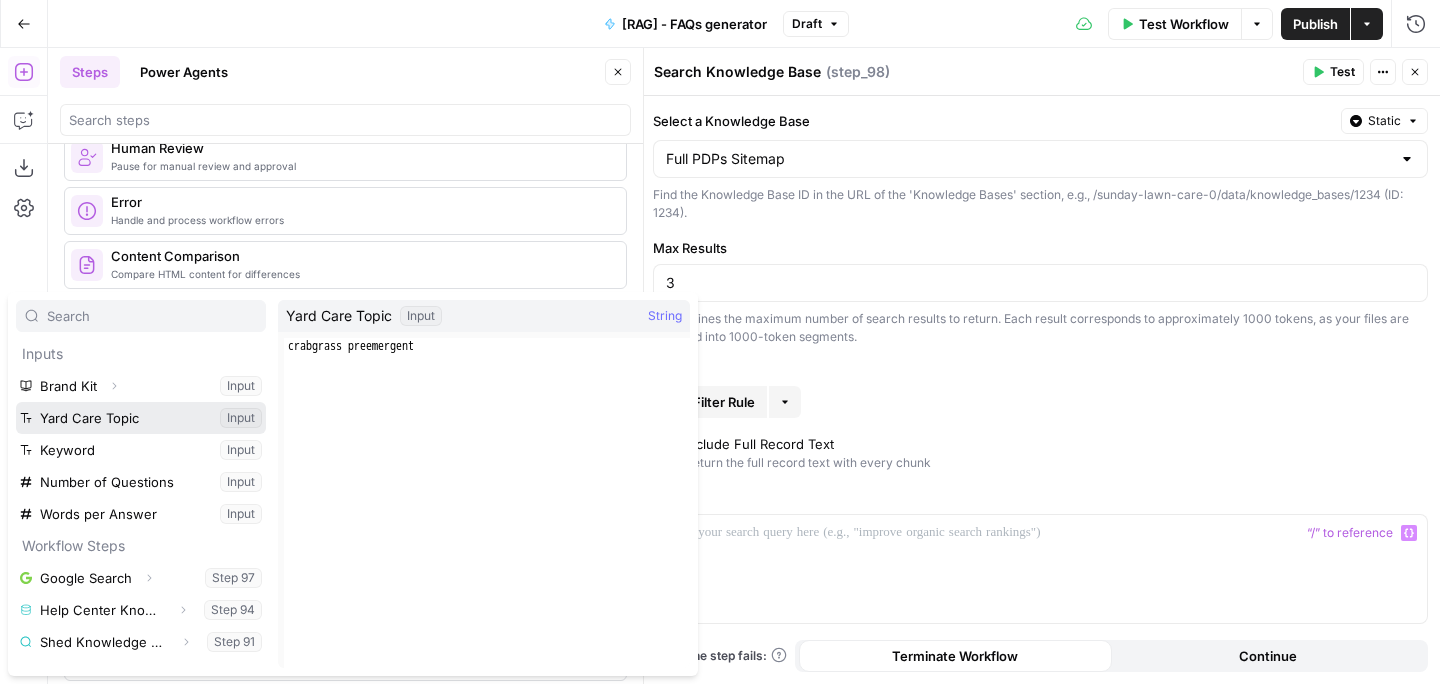 click at bounding box center (141, 418) 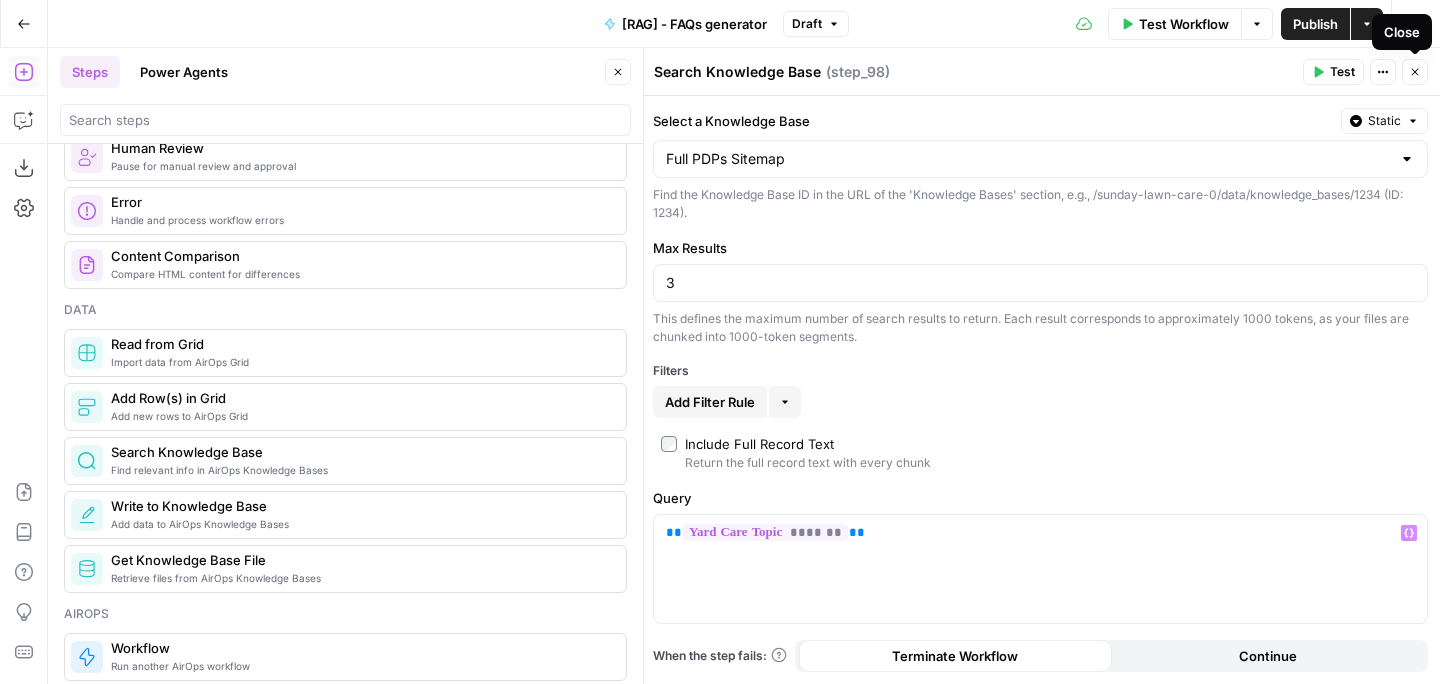 click 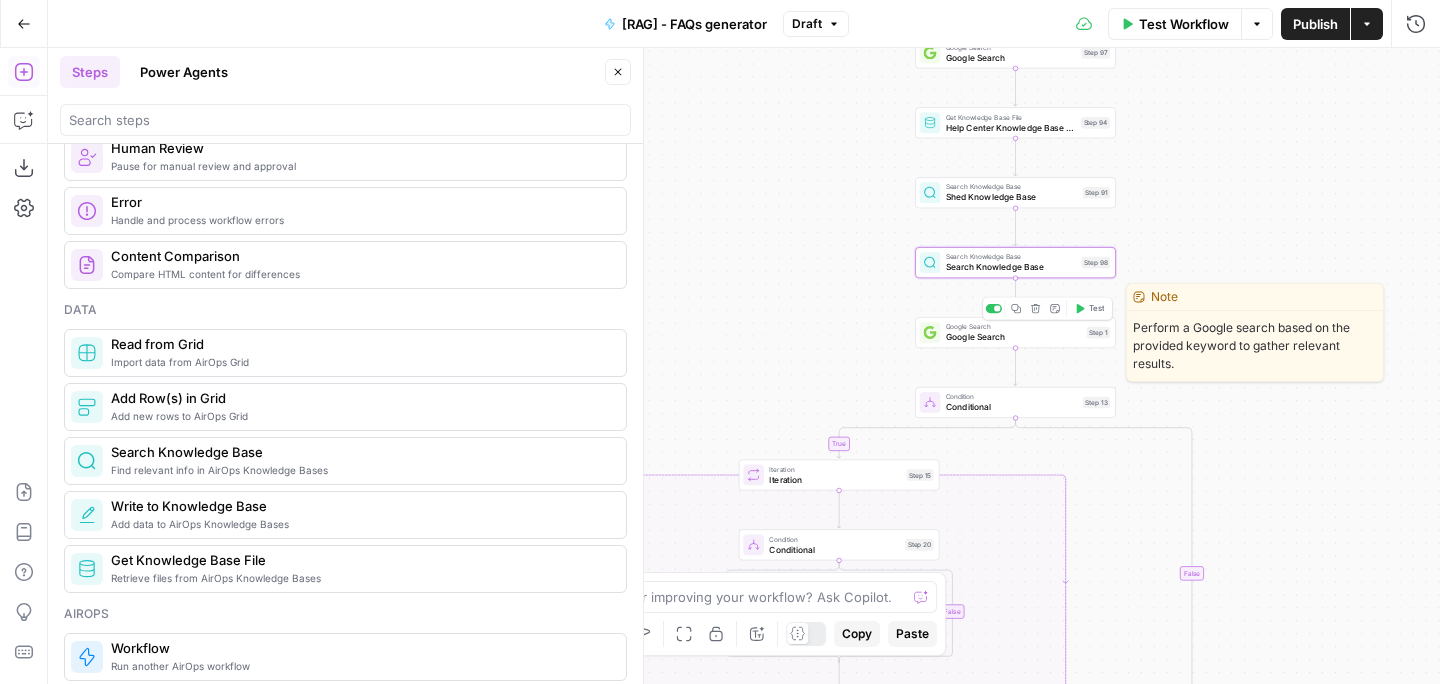click on "Google Search" at bounding box center (1014, 337) 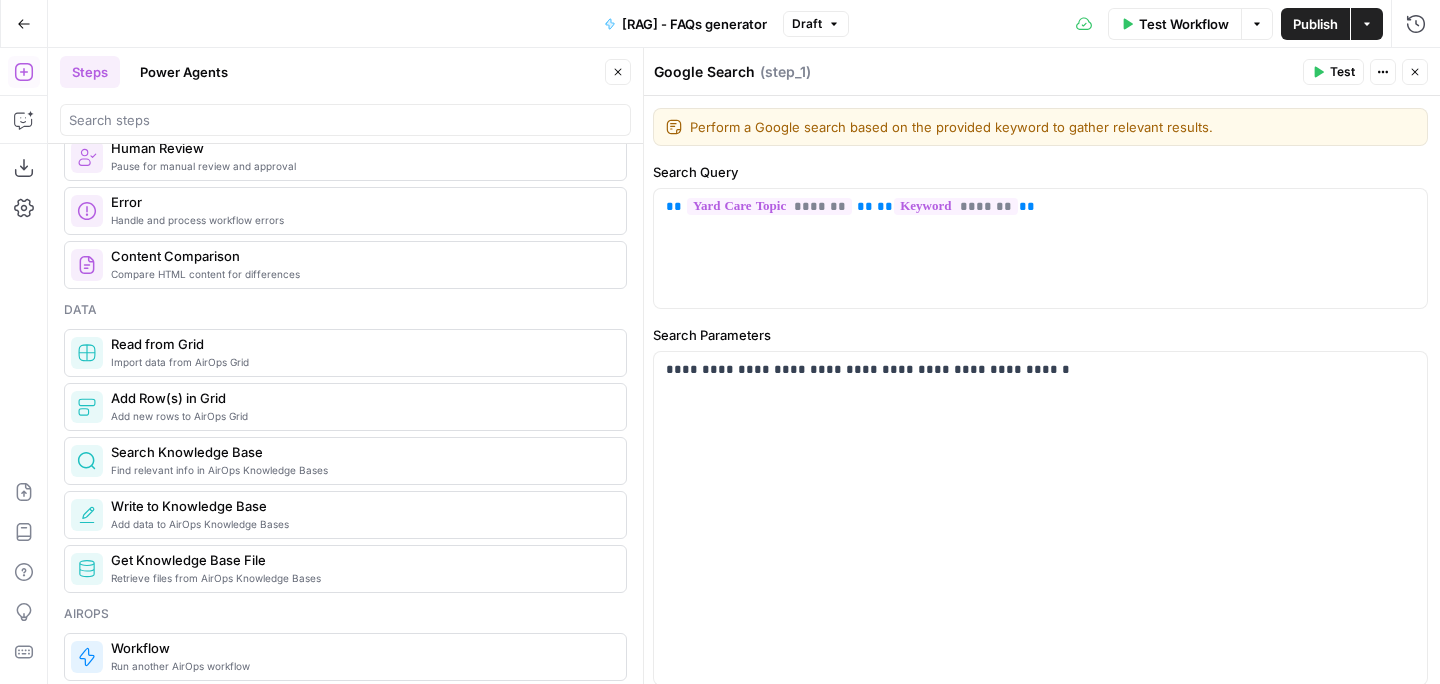 click on "Close" at bounding box center [1415, 72] 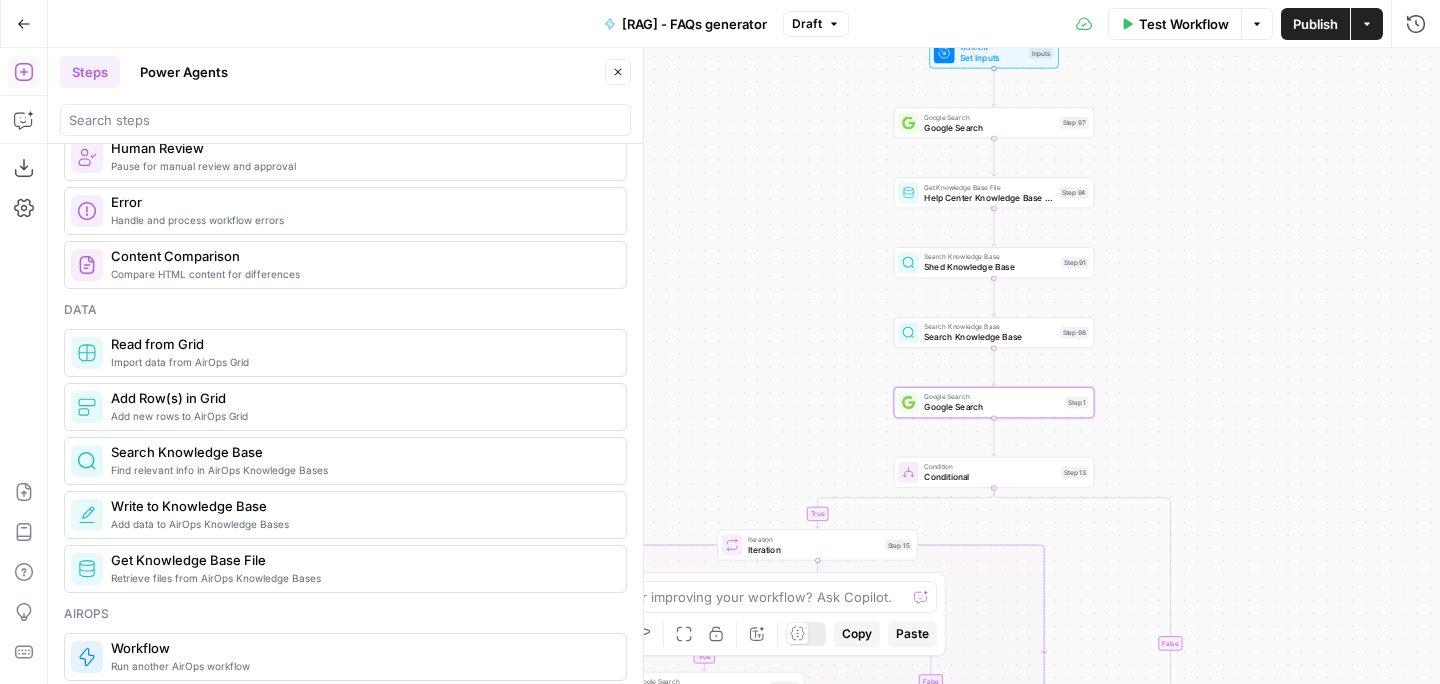 click on "Google Search" at bounding box center (989, 127) 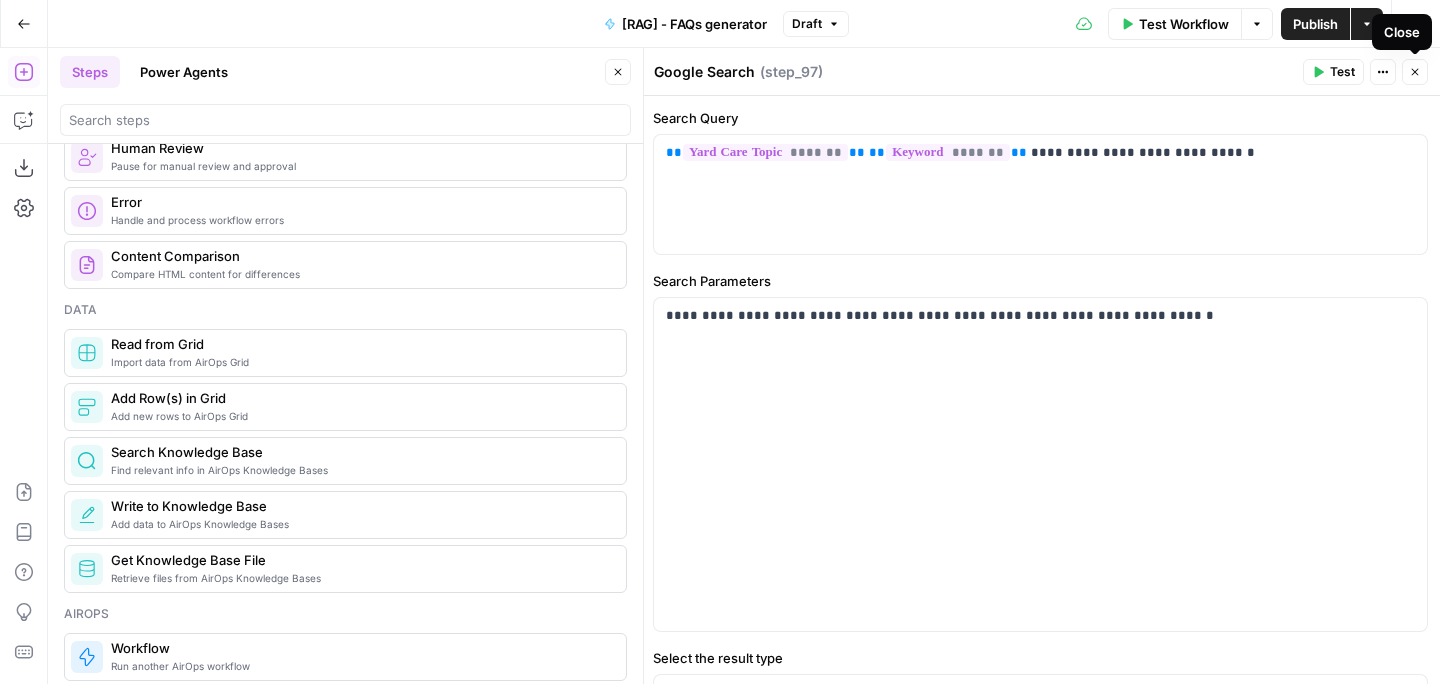 click 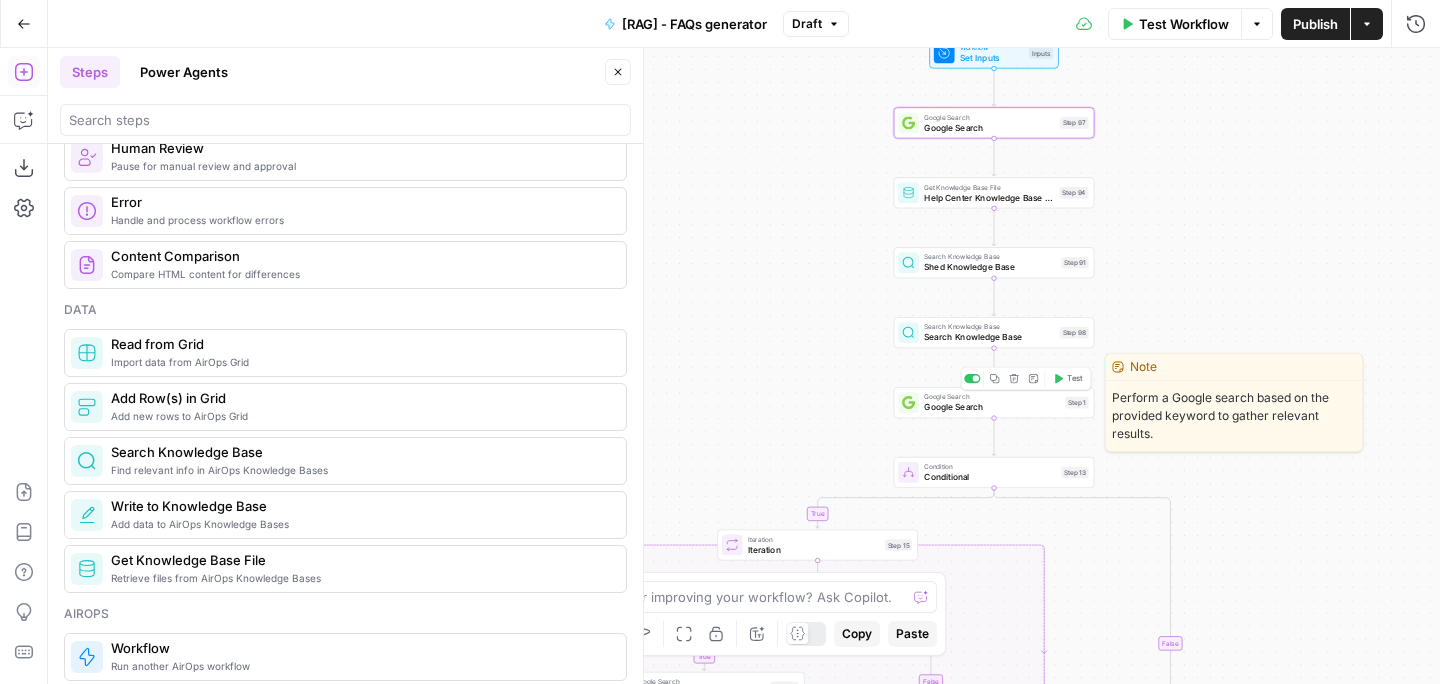 click on "Google Search" at bounding box center [992, 407] 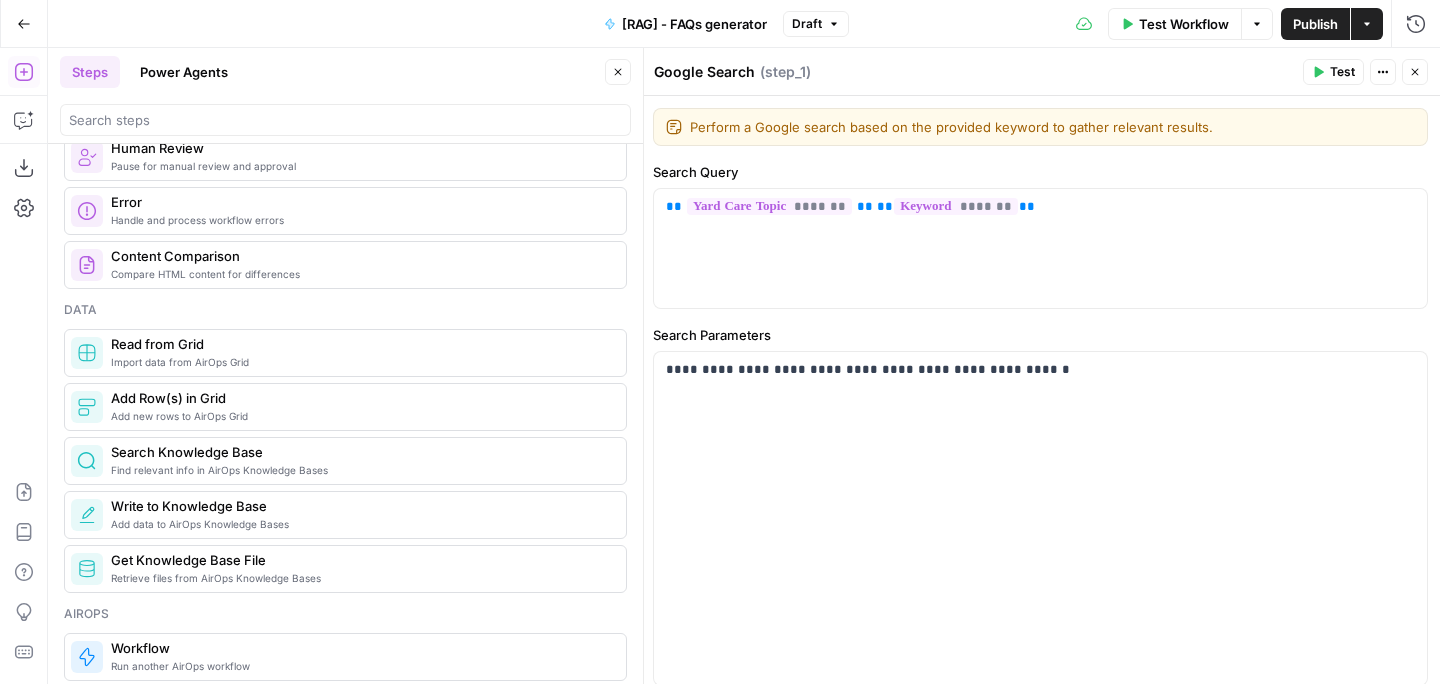 click on "Google Search" at bounding box center (704, 72) 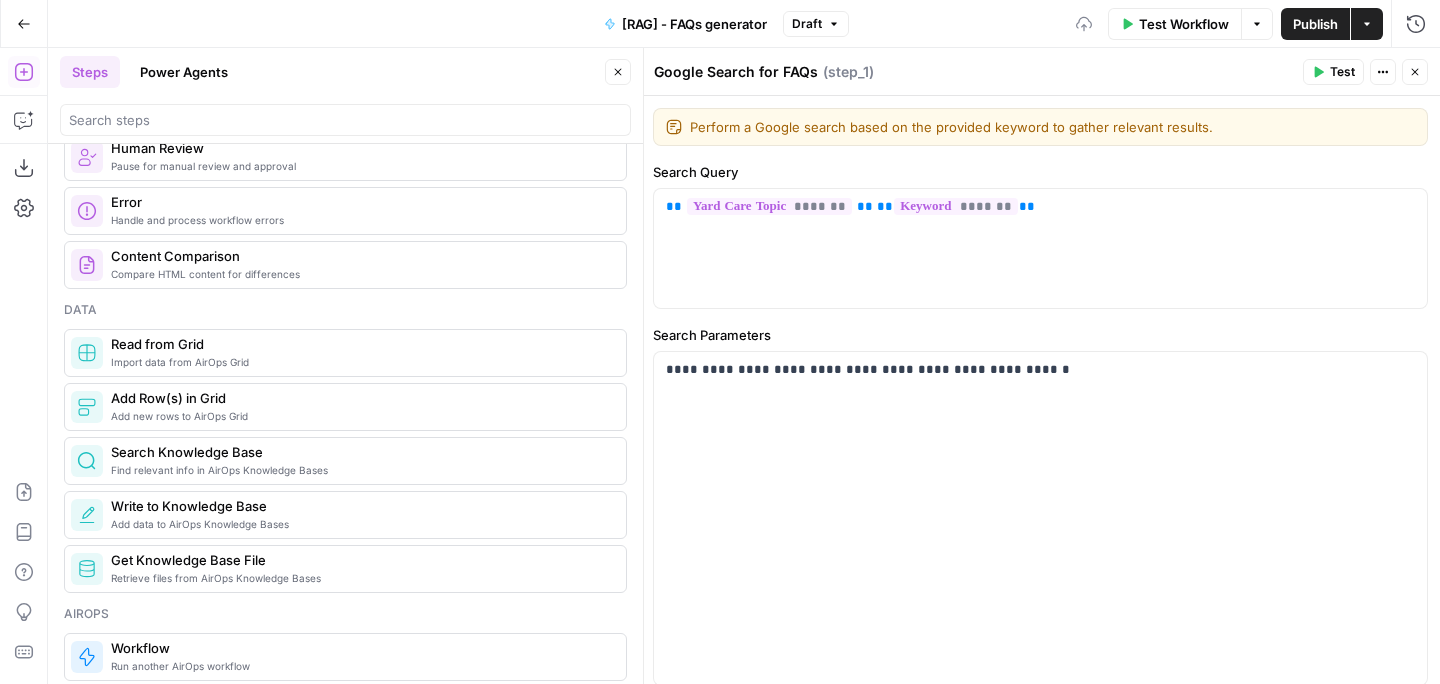 type on "Google Search for FAQs" 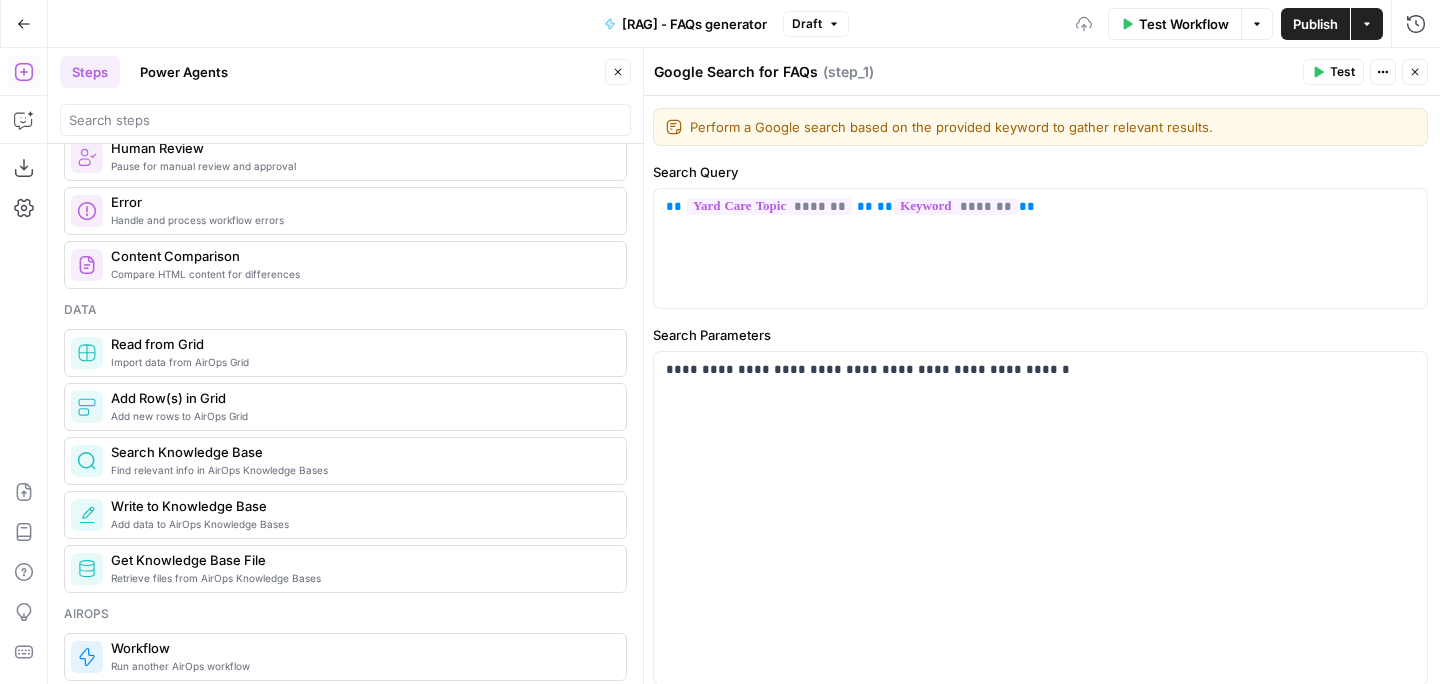 click 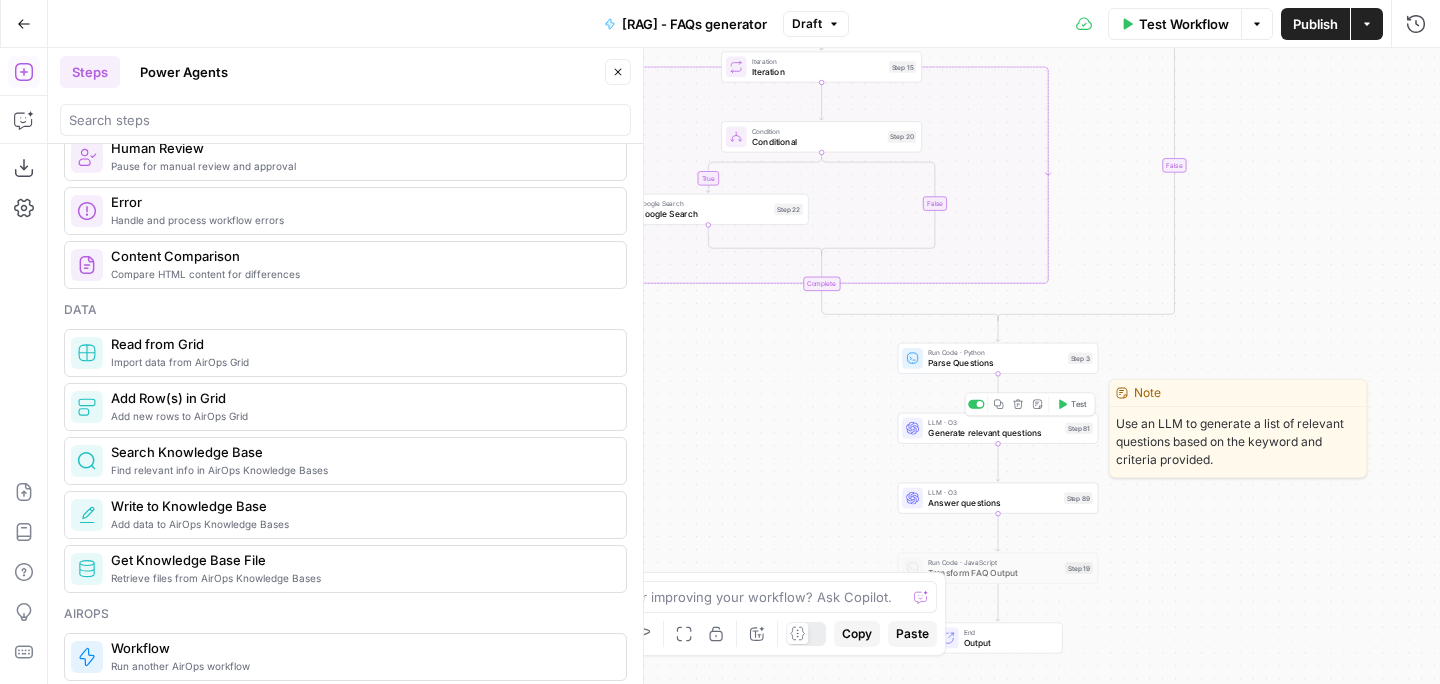 click on "Generate relevant questions" at bounding box center (994, 432) 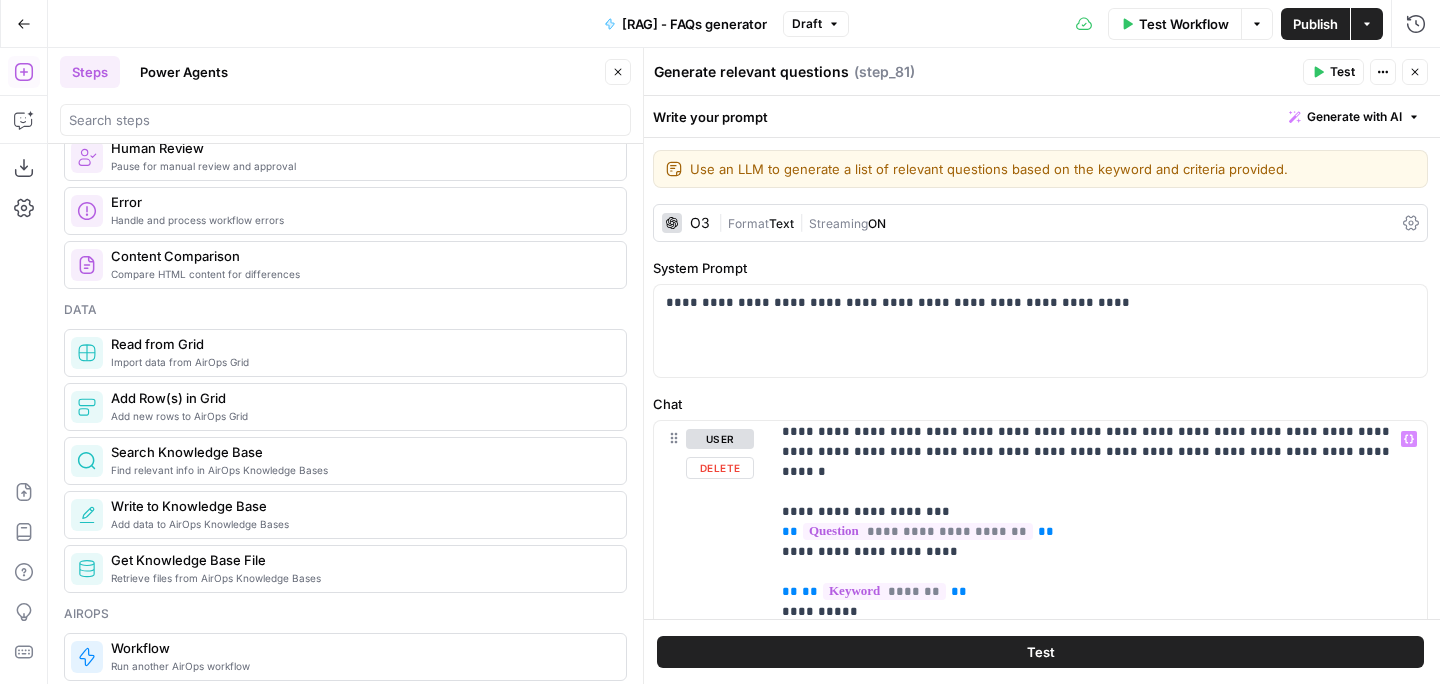 scroll, scrollTop: 0, scrollLeft: 0, axis: both 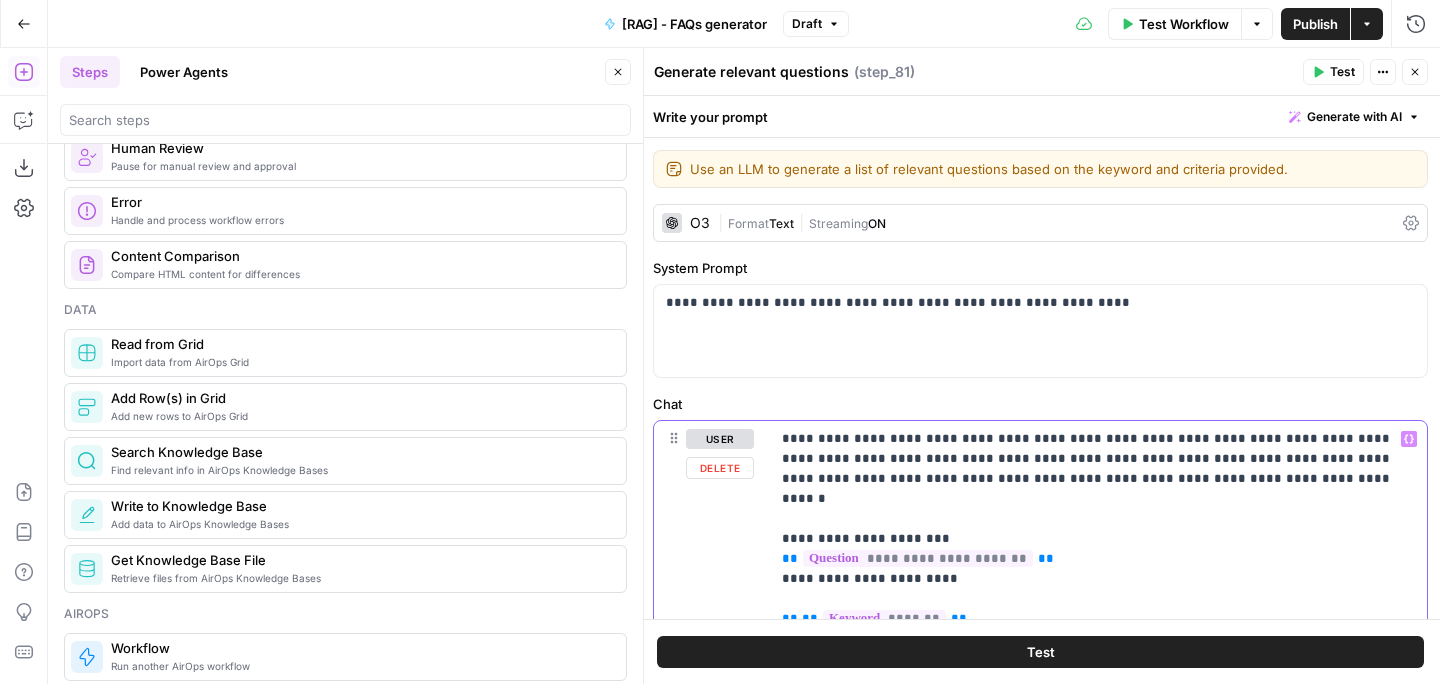 drag, startPoint x: 951, startPoint y: 460, endPoint x: 1276, endPoint y: 436, distance: 325.88495 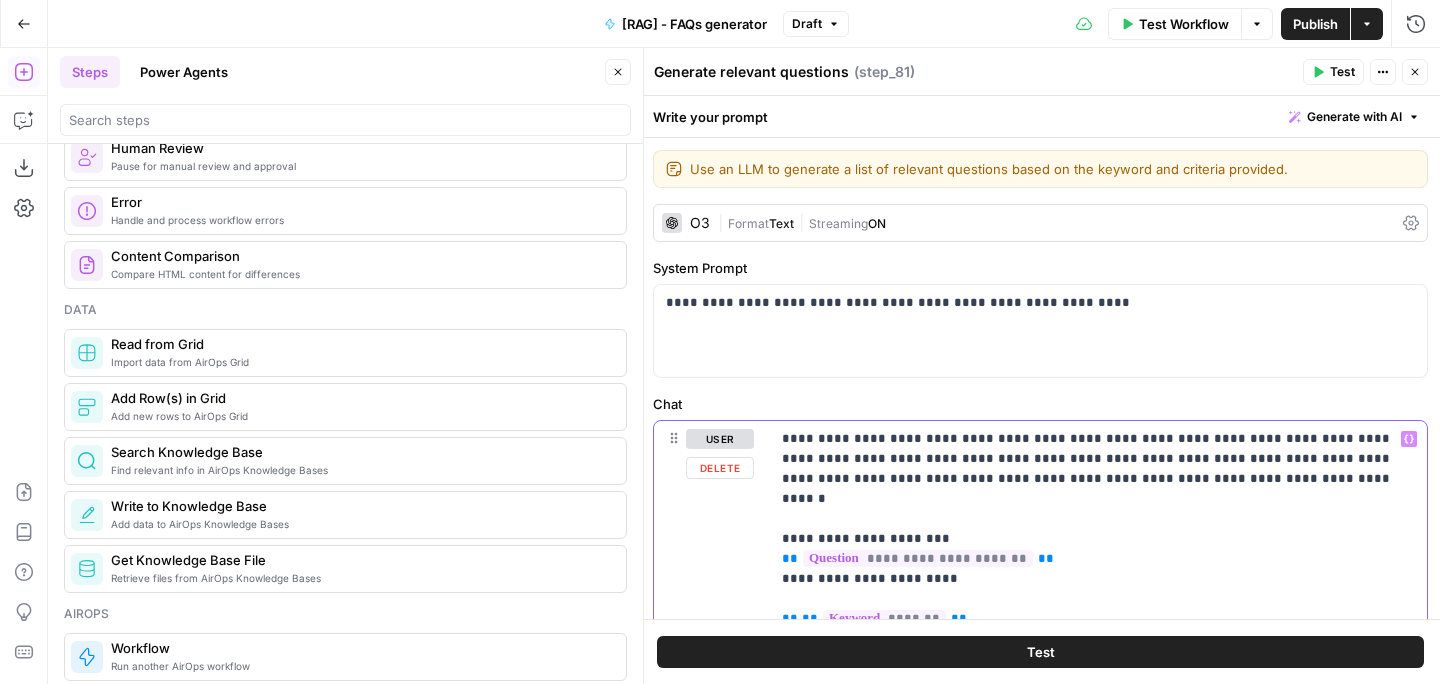 click on "**********" at bounding box center (1098, 879) 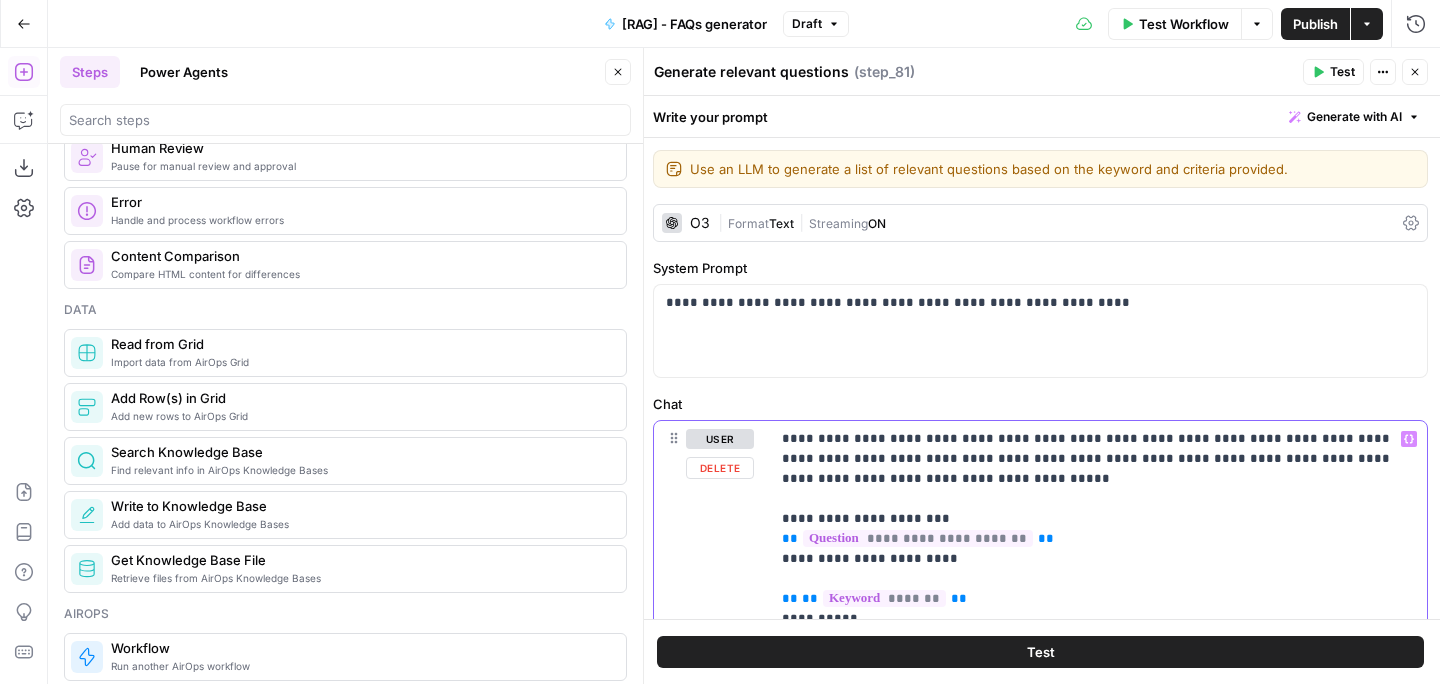 type 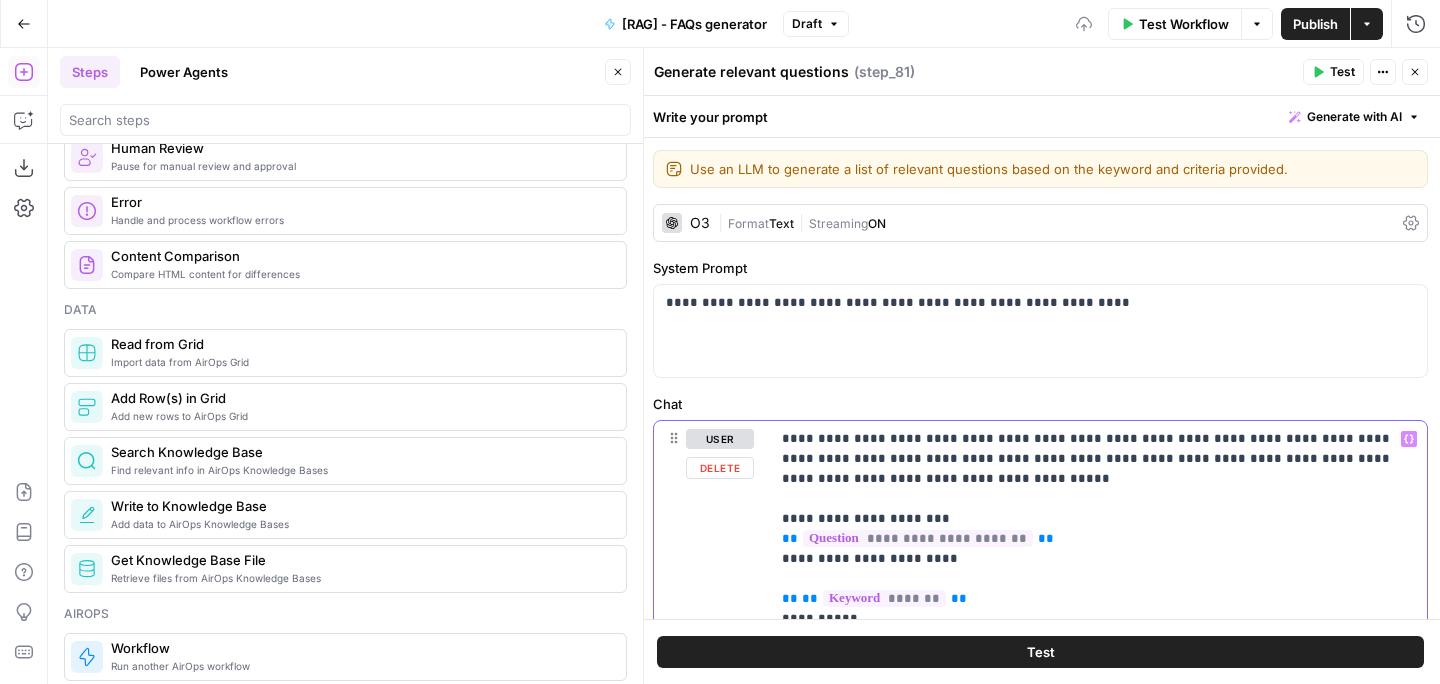 click on "**********" at bounding box center (1098, 879) 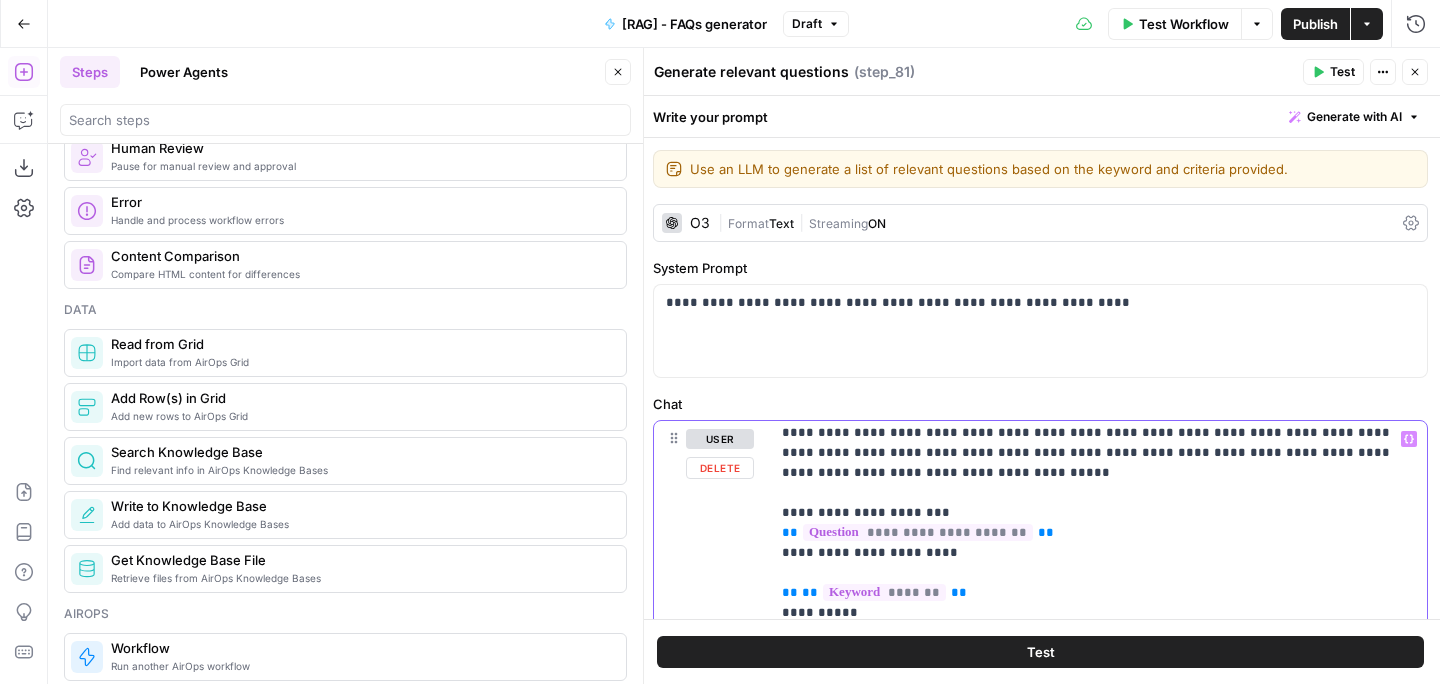 scroll, scrollTop: 0, scrollLeft: 0, axis: both 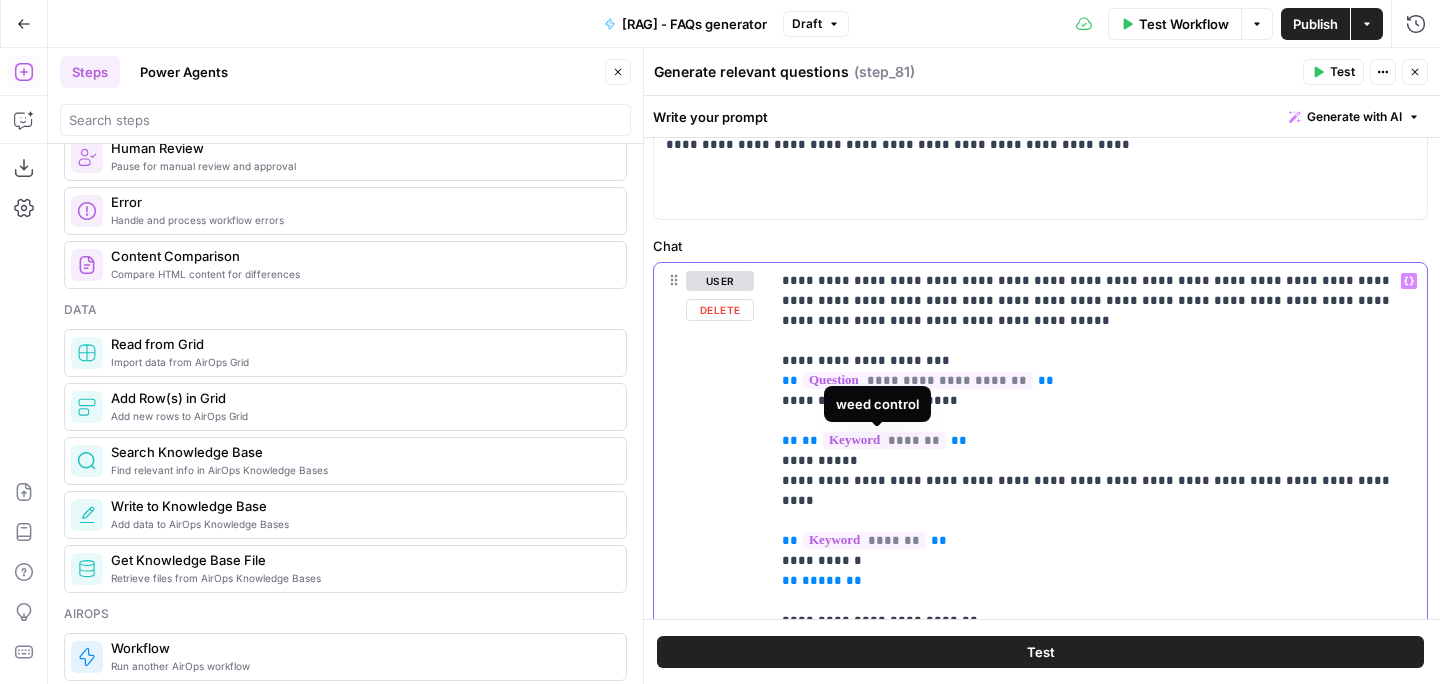 click on "*******" at bounding box center [884, 440] 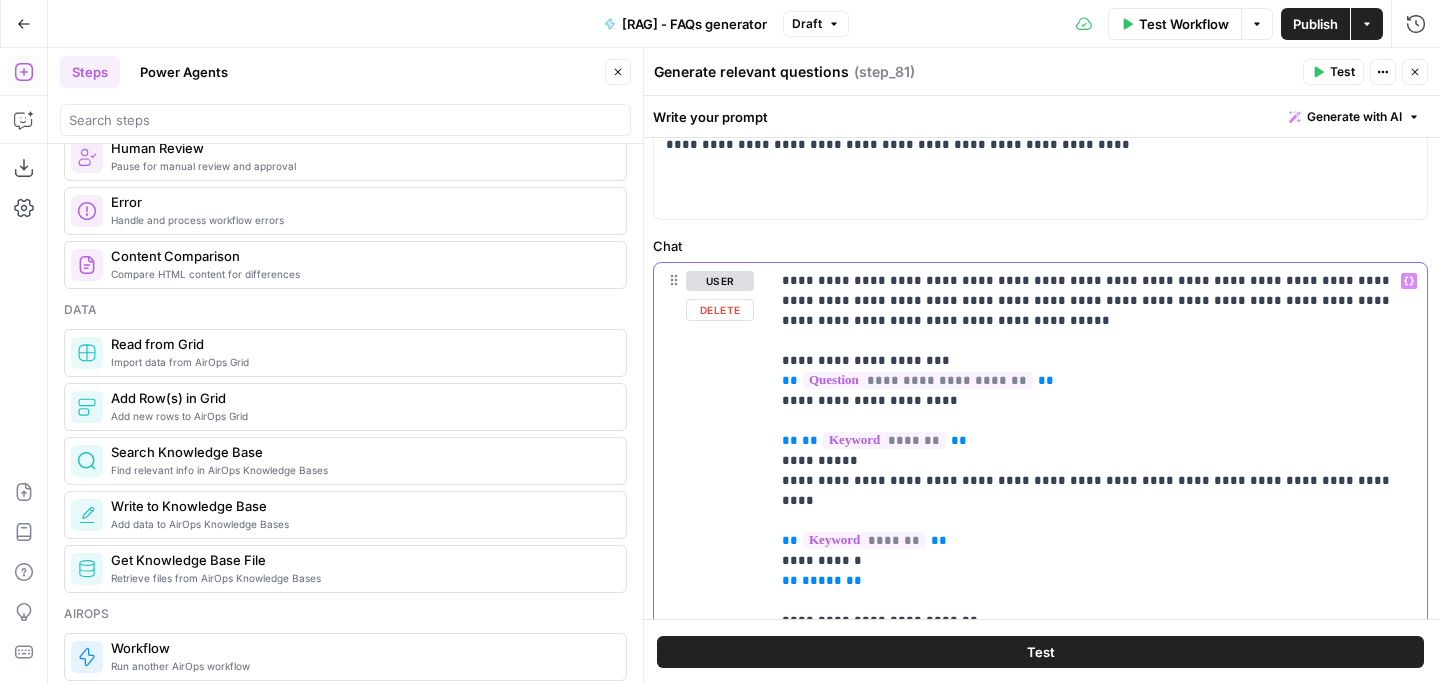 drag, startPoint x: 861, startPoint y: 321, endPoint x: 806, endPoint y: 320, distance: 55.00909 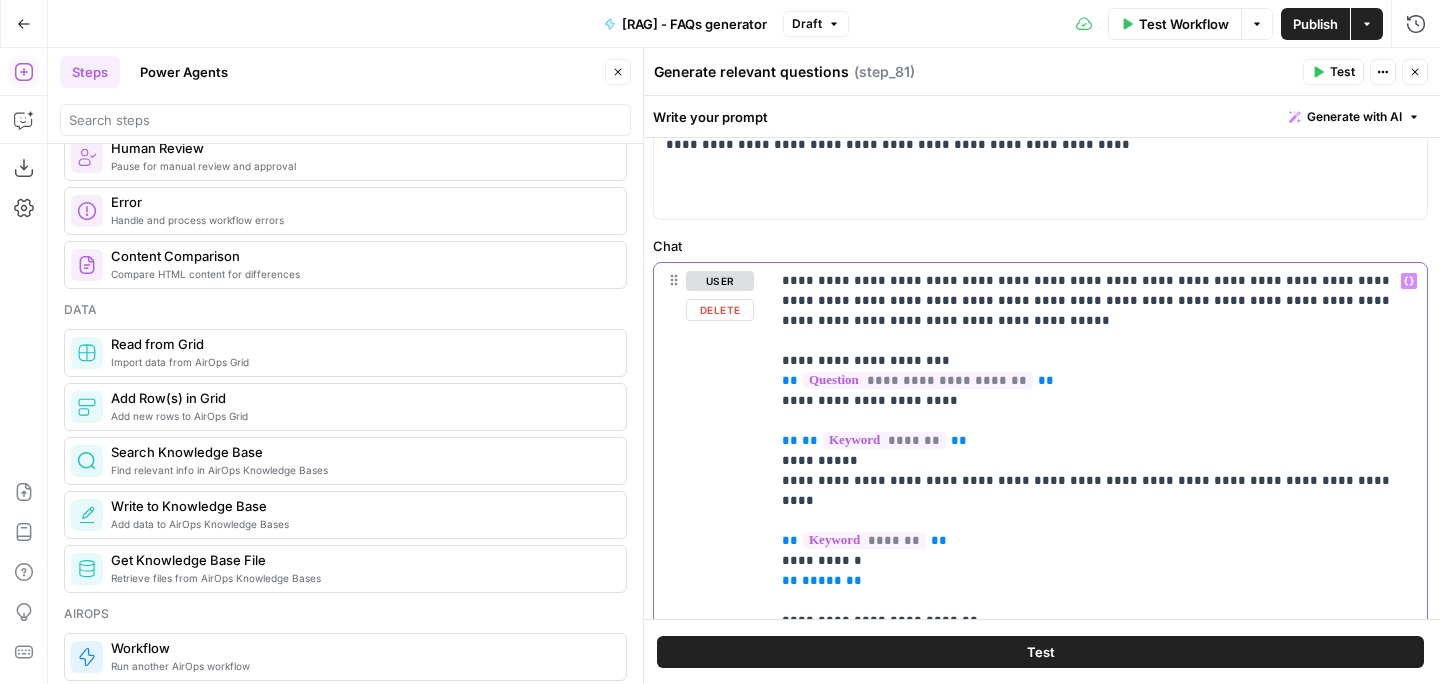 click on "**********" at bounding box center (1098, 721) 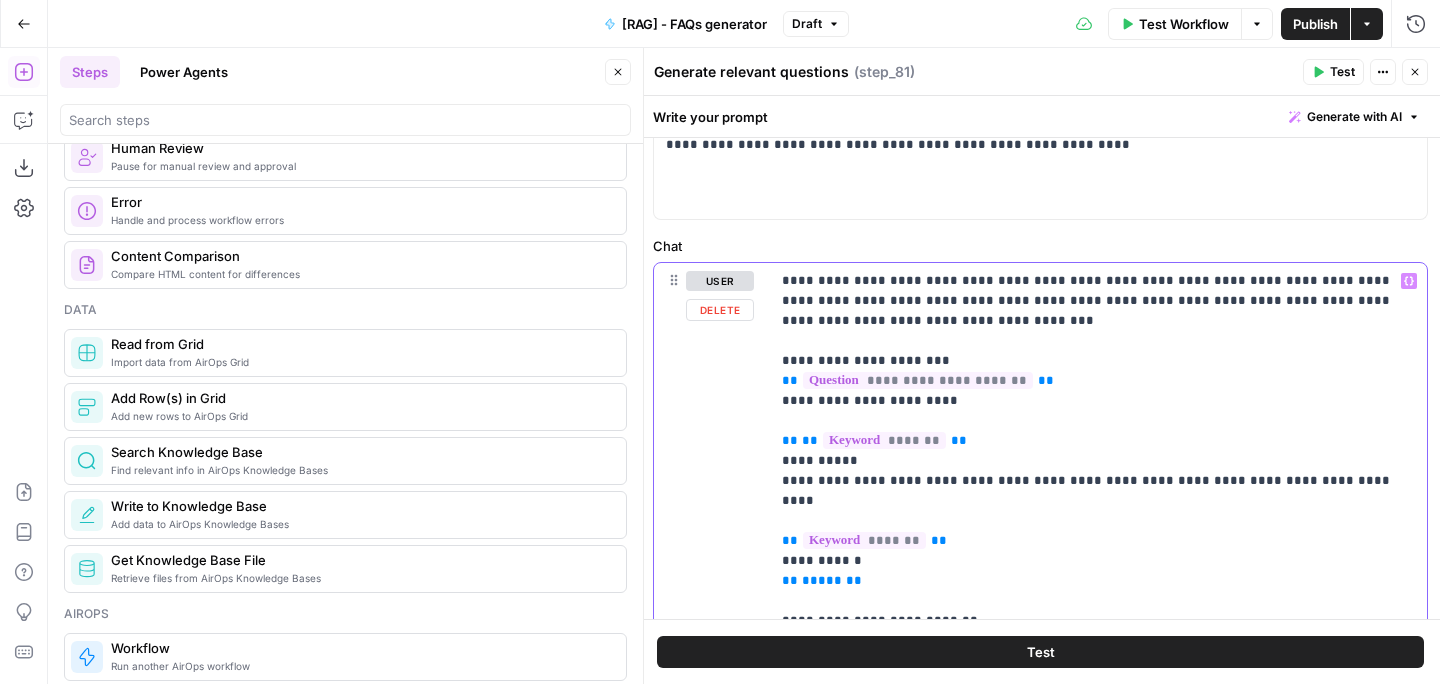 click on "*******" at bounding box center (884, 440) 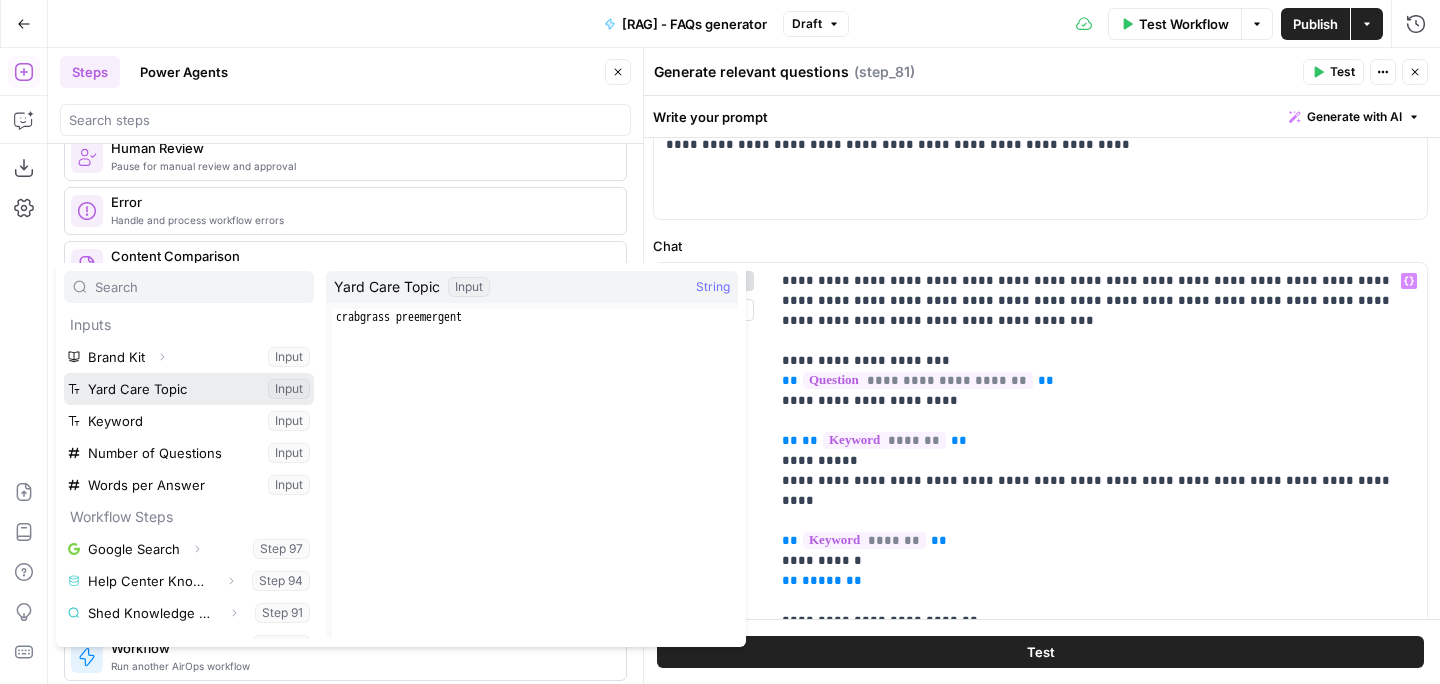 click at bounding box center (189, 389) 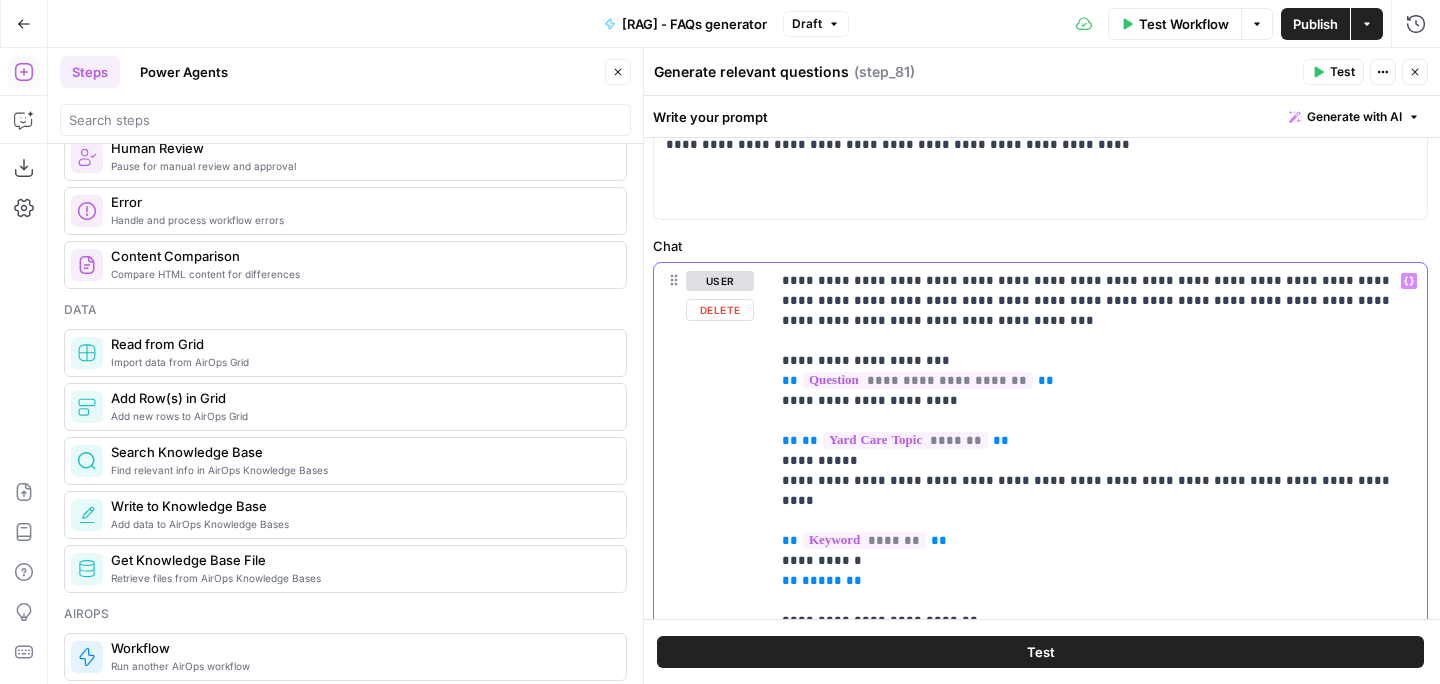 click on "*******" at bounding box center (864, 540) 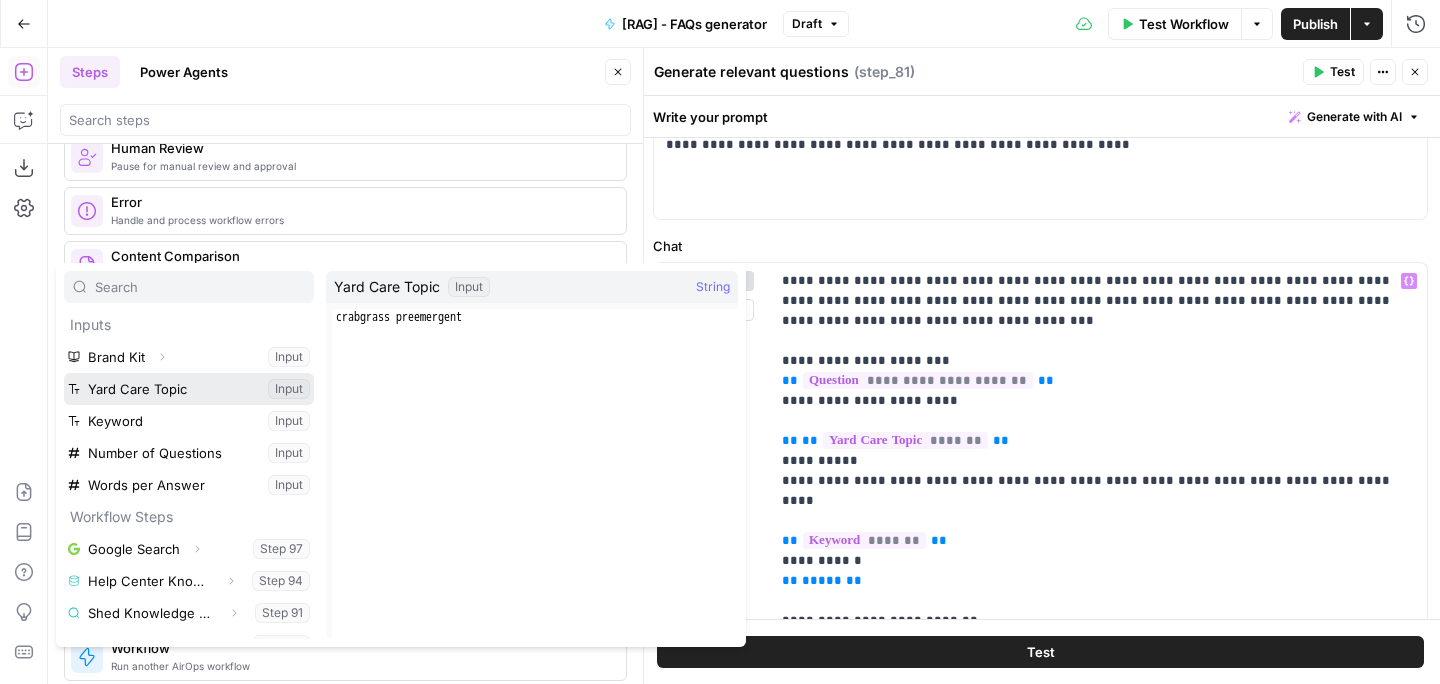 click at bounding box center [189, 389] 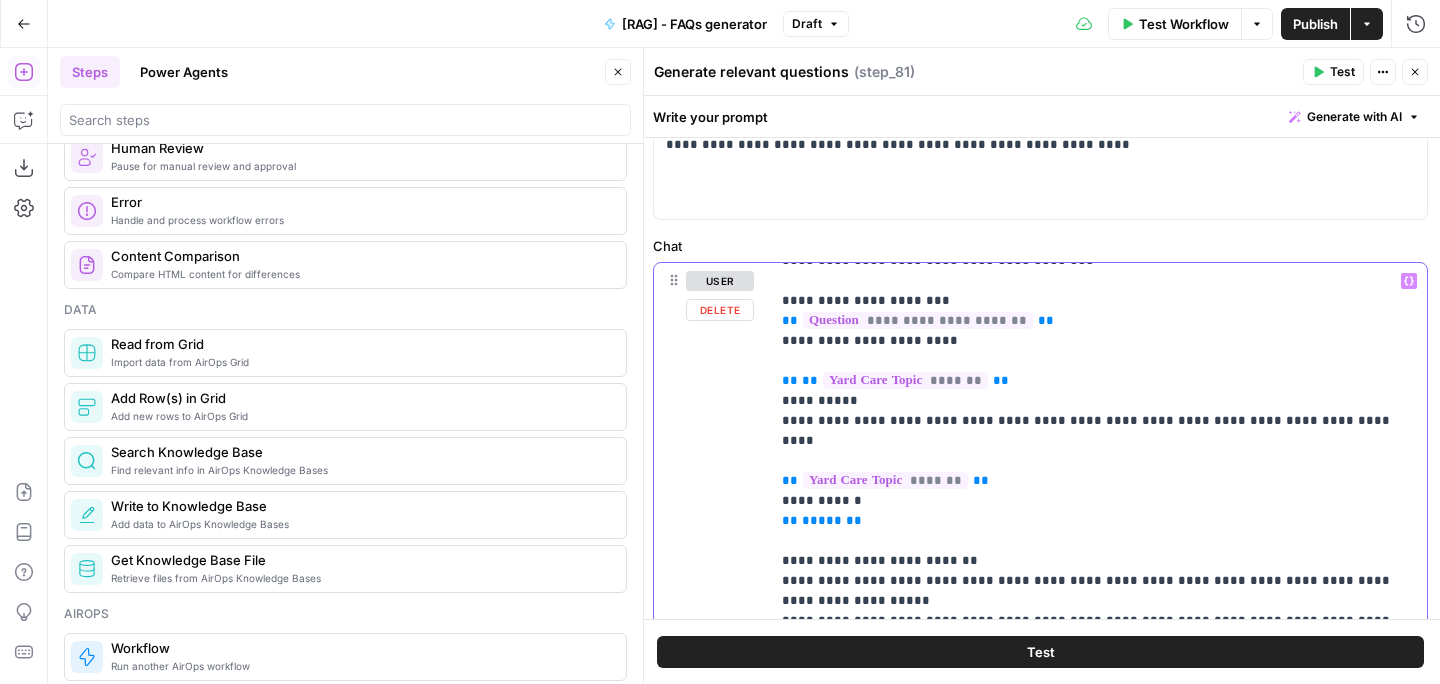 scroll, scrollTop: 101, scrollLeft: 0, axis: vertical 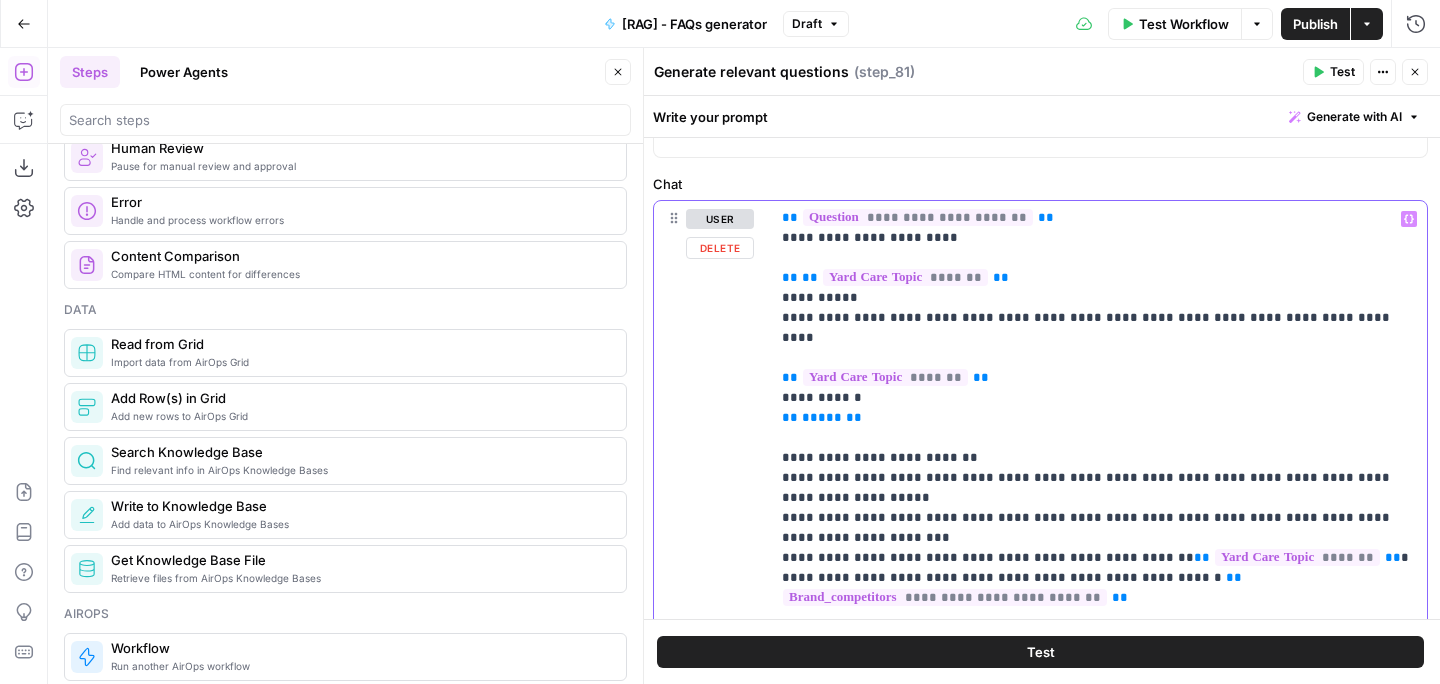 drag, startPoint x: 1094, startPoint y: 474, endPoint x: 1245, endPoint y: 455, distance: 152.19067 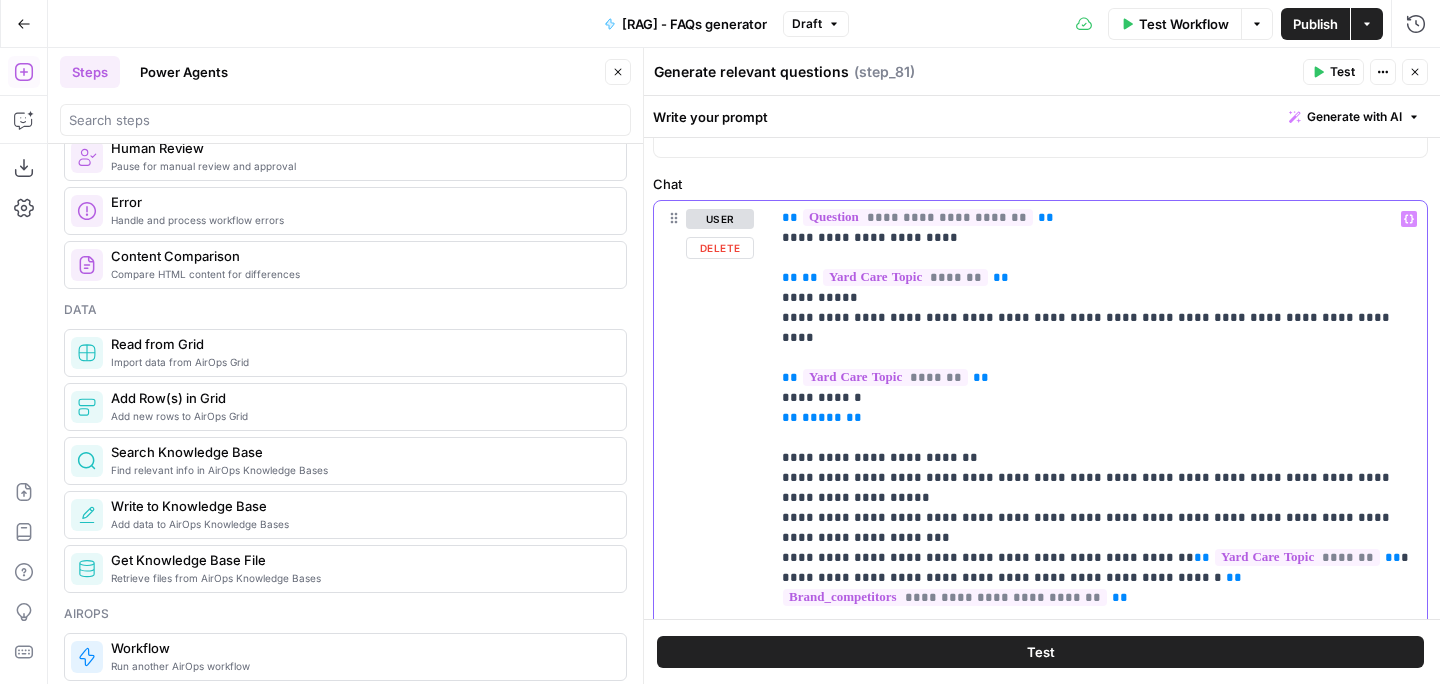 click on "**********" at bounding box center (1098, 558) 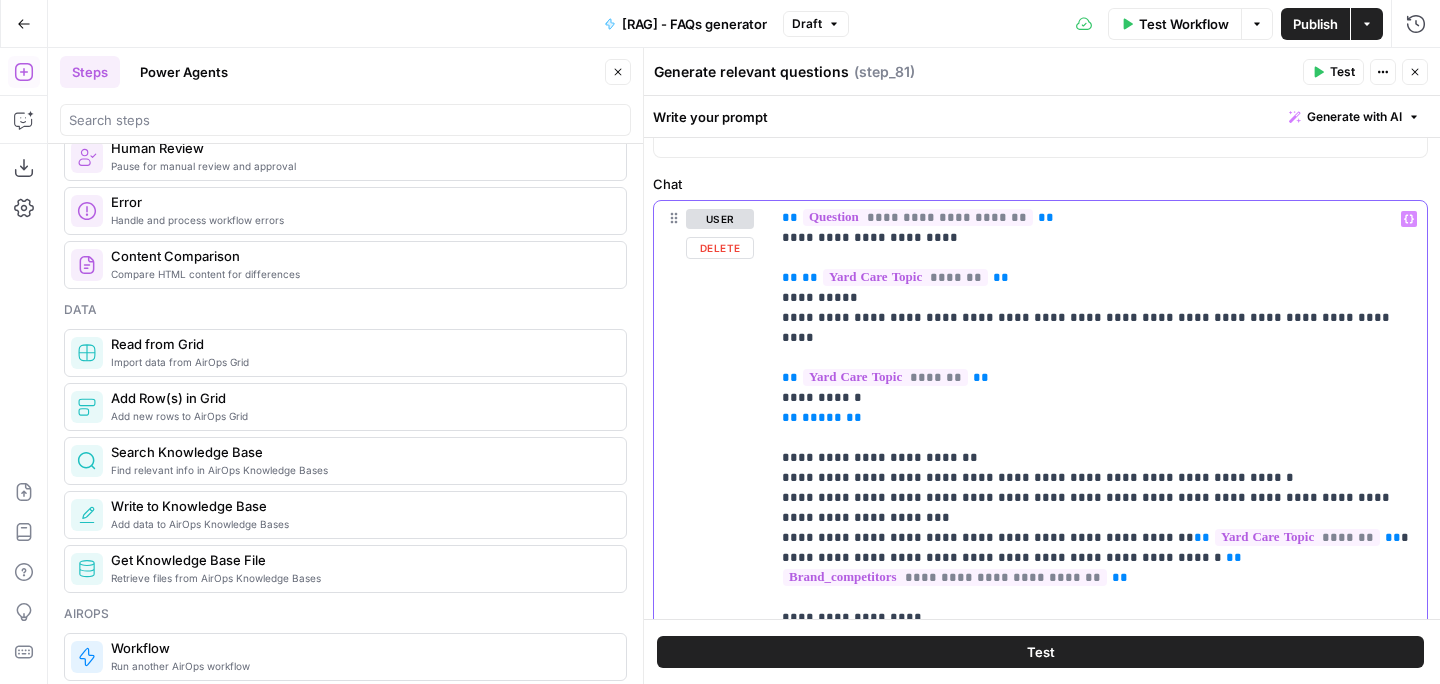 scroll, scrollTop: 81, scrollLeft: 0, axis: vertical 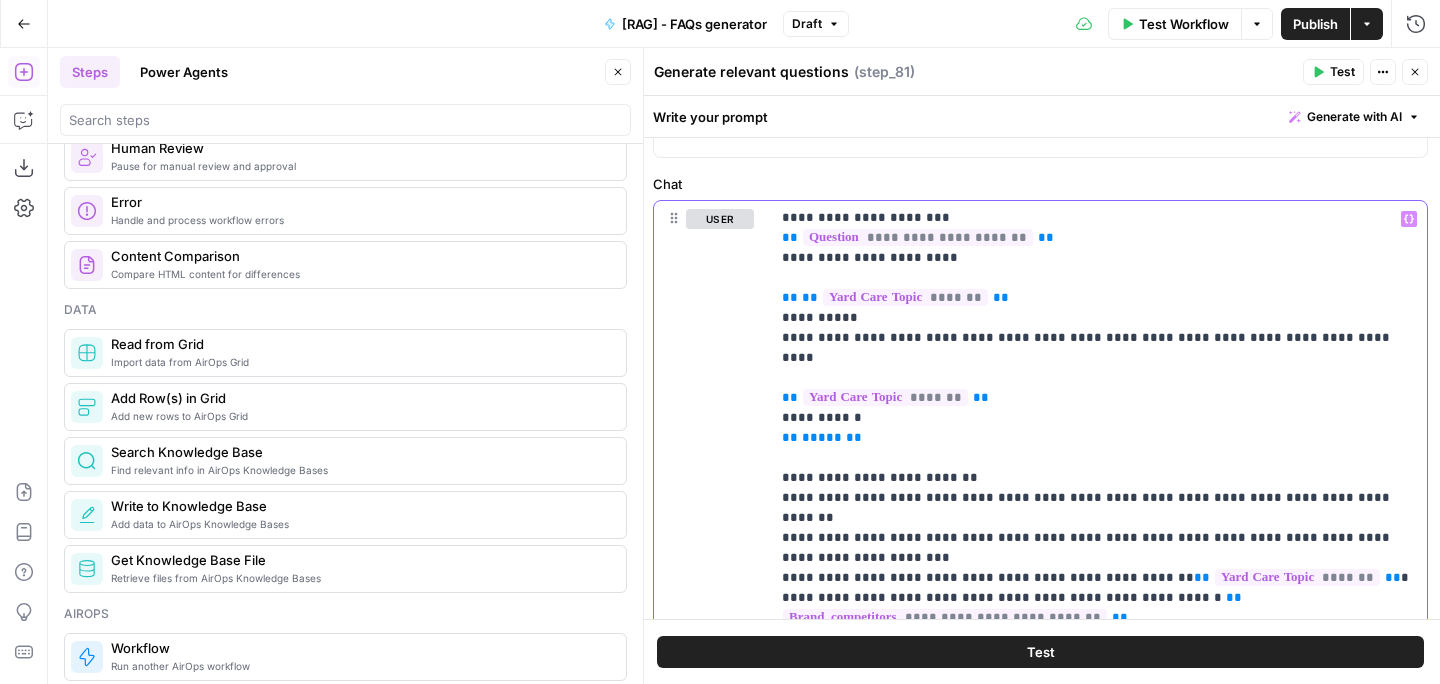 click 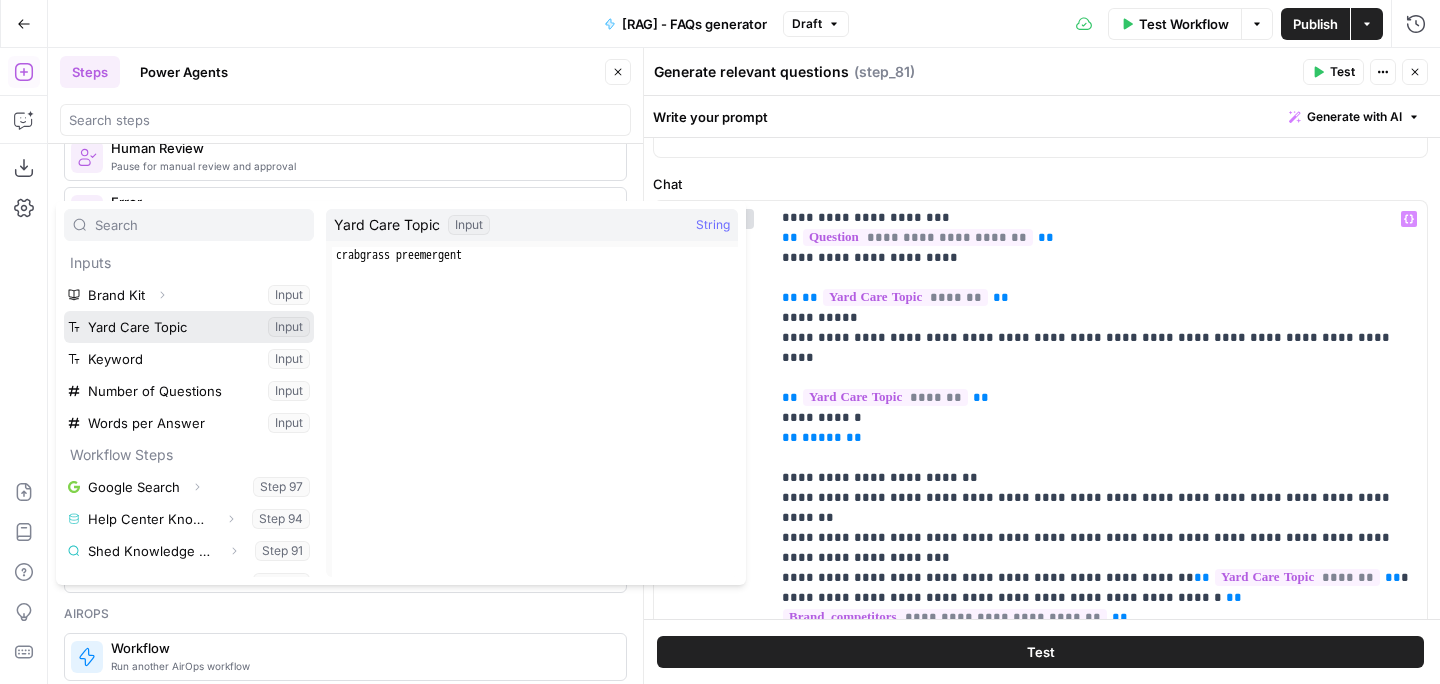 click at bounding box center (189, 327) 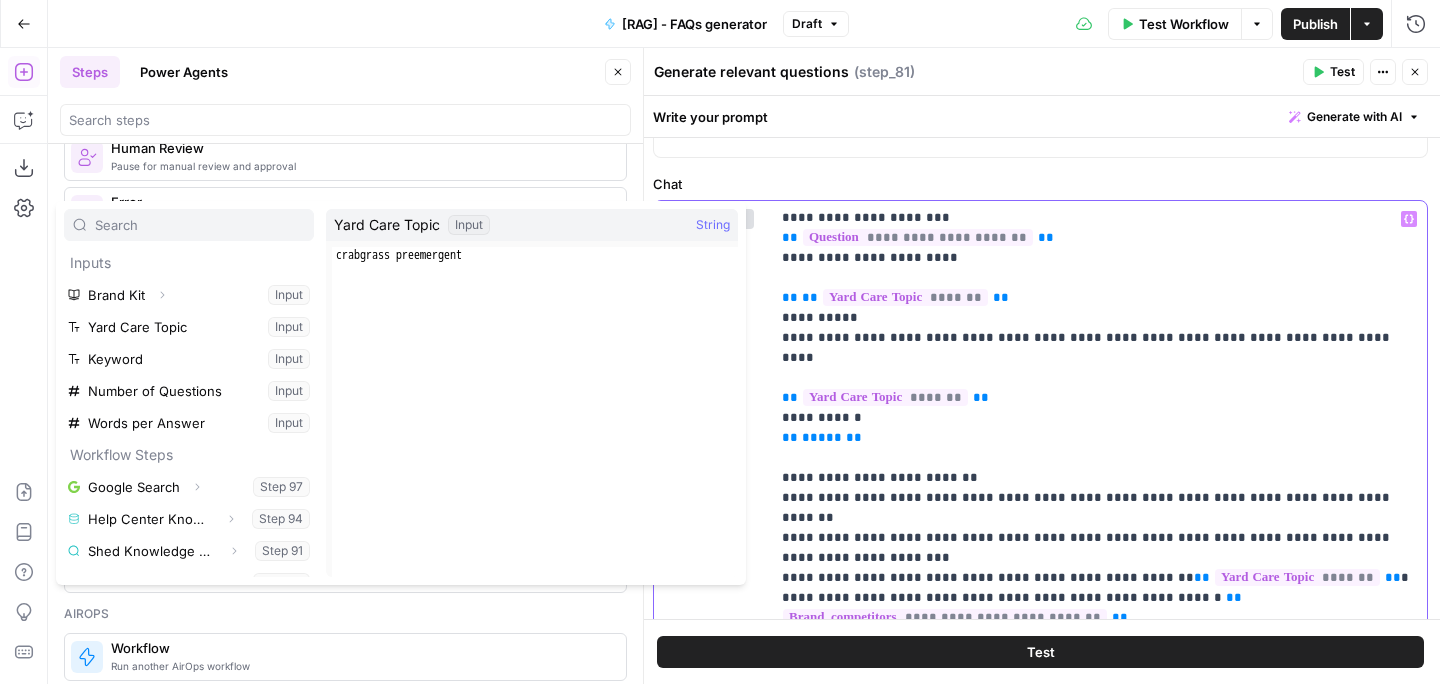 scroll, scrollTop: 101, scrollLeft: 0, axis: vertical 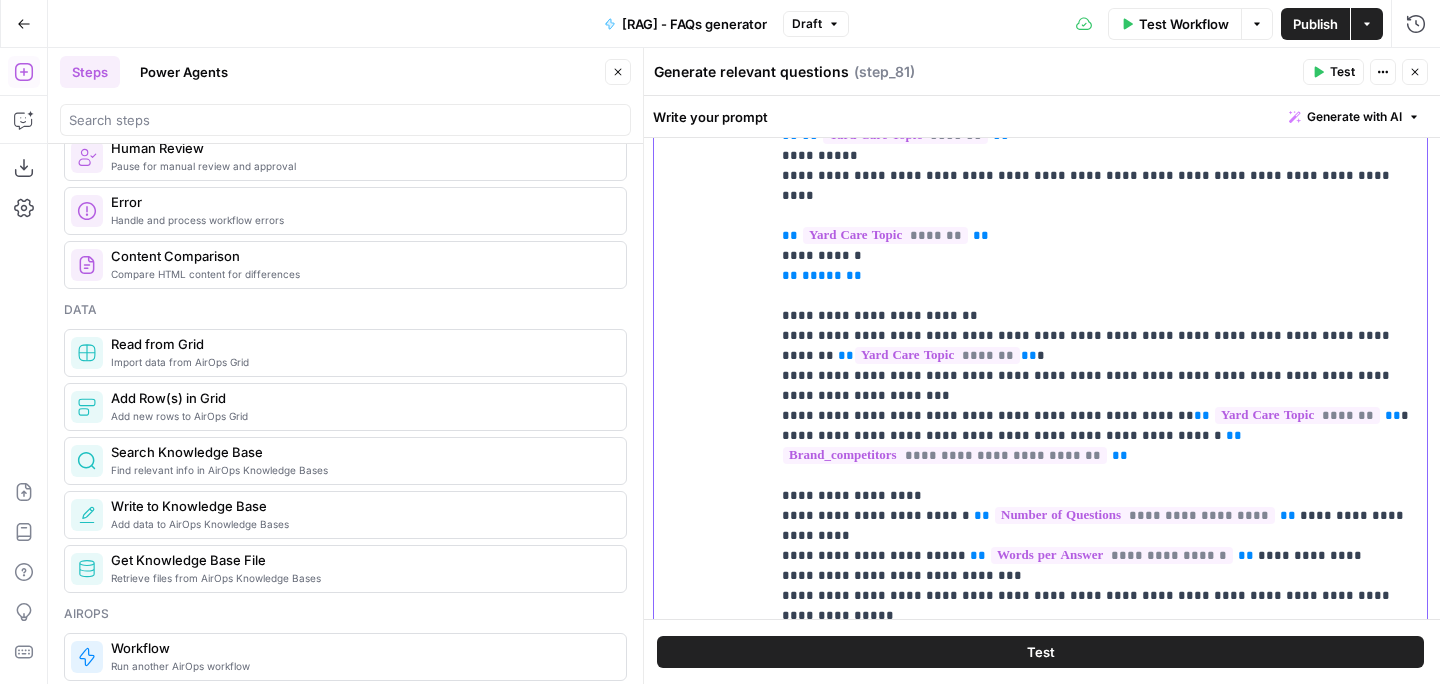 drag, startPoint x: 1347, startPoint y: 397, endPoint x: 1151, endPoint y: 399, distance: 196.01021 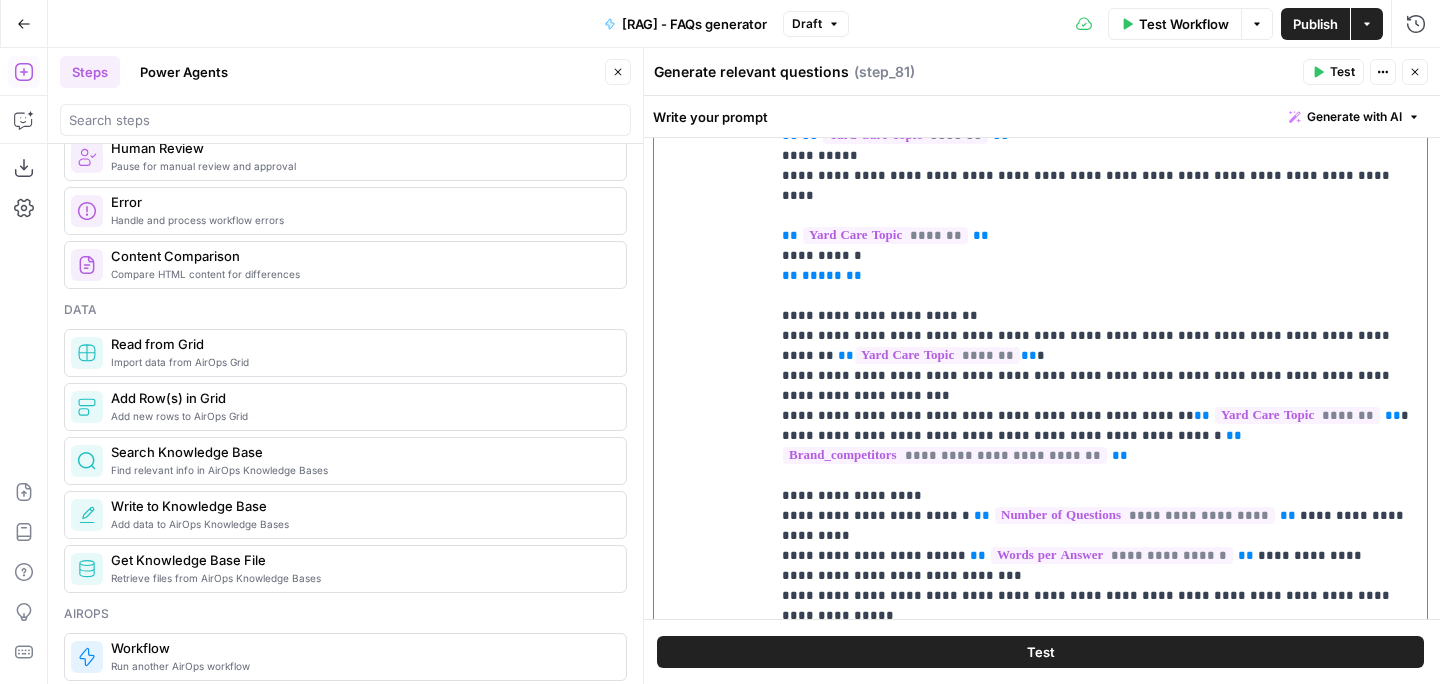 click on "**********" at bounding box center [1098, 416] 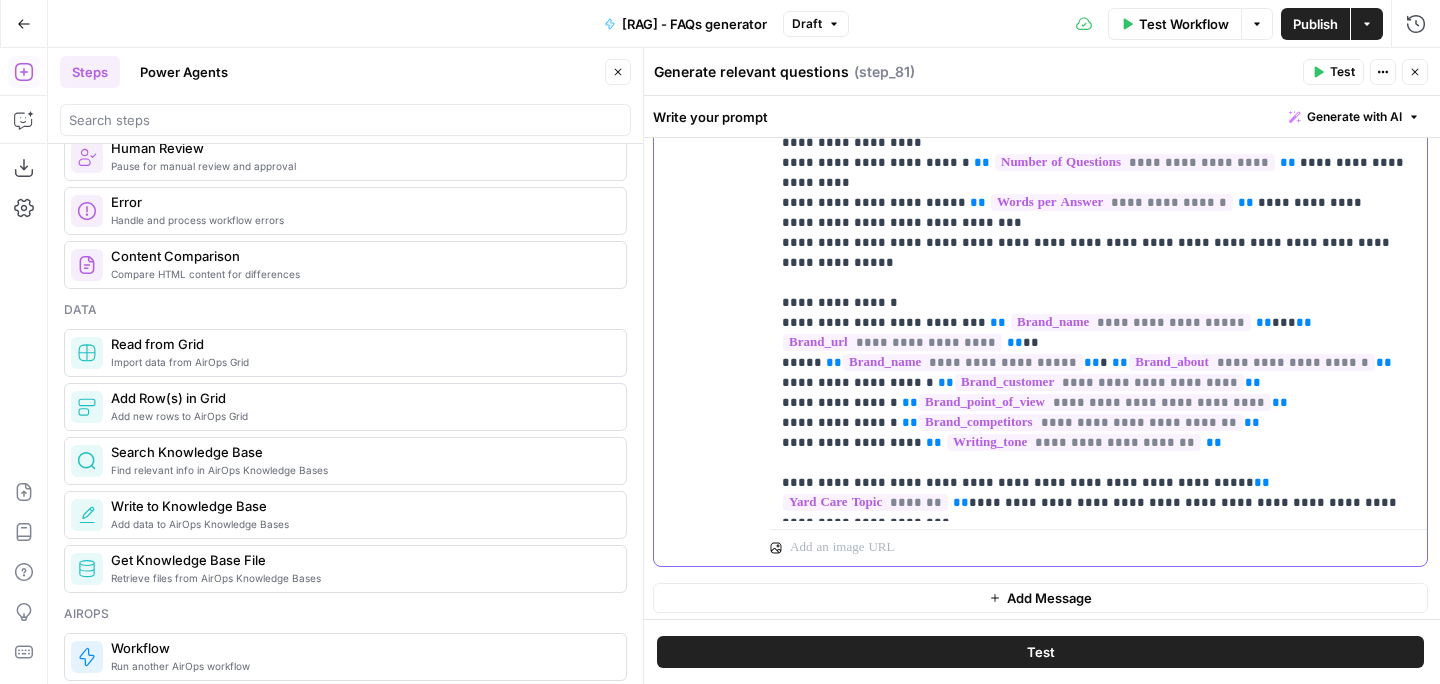 scroll, scrollTop: 718, scrollLeft: 0, axis: vertical 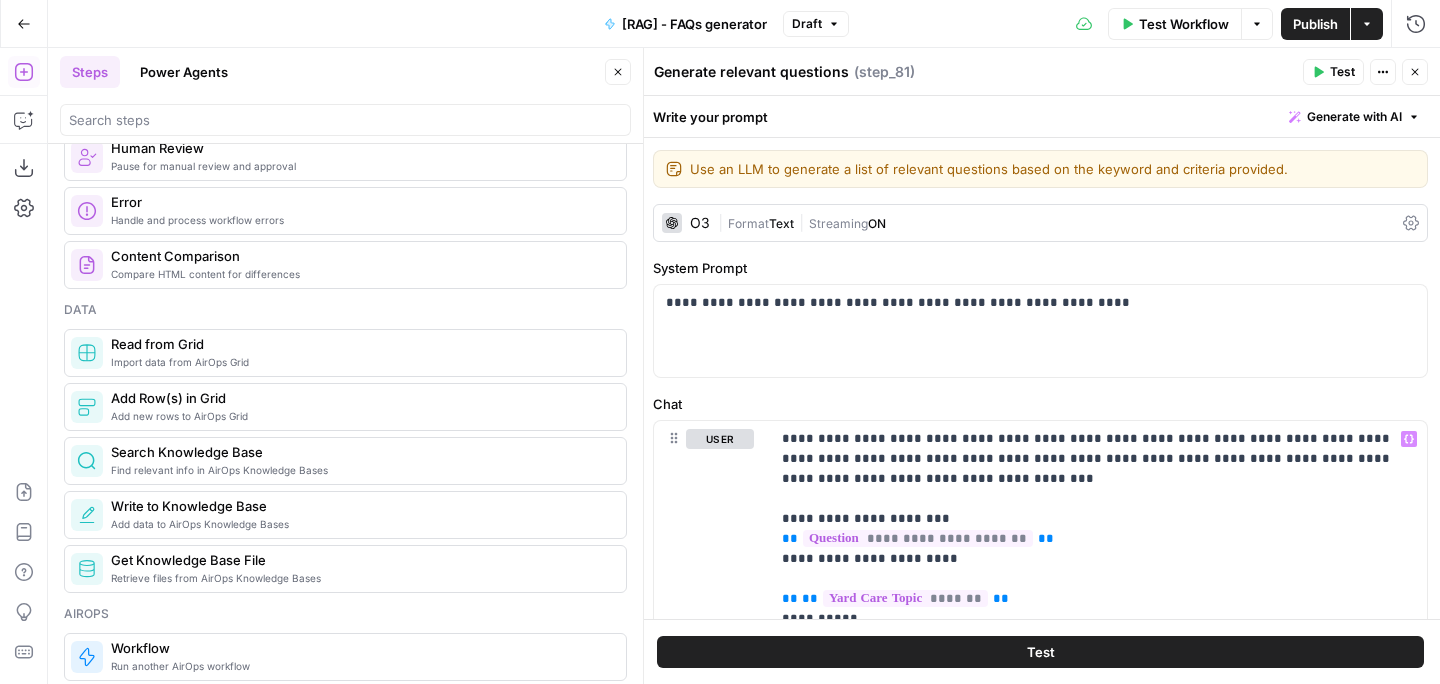 click 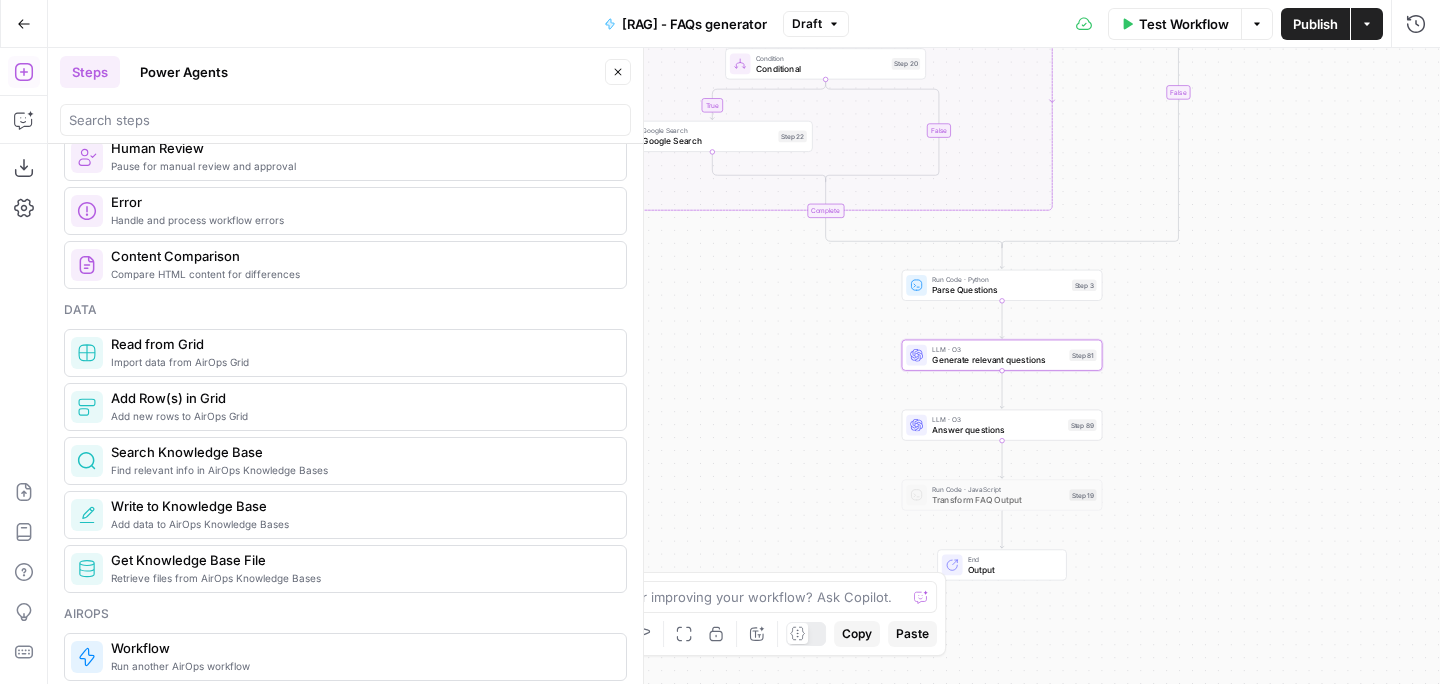 click on "true true false false Workflow Set Inputs Inputs Google Search Google Search Step 97 Get Knowledge Base File Help Center Knowledge Base Fetch Step 94 Search Knowledge Base Shed Knowledge Base Step 91 Search Knowledge Base Search Knowledge Base Step 98 Google Search Google Search for FAQs Step 1 Condition Conditional Step 13 Loop Iteration Iteration Step 15 Condition Conditional Step 20 Google Search Google Search Step 22 Complete Run Code · Python Parse Questions Step 3 LLM · O3 Generate relevant questions  Step 81 LLM · O3 Answer questions Step 89 Run Code · JavaScript Transform FAQ Output Step 19 End Output" at bounding box center [744, 366] 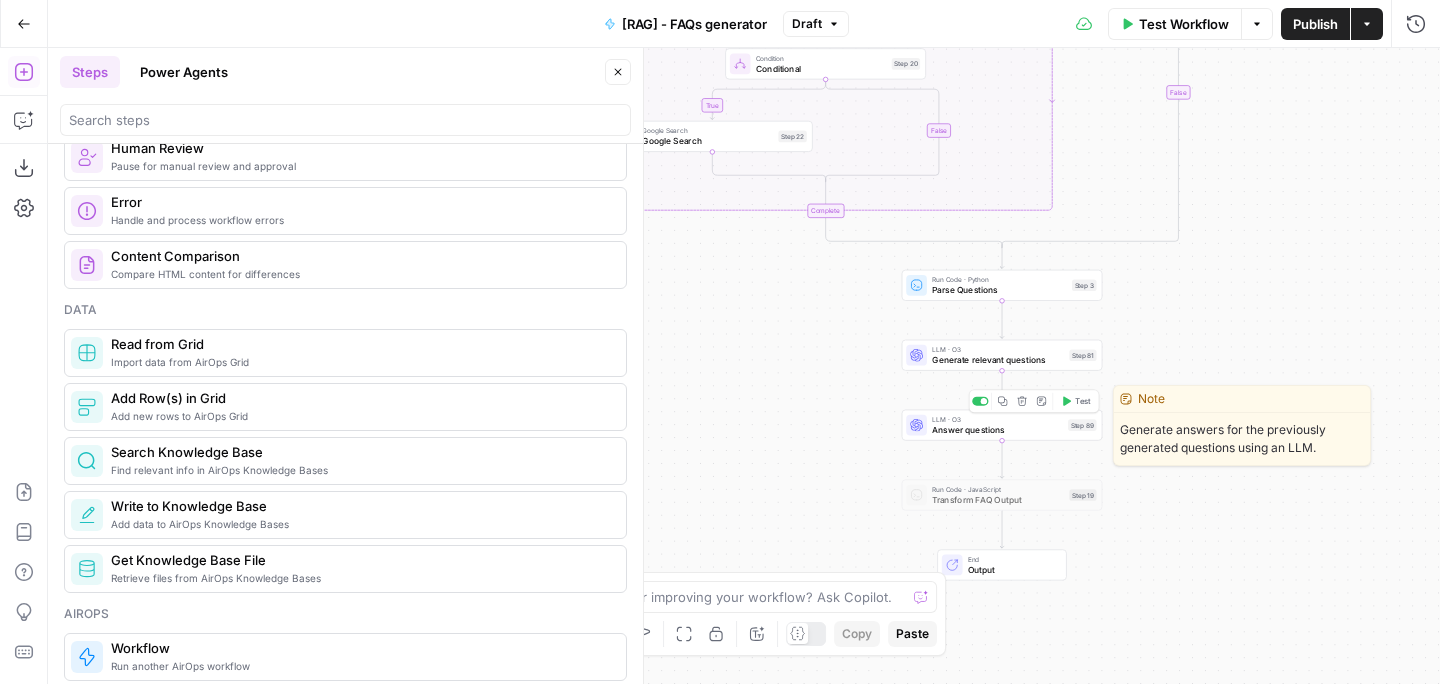 click on "Answer questions" at bounding box center [997, 429] 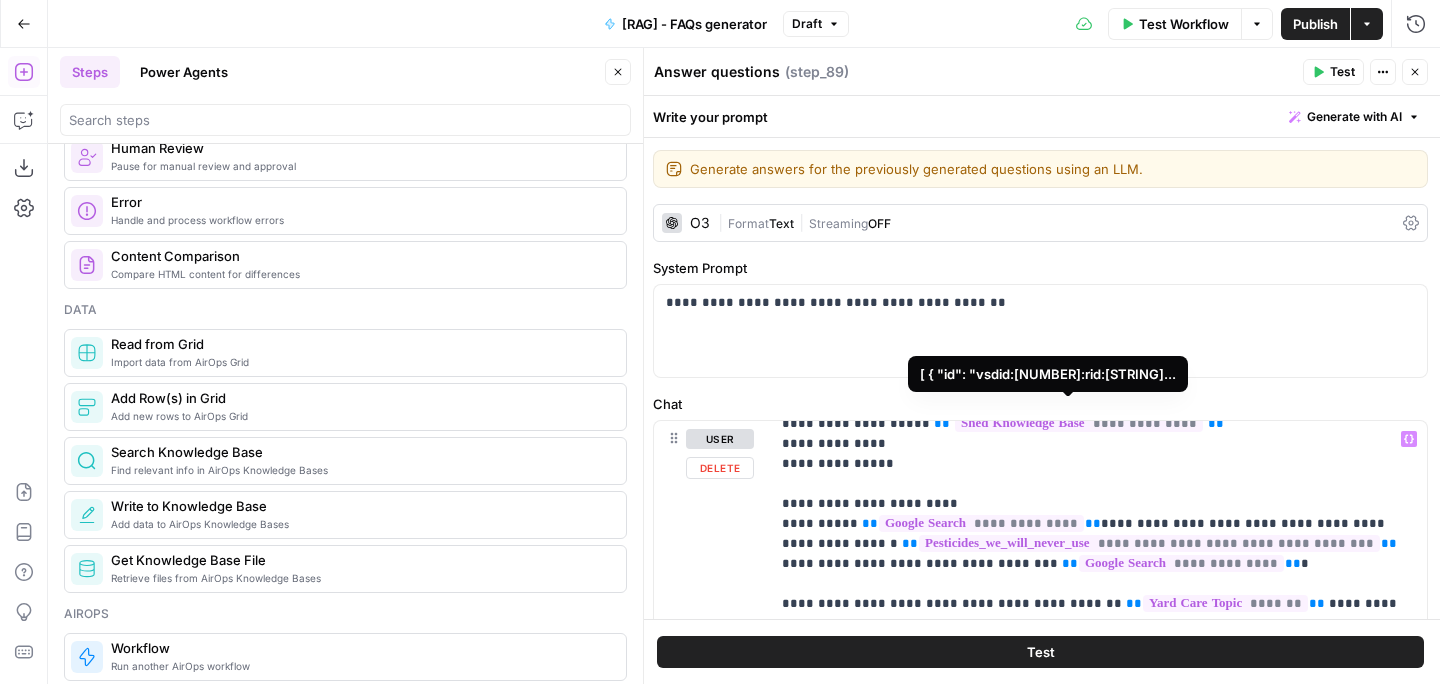 scroll, scrollTop: 278, scrollLeft: 0, axis: vertical 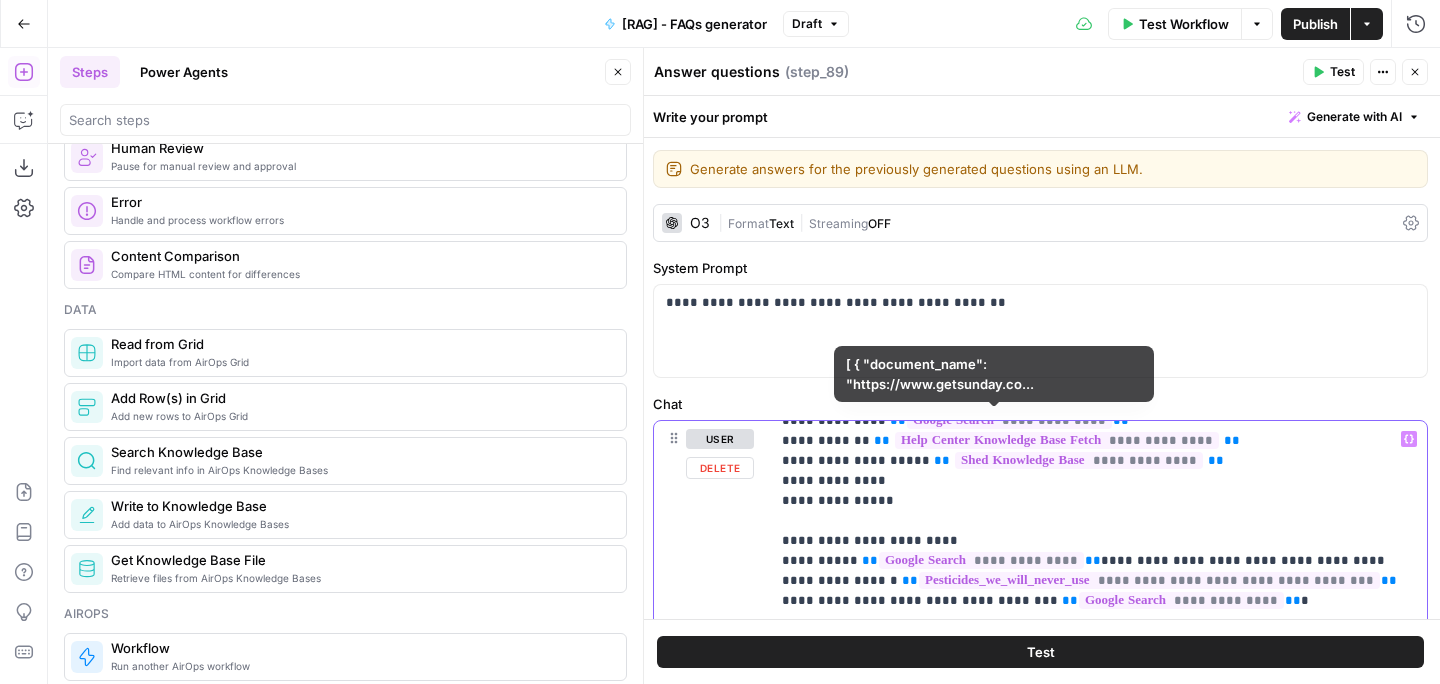 click on "**********" at bounding box center (1098, 941) 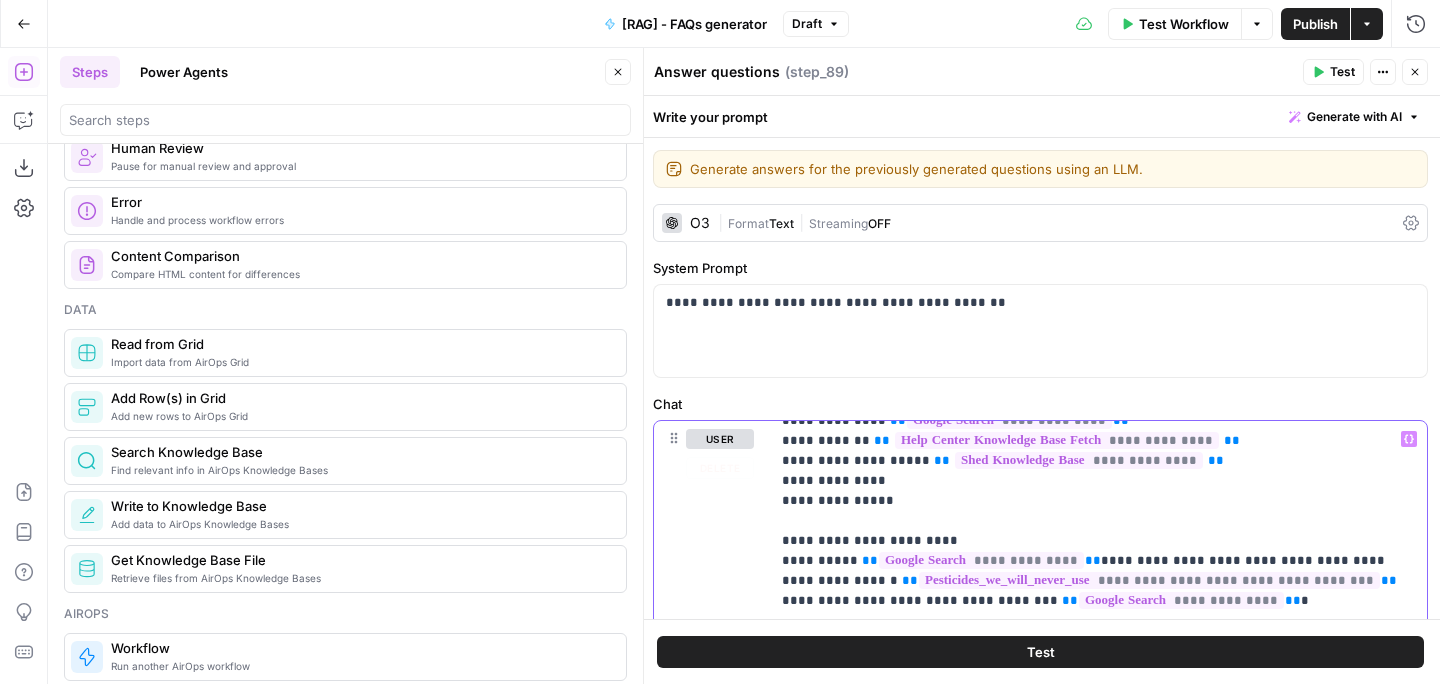 click 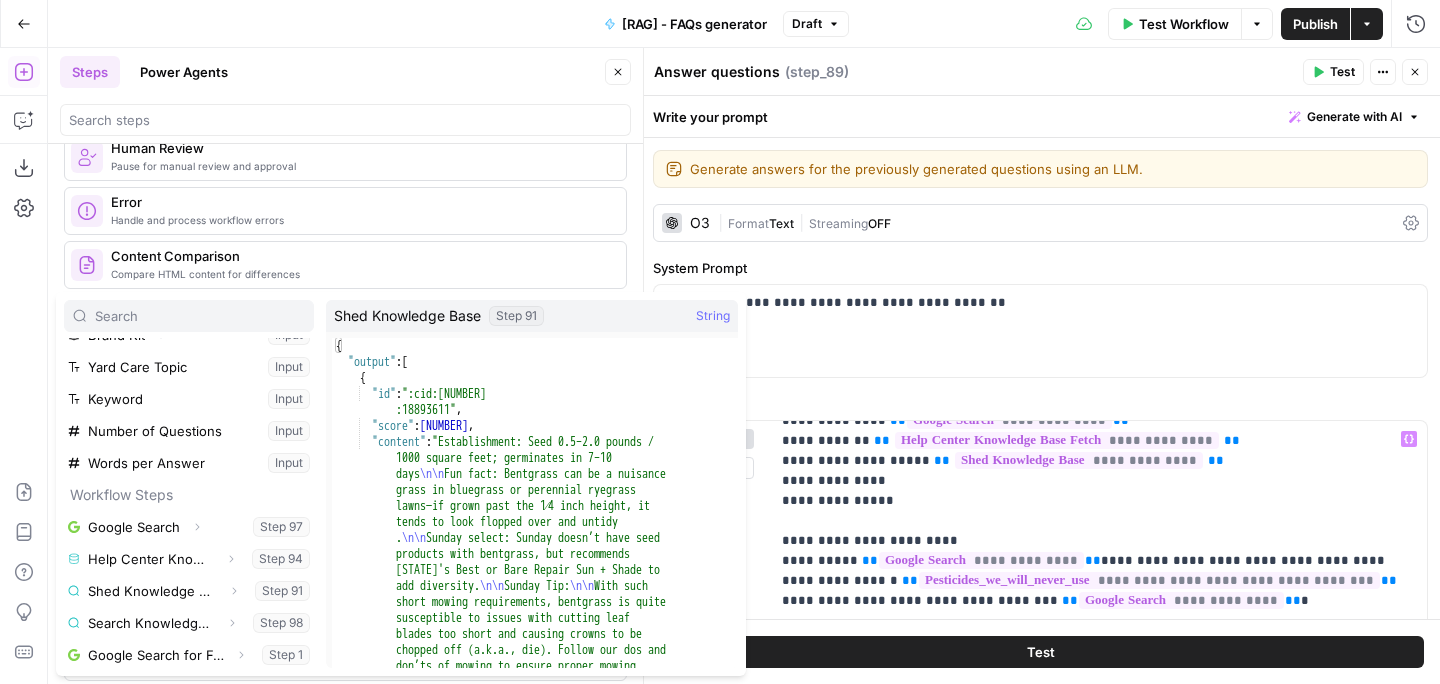 scroll, scrollTop: 98, scrollLeft: 0, axis: vertical 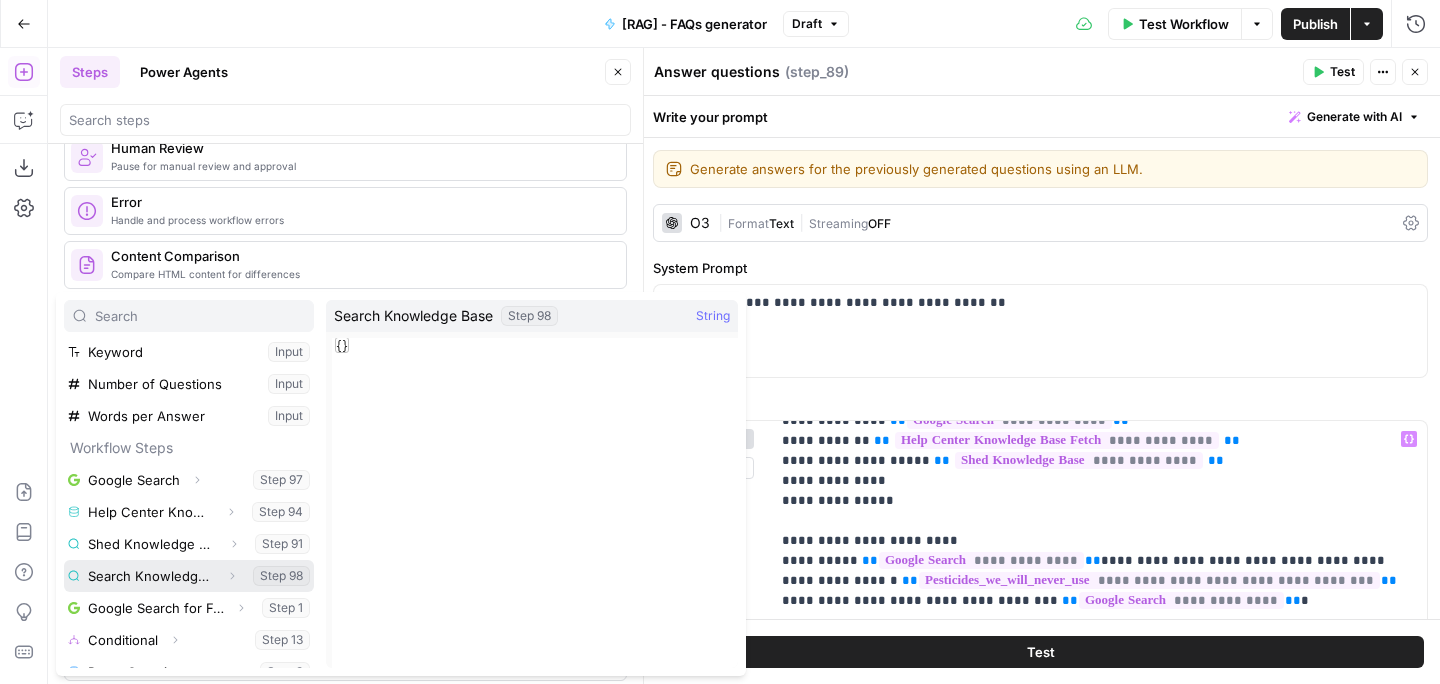 click 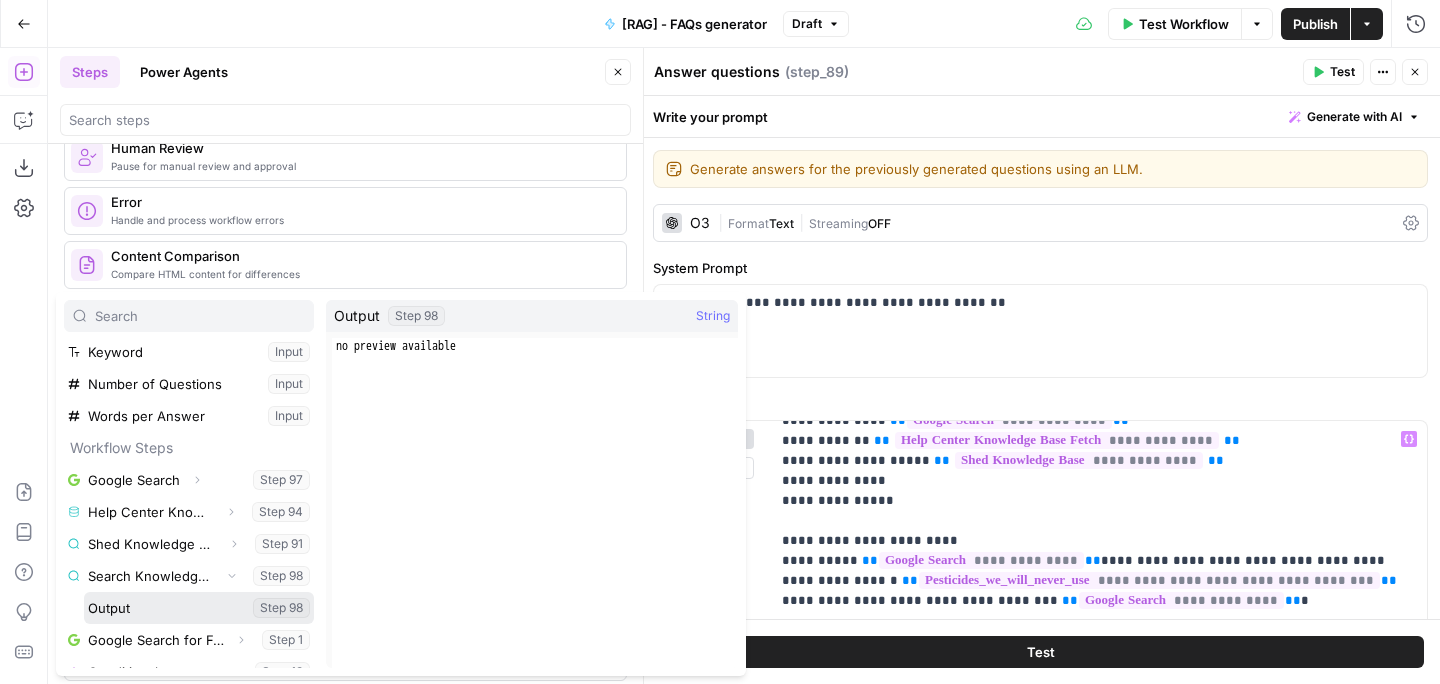 click at bounding box center (199, 608) 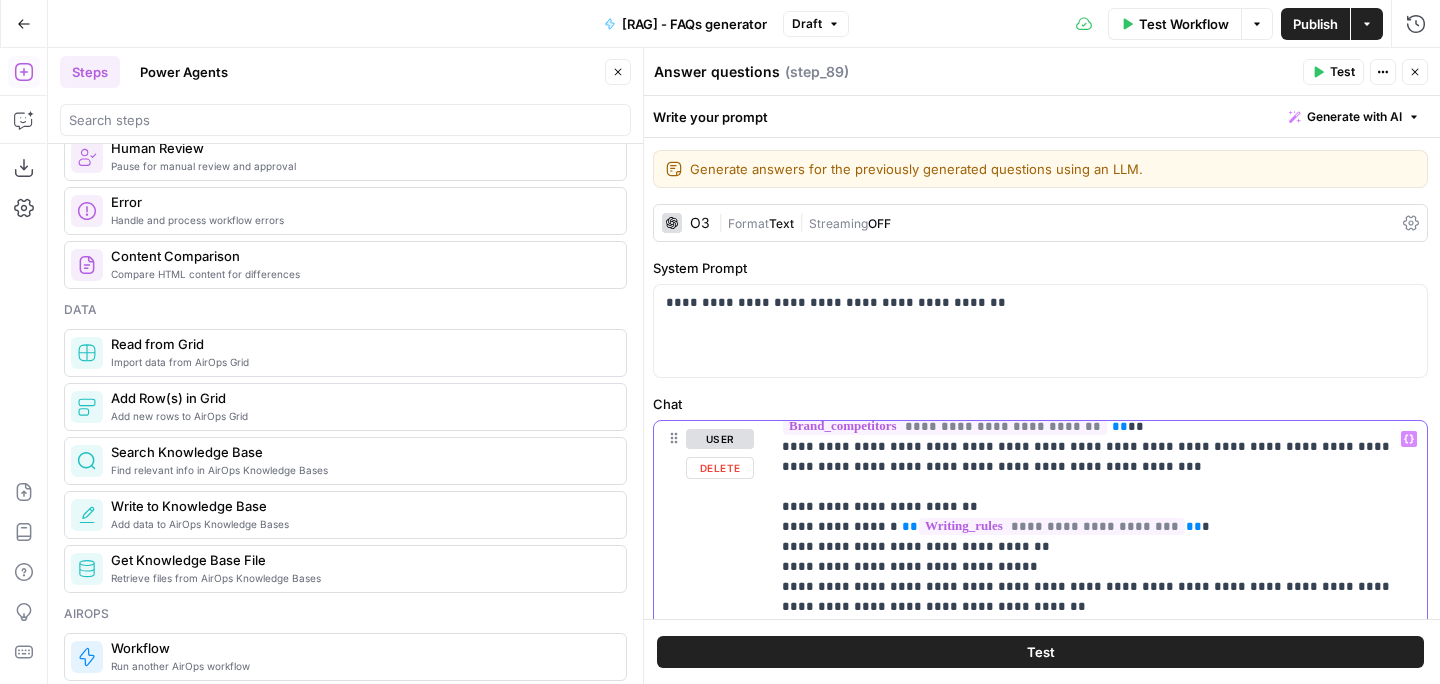 scroll, scrollTop: 781, scrollLeft: 0, axis: vertical 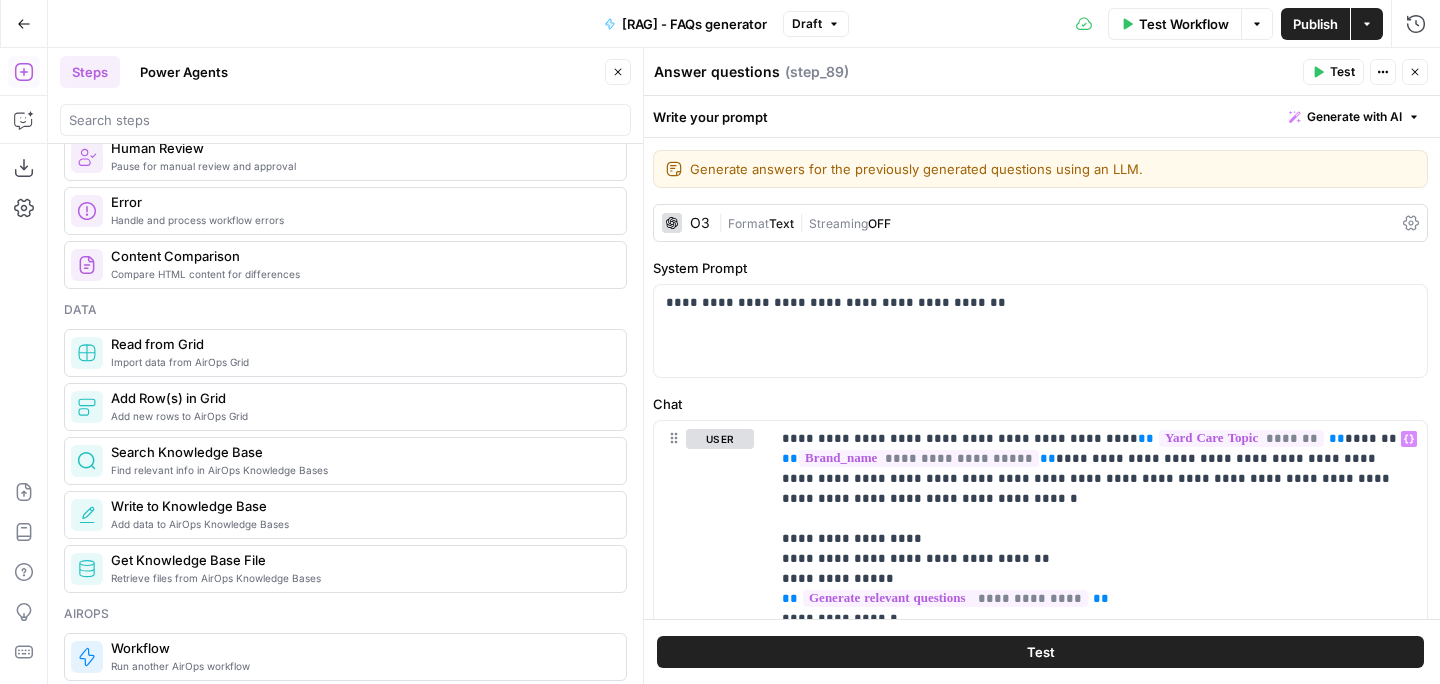 click 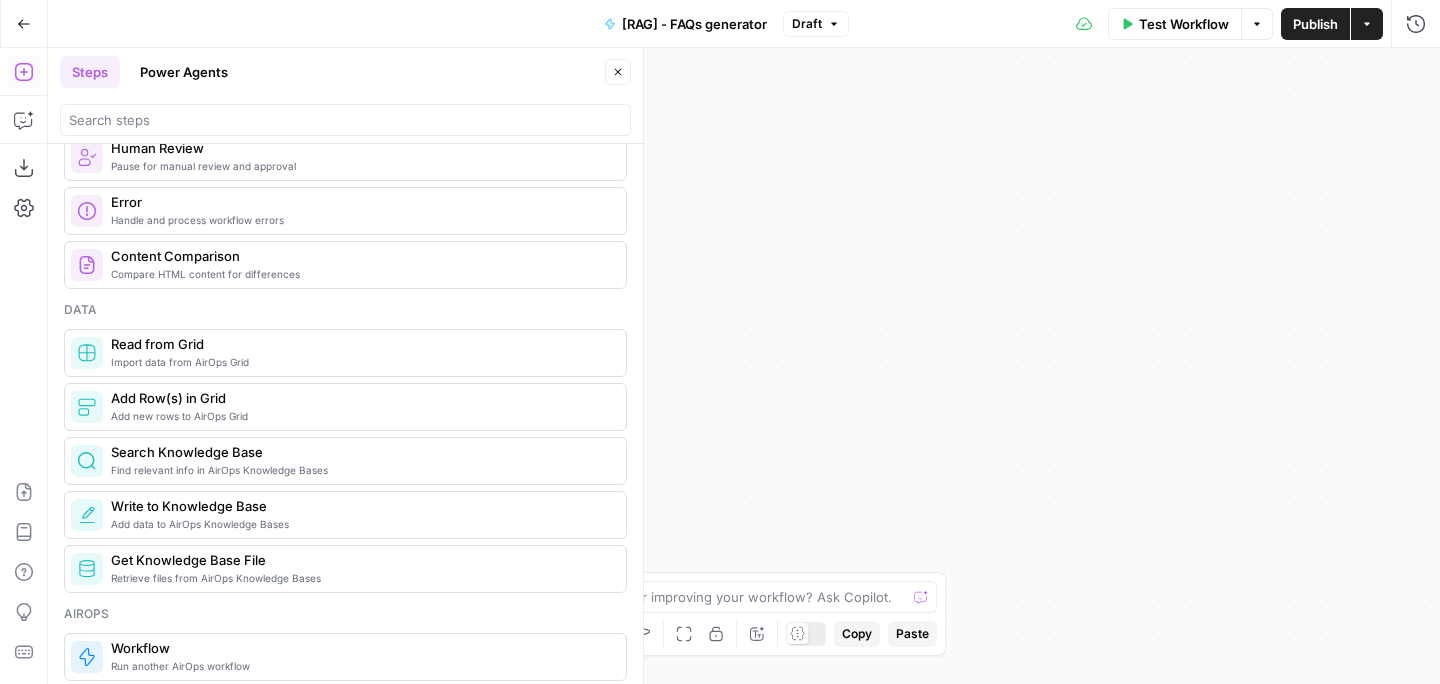 click on "Test Workflow" at bounding box center [1184, 24] 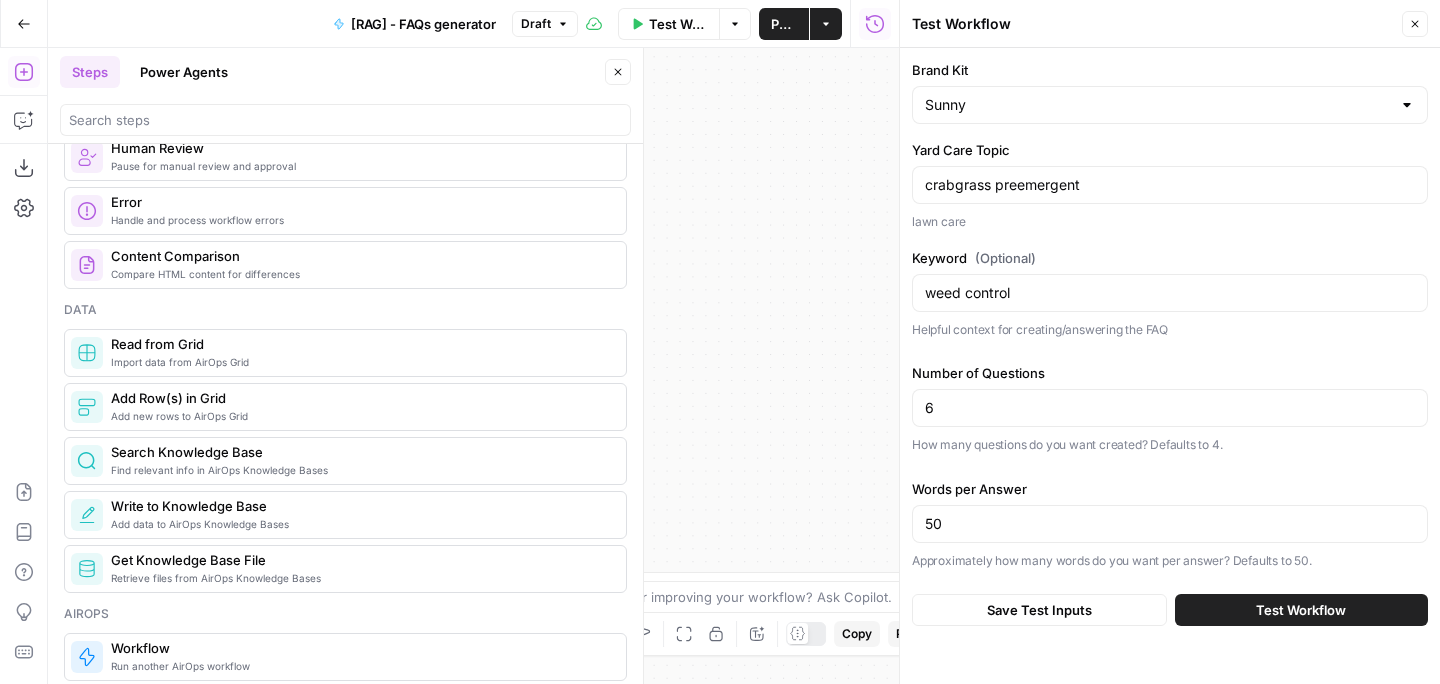 click on "Test Workflow" at bounding box center [1301, 610] 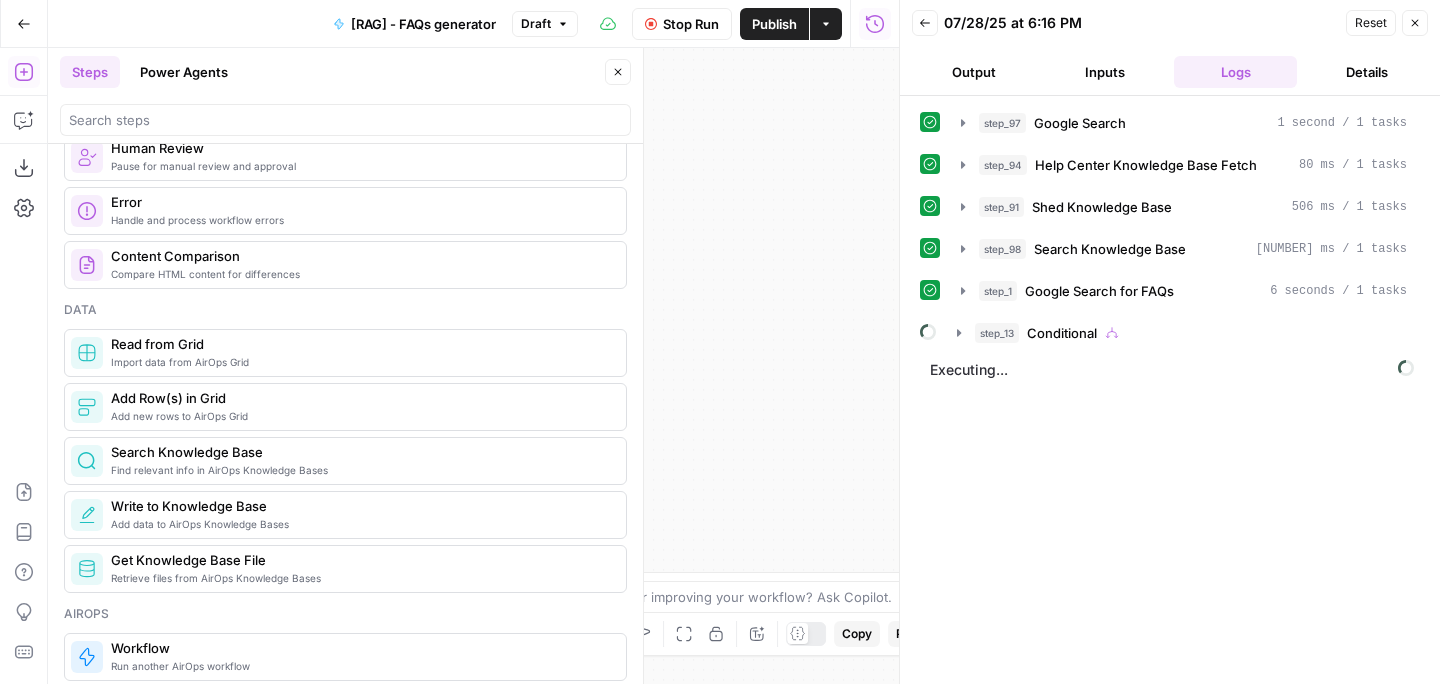 click on "Close" at bounding box center (618, 72) 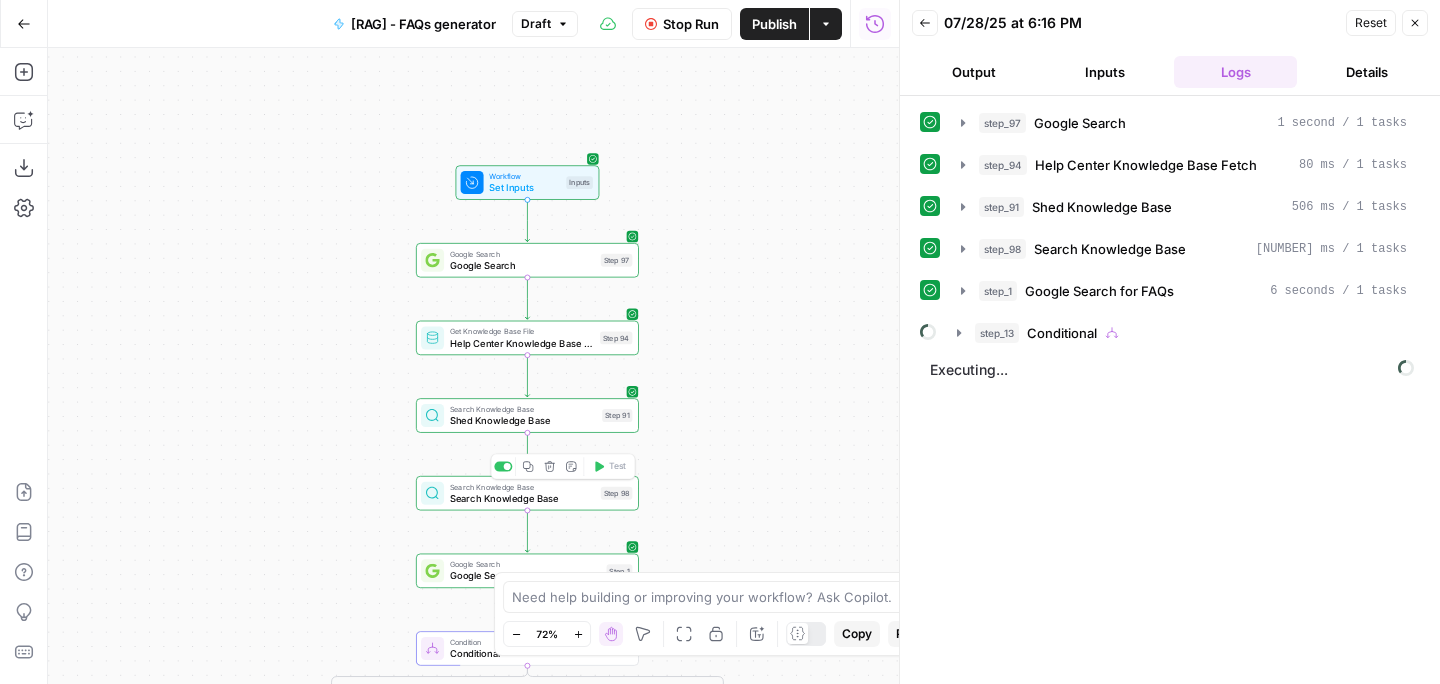 click on "Search Knowledge Base" at bounding box center (522, 498) 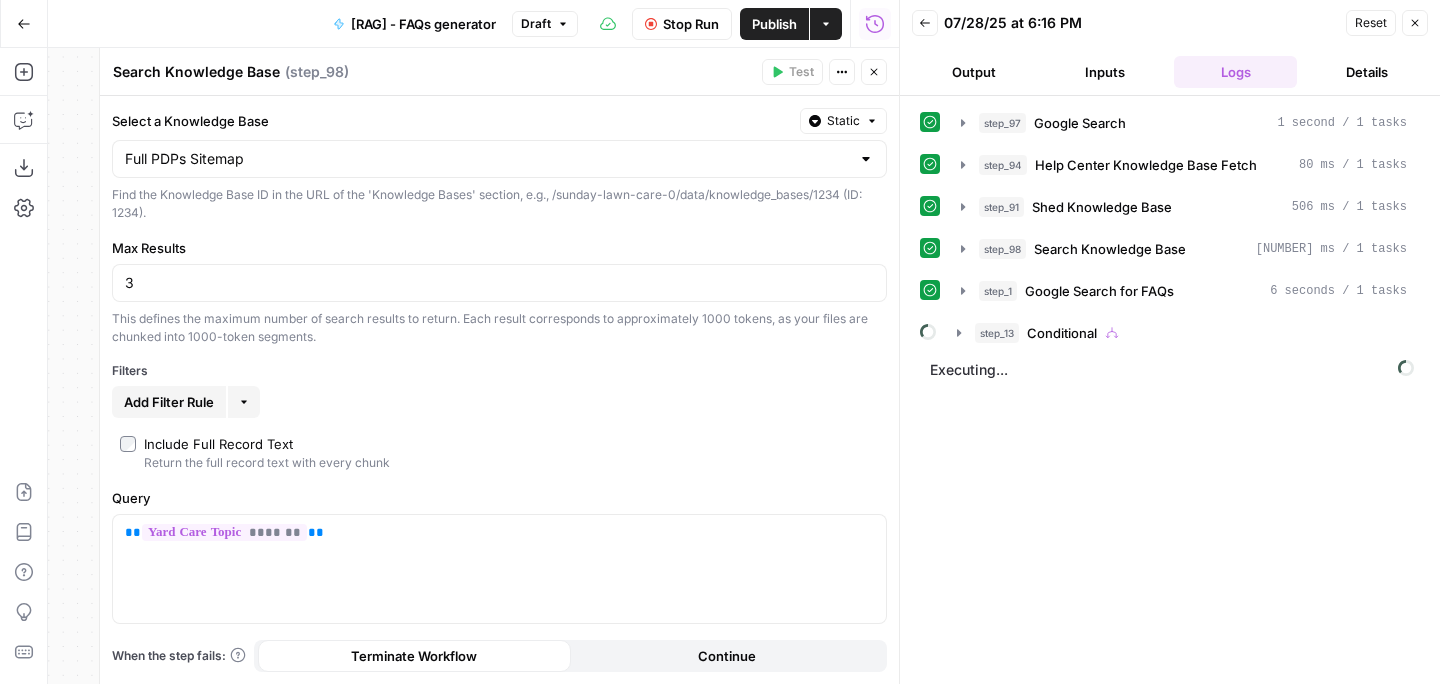 click on "Search Knowledge Base" at bounding box center [196, 72] 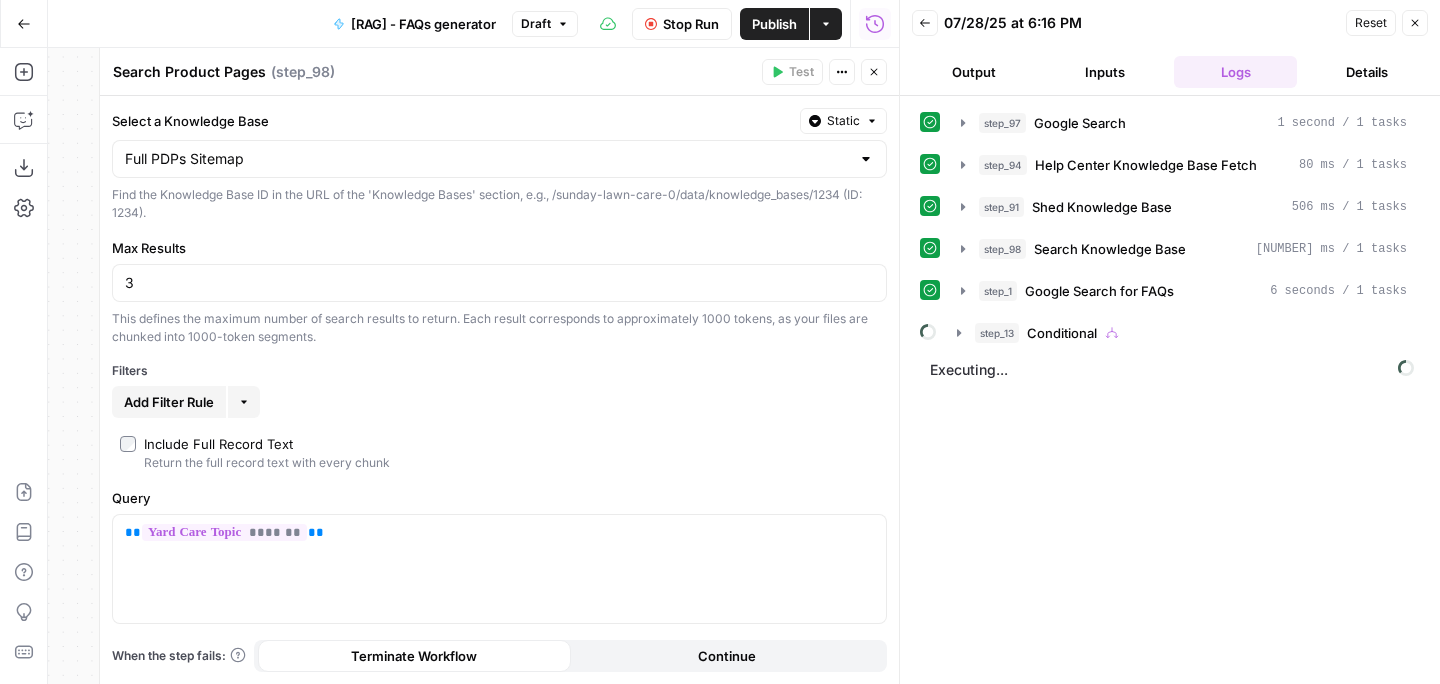 type on "Search Product Pages" 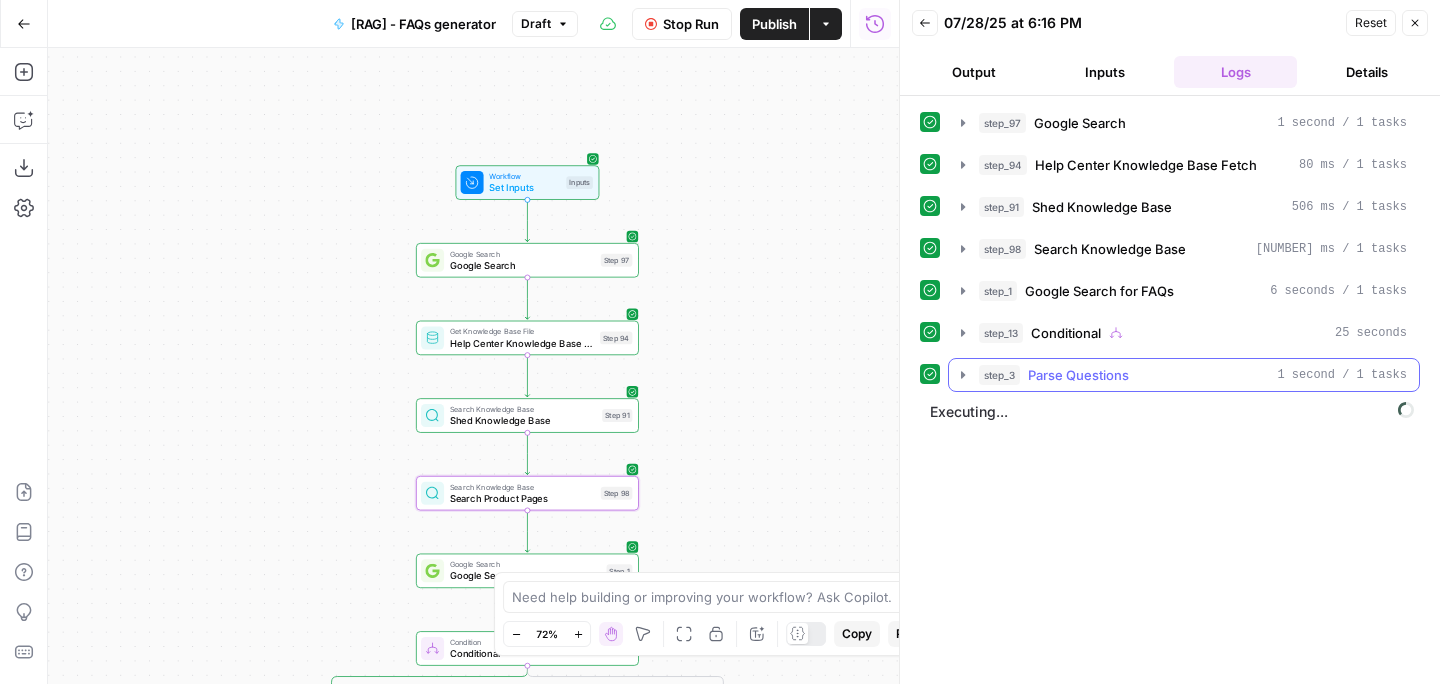 click 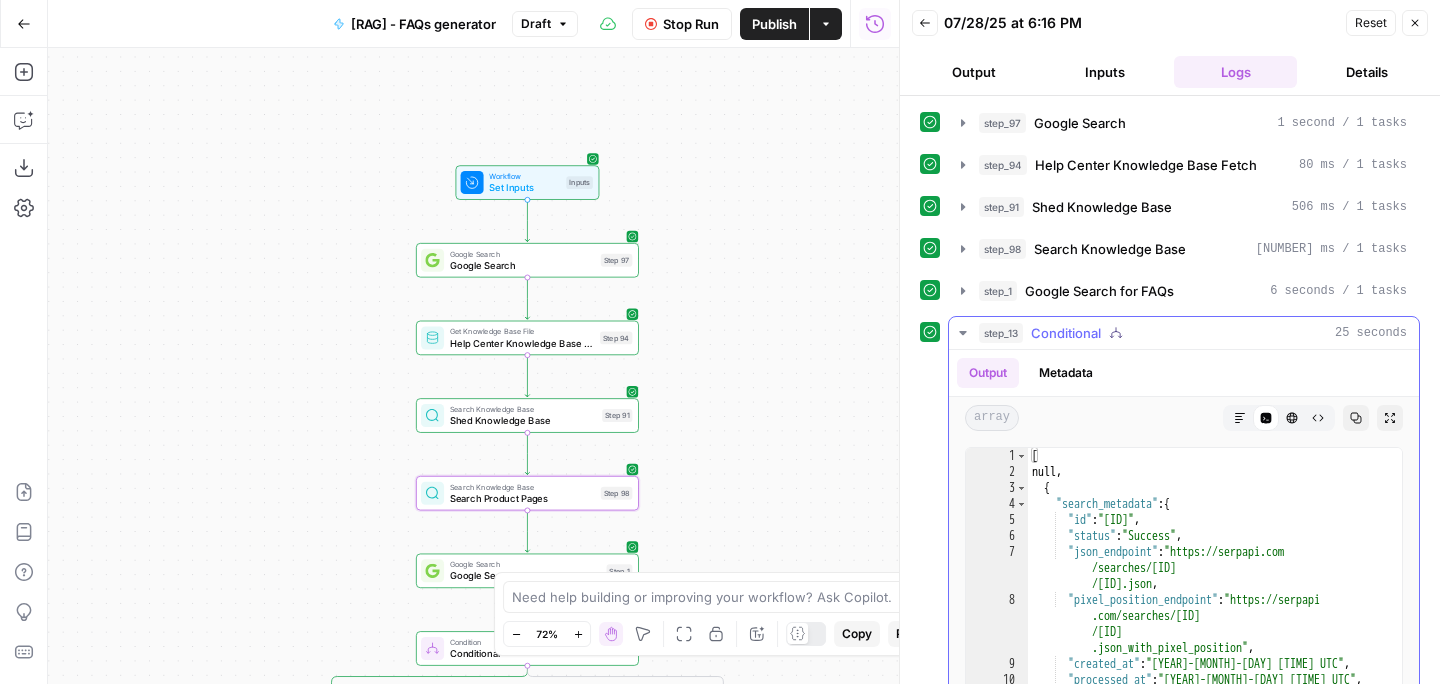 scroll, scrollTop: 306, scrollLeft: 0, axis: vertical 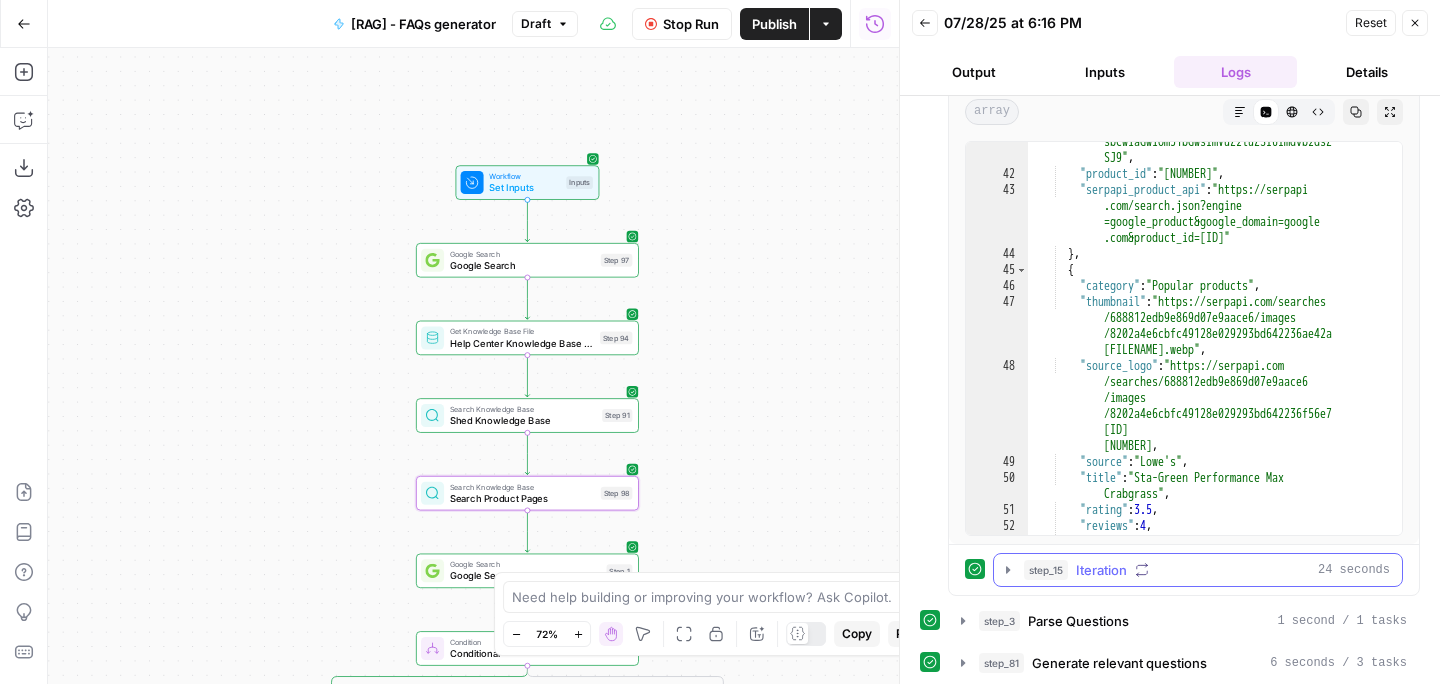 click 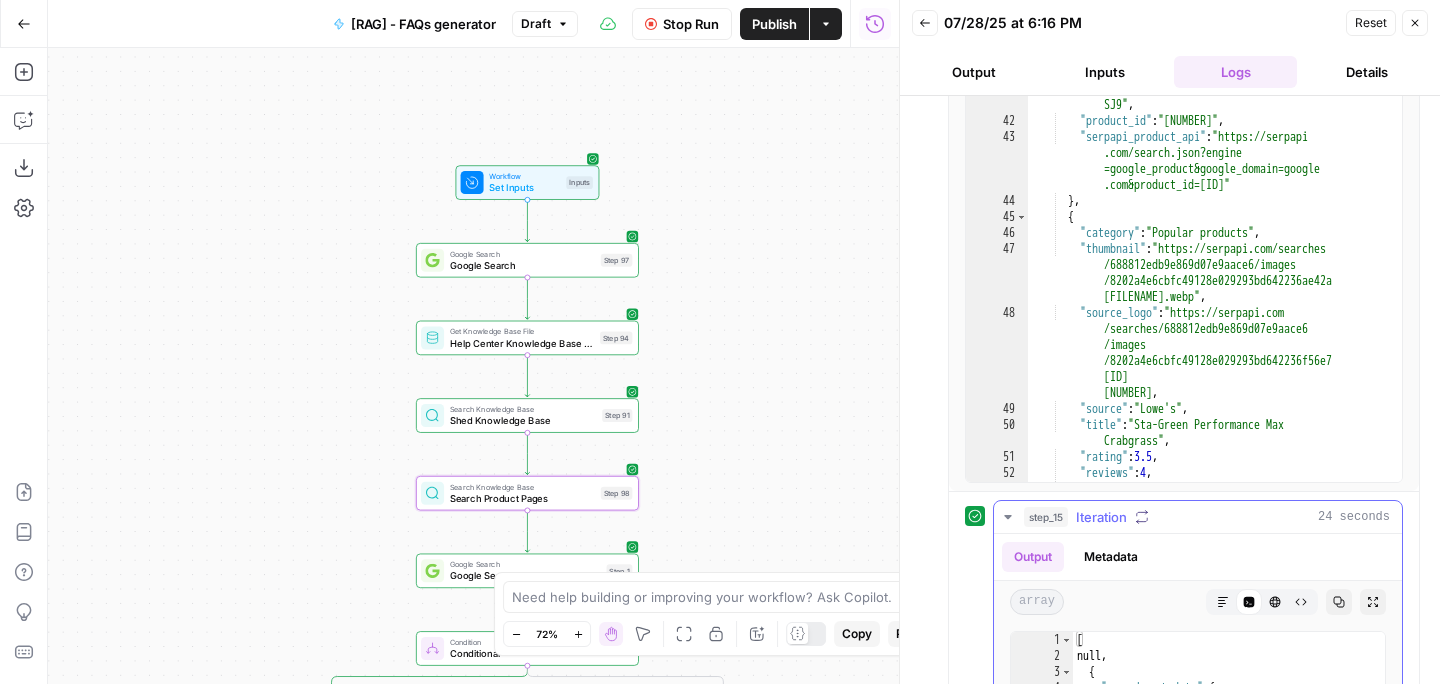 scroll, scrollTop: 299, scrollLeft: 0, axis: vertical 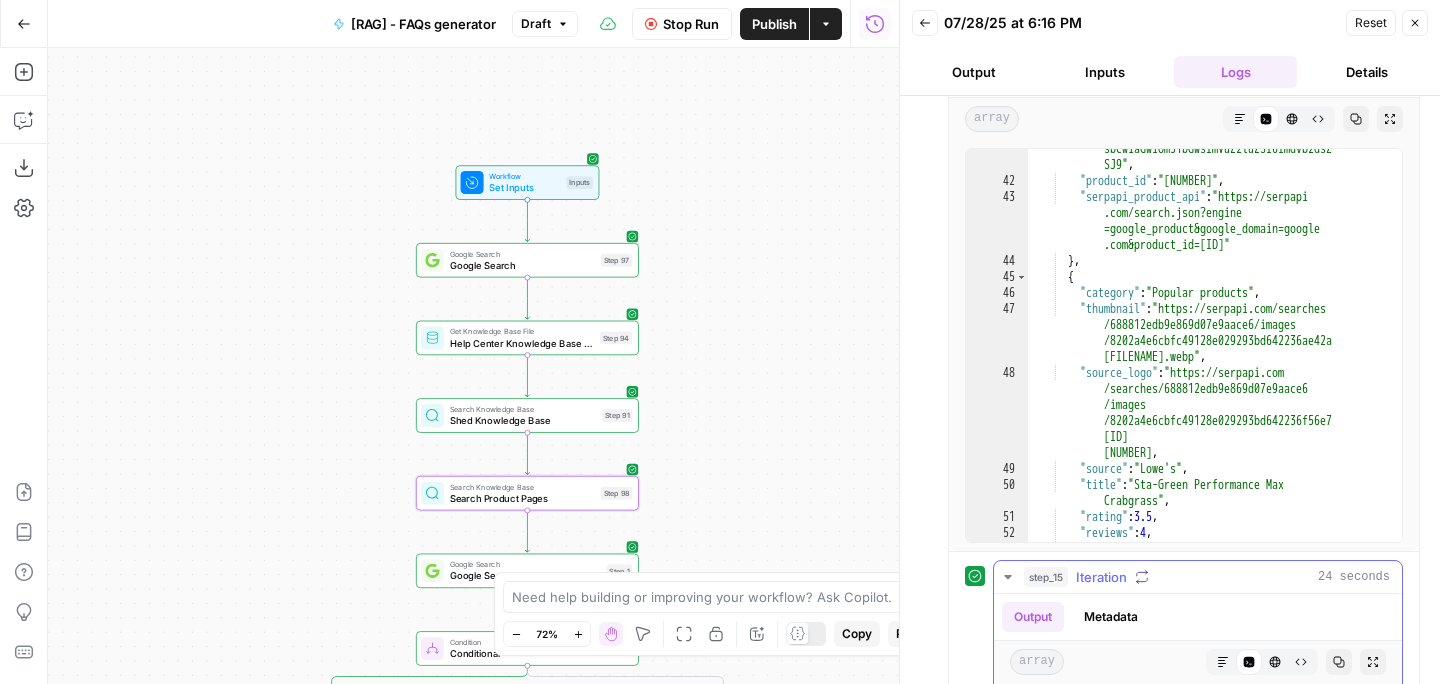 click 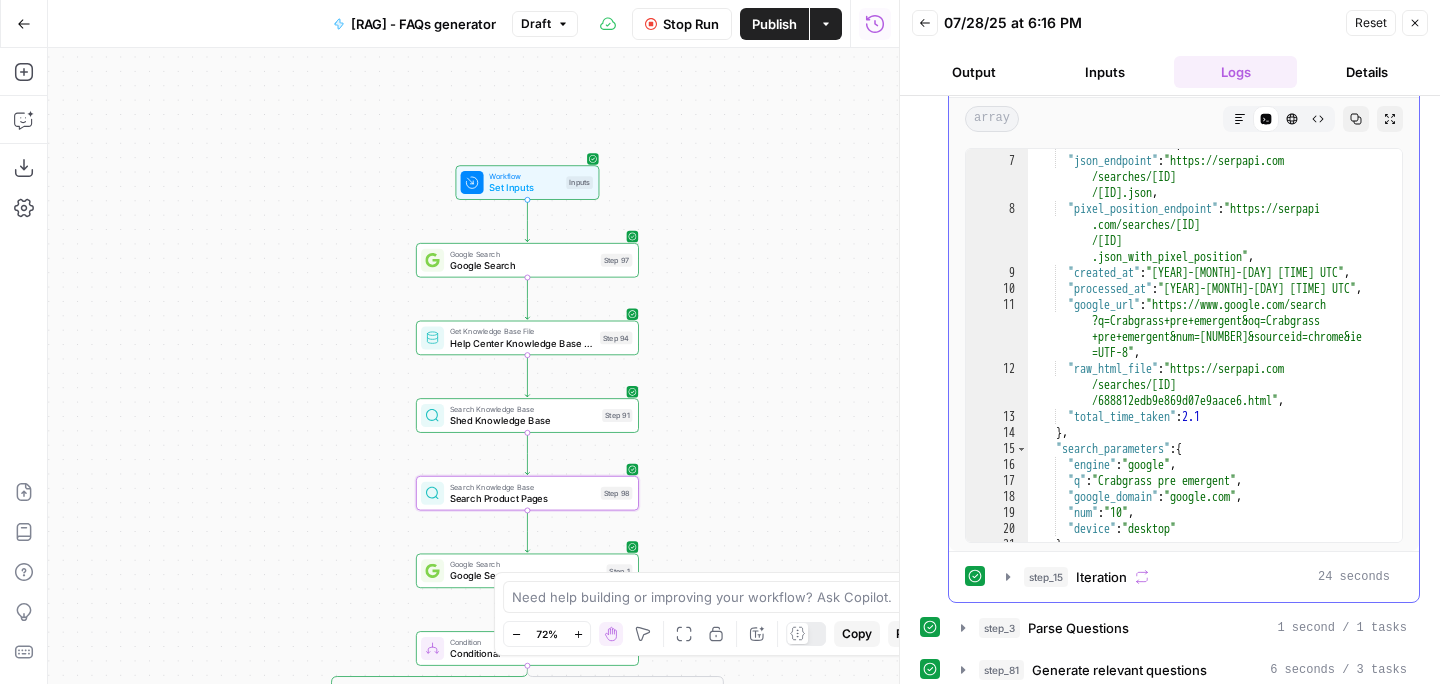 scroll, scrollTop: 0, scrollLeft: 0, axis: both 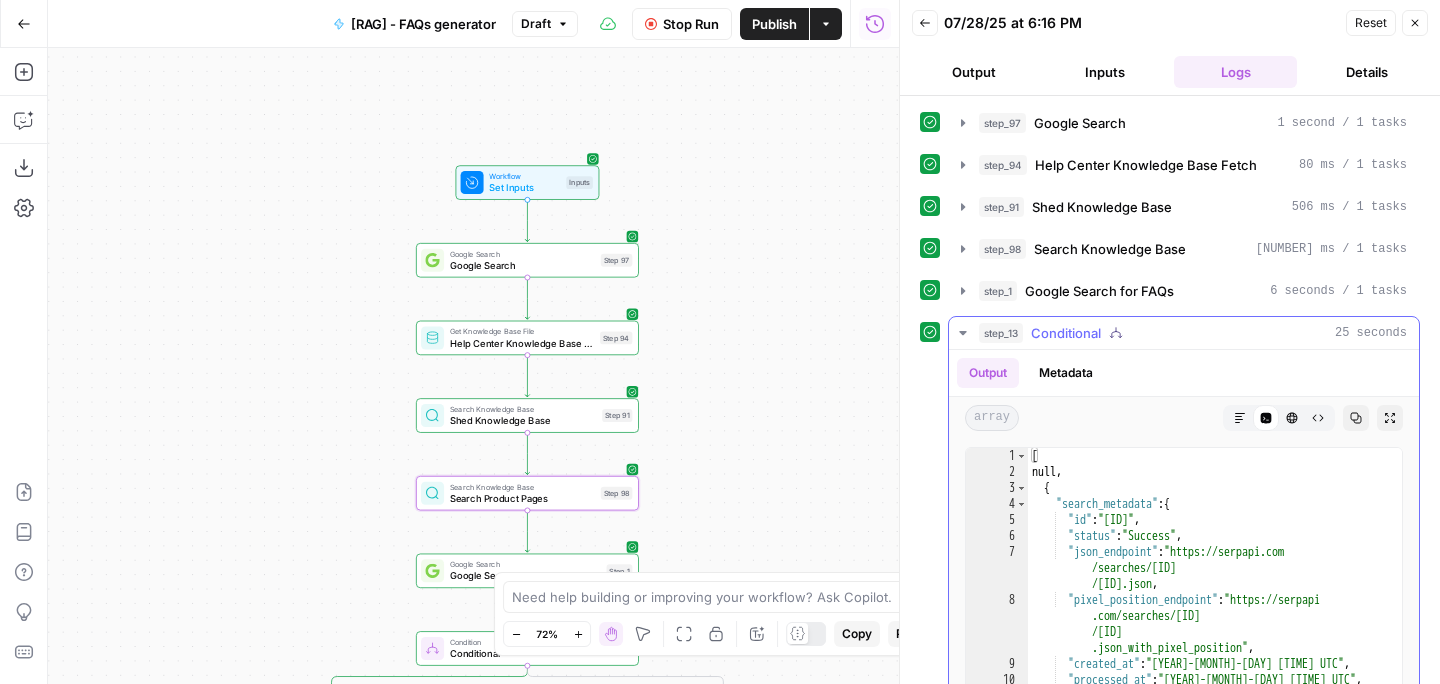 click 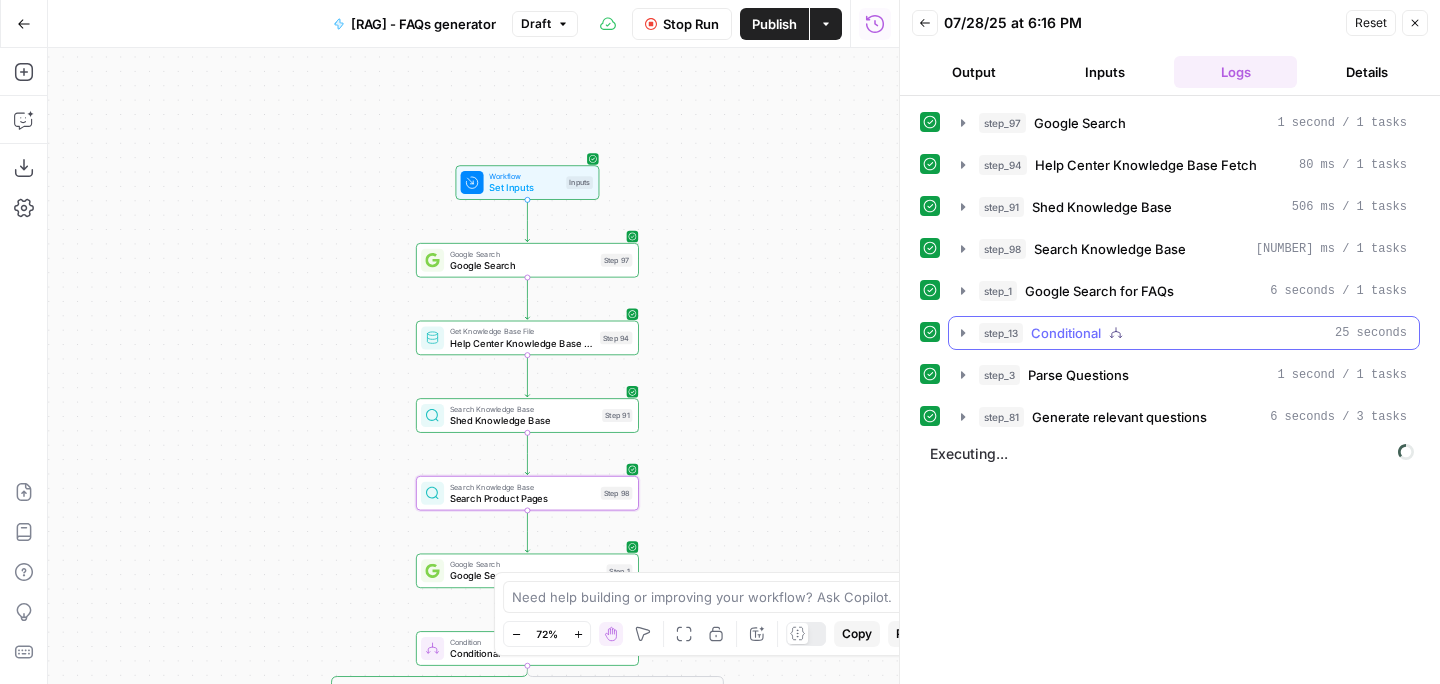 click 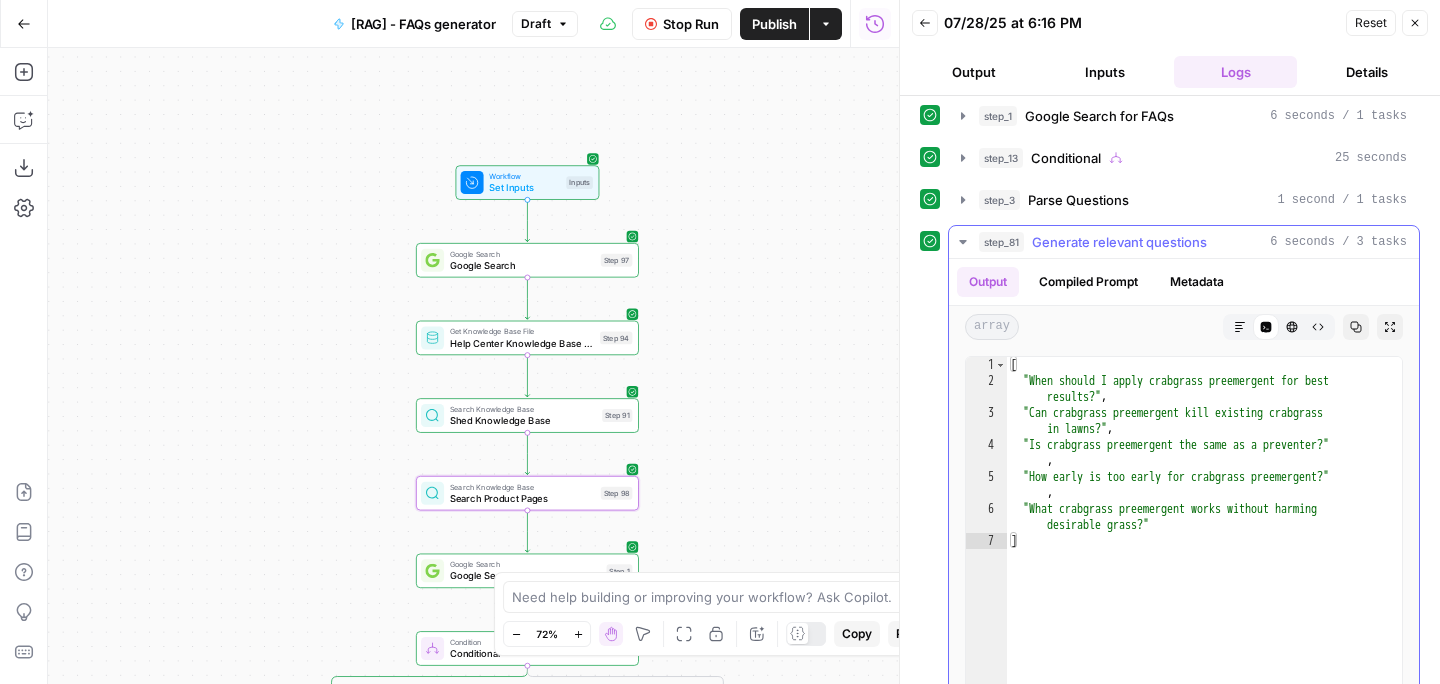 scroll, scrollTop: 226, scrollLeft: 0, axis: vertical 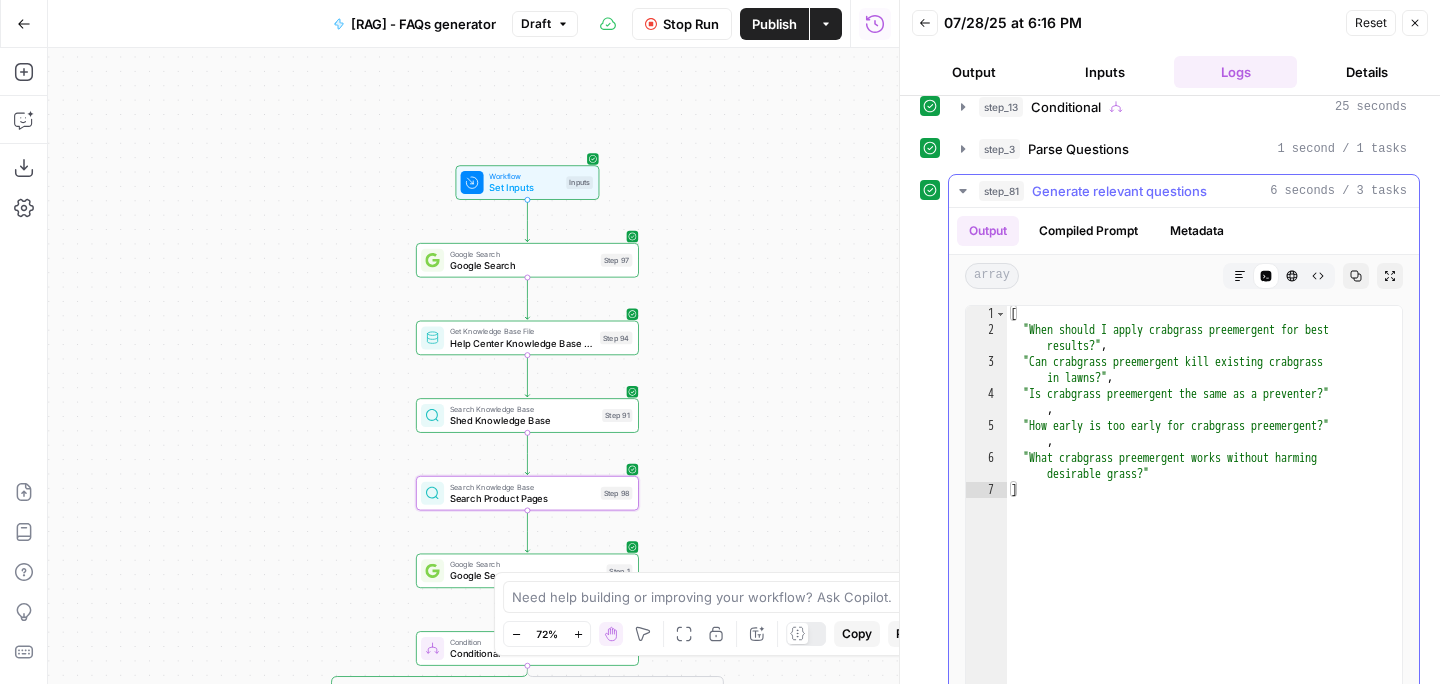click 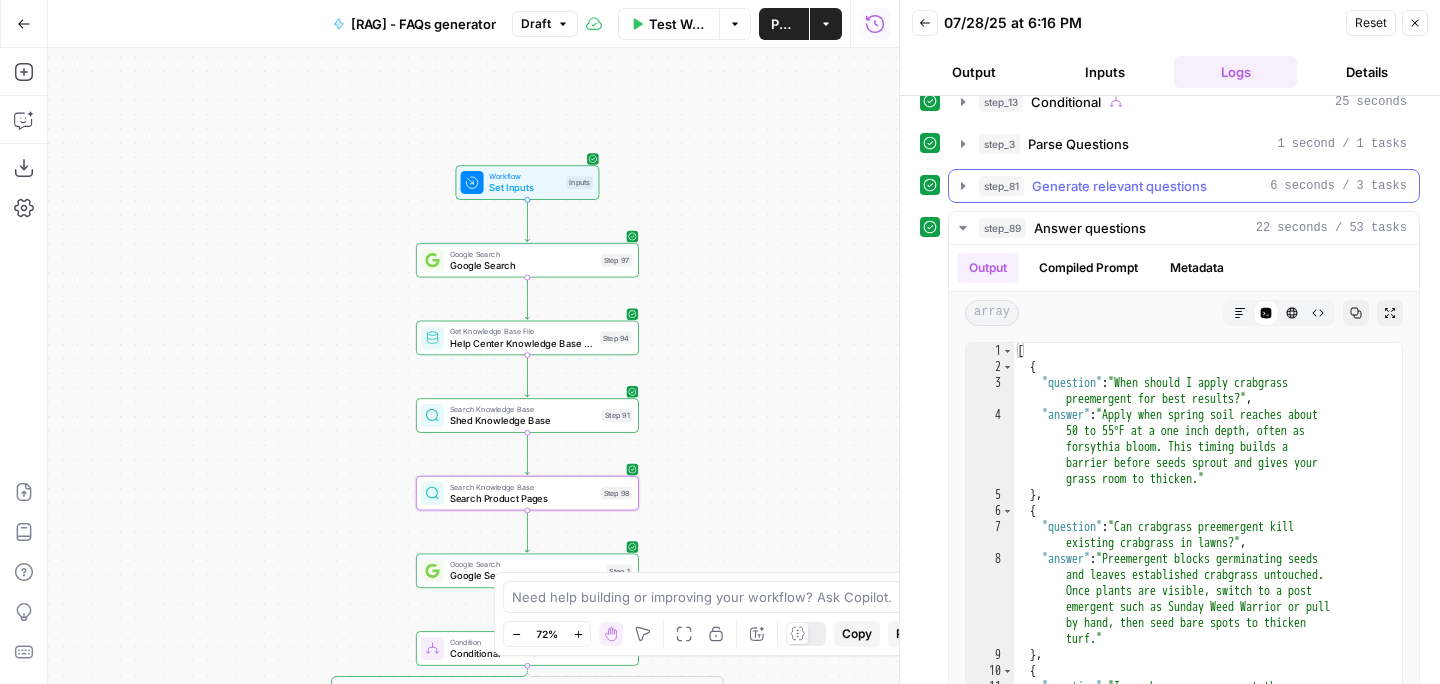 scroll, scrollTop: 234, scrollLeft: 0, axis: vertical 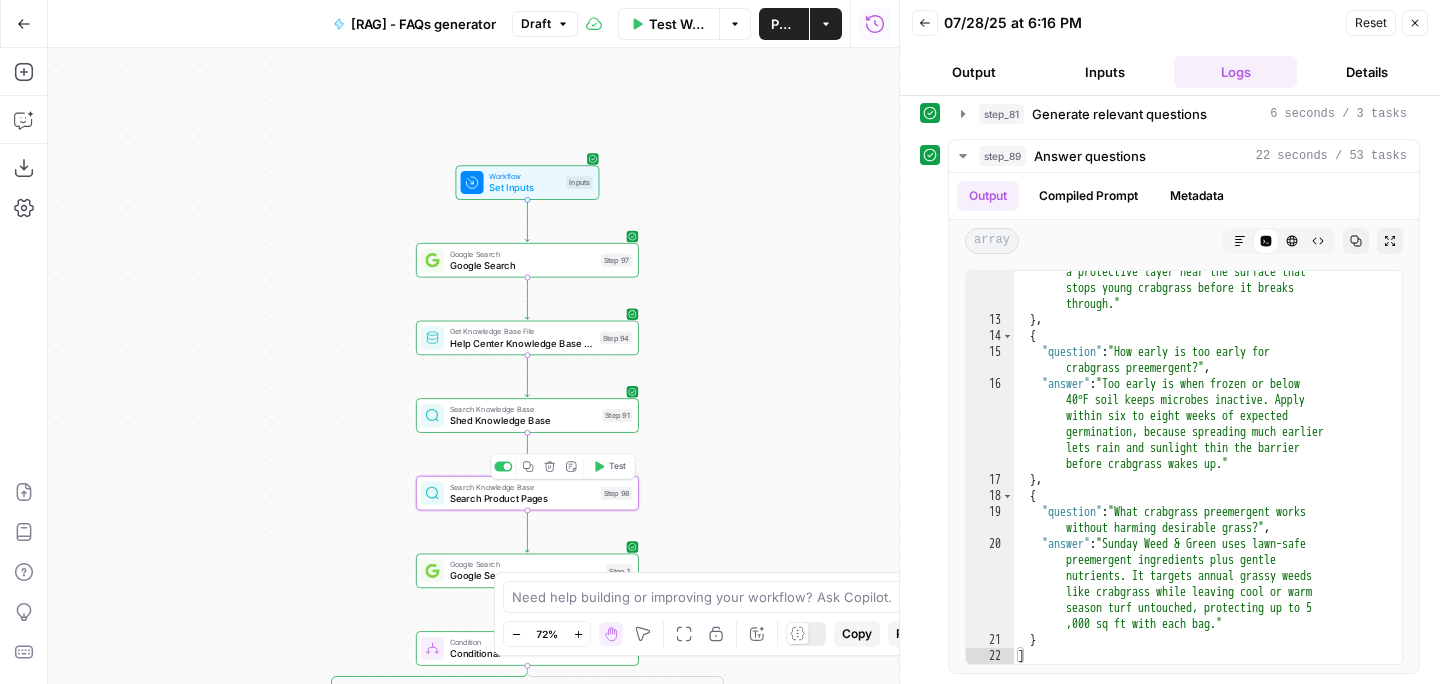 click on "Search Product Pages" at bounding box center [522, 498] 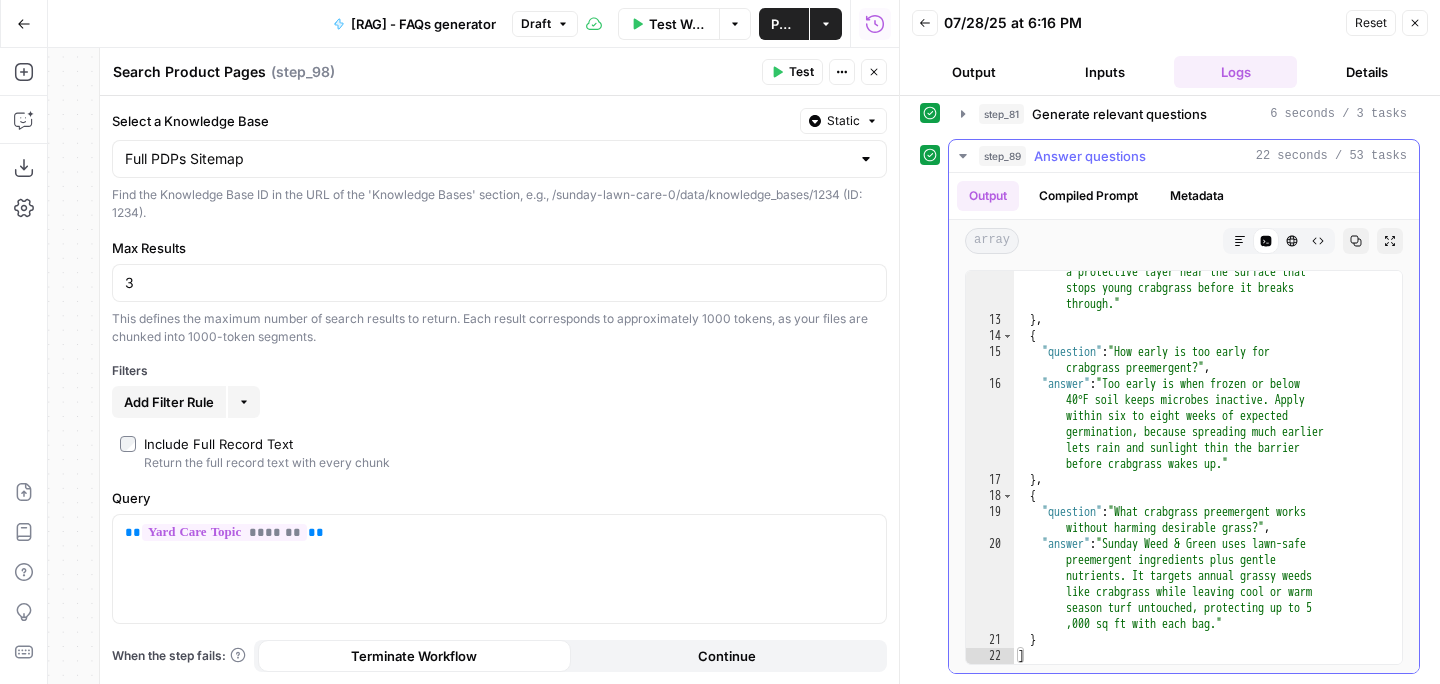 scroll, scrollTop: 0, scrollLeft: 0, axis: both 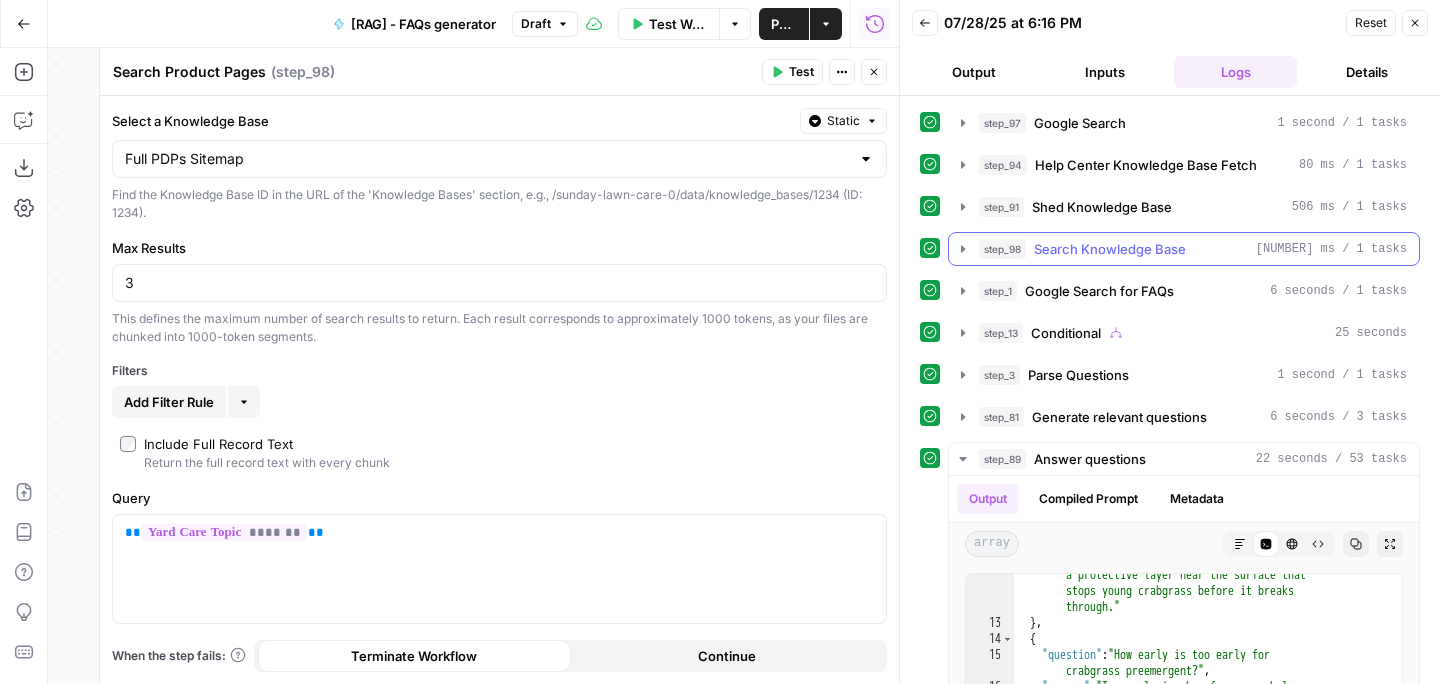 click 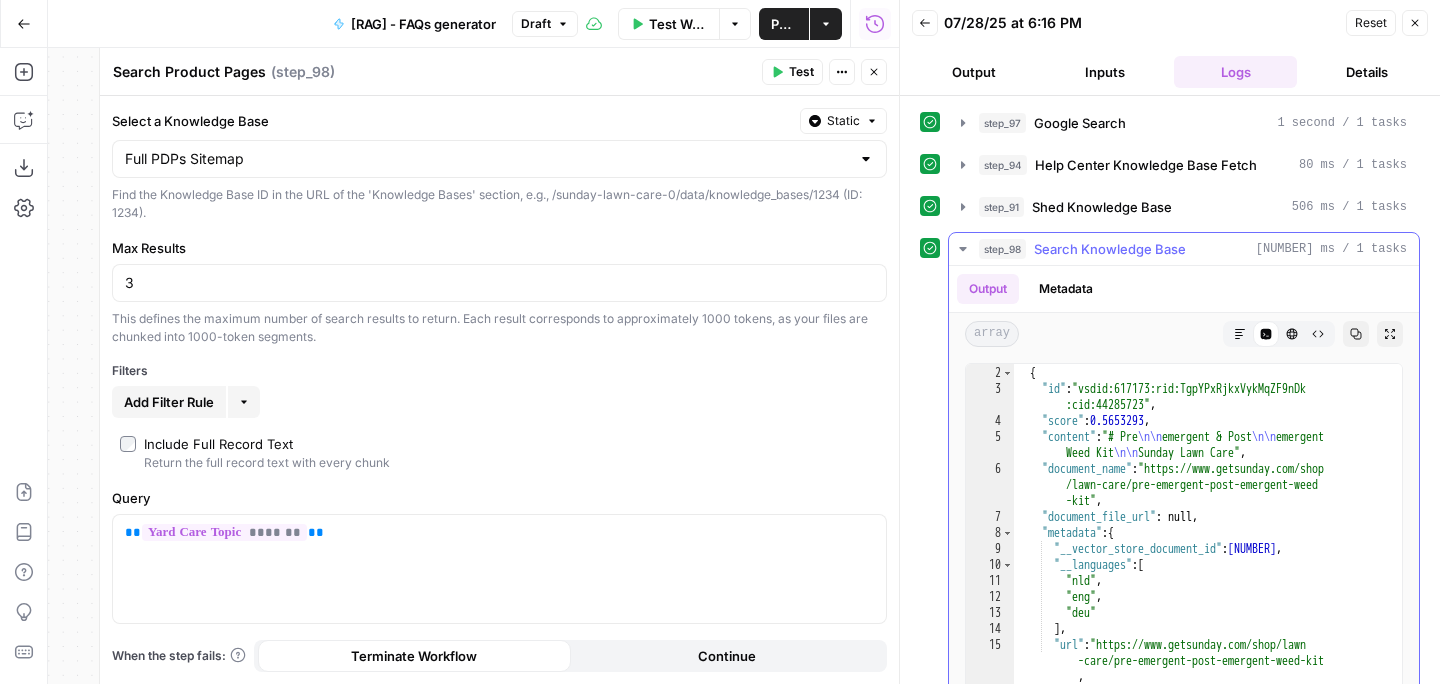 scroll, scrollTop: 20, scrollLeft: 0, axis: vertical 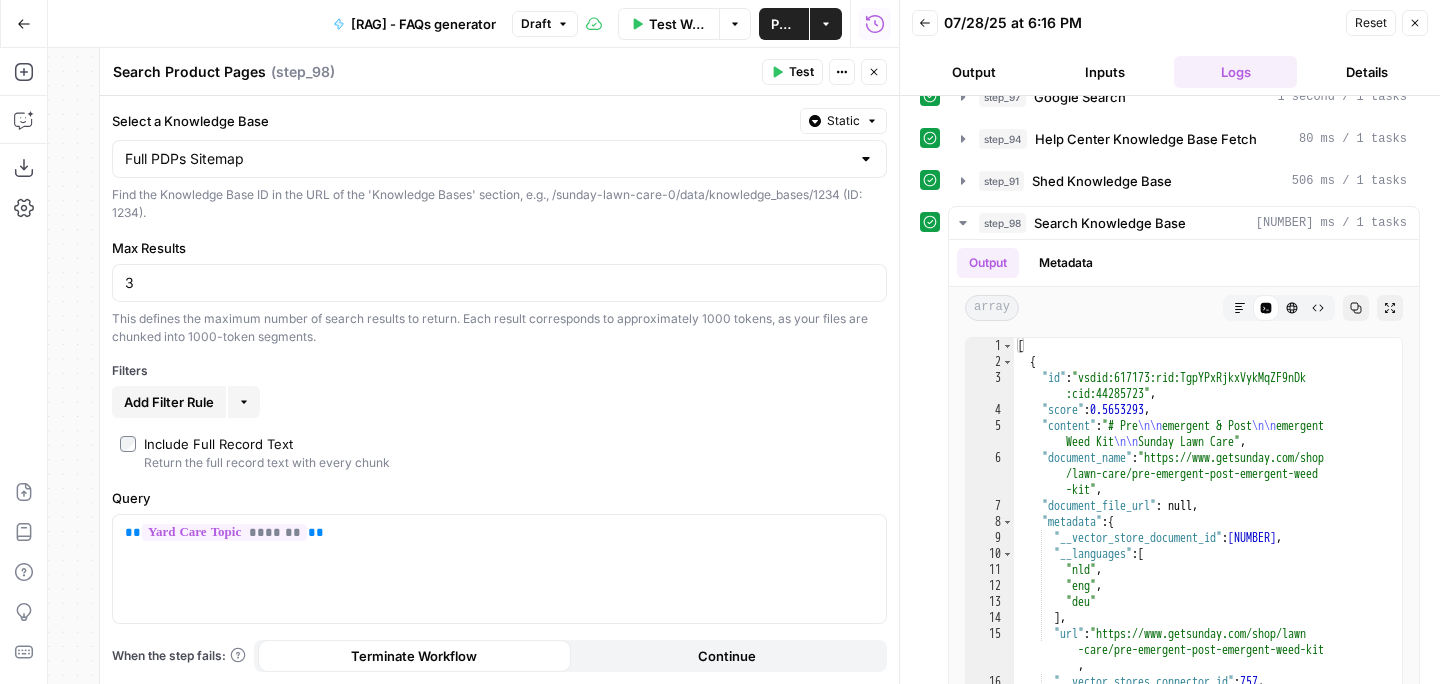click on "Test" at bounding box center (801, 72) 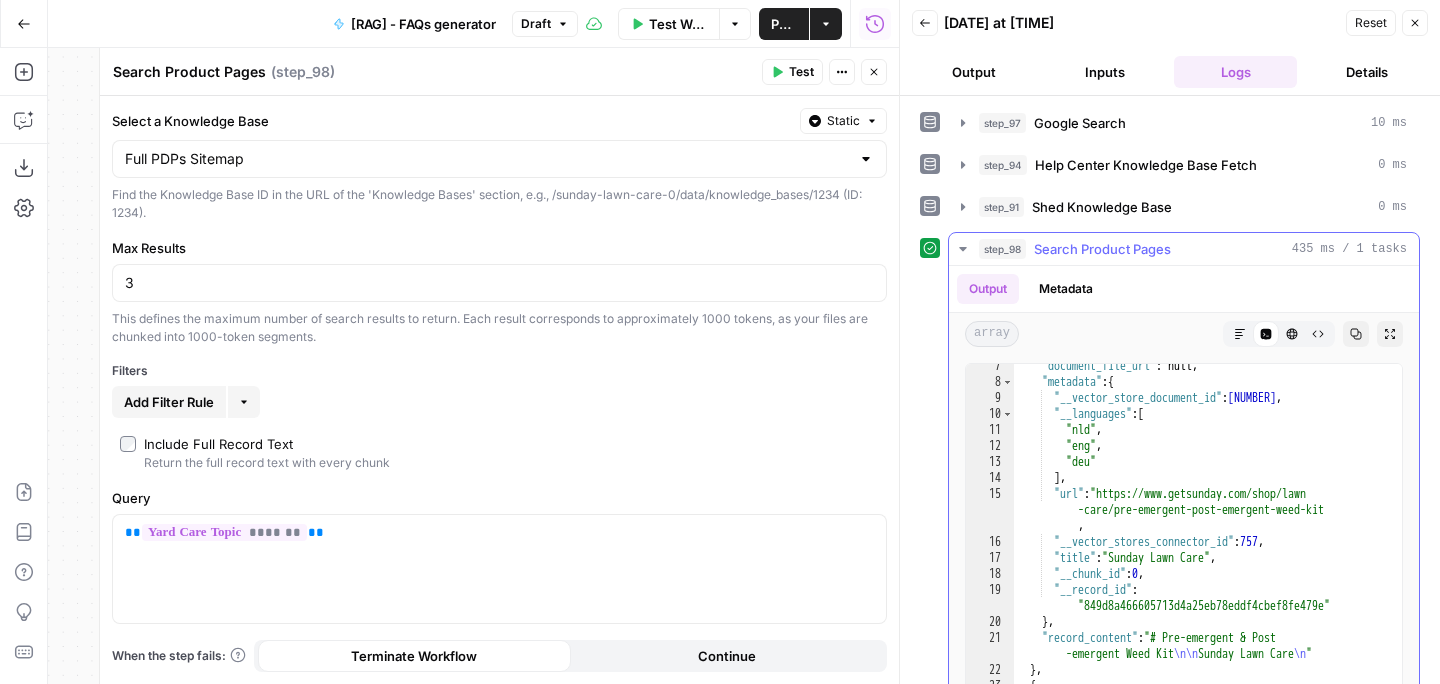 scroll, scrollTop: 170, scrollLeft: 0, axis: vertical 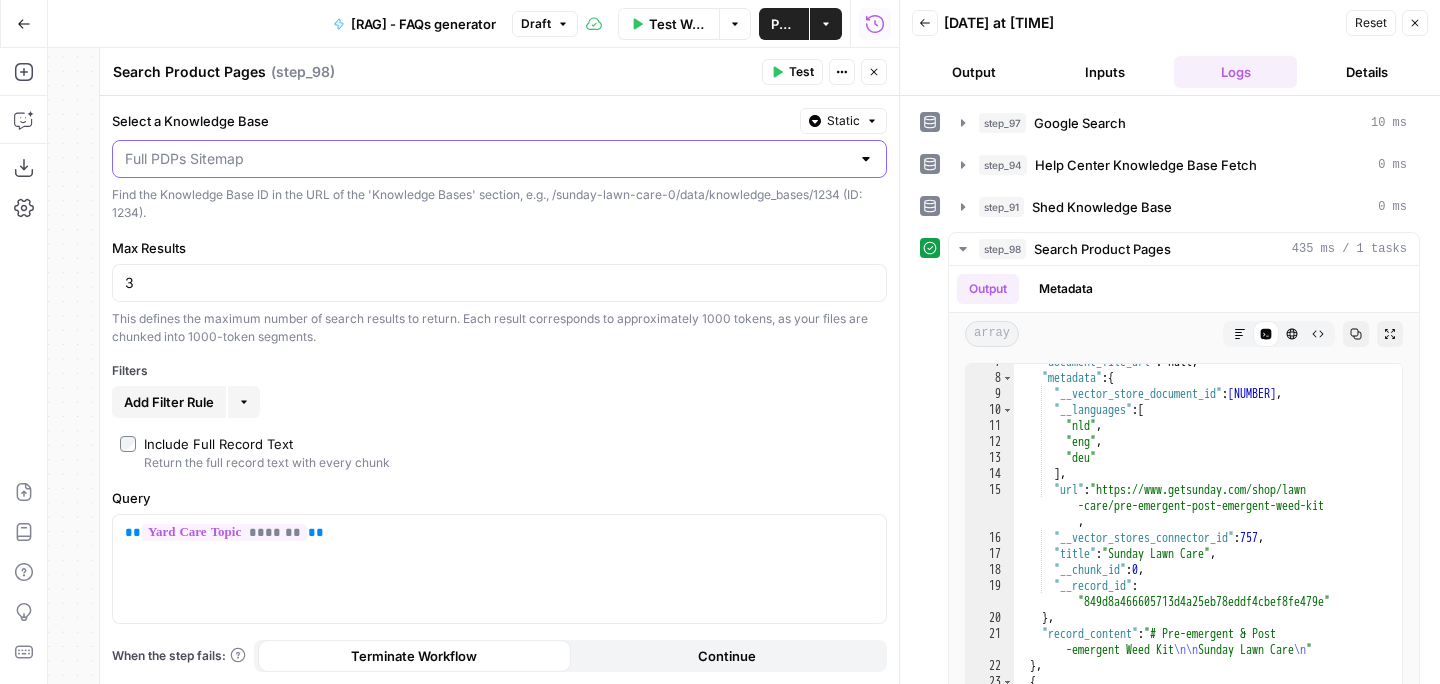click on "Select a Knowledge Base" at bounding box center (487, 159) 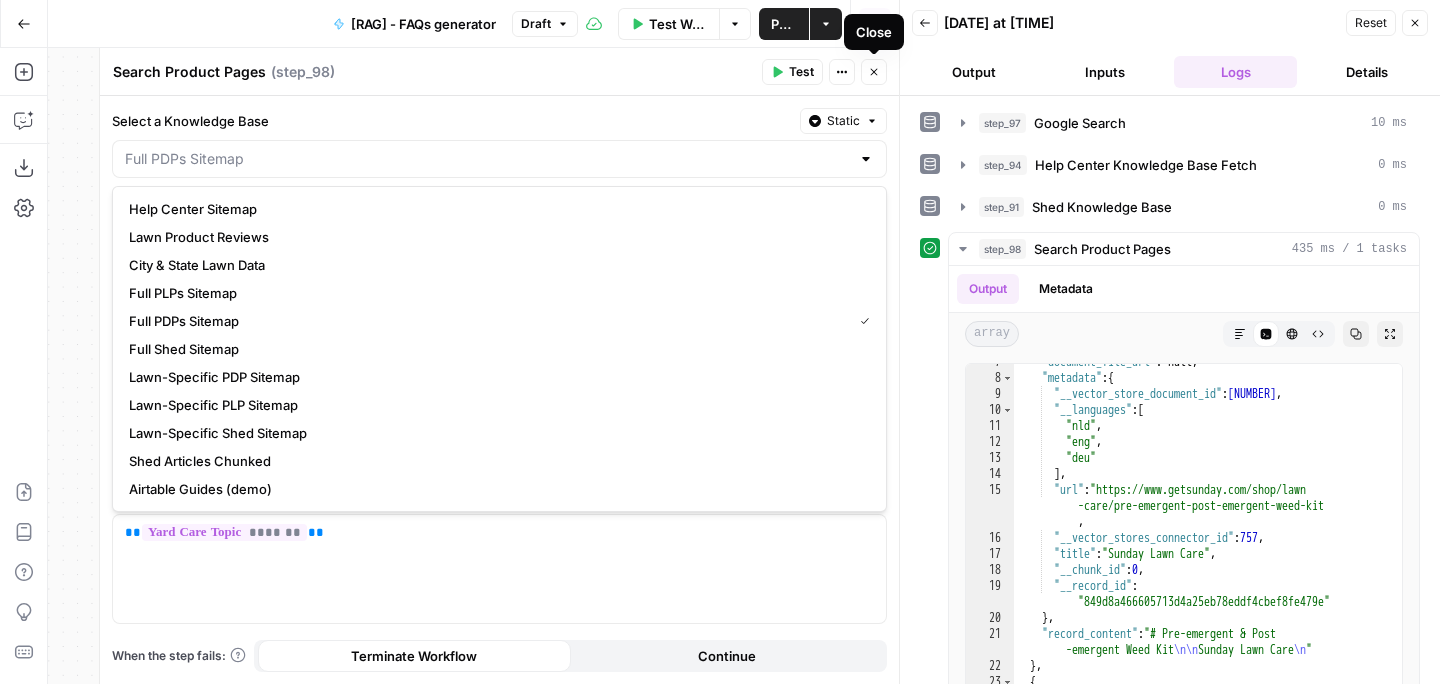 type on "Full PDPs Sitemap" 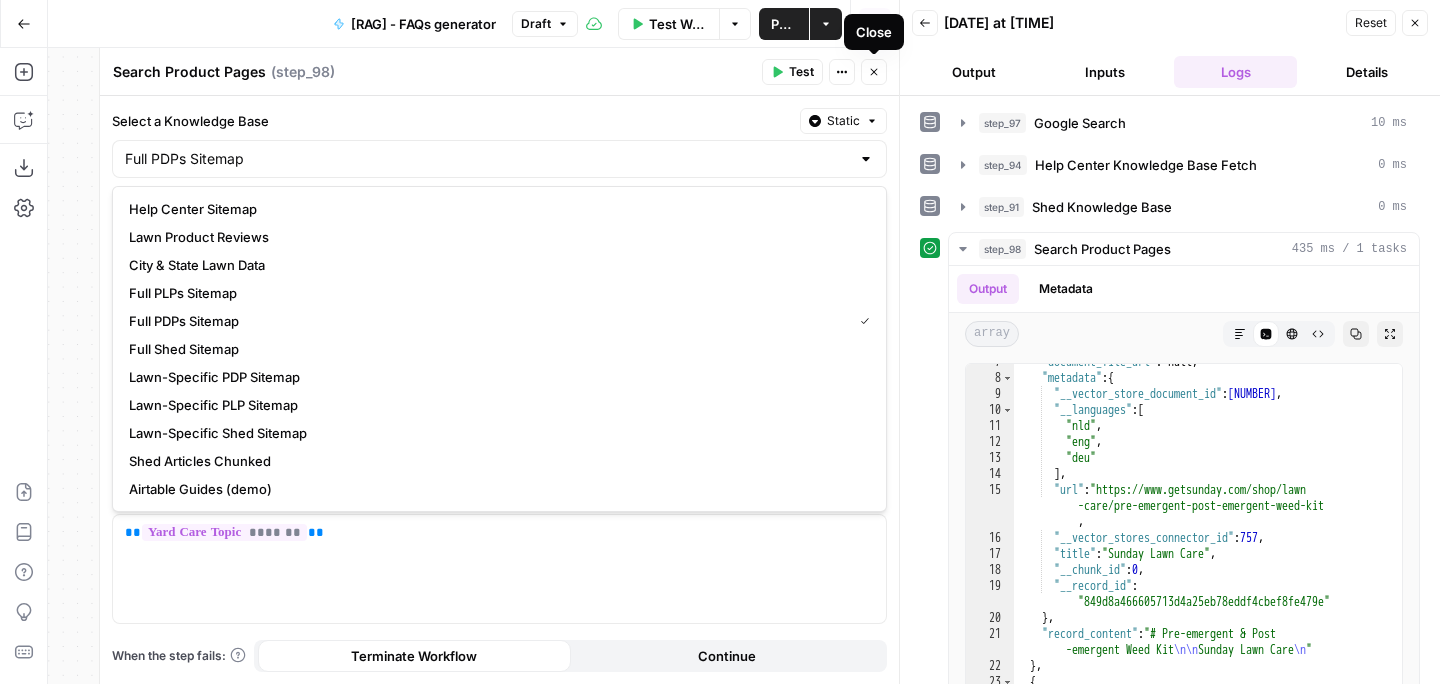 click on "Close" at bounding box center (874, 72) 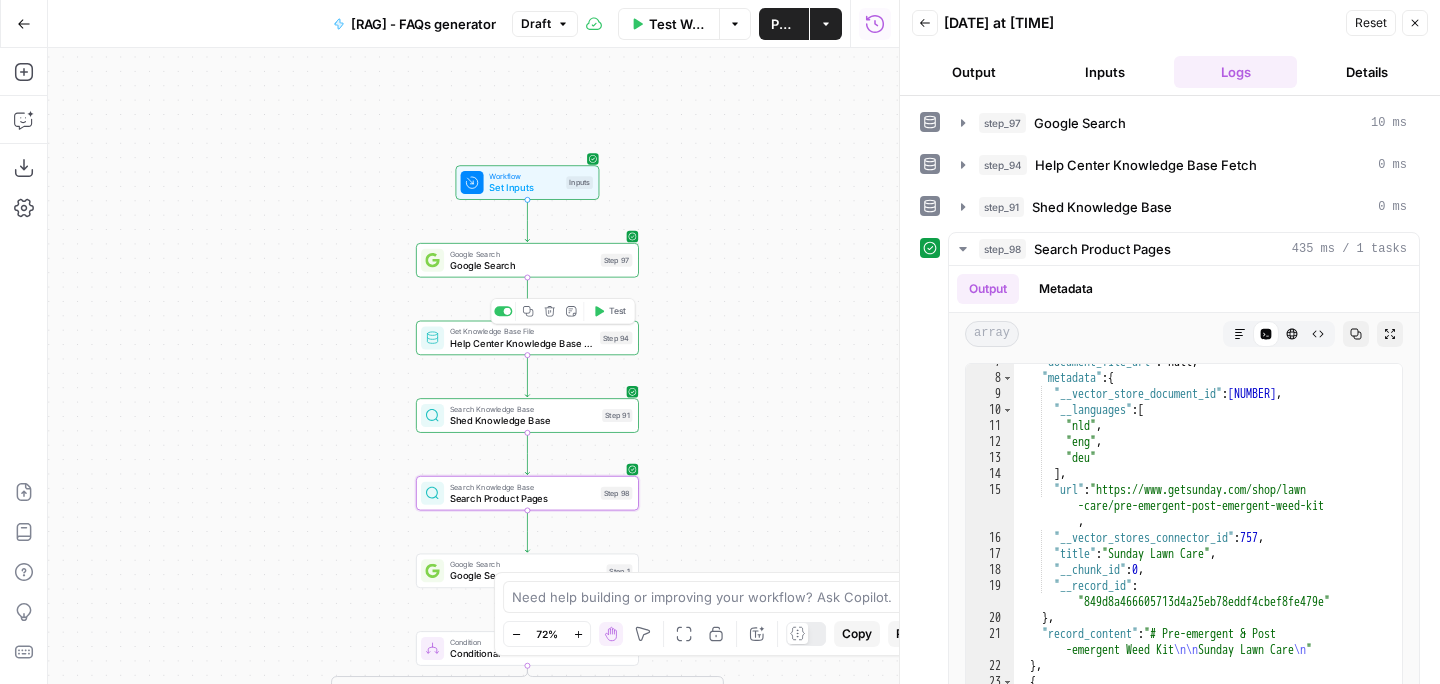 click on "Help Center Knowledge Base Fetch" at bounding box center [522, 343] 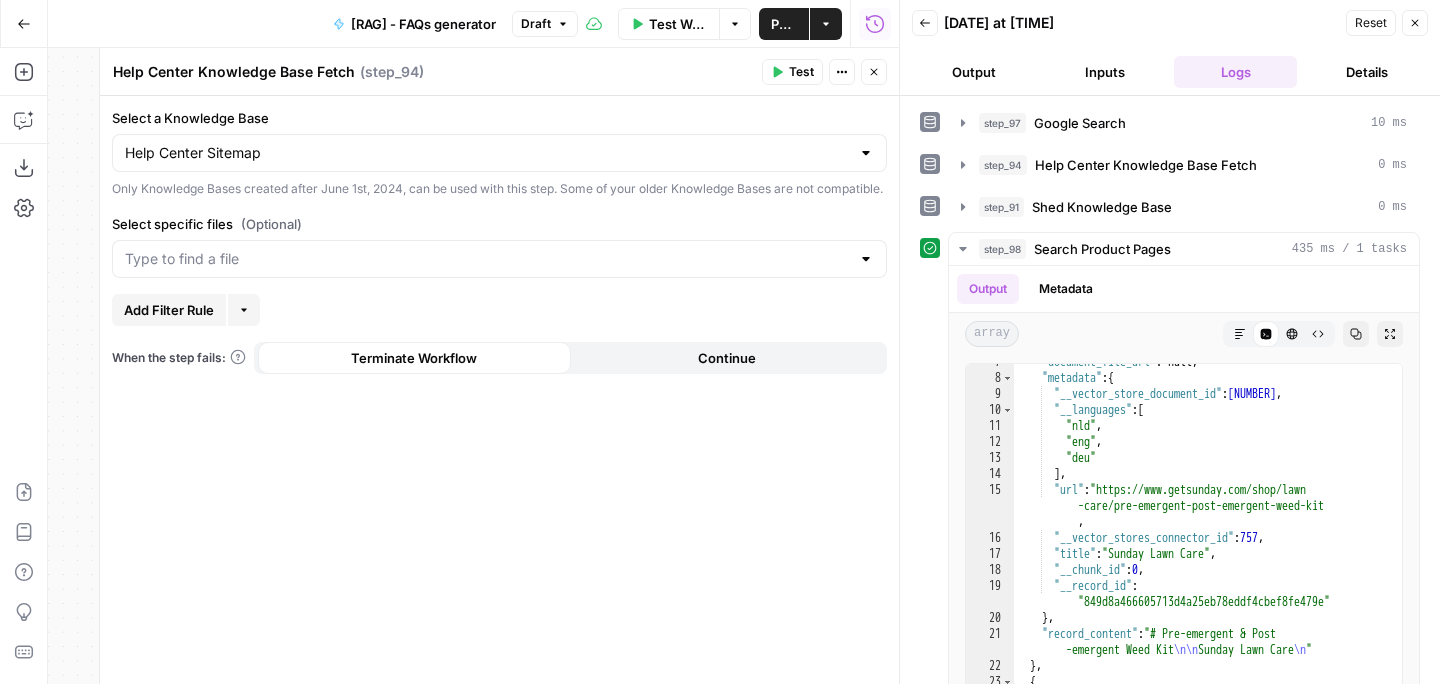 click 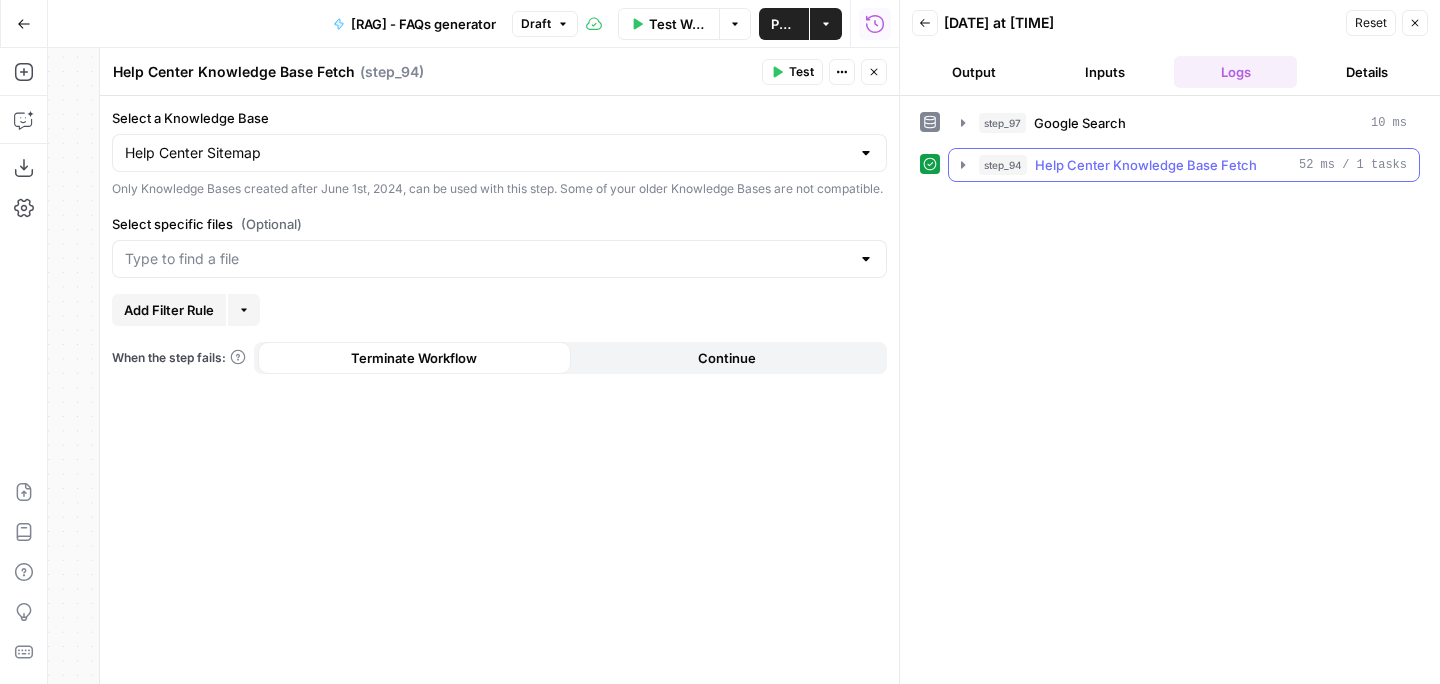 click 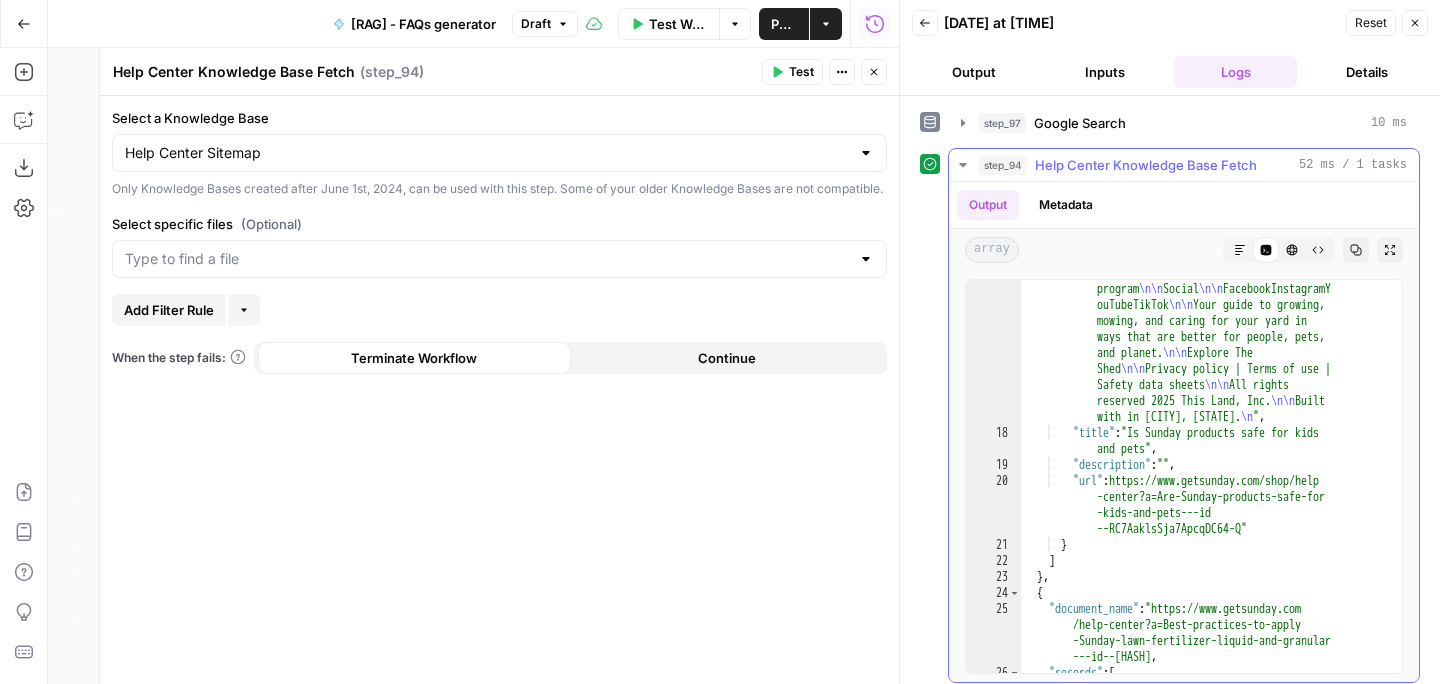 scroll, scrollTop: 1205, scrollLeft: 0, axis: vertical 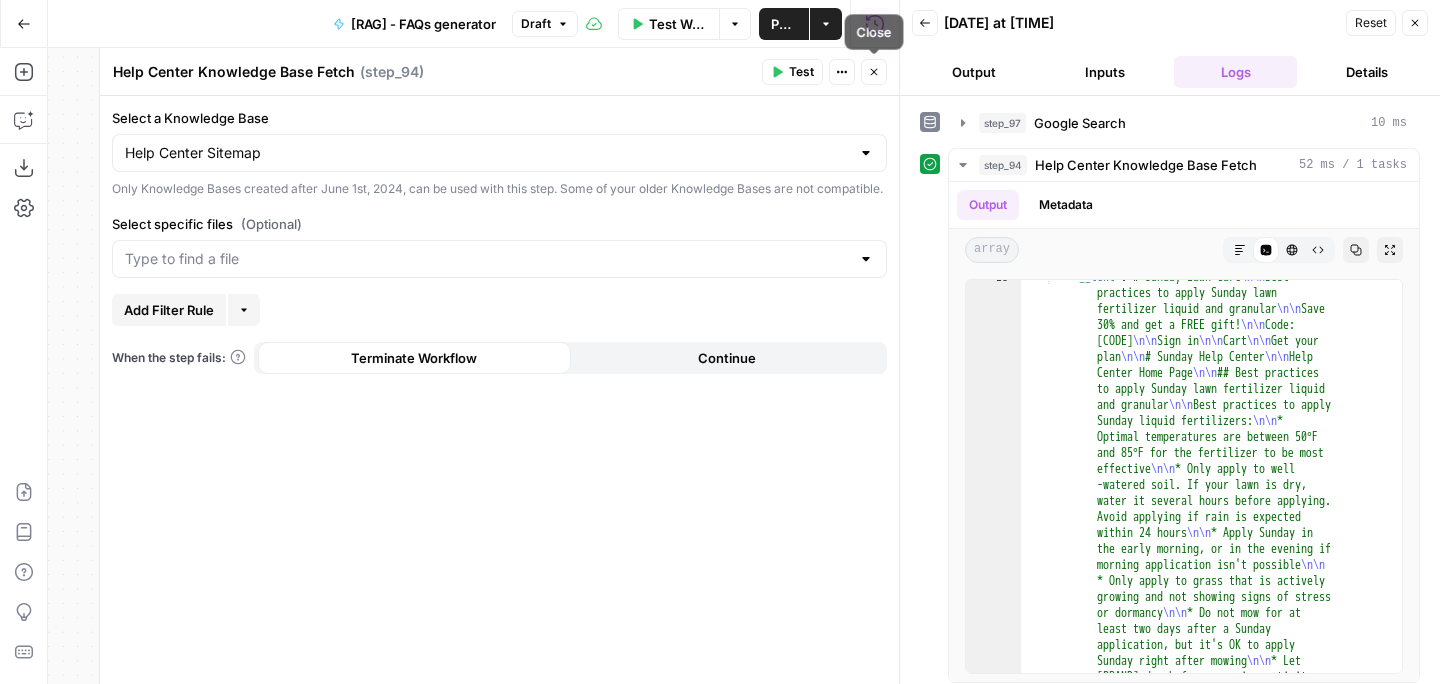 click 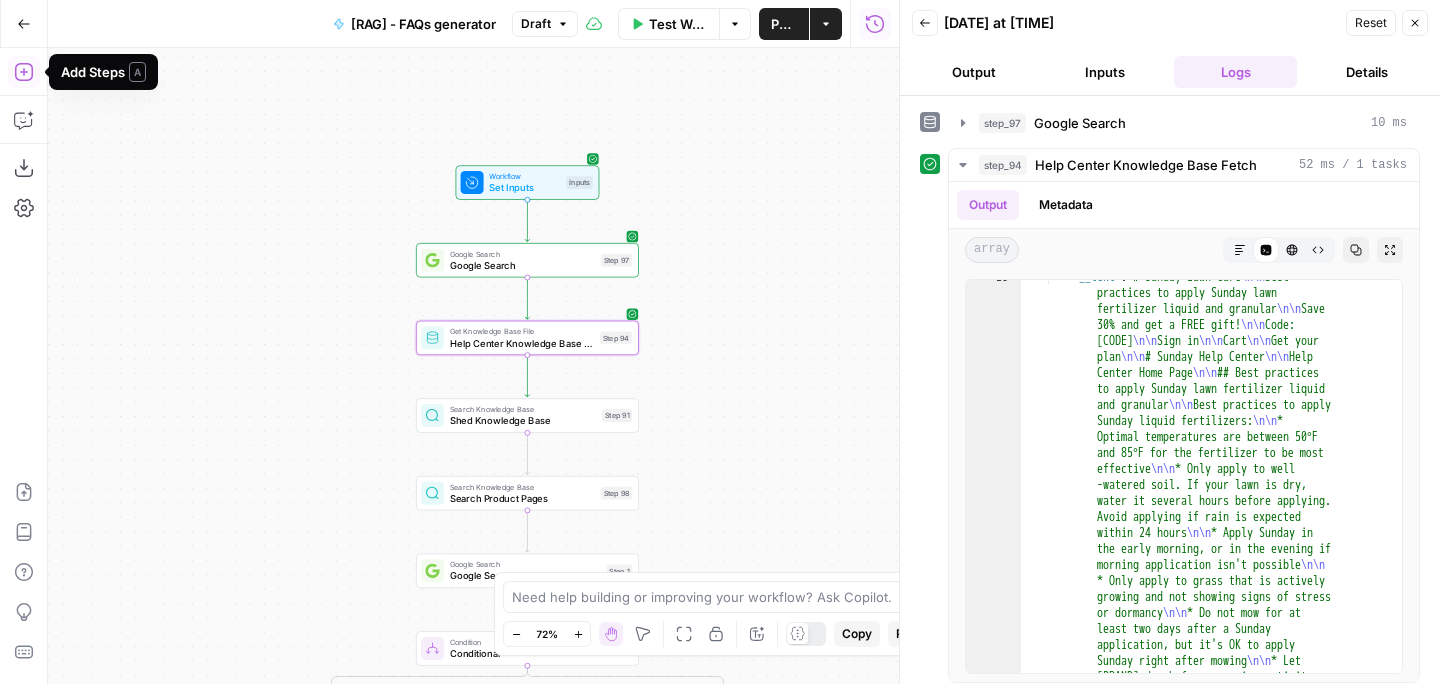 click 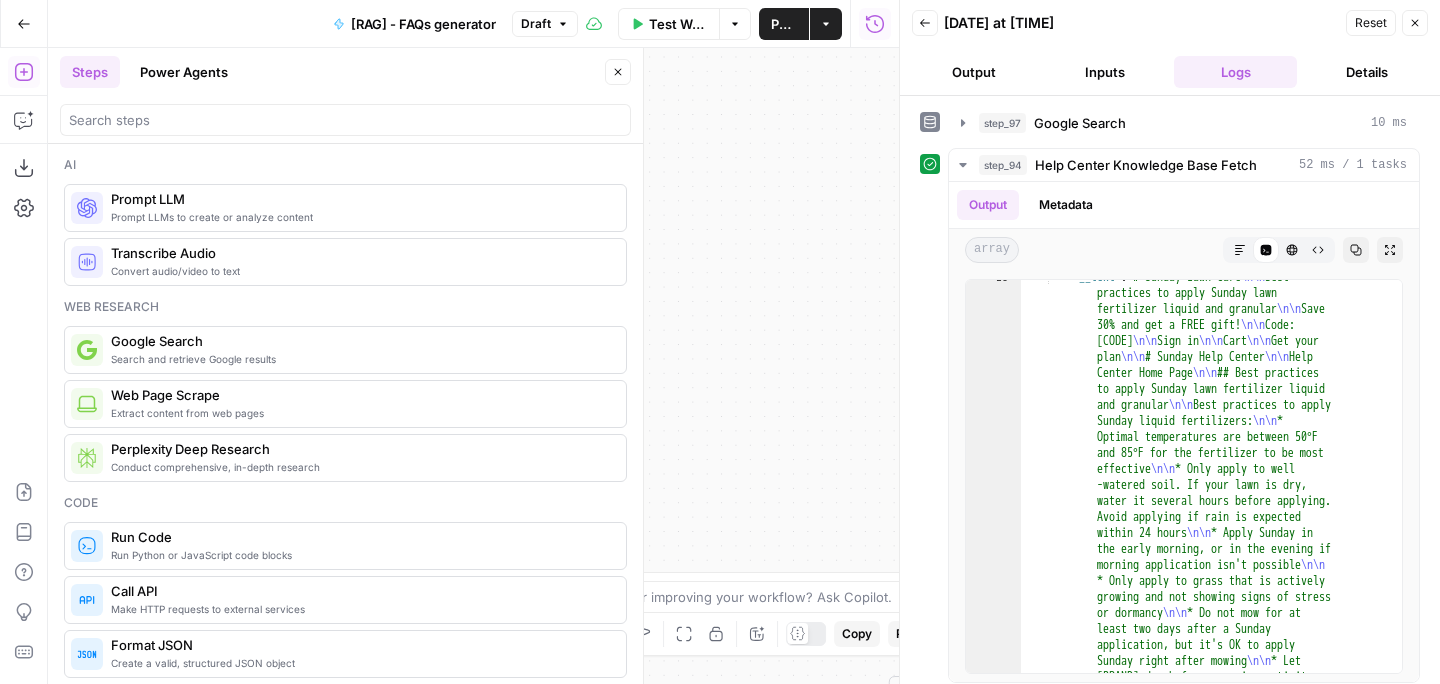 click on "Extract content from web pages" at bounding box center [360, 413] 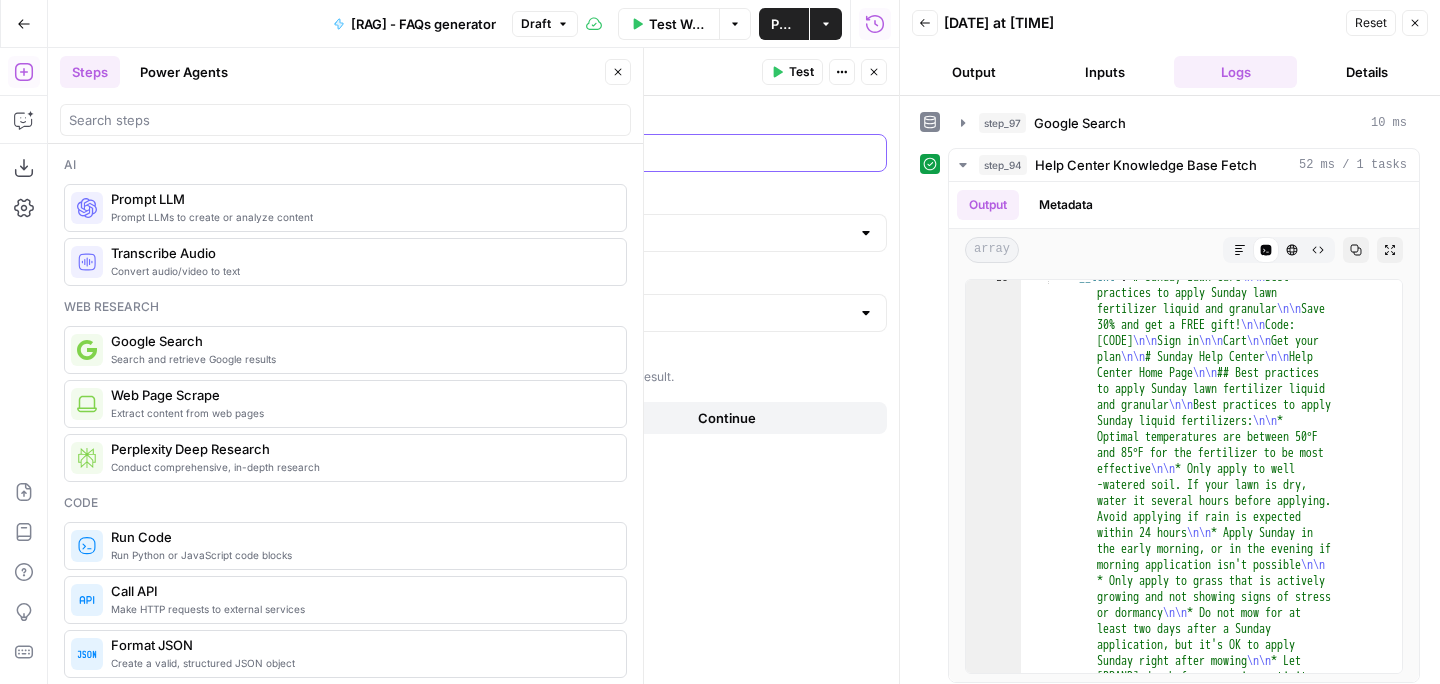 click at bounding box center (483, 153) 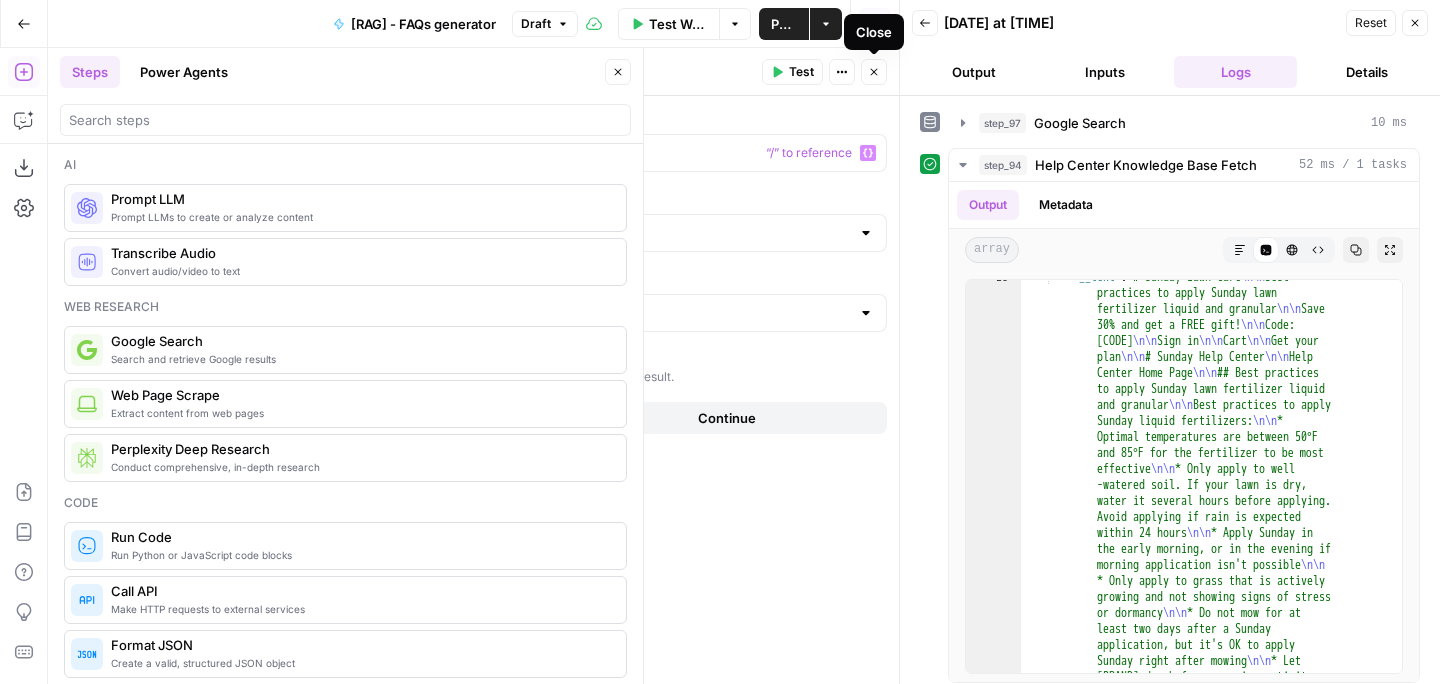 click on "Close" at bounding box center [874, 72] 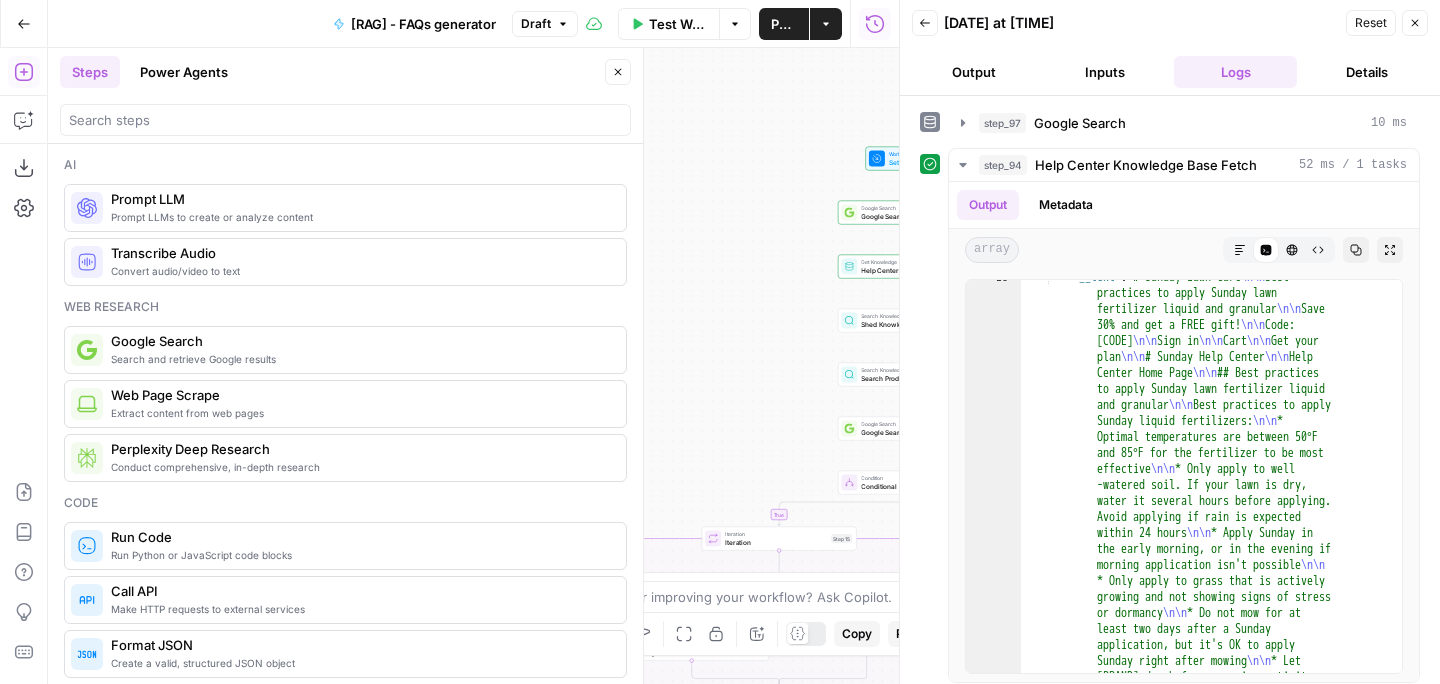 click on "Close" at bounding box center [618, 72] 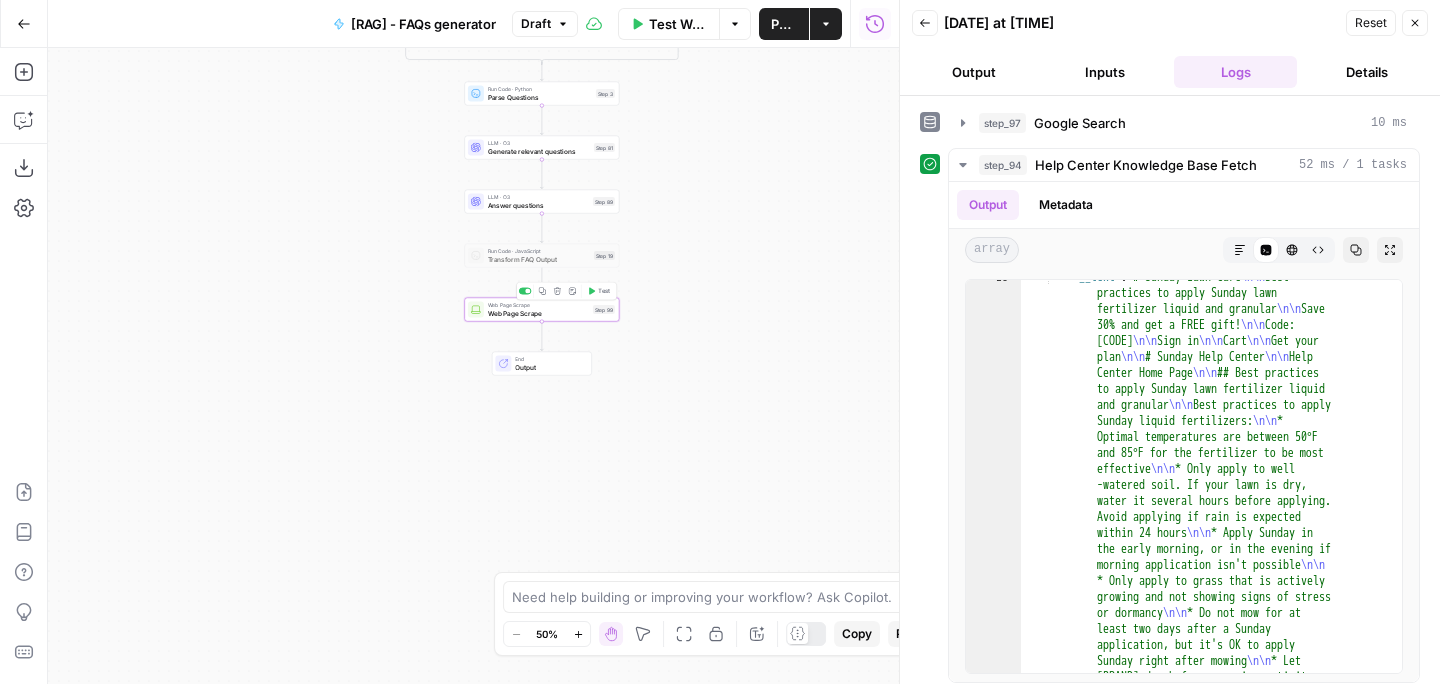 click 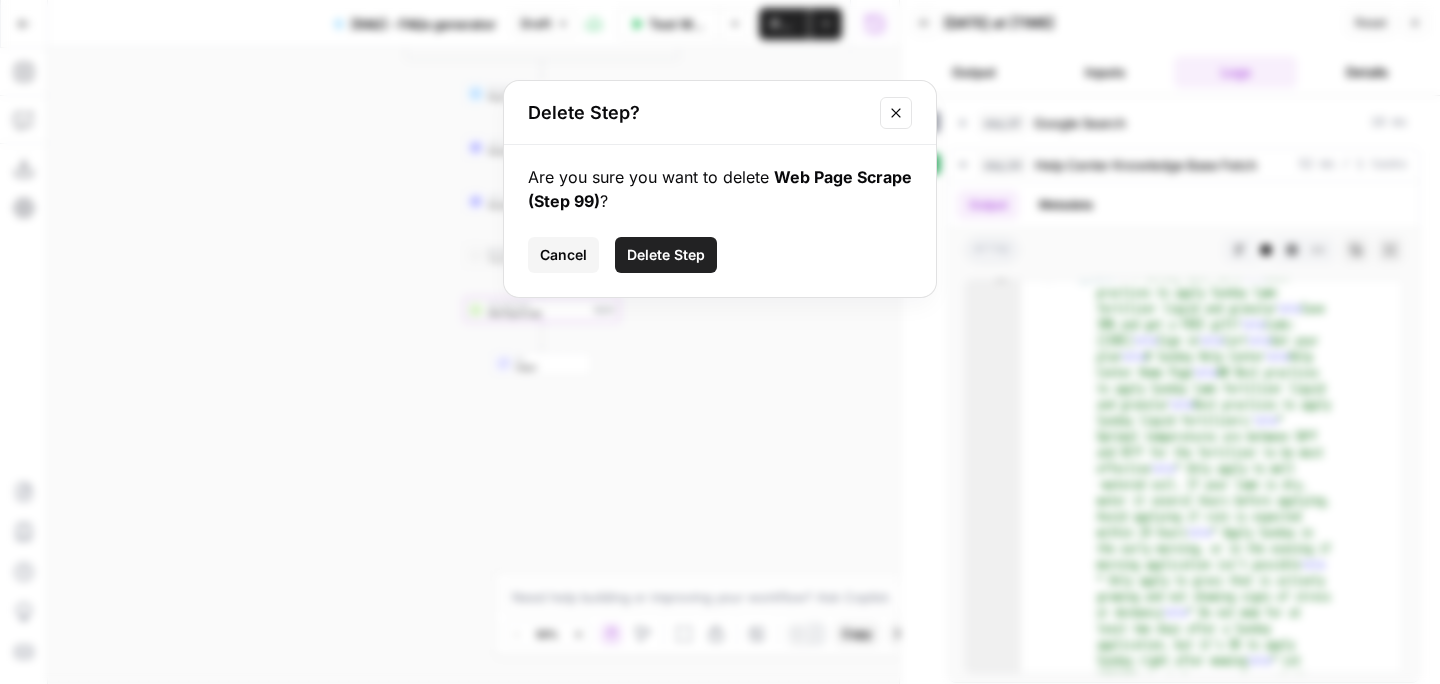 click on "Delete Step" at bounding box center (666, 255) 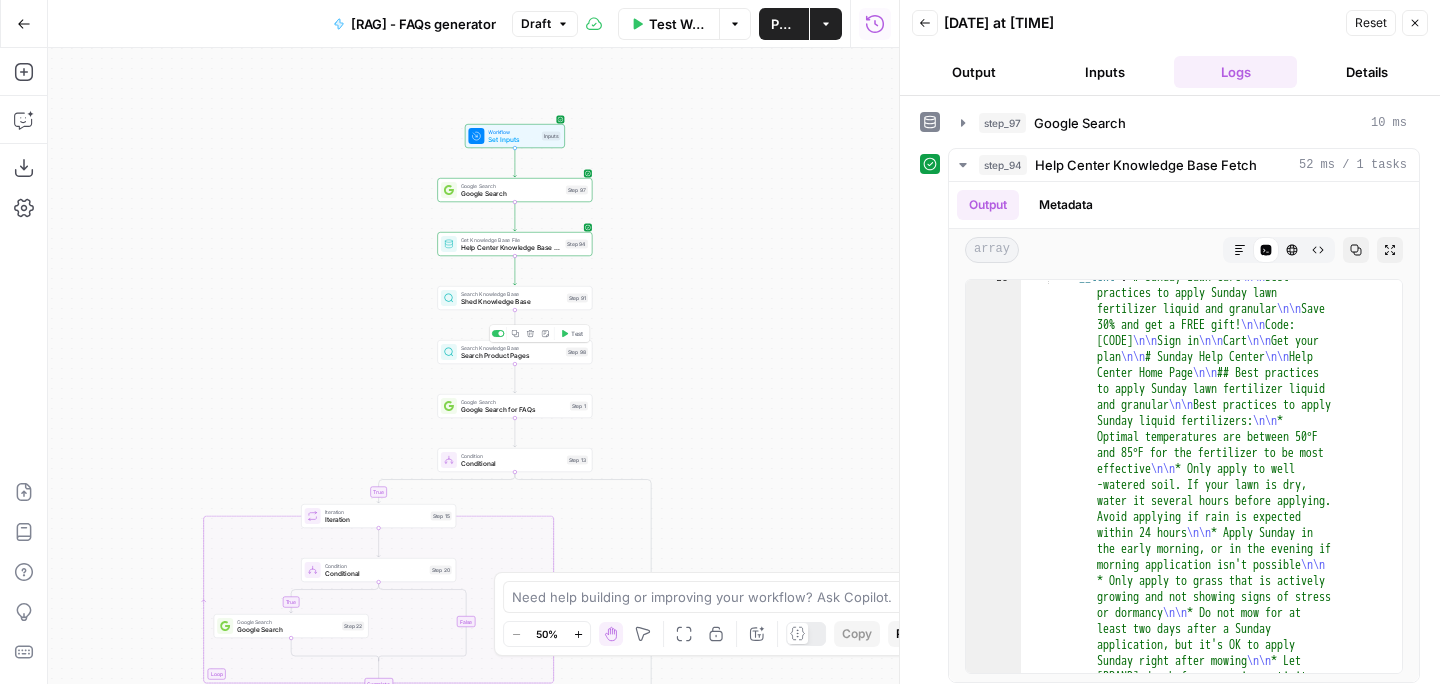 click on "Search Product Pages" at bounding box center (511, 356) 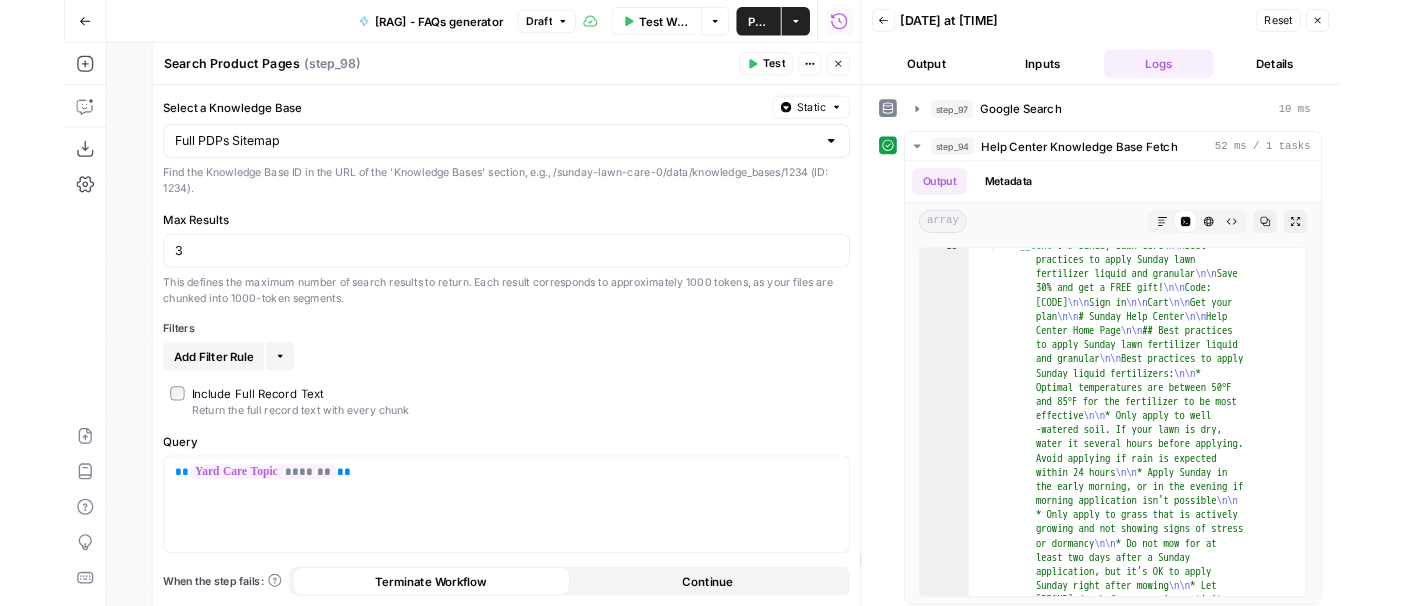 scroll, scrollTop: 9, scrollLeft: 0, axis: vertical 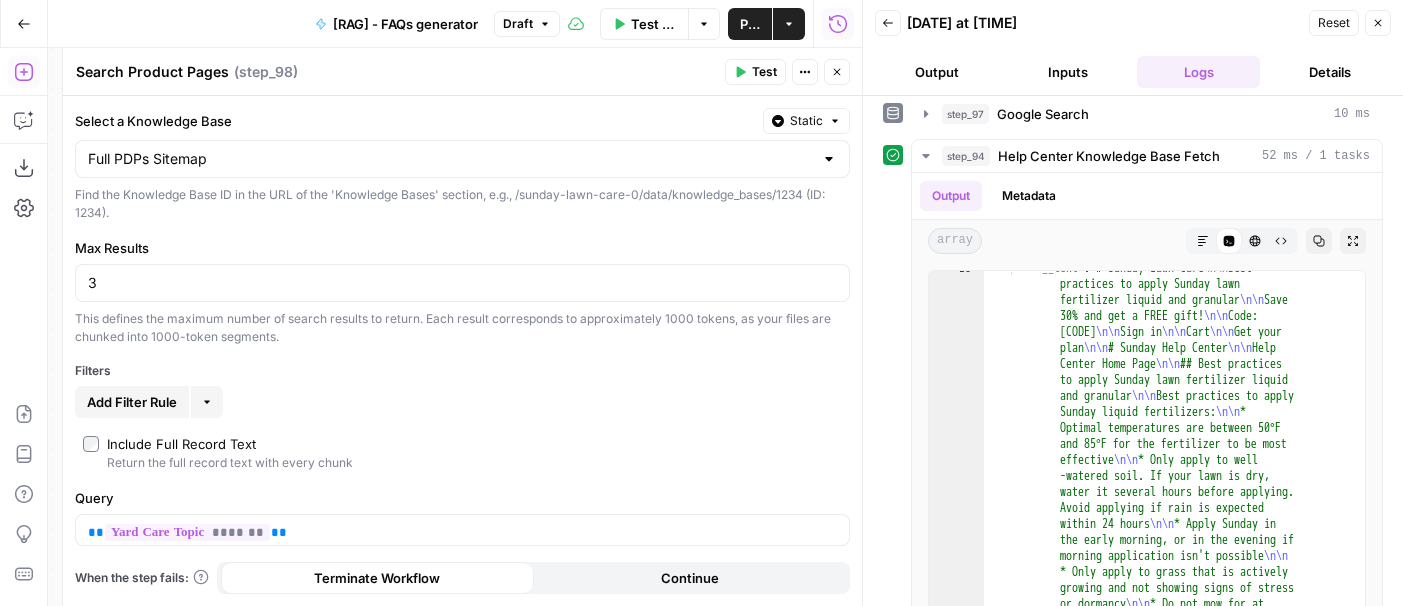 click 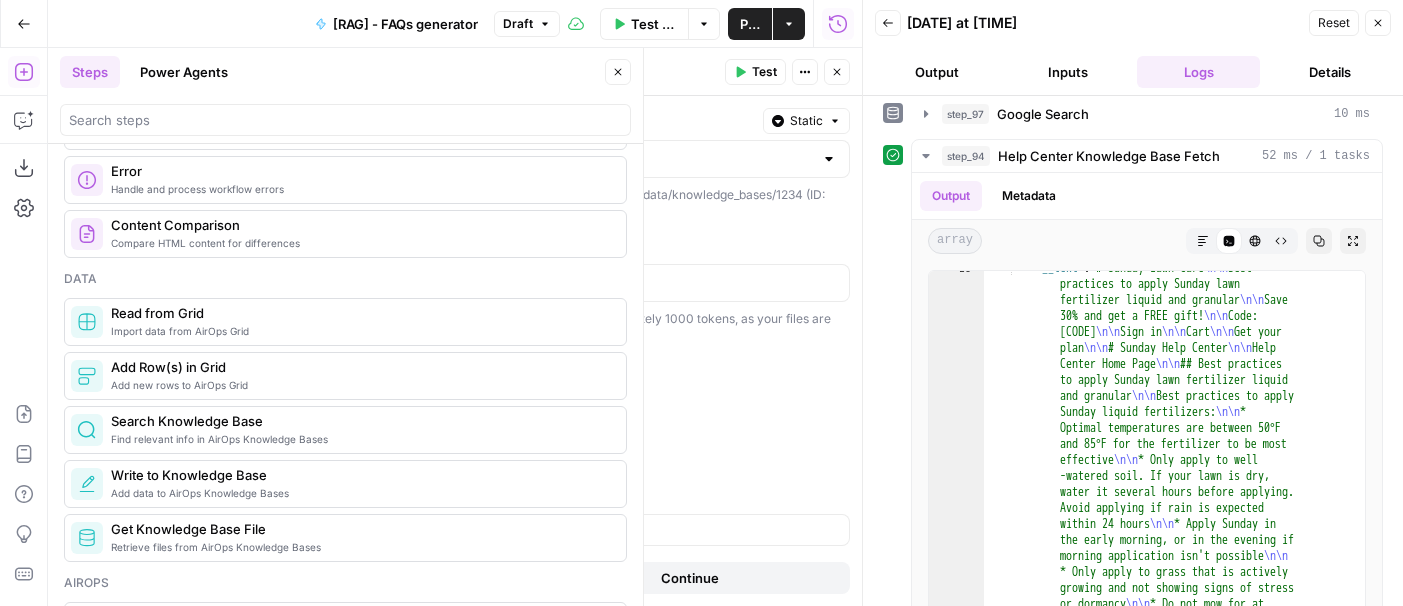 scroll, scrollTop: 970, scrollLeft: 0, axis: vertical 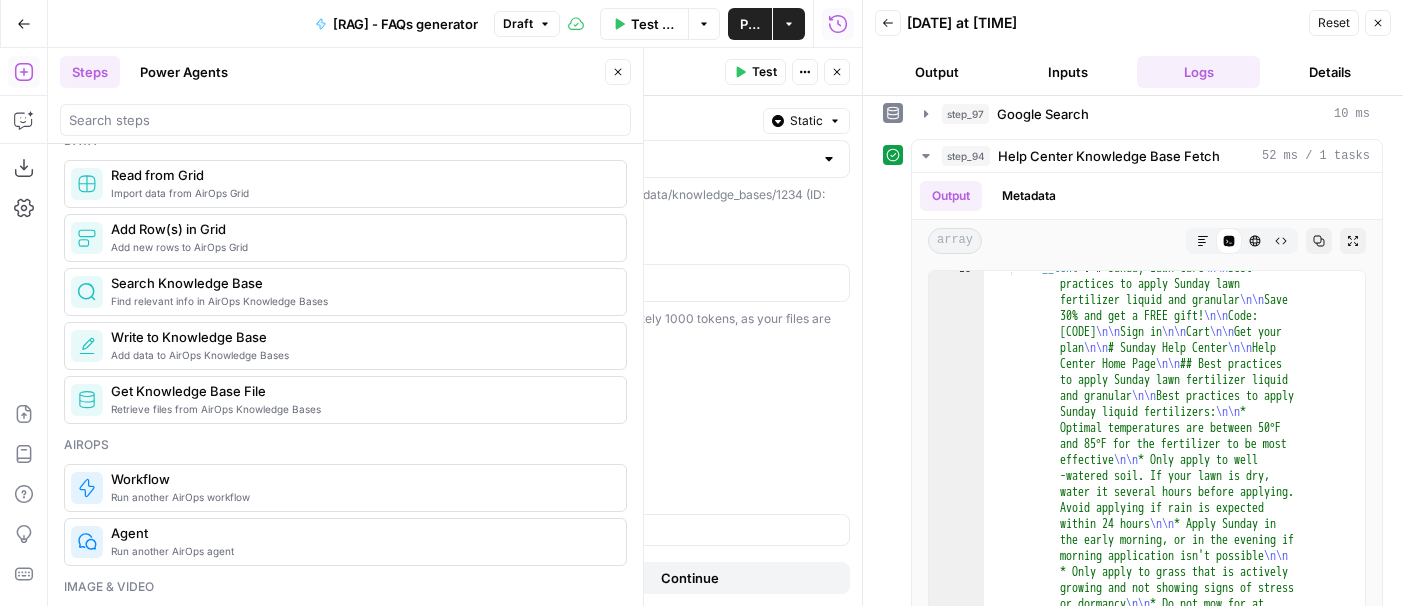 click 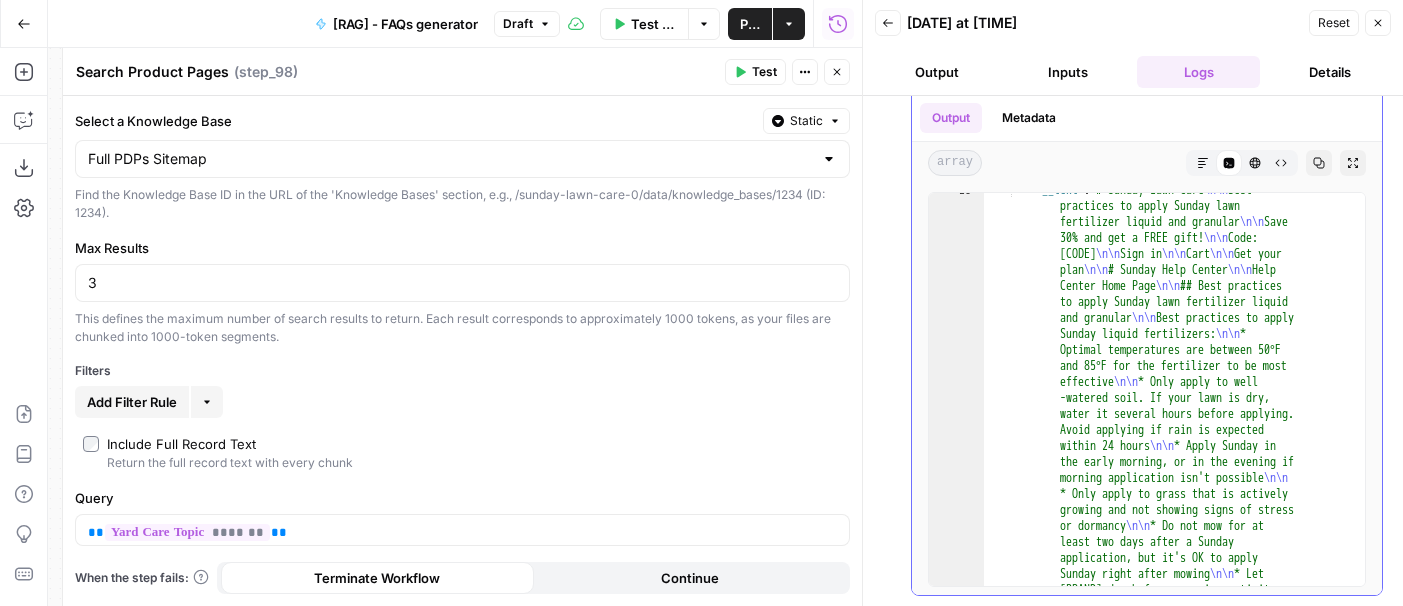 scroll, scrollTop: 0, scrollLeft: 0, axis: both 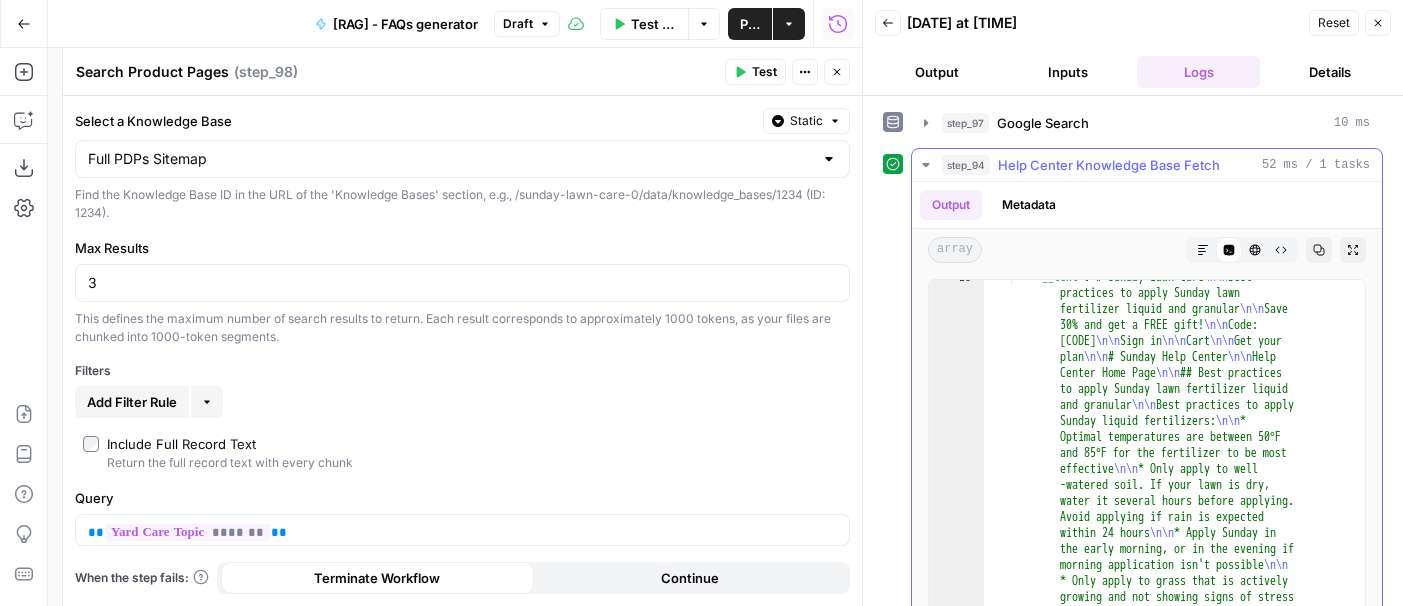 click 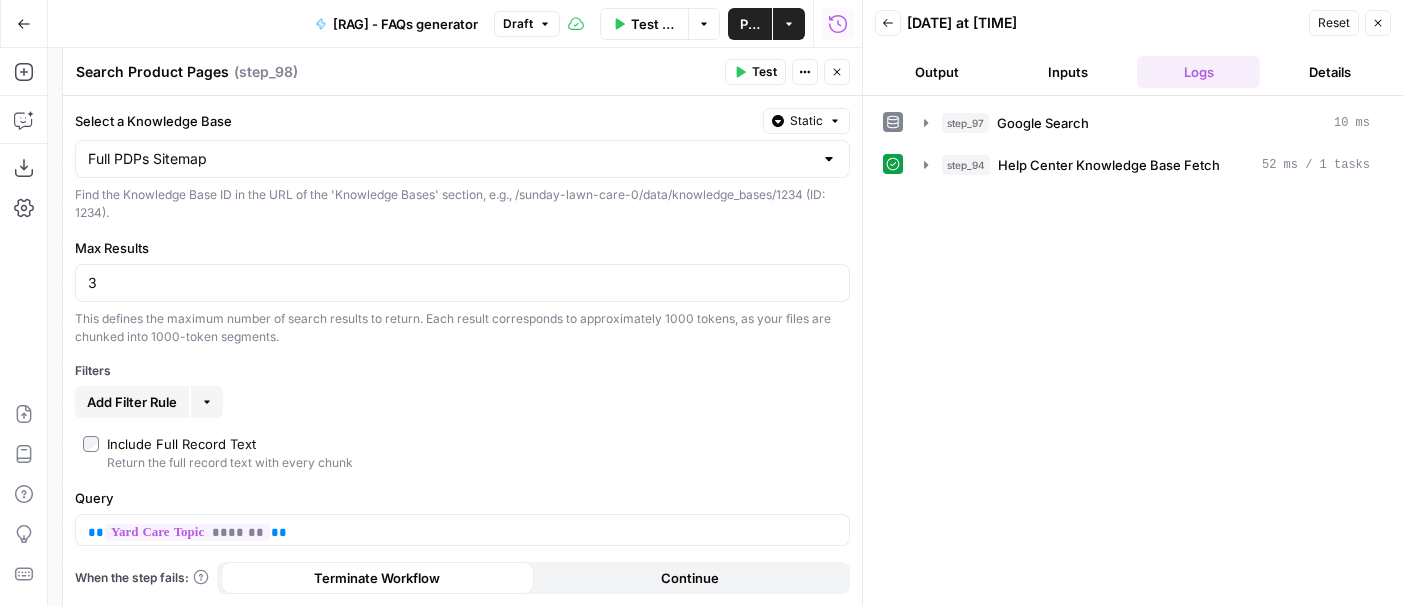click 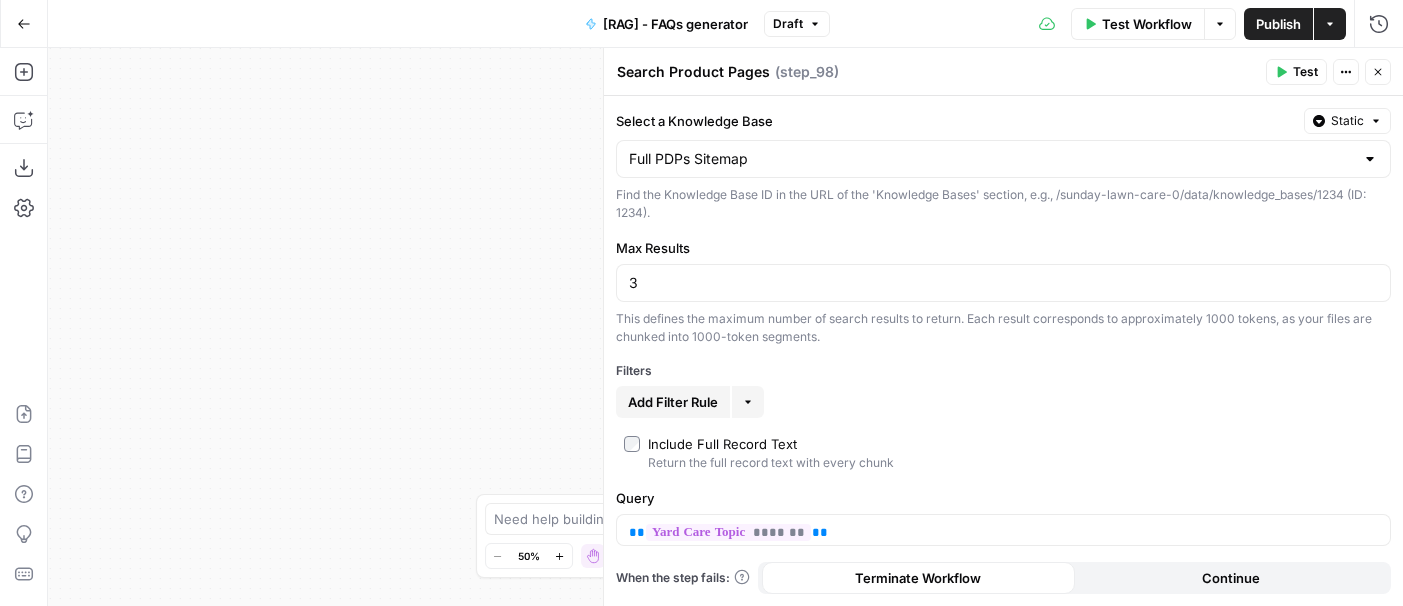 click 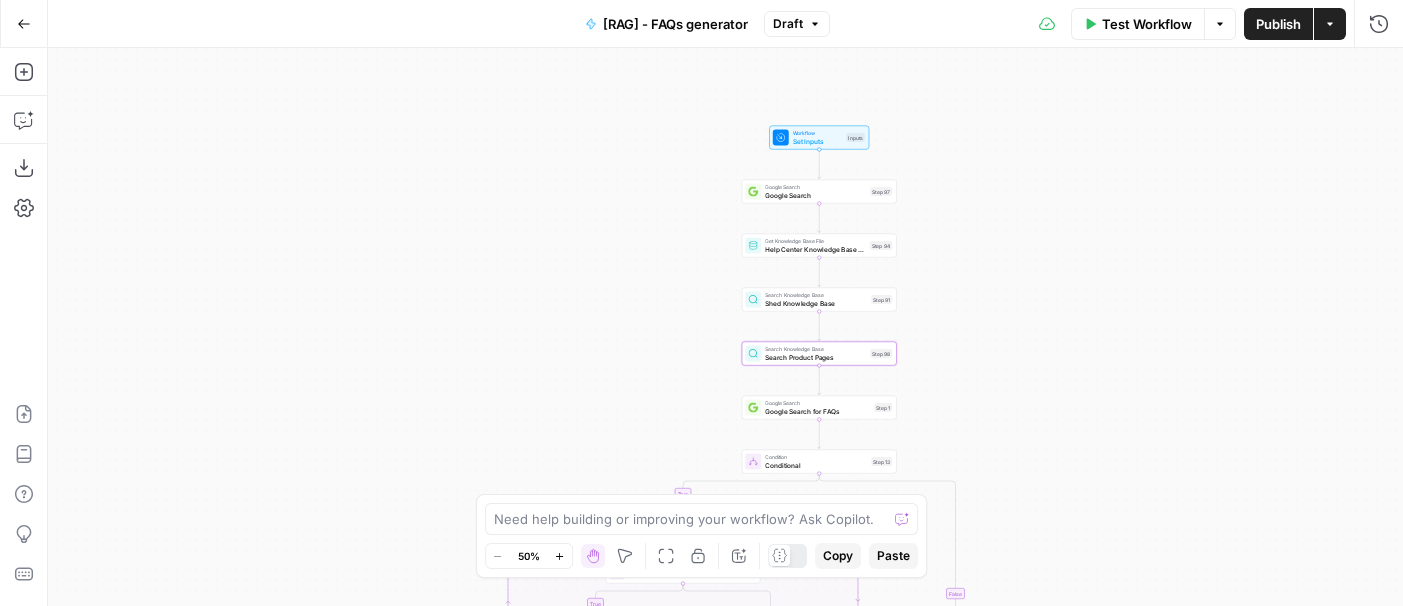 click 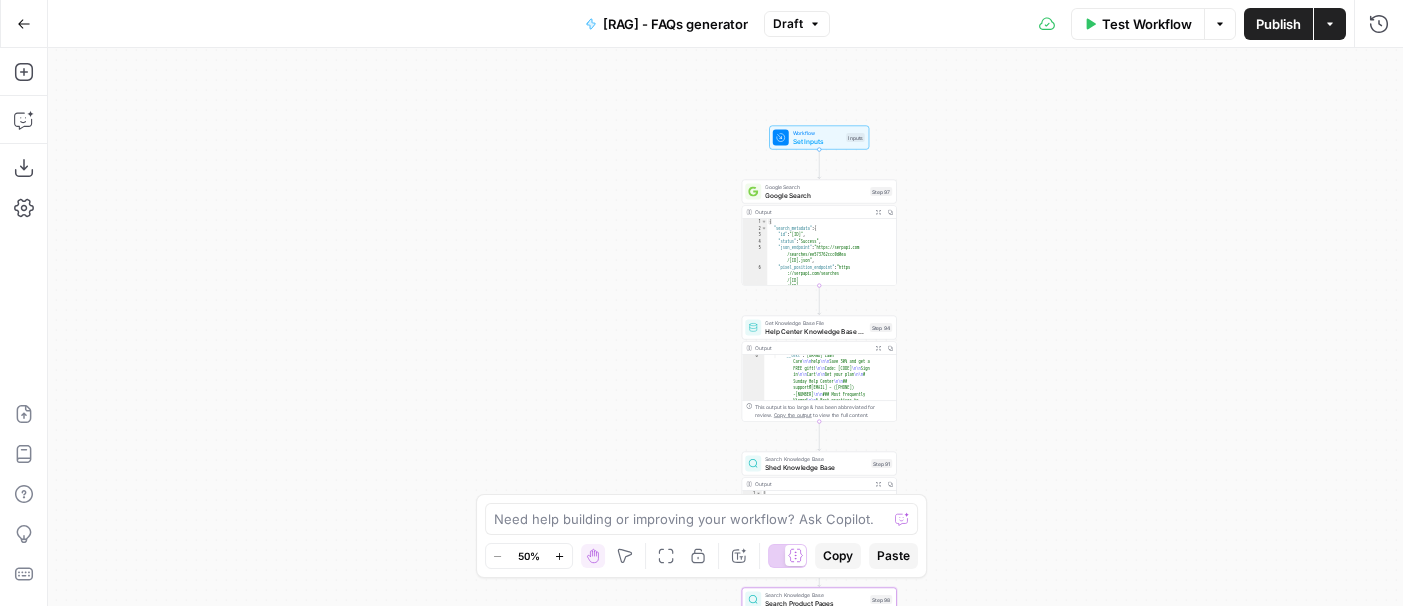 scroll, scrollTop: 105, scrollLeft: 0, axis: vertical 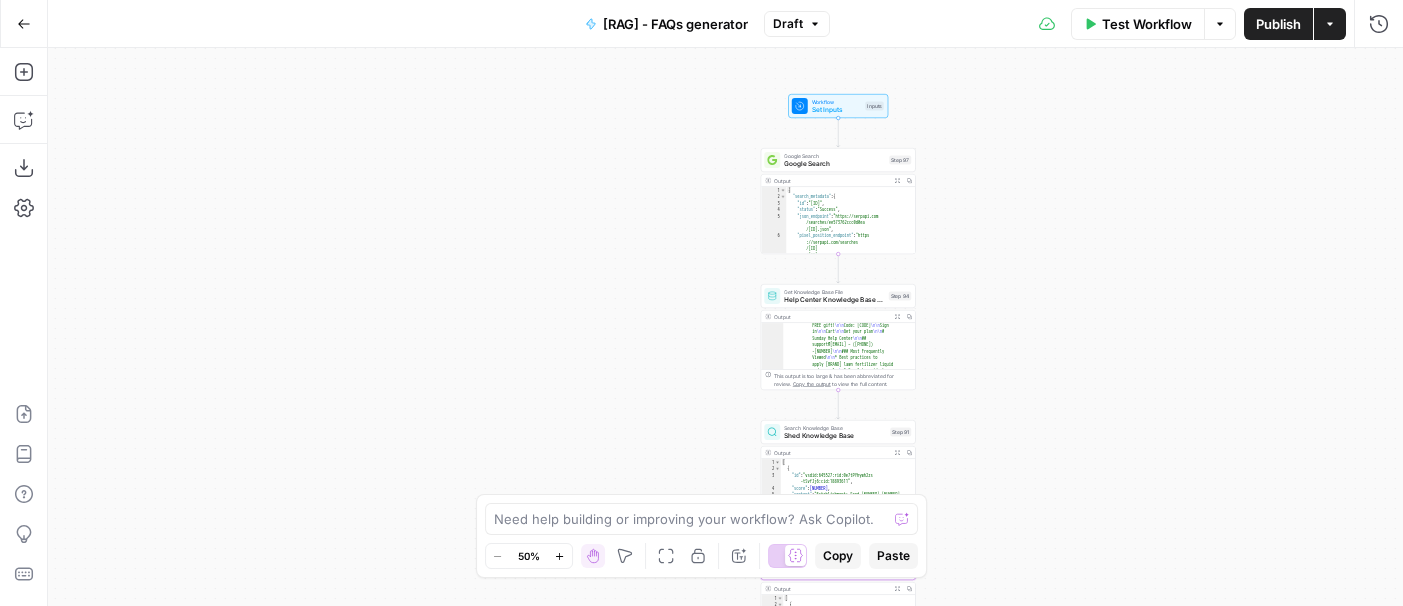 click 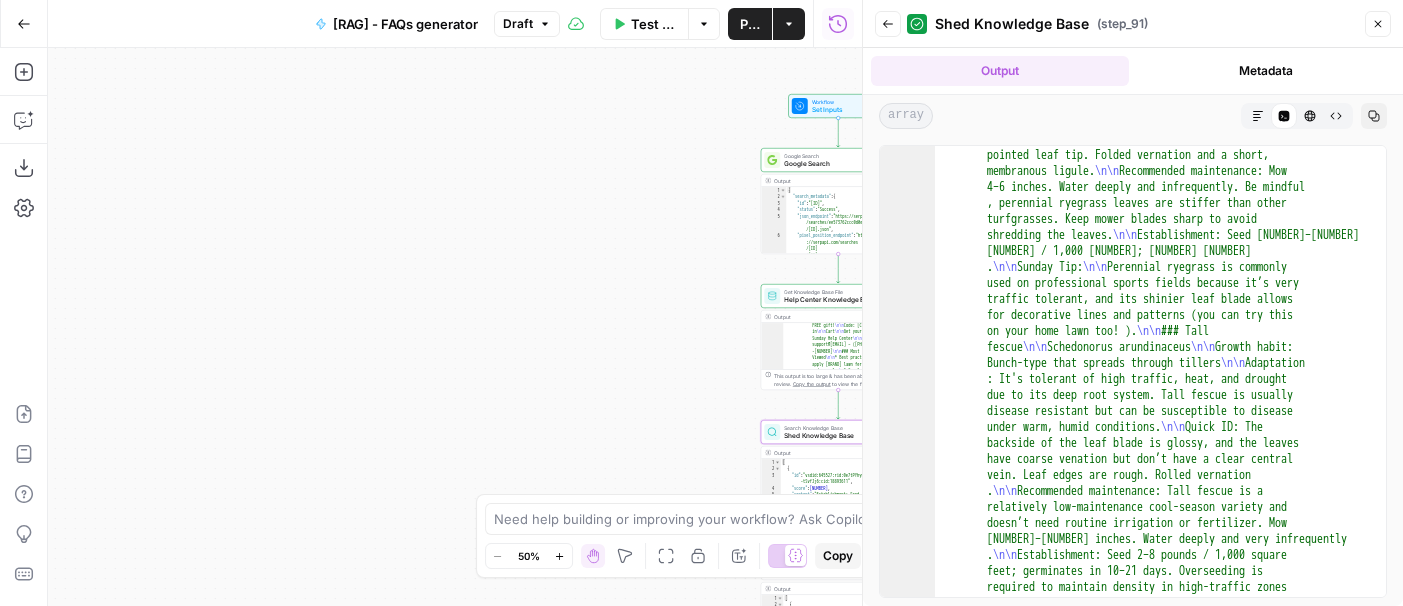scroll, scrollTop: 1103, scrollLeft: 0, axis: vertical 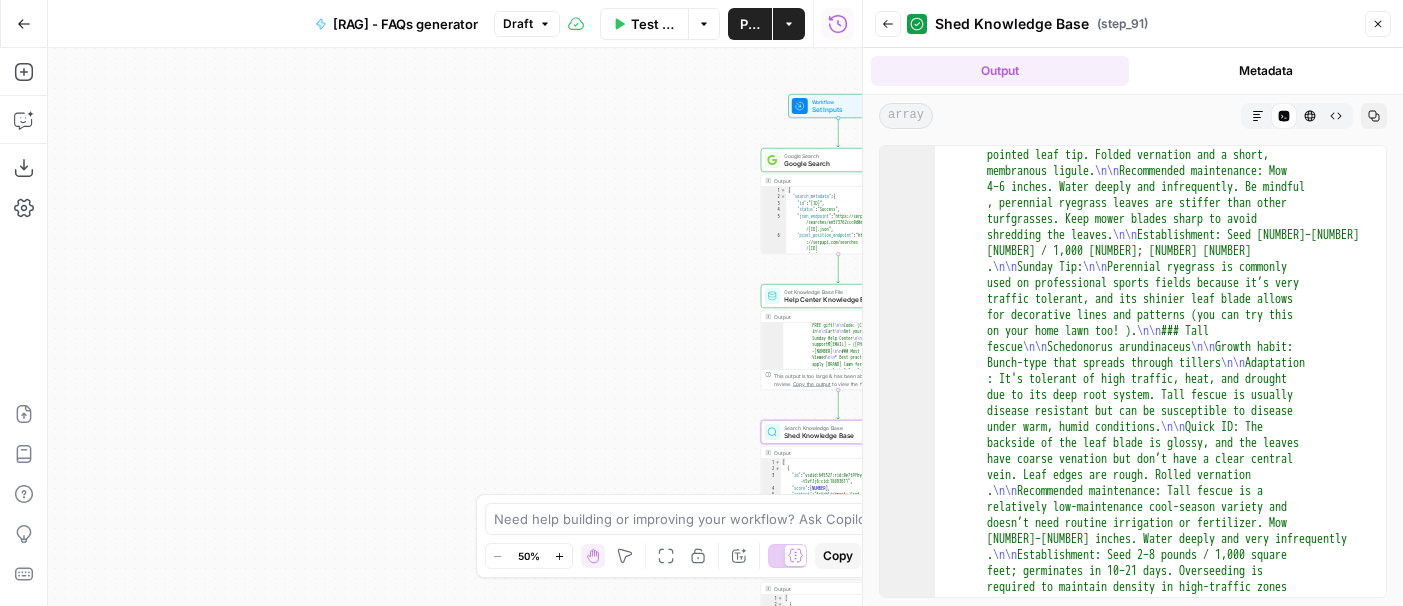 click 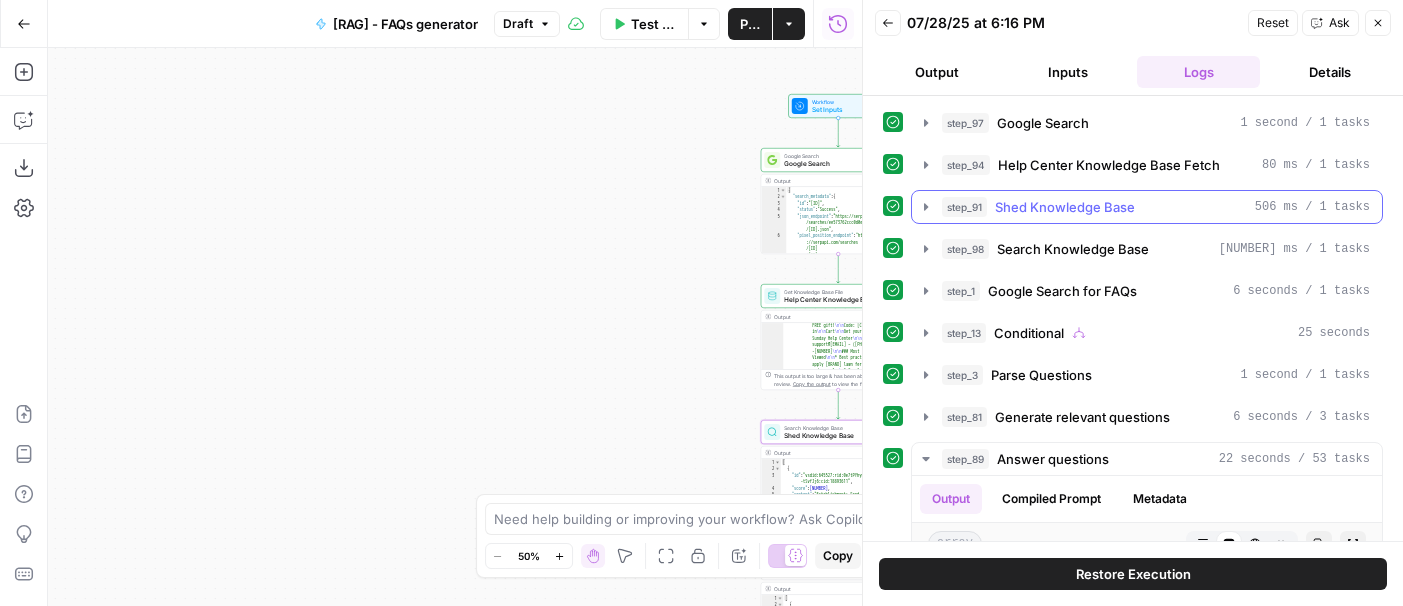 click 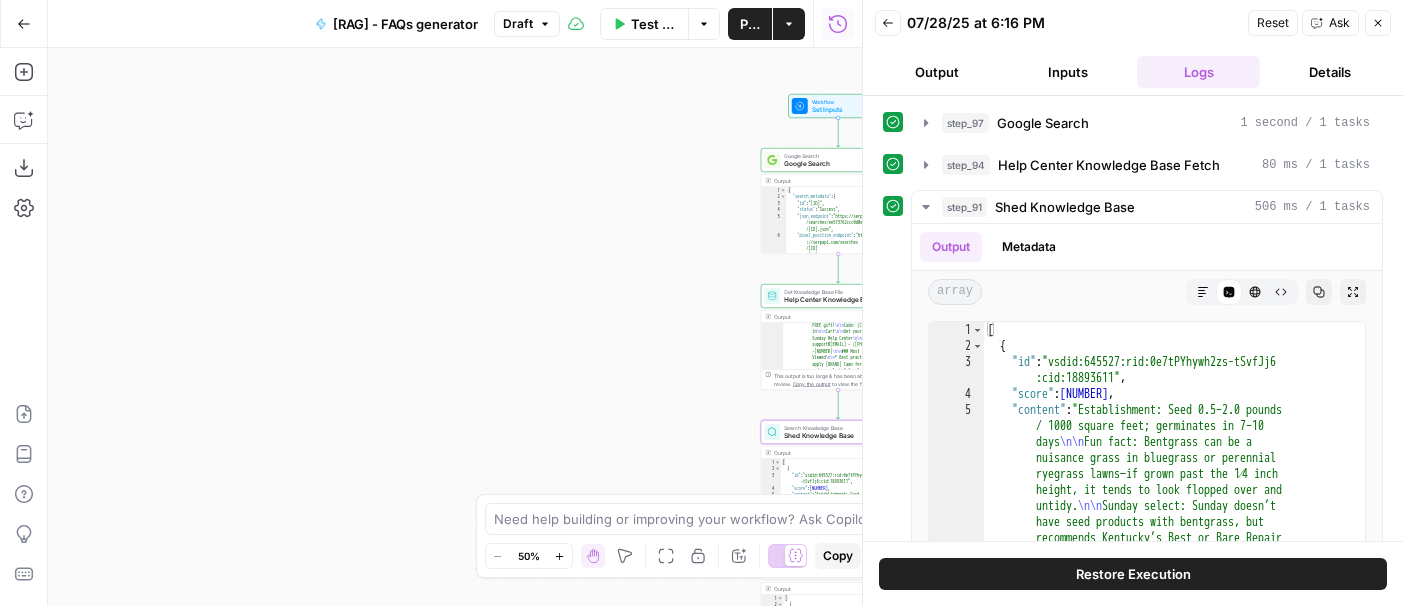 click 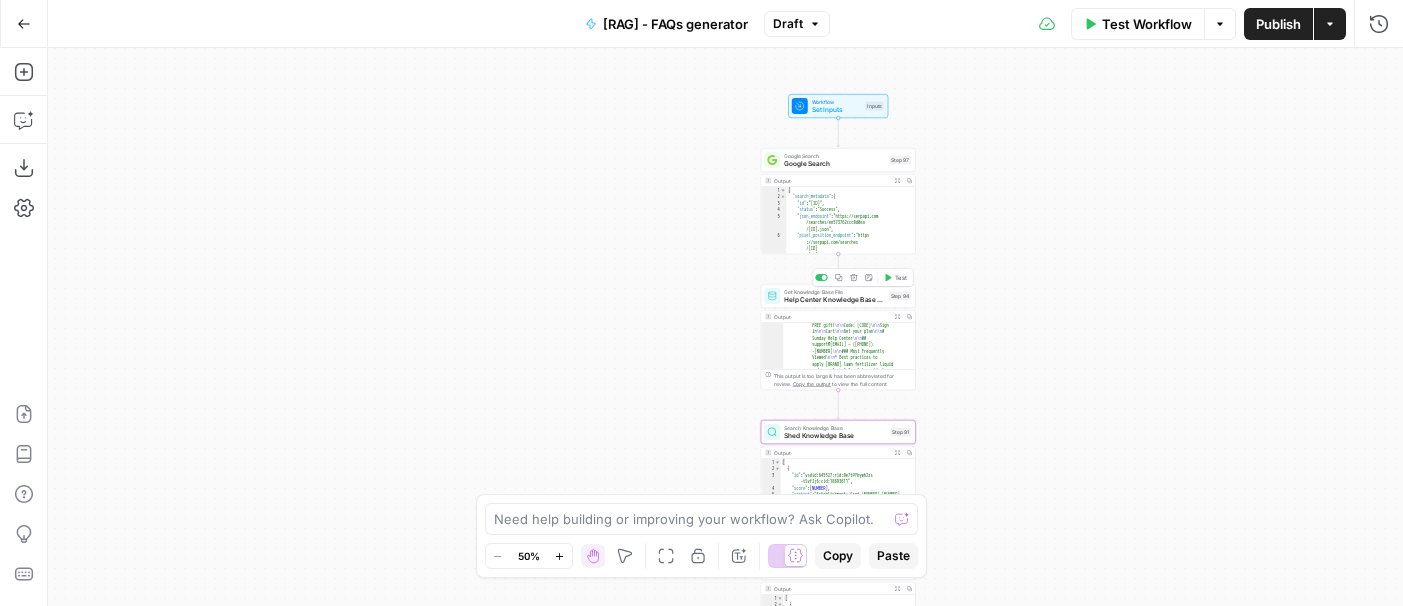 click on "Get Knowledge Base File" at bounding box center (834, 292) 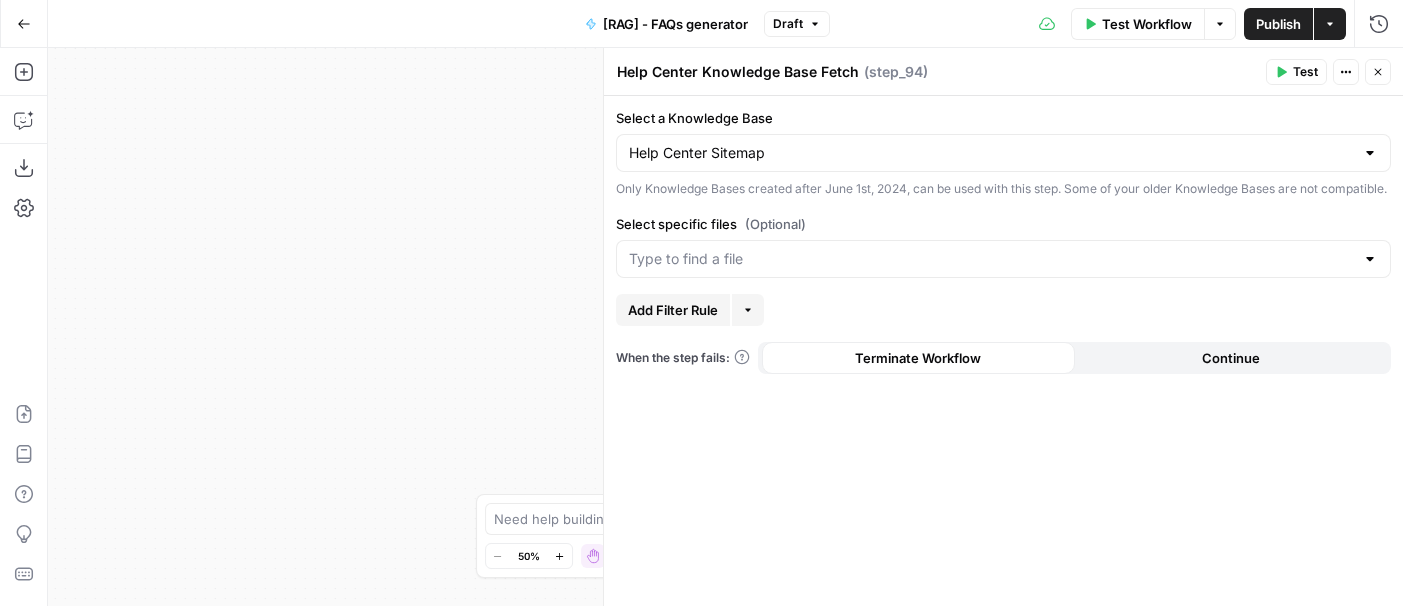 click 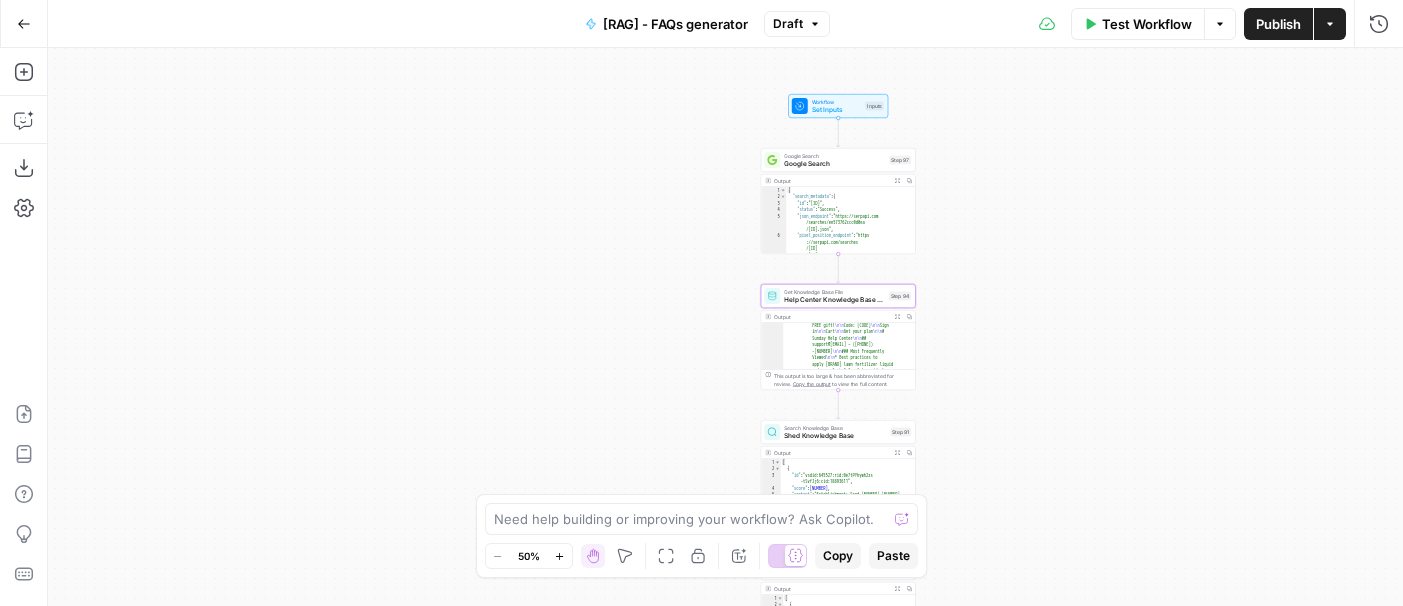 click on "Search Knowledge Base" at bounding box center (835, 428) 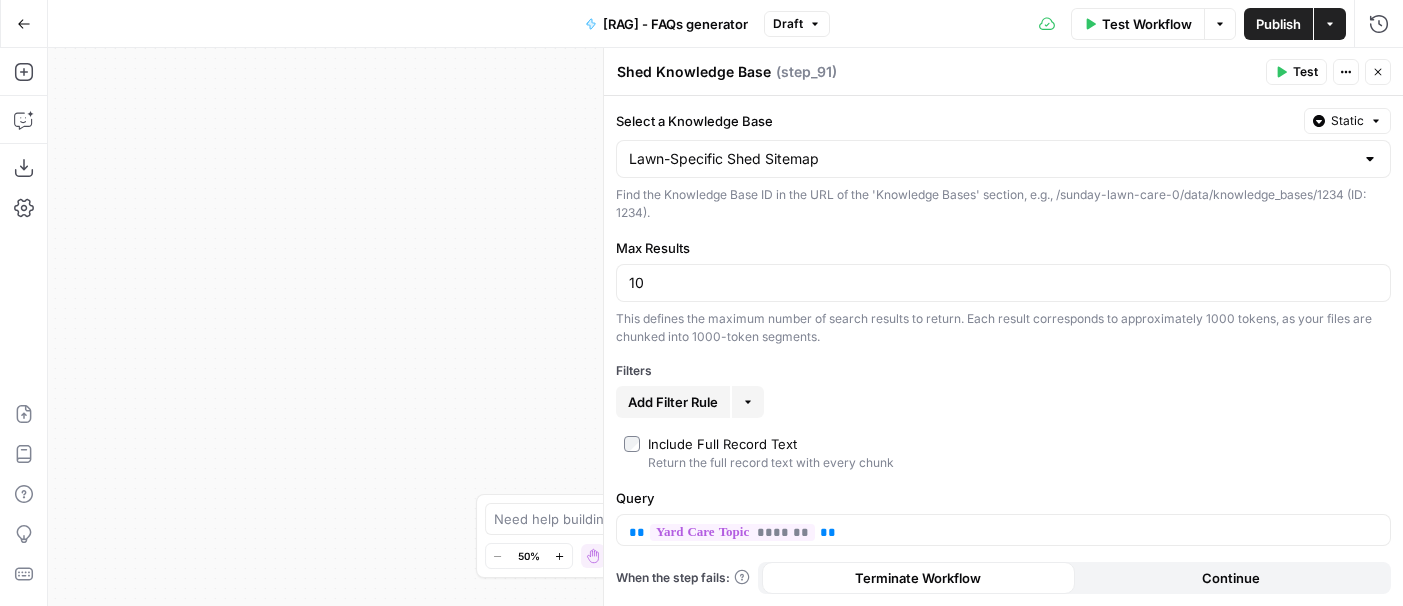 click at bounding box center [1370, 159] 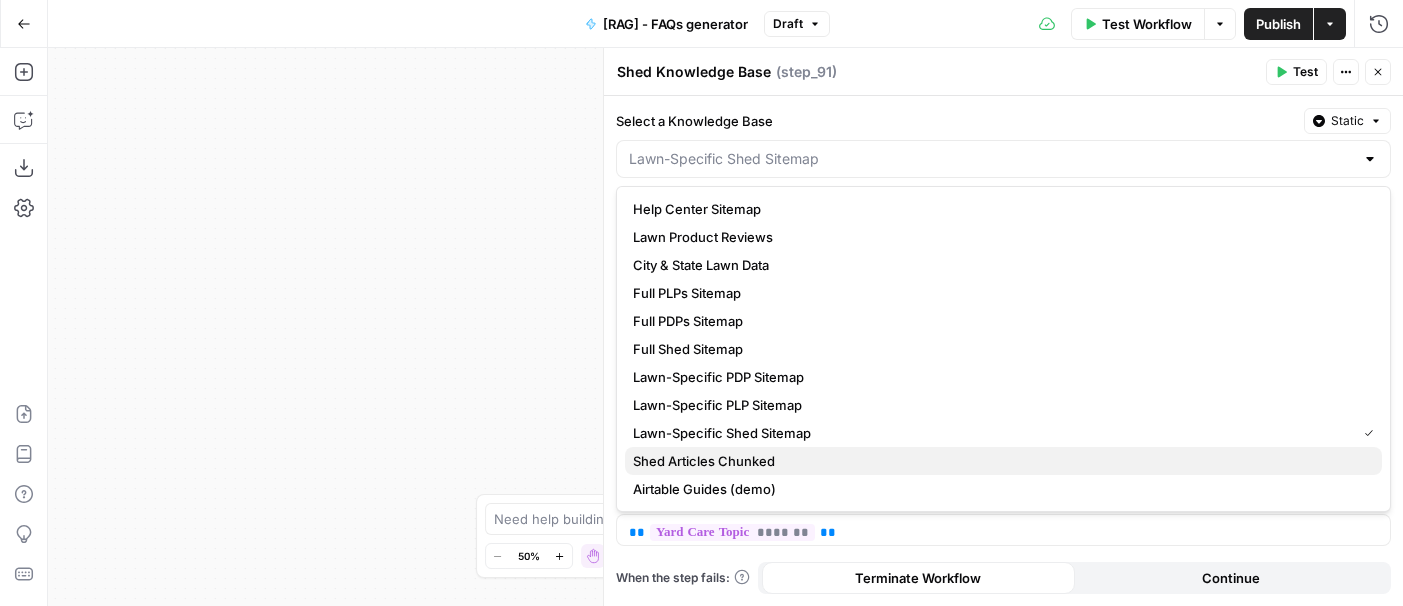 click on "Shed Articles Chunked" at bounding box center [999, 461] 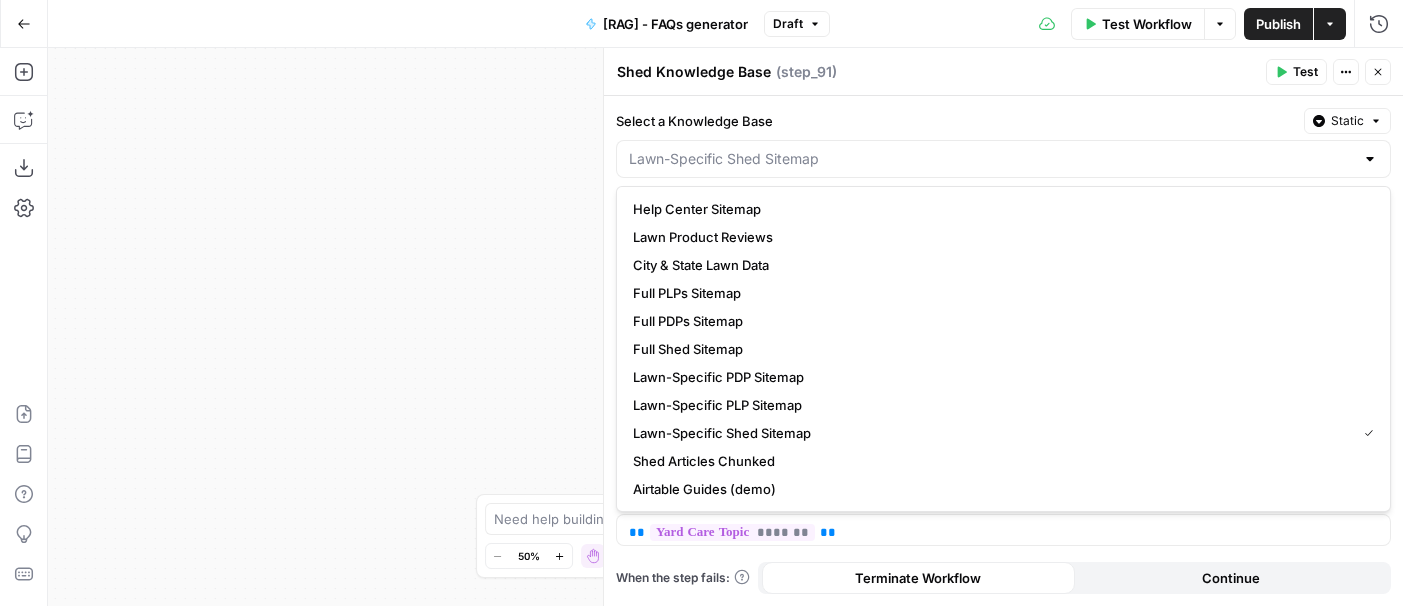 type on "Shed Articles Chunked" 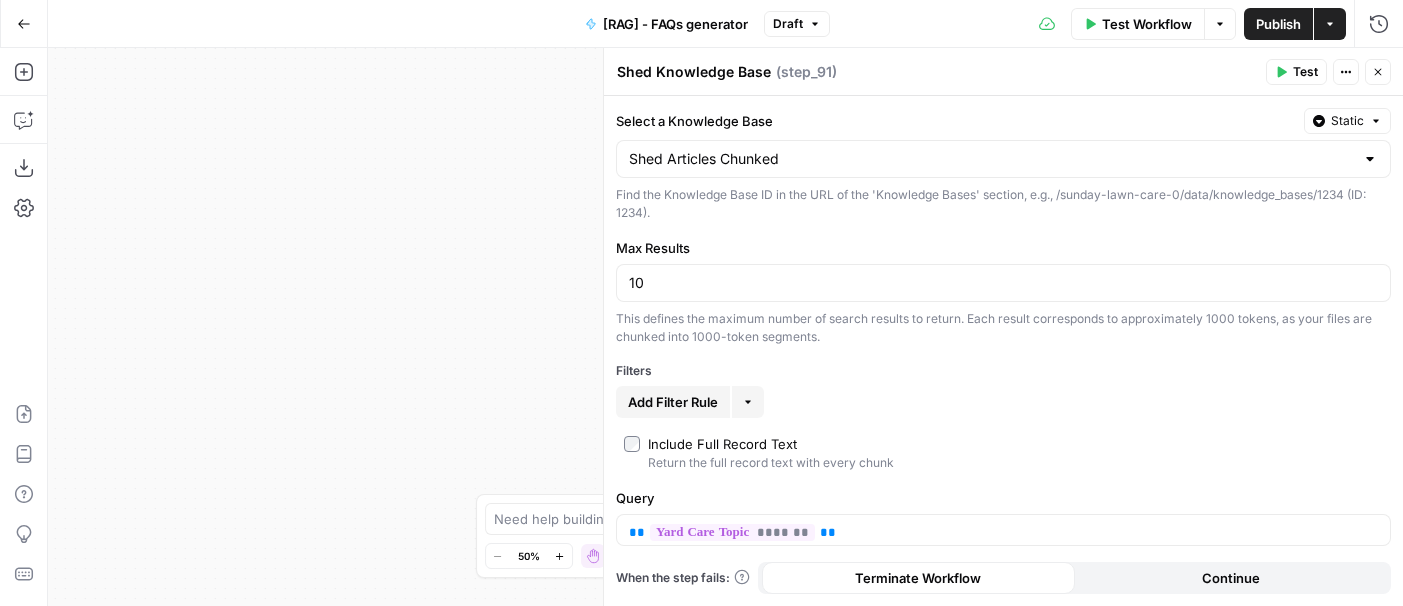 click 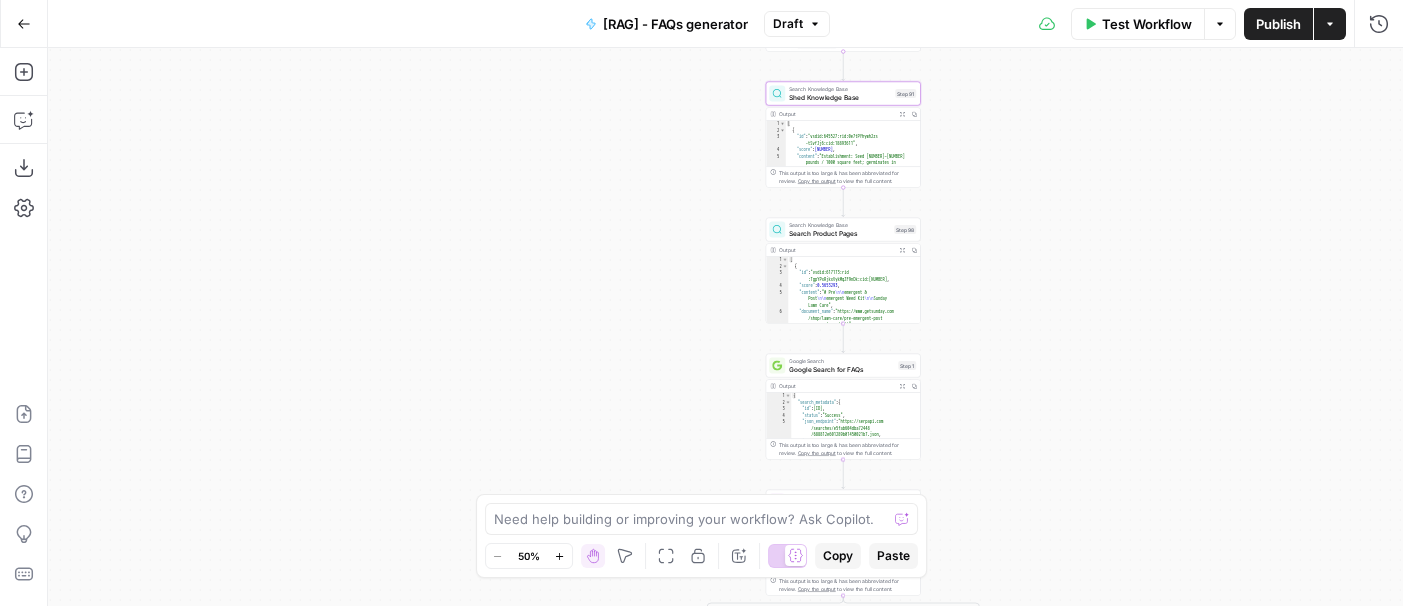 click on "Search Product Pages" at bounding box center [839, 233] 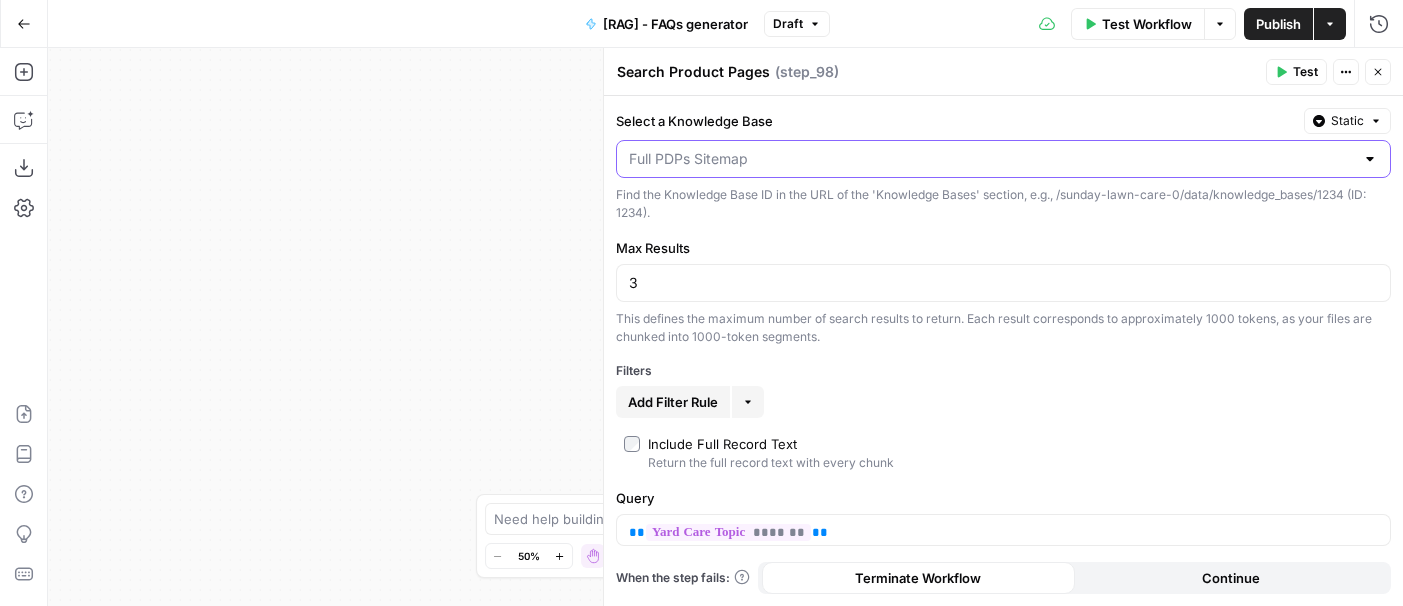 click on "Select a Knowledge Base" at bounding box center (991, 159) 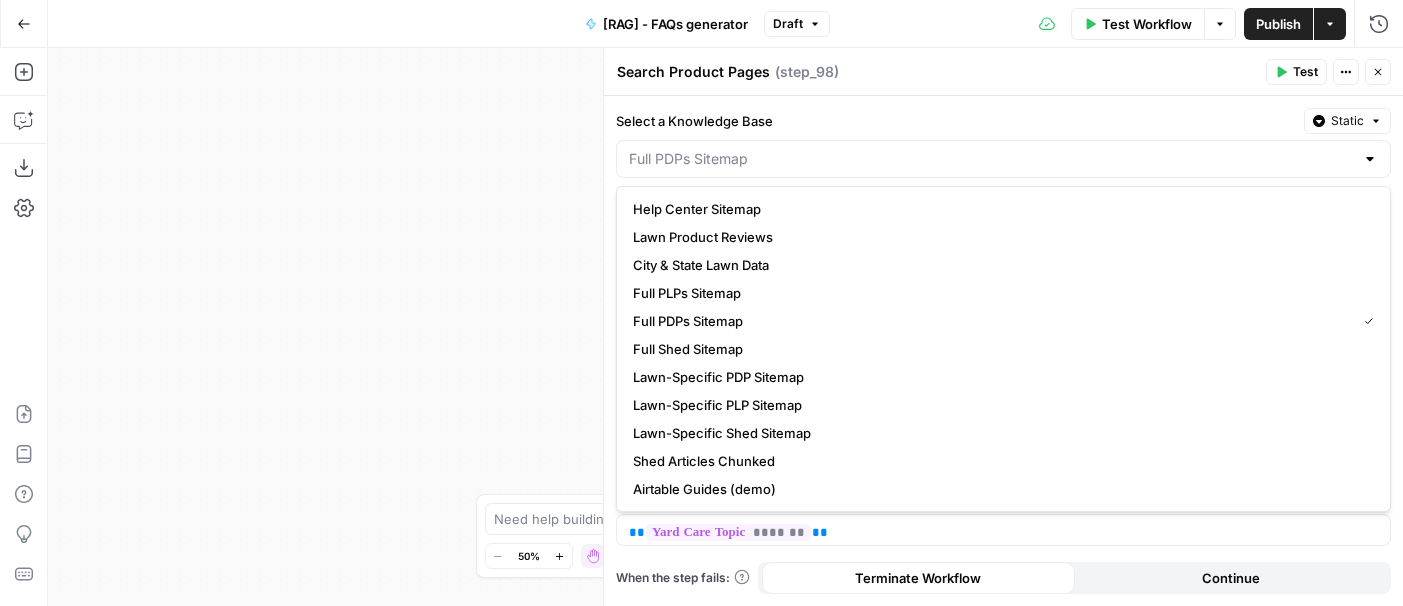 type on "Full PDPs Sitemap" 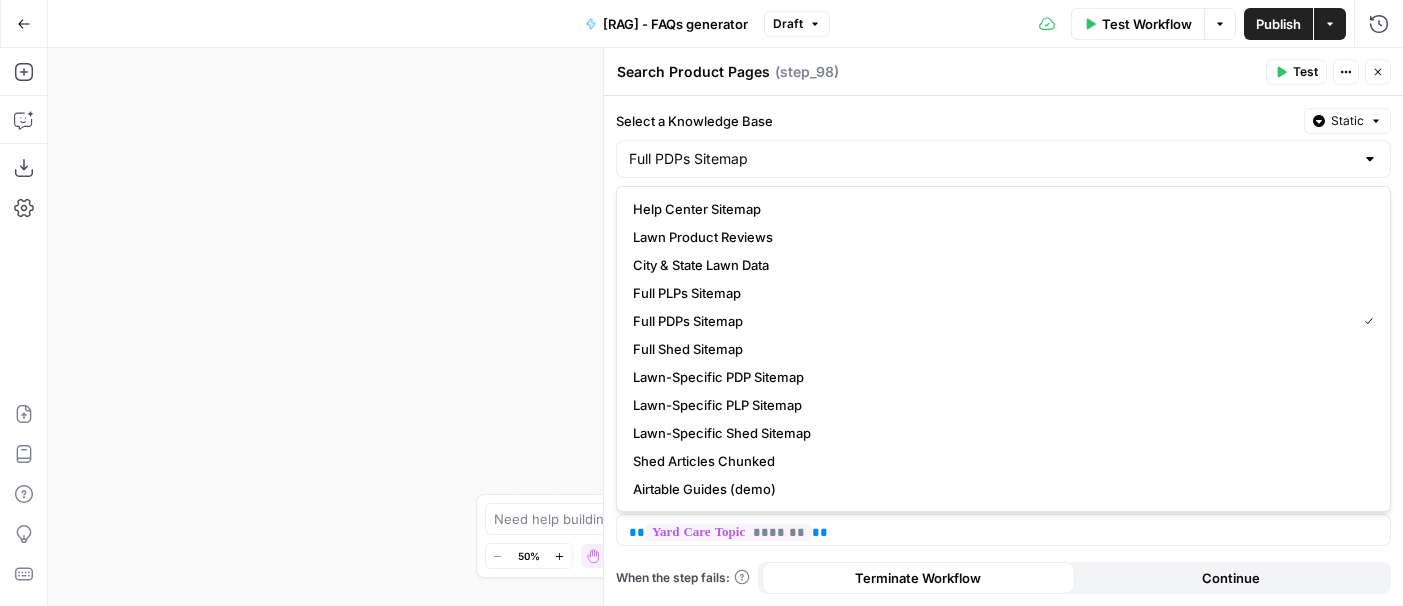 click on "Close" at bounding box center (1378, 72) 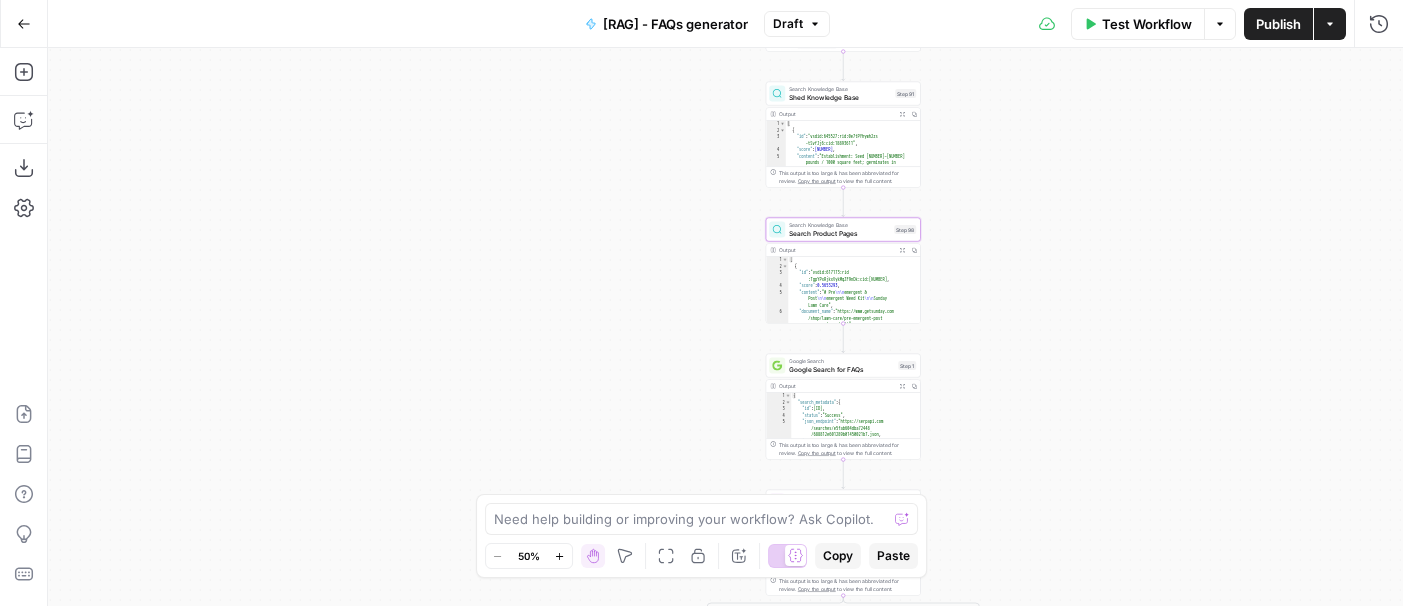 type on "*" 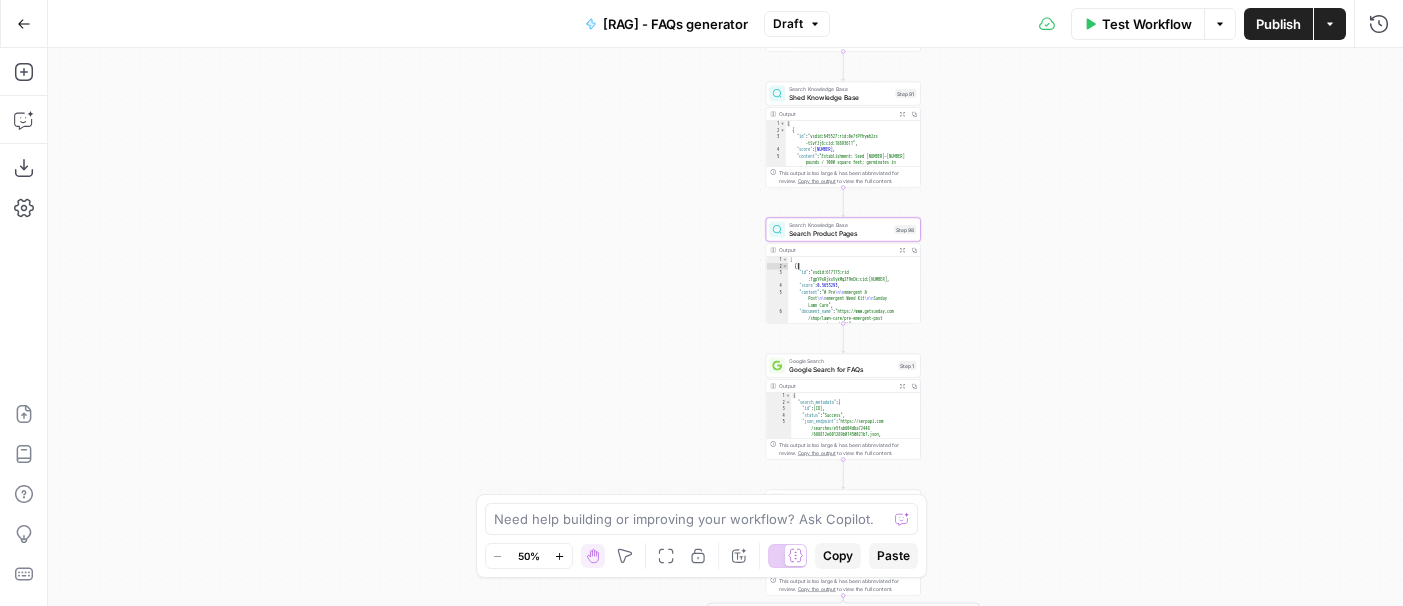 click 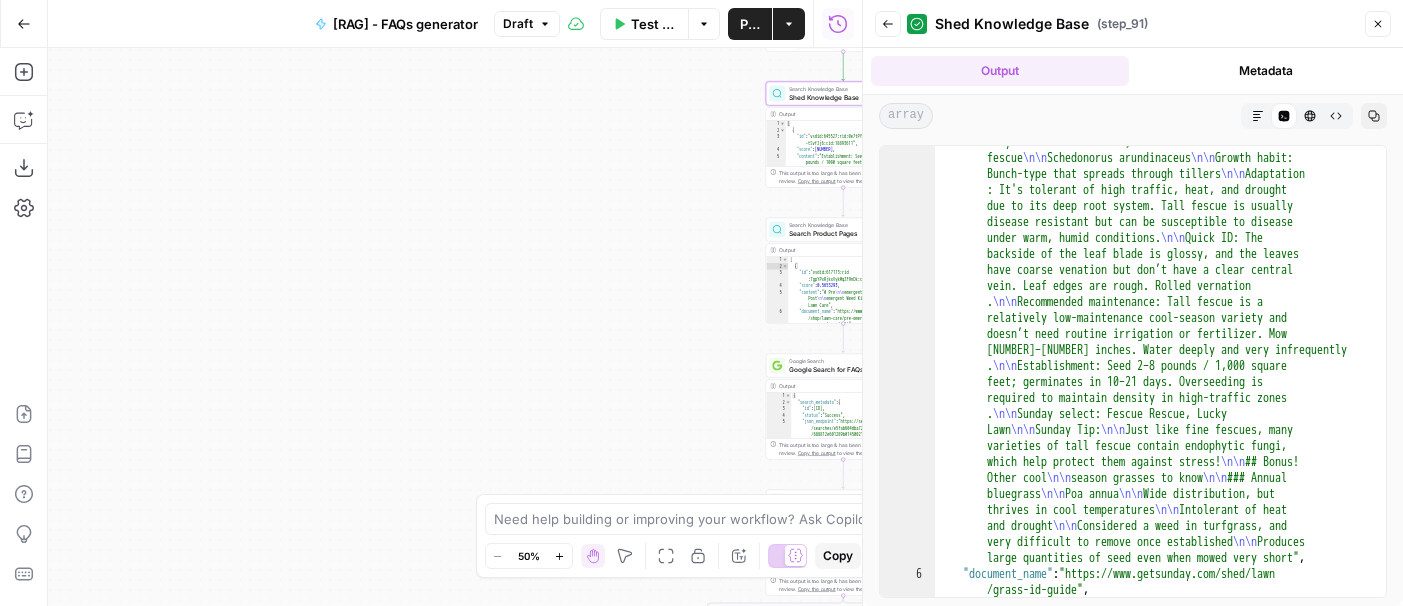 scroll, scrollTop: 1508, scrollLeft: 0, axis: vertical 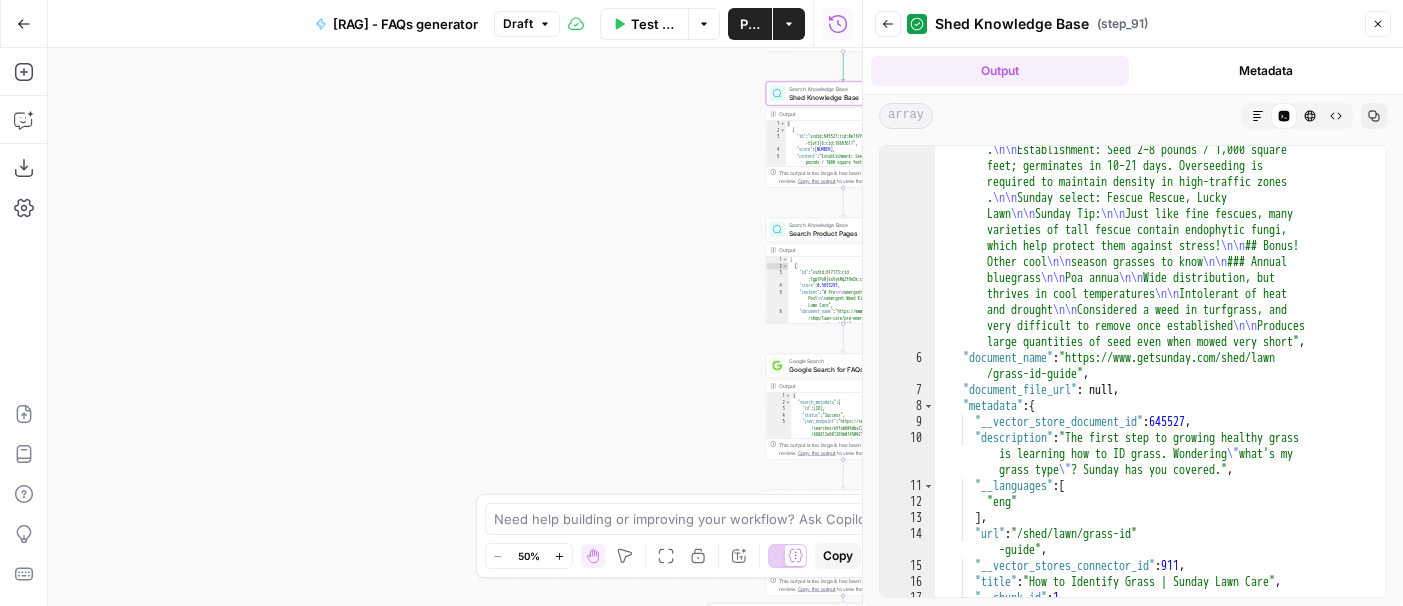 click on "Close" at bounding box center (1378, 24) 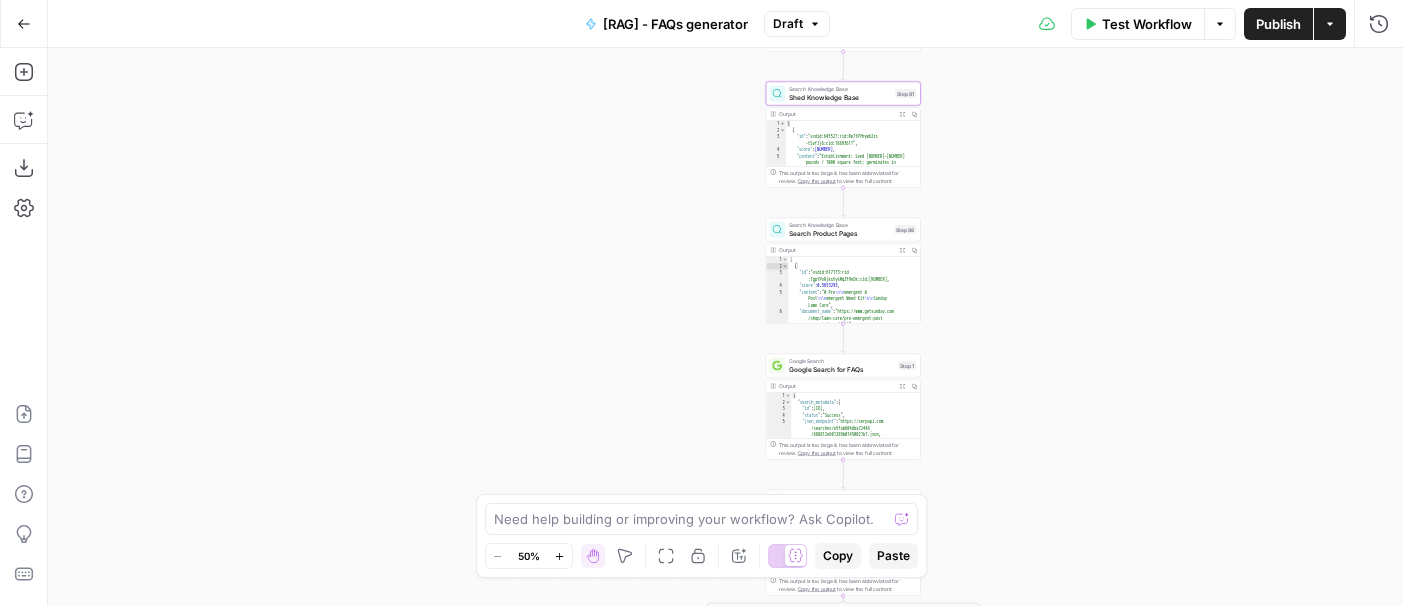 click on "Search Product Pages" at bounding box center (839, 233) 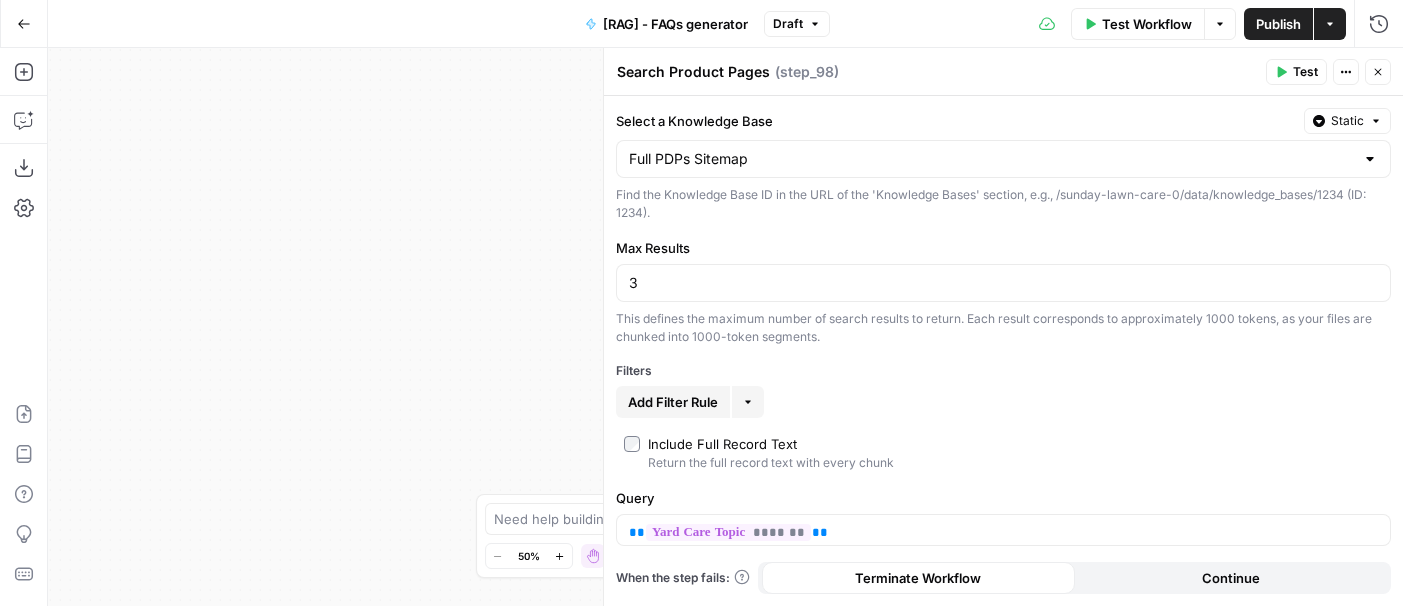 click 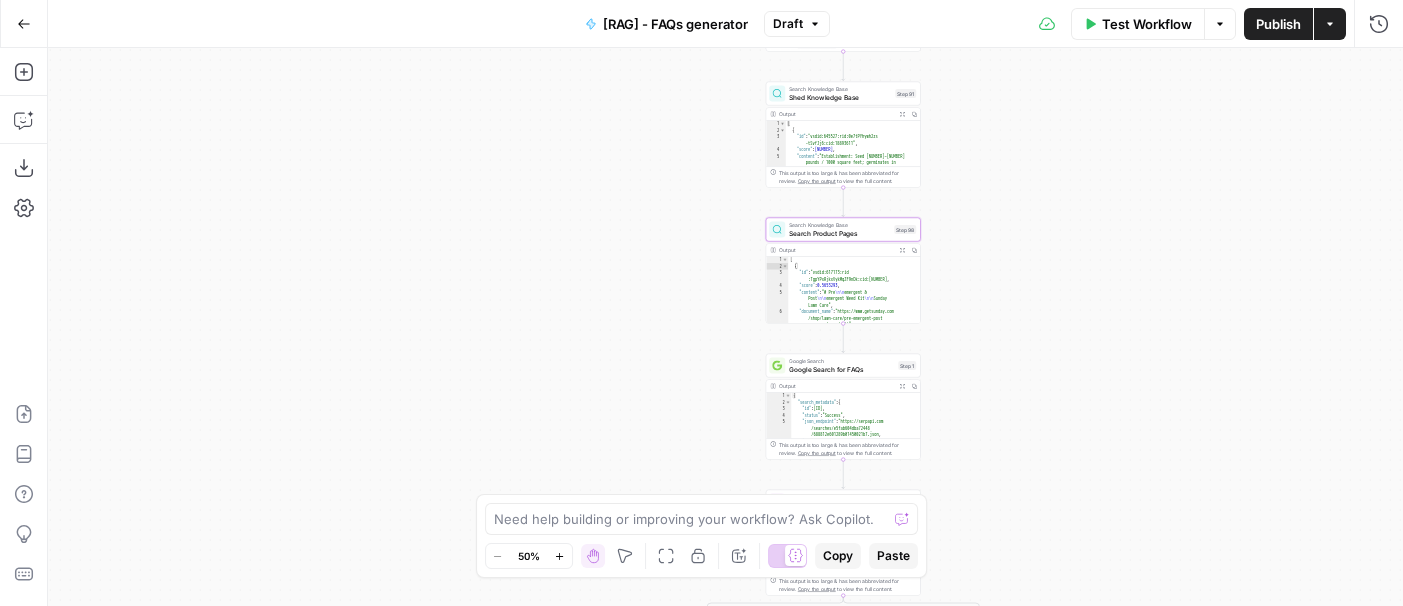 click 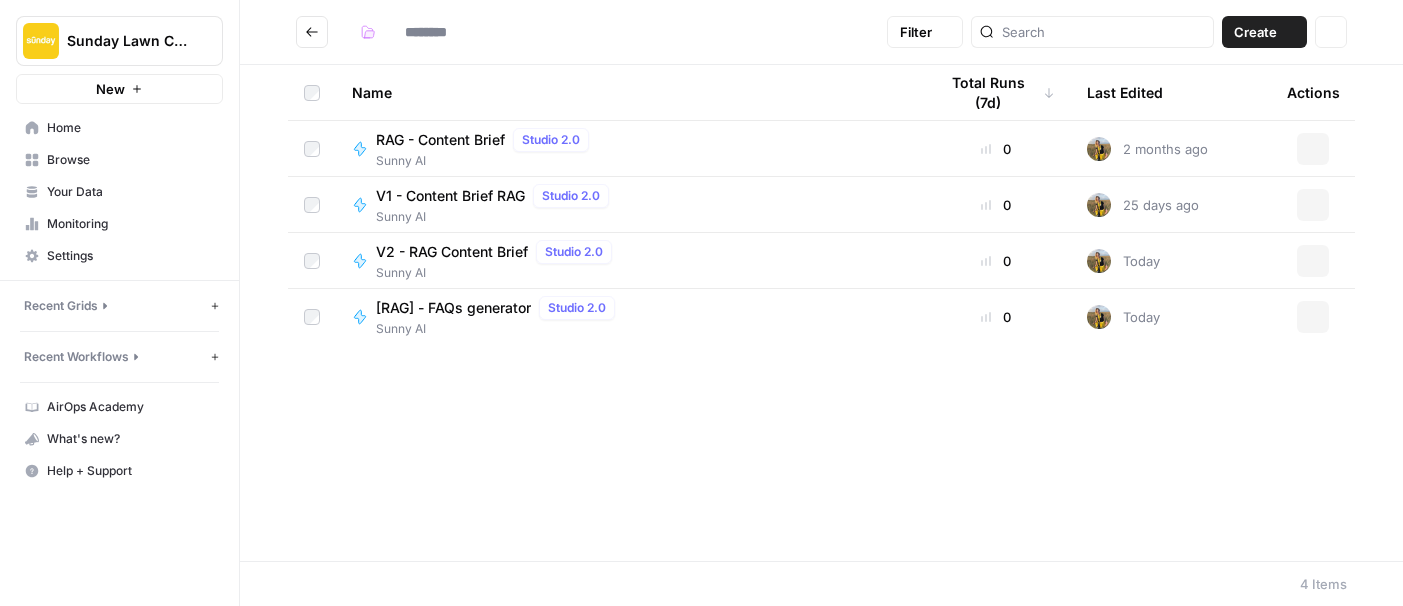 type on "********" 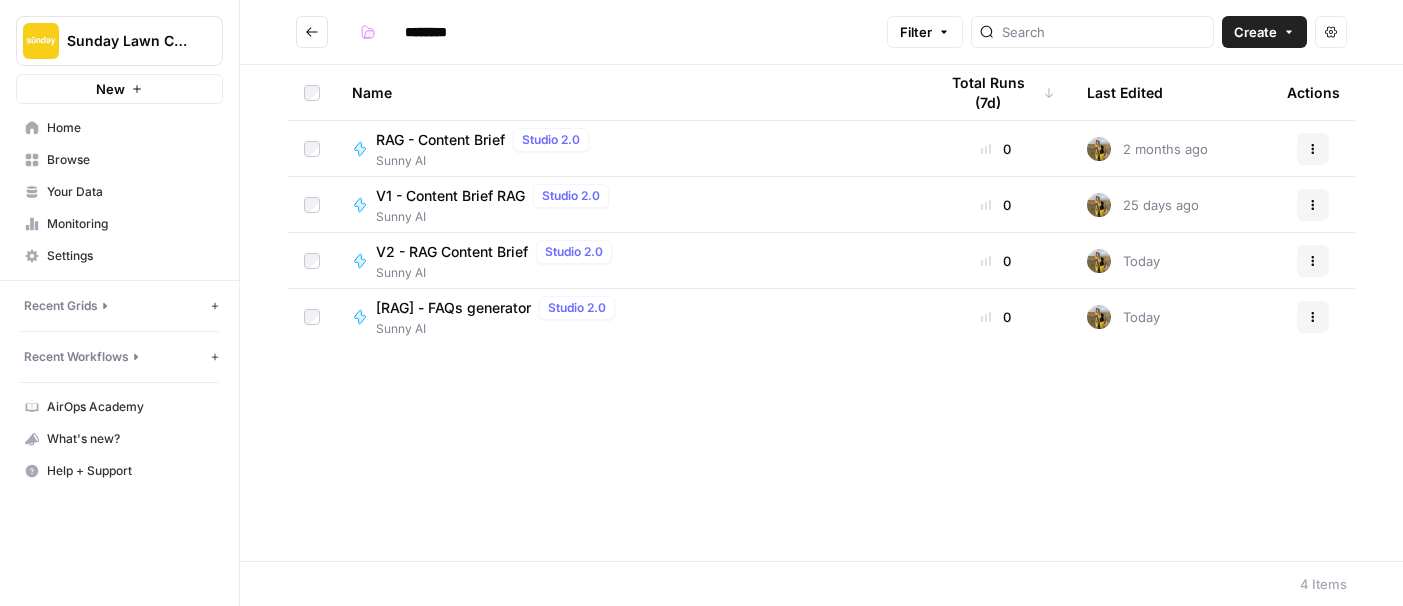 click on "Your Data" at bounding box center [130, 192] 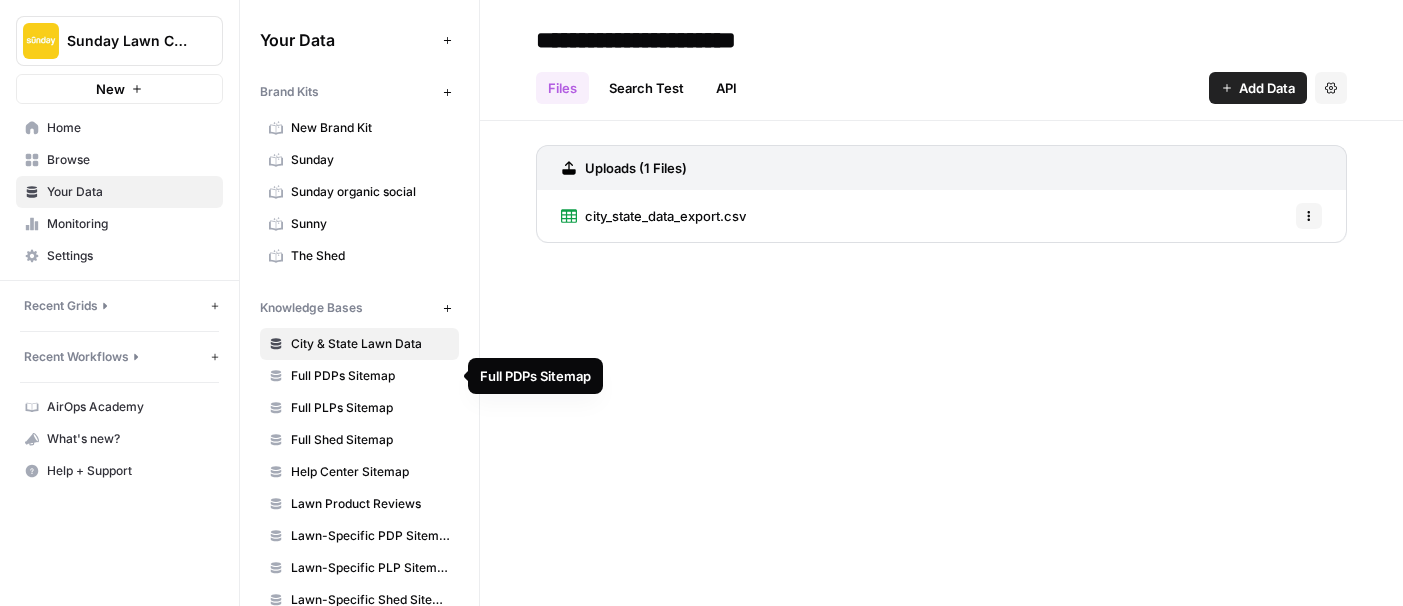 click on "Full PDPs Sitemap" at bounding box center (370, 376) 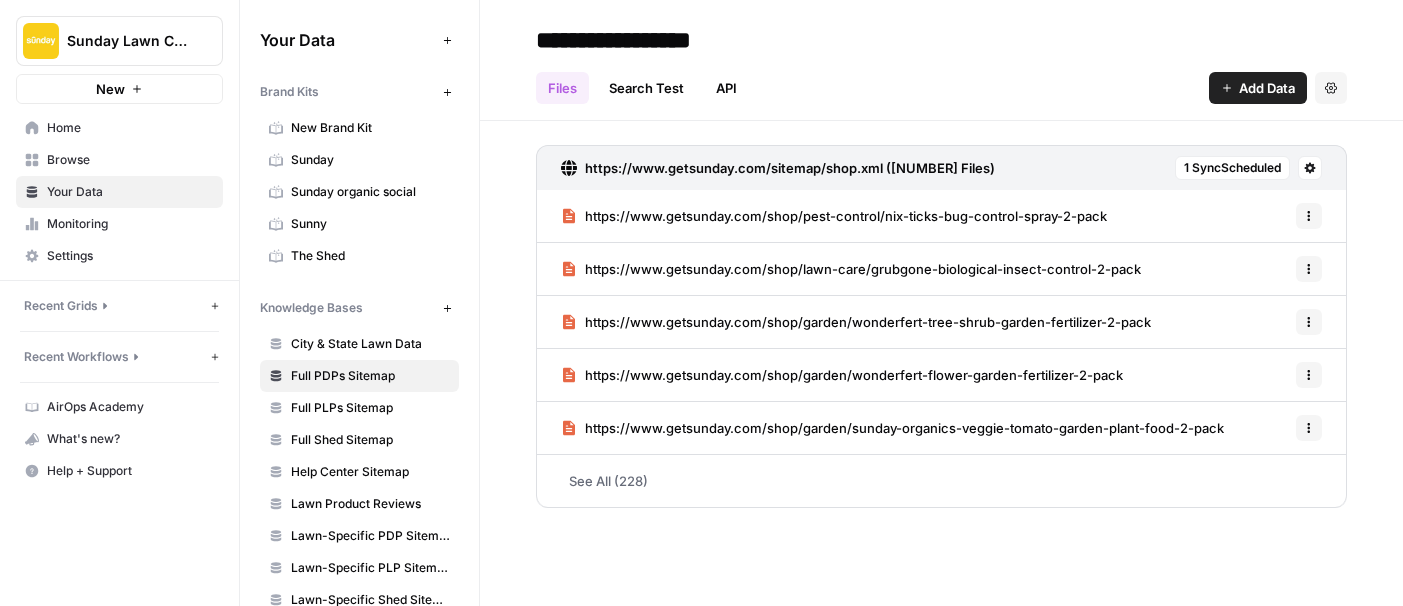 click on "1   Sync  Scheduled" at bounding box center [1232, 168] 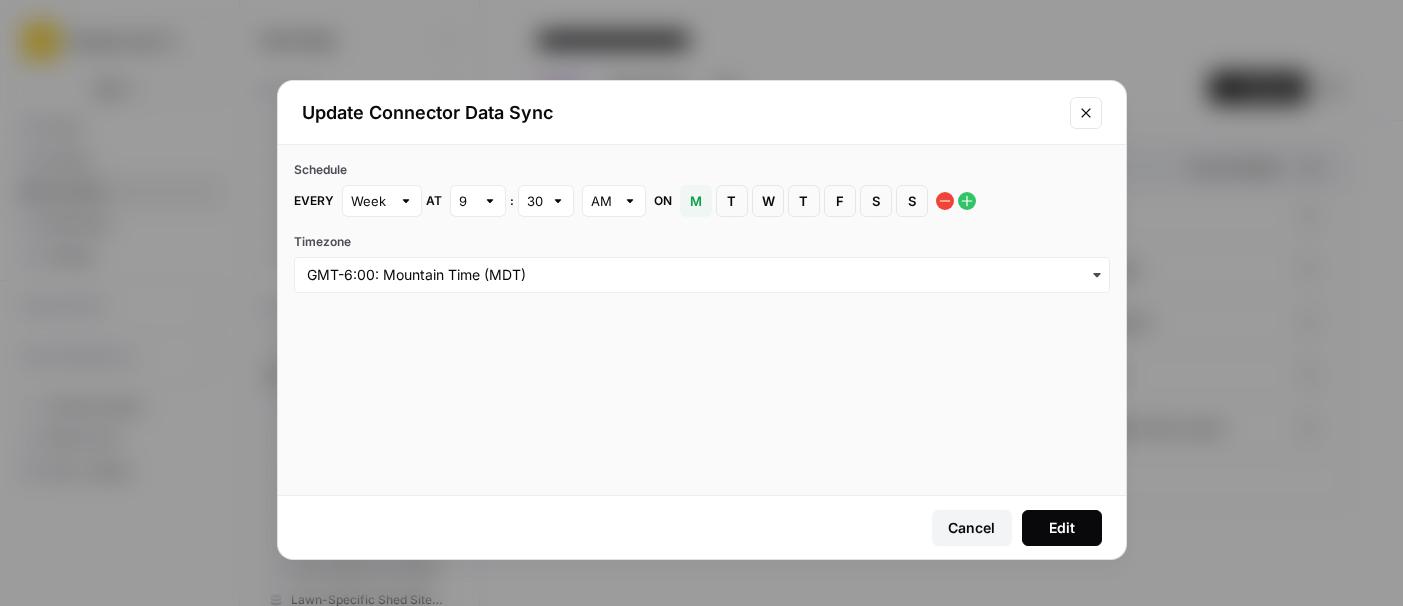 click on "Cancel" at bounding box center (972, 528) 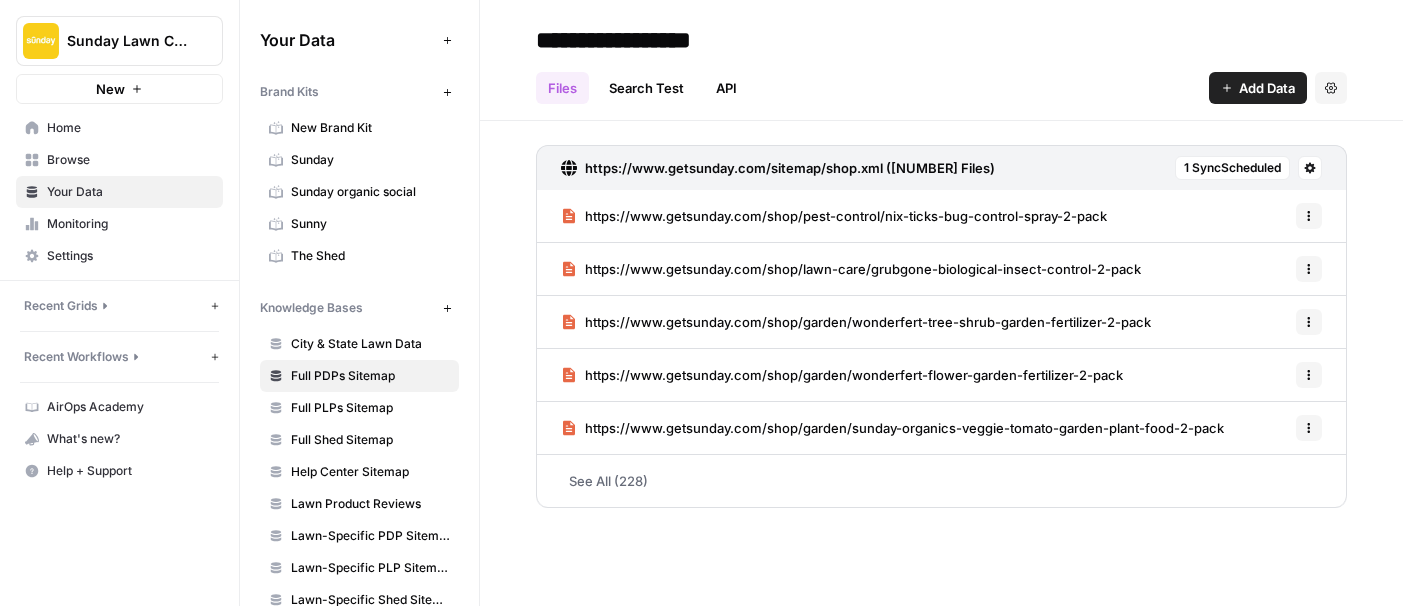 click on "1   Sync  Scheduled" at bounding box center (1232, 168) 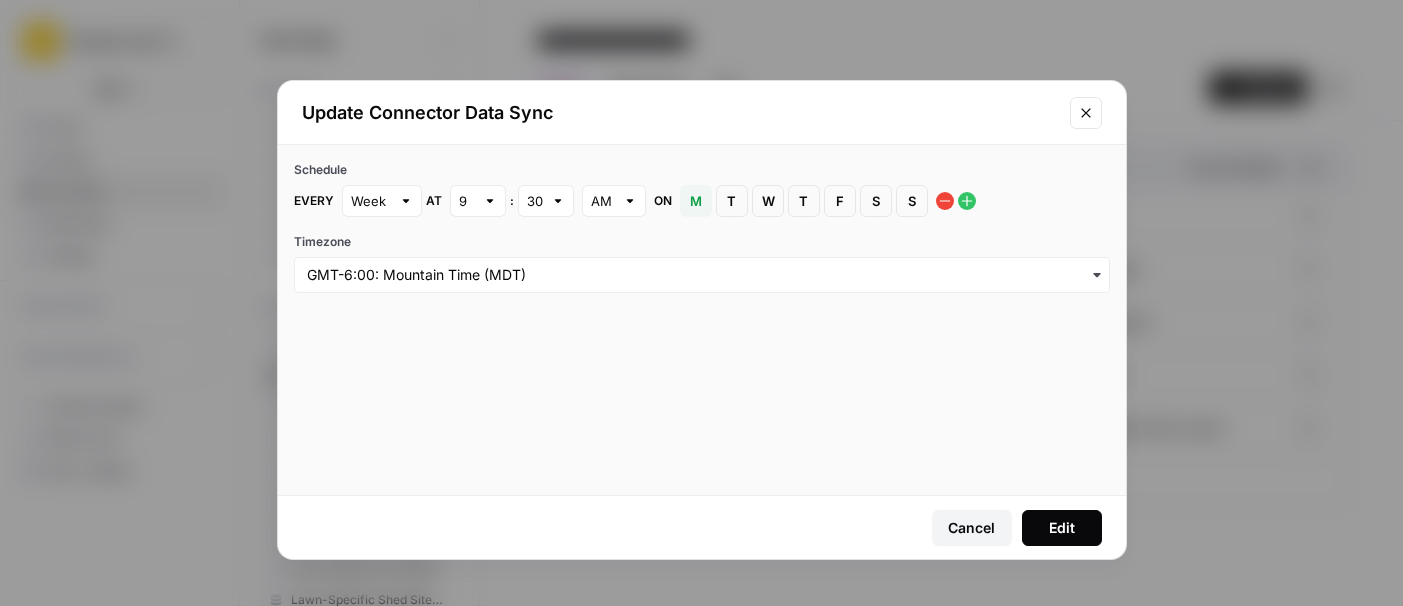 click at bounding box center [1086, 113] 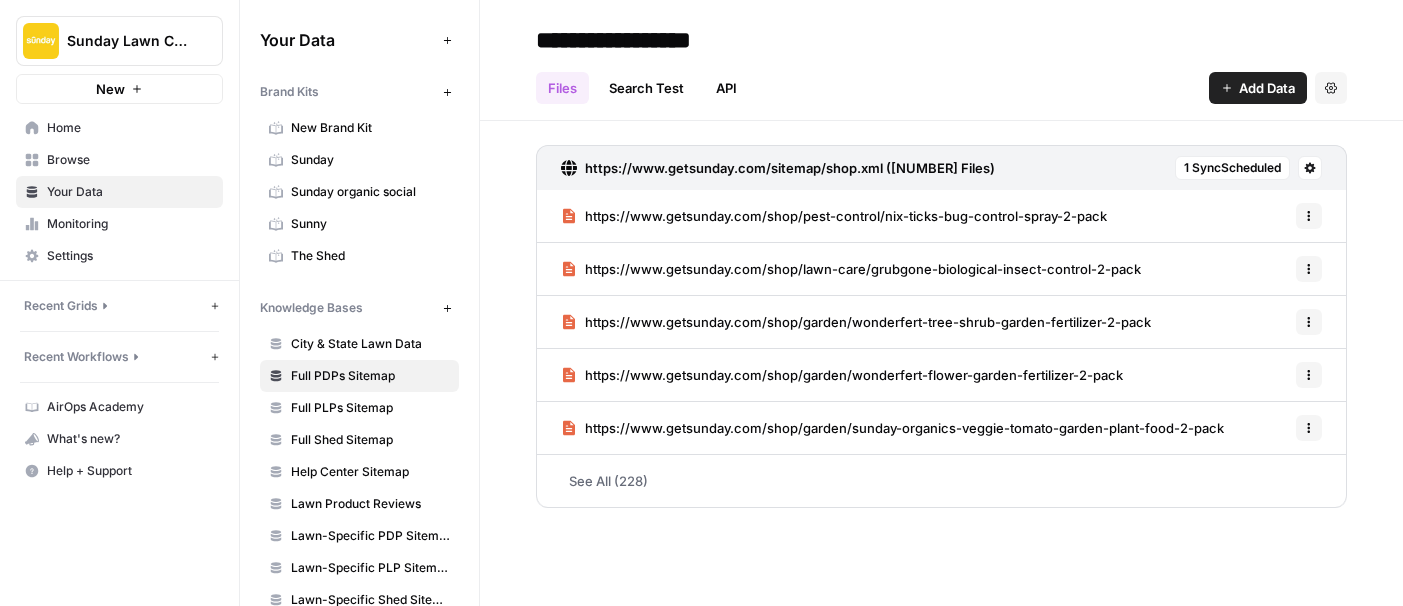 click on "See All (228)" at bounding box center (941, 481) 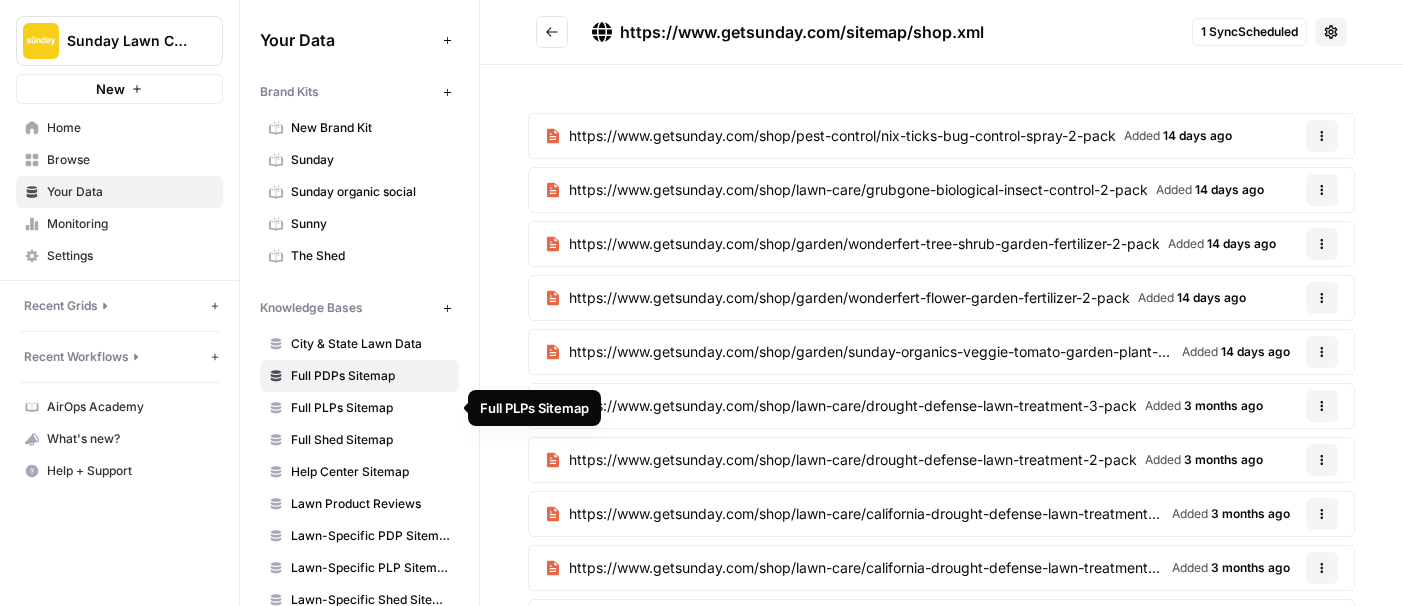 click on "Full PLPs Sitemap" at bounding box center (370, 408) 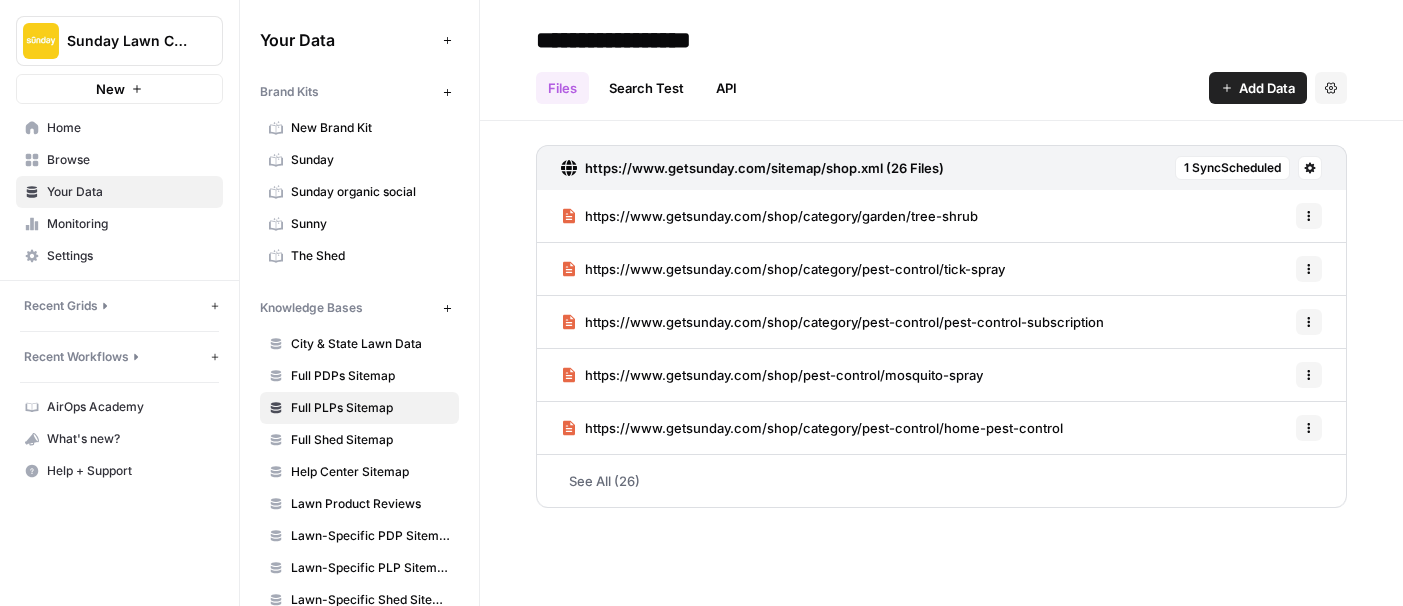 click on "Full PDPs Sitemap" at bounding box center (370, 376) 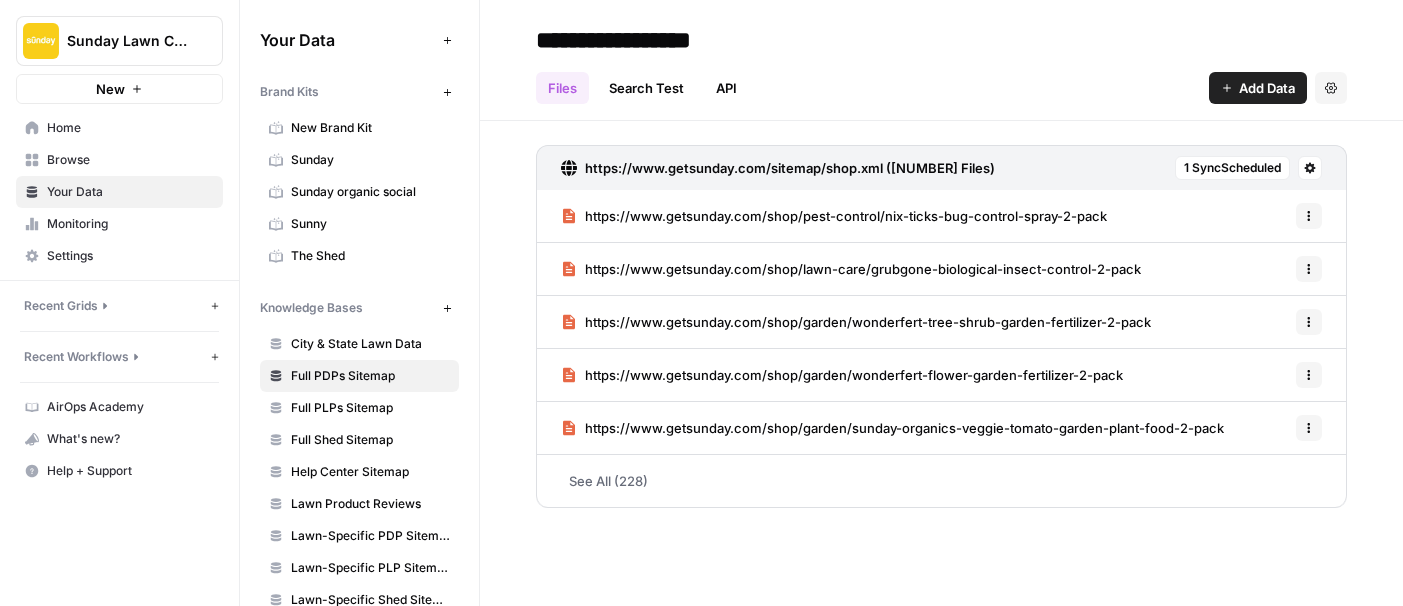 click on "Search Test" at bounding box center (646, 88) 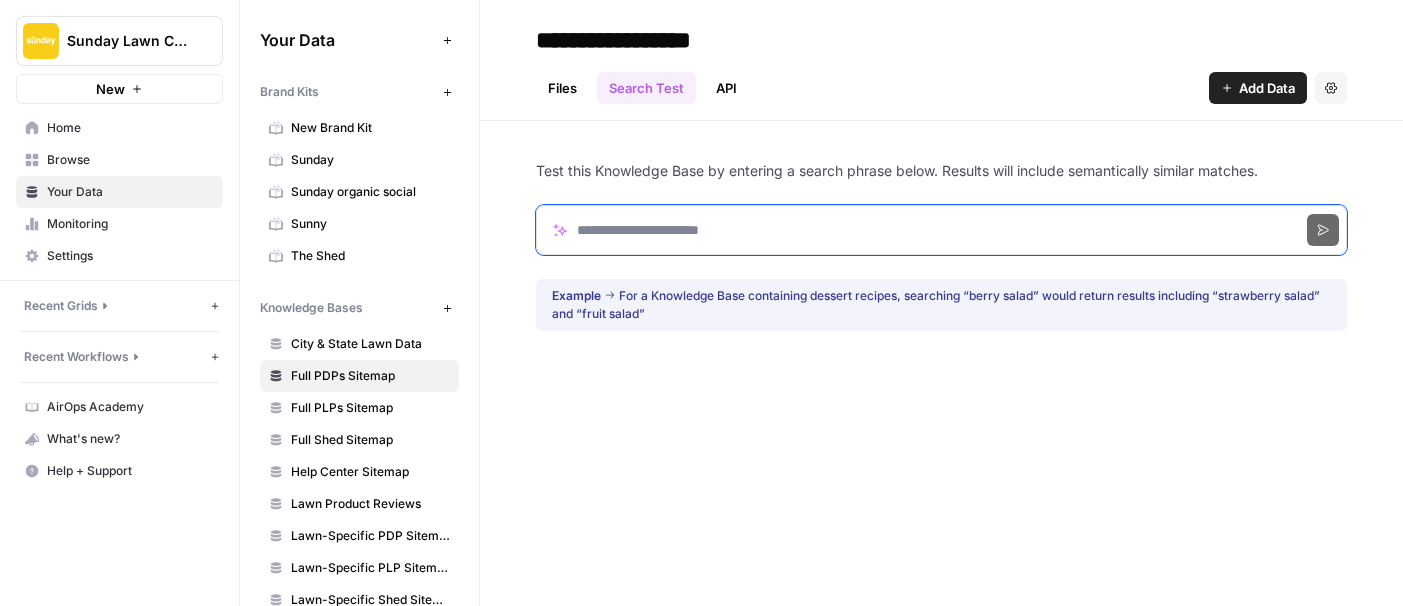 click at bounding box center (941, 230) 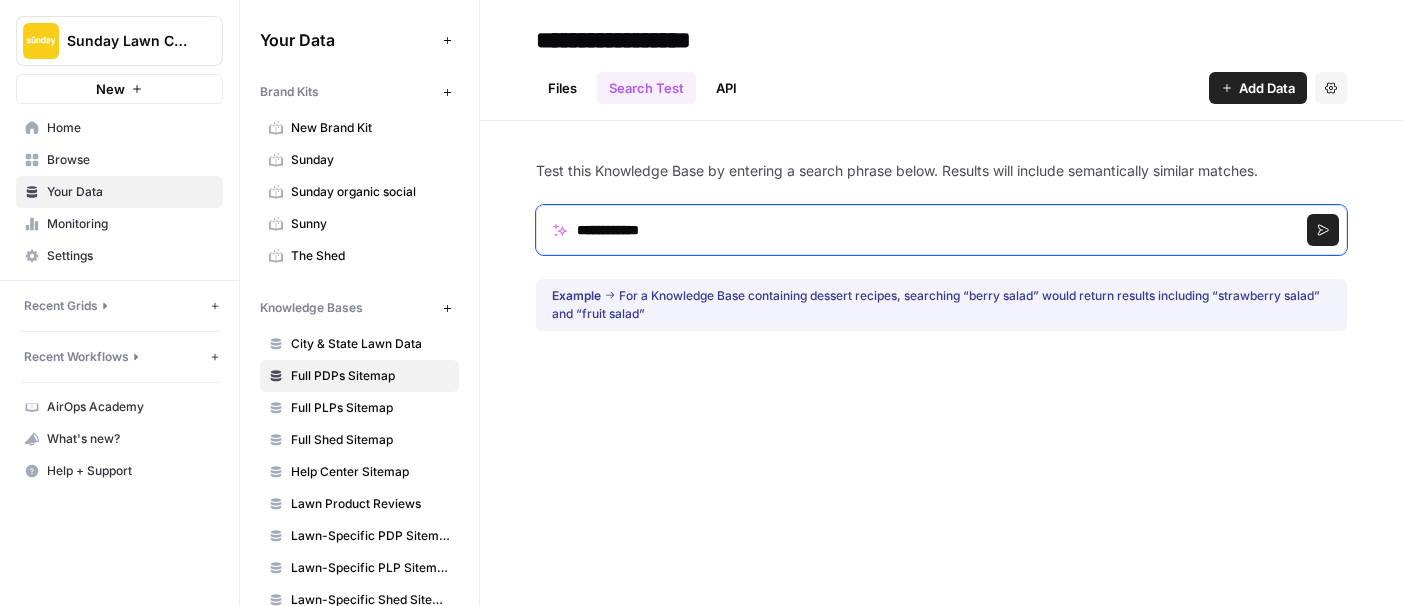 type on "*" 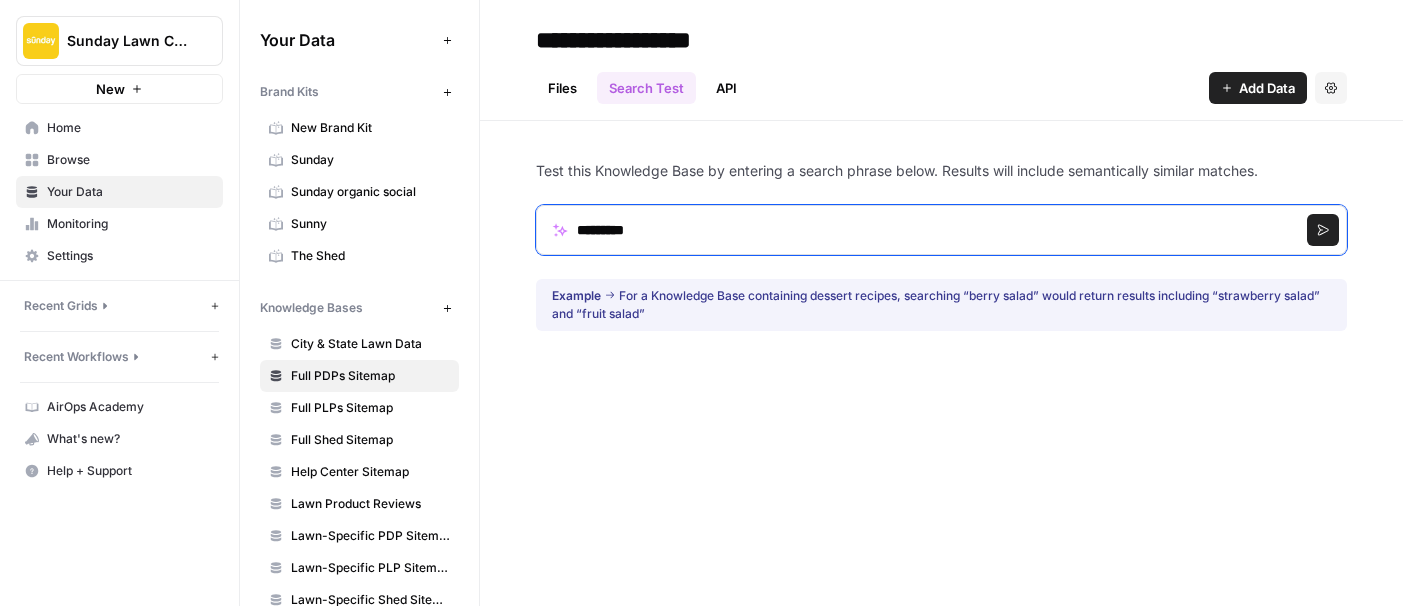 type on "*********" 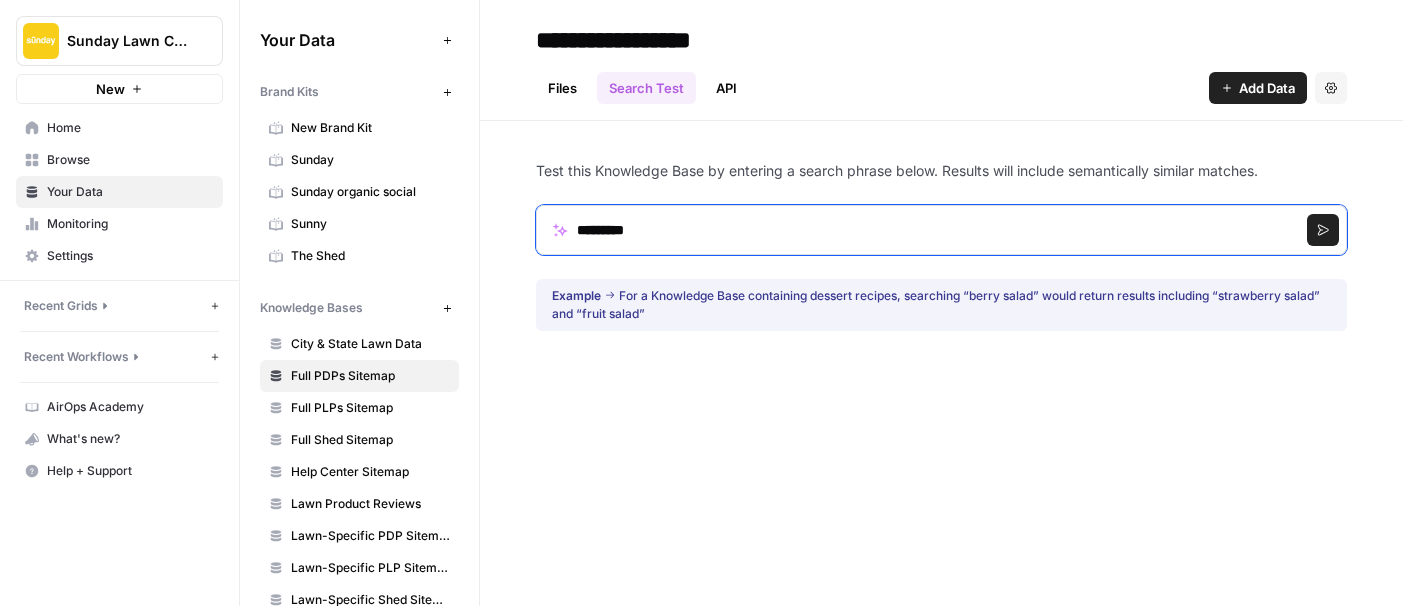 click on "Search" at bounding box center [1323, 230] 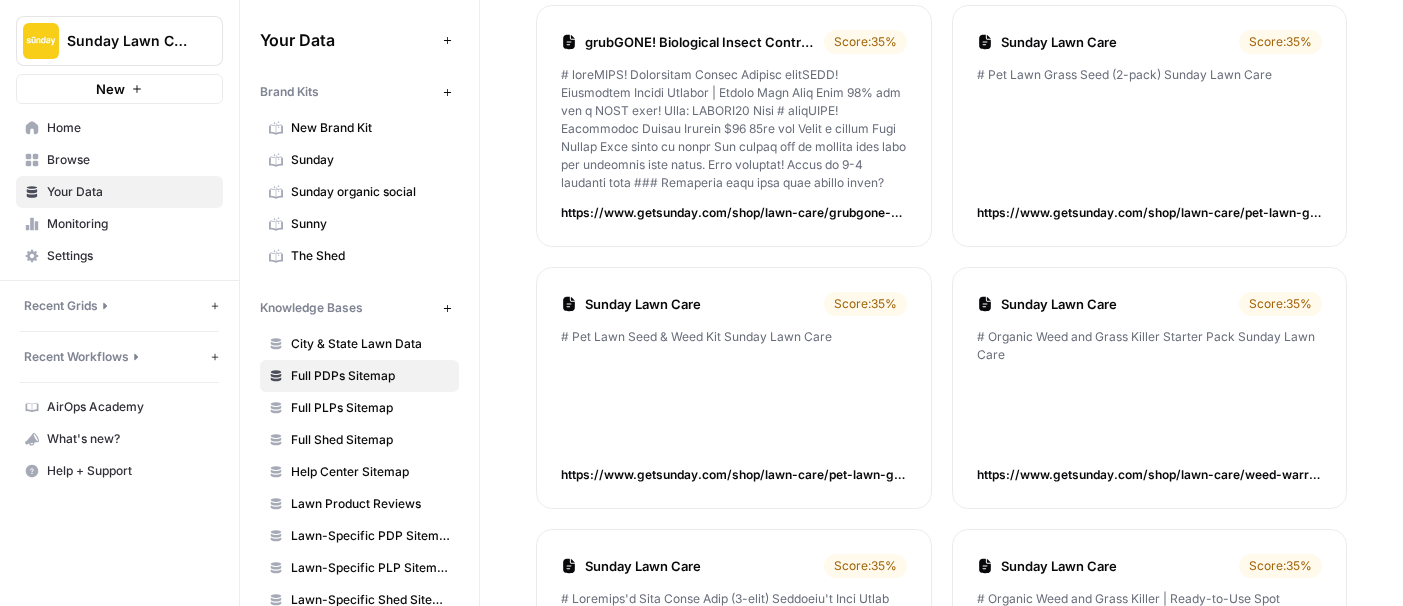 scroll, scrollTop: 931, scrollLeft: 0, axis: vertical 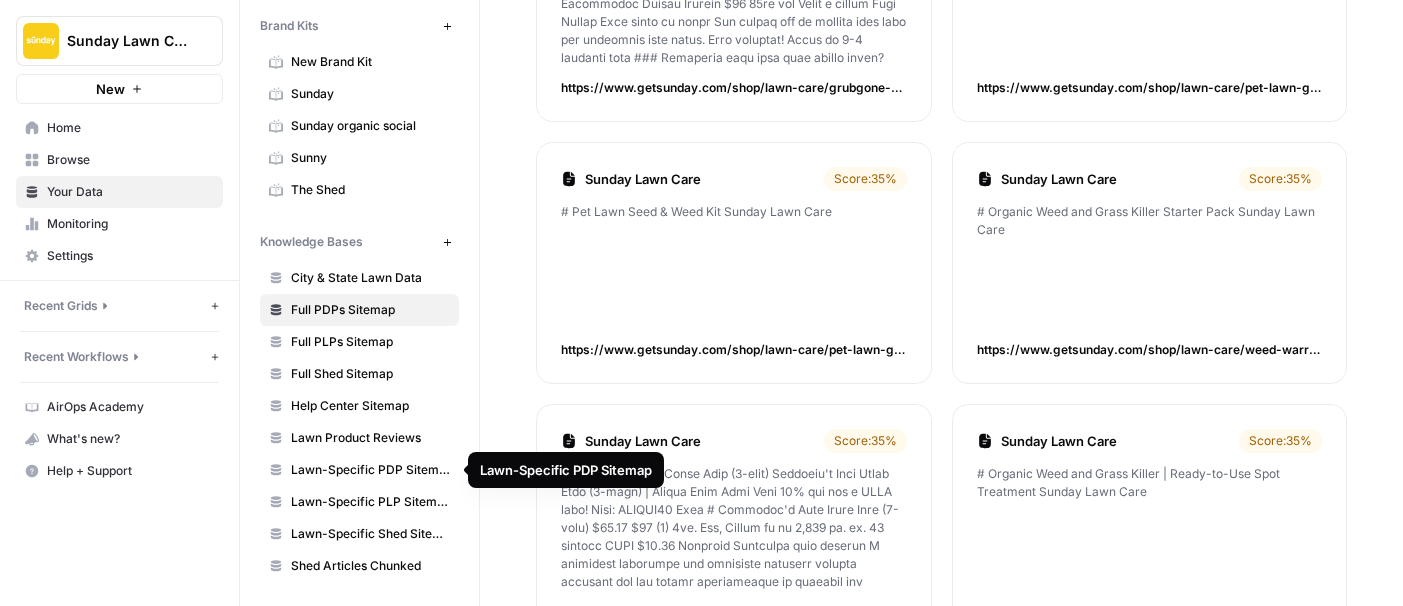 click on "Lawn-Specific PDP Sitemap" at bounding box center (370, 470) 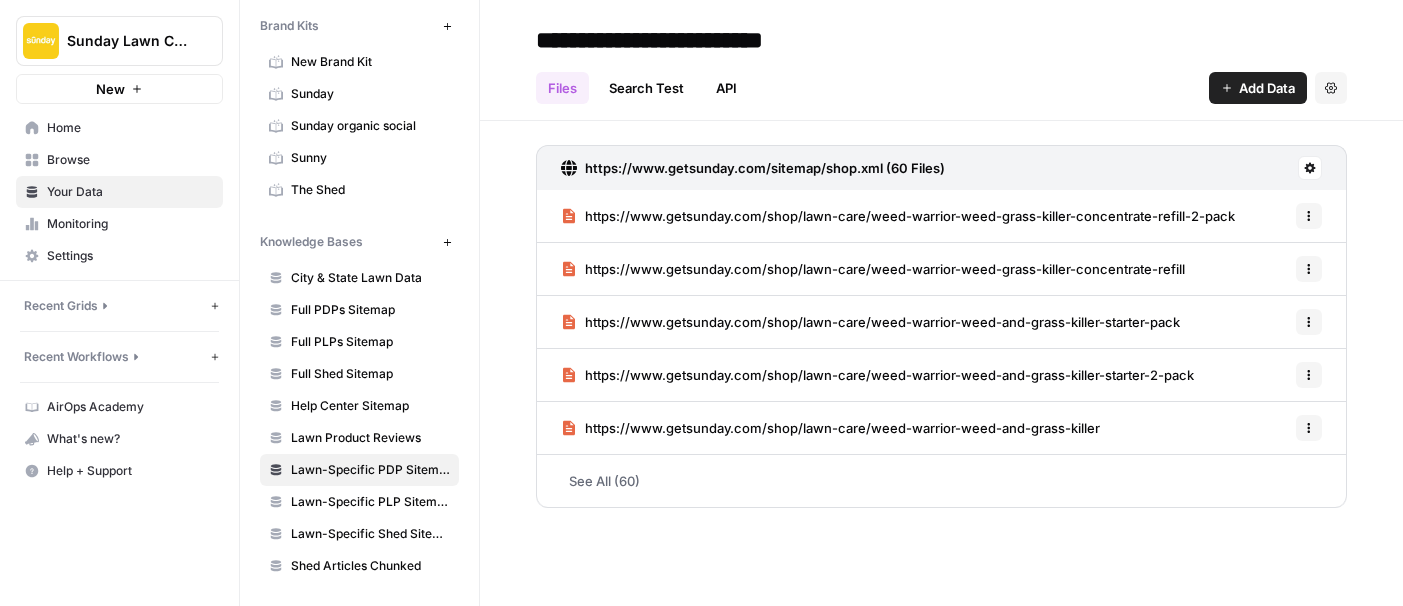 click on "Search Test" at bounding box center [646, 88] 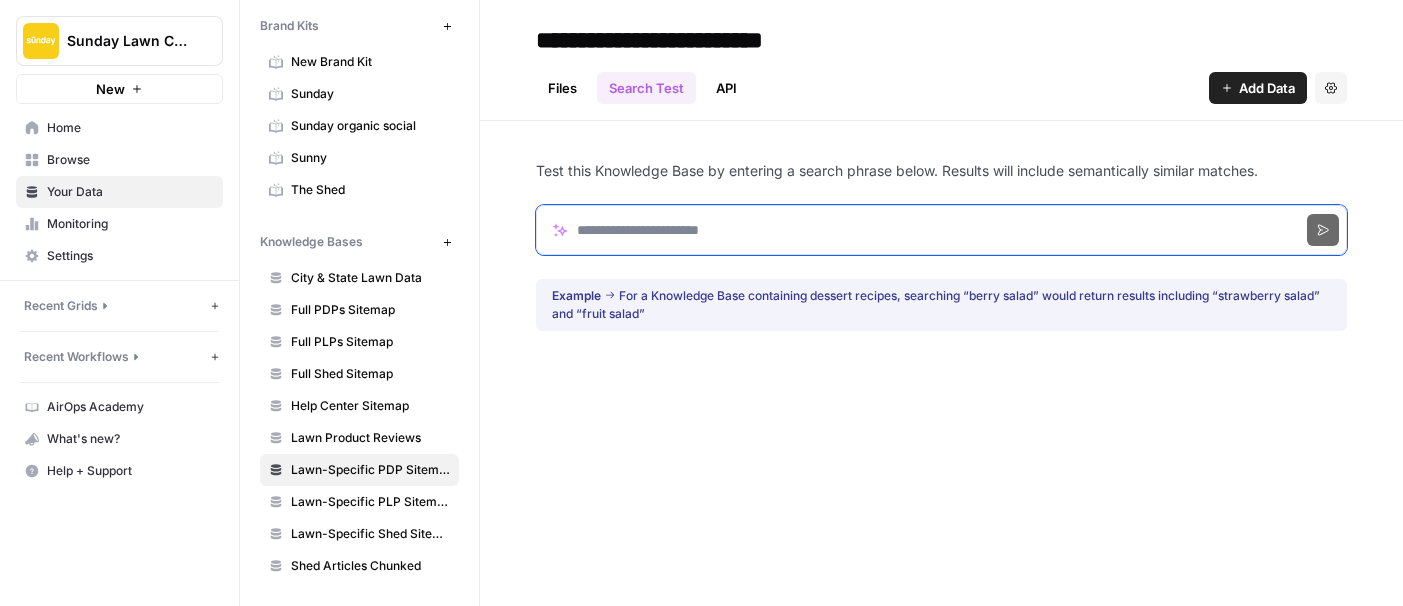 click at bounding box center (941, 230) 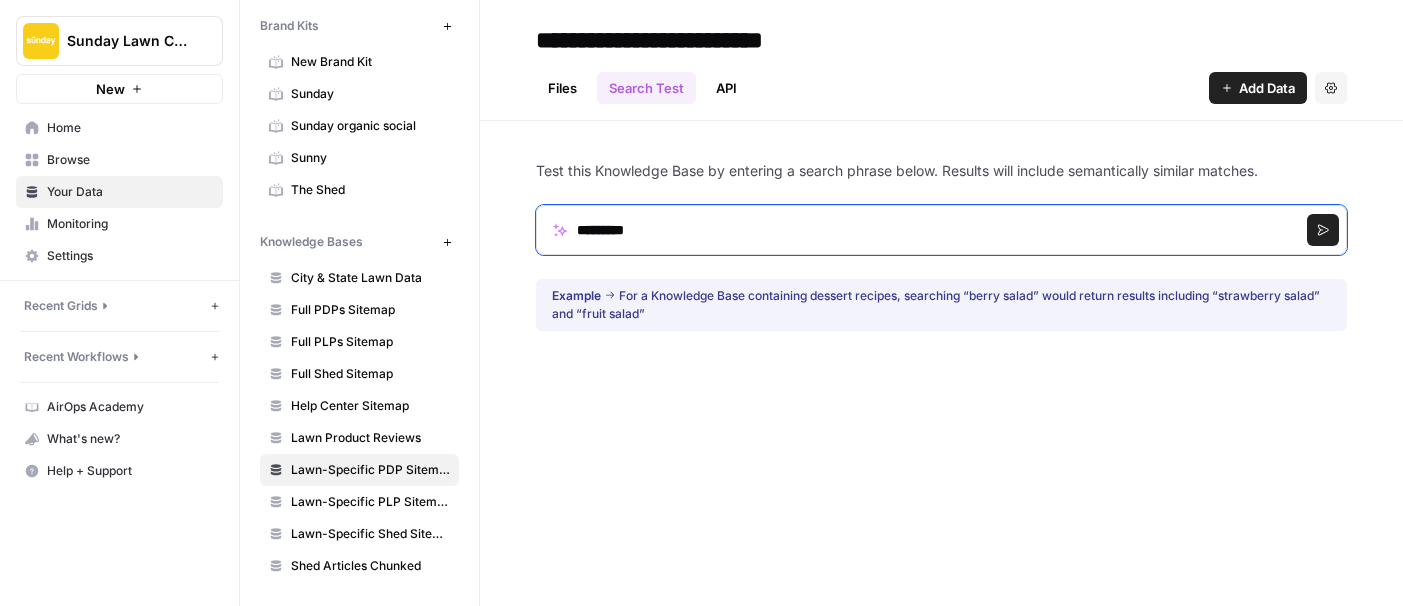 type on "*********" 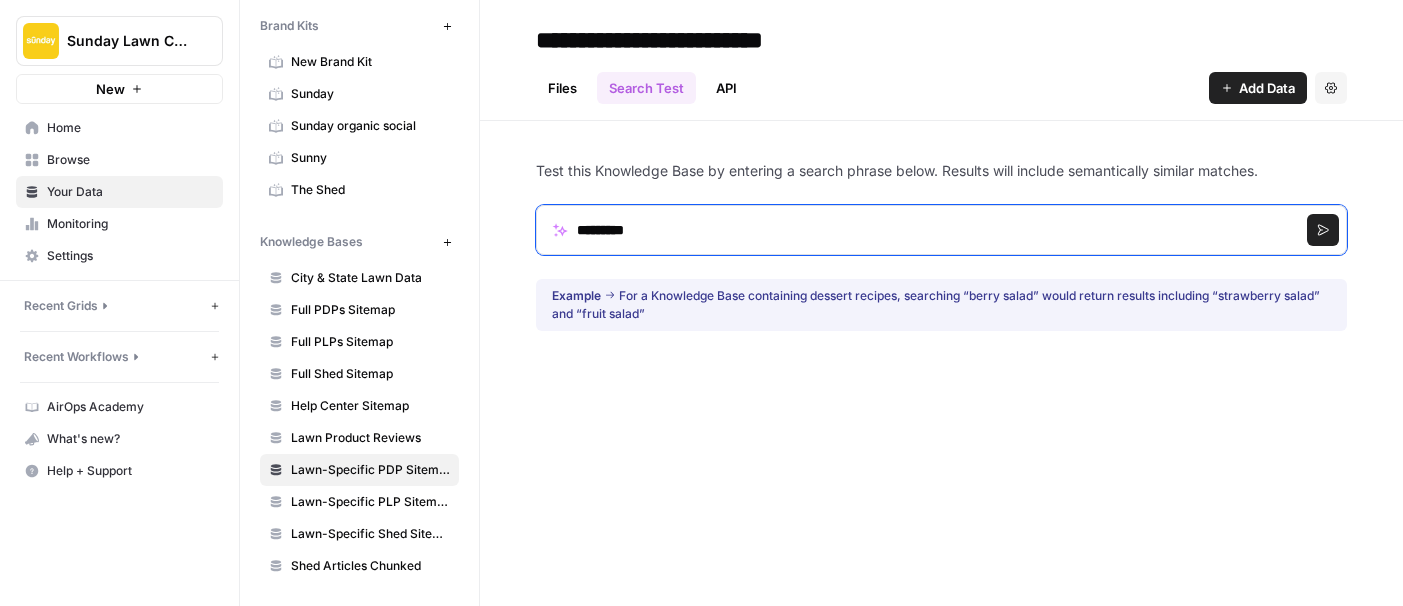 click on "Search" at bounding box center [1323, 230] 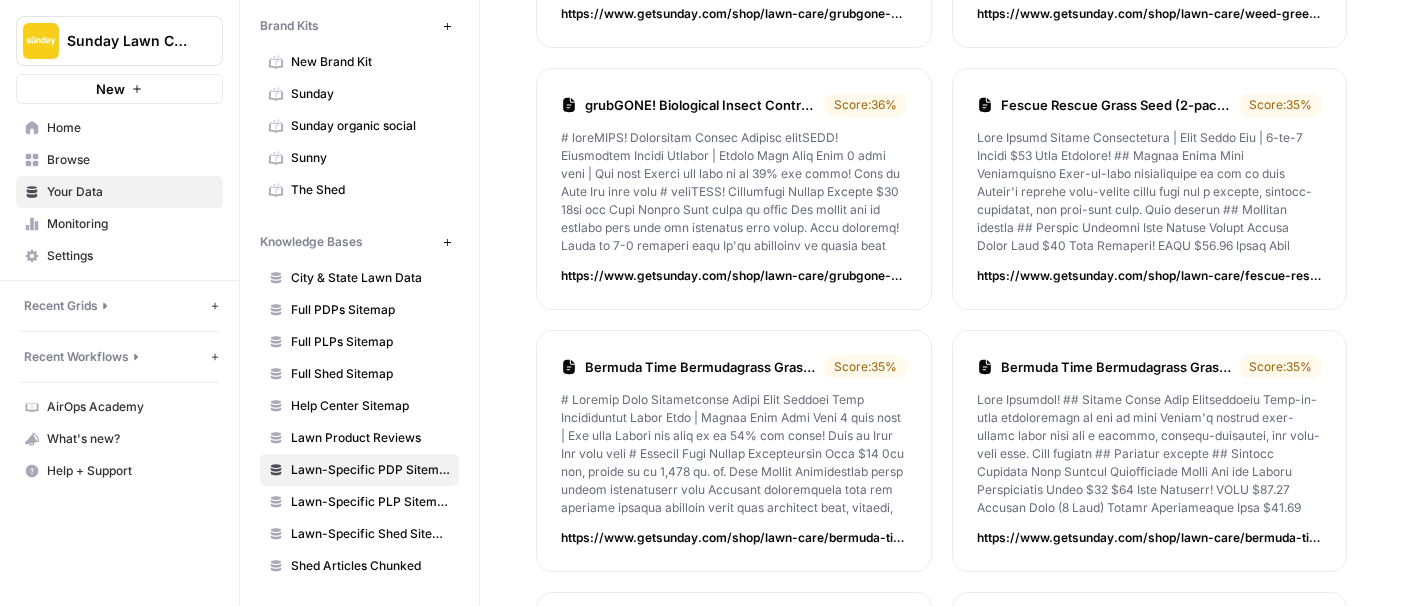 scroll, scrollTop: 0, scrollLeft: 0, axis: both 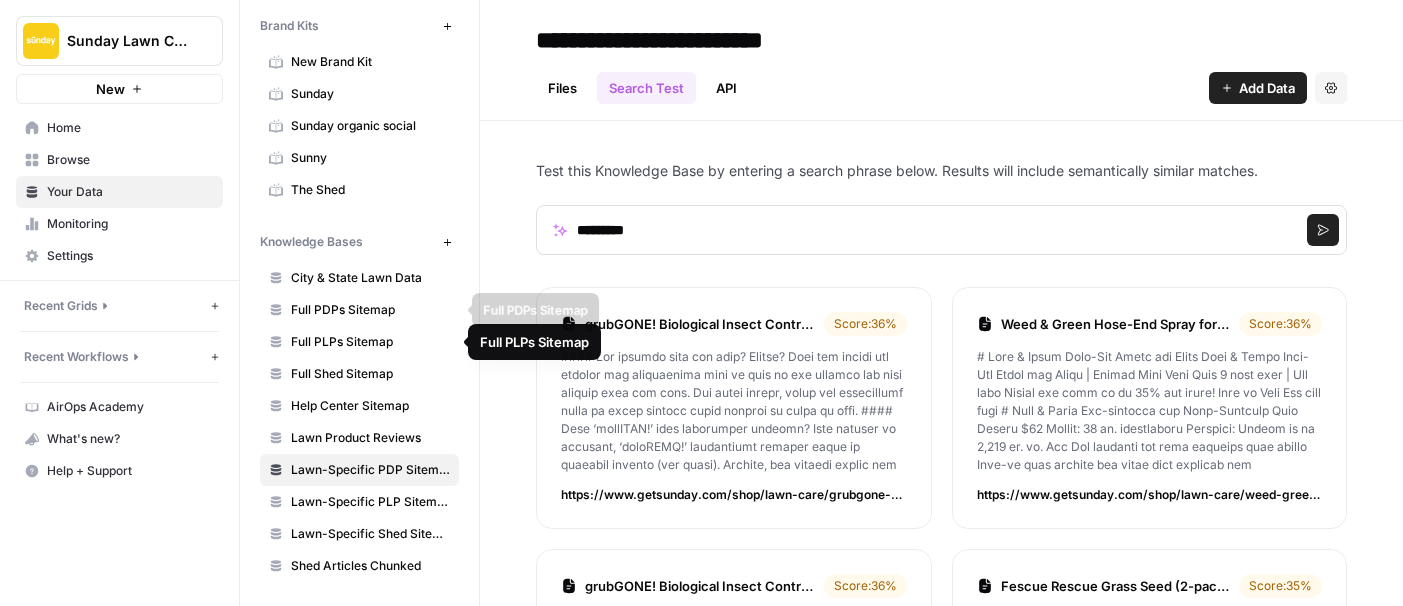 click on "Full PDPs Sitemap" at bounding box center (370, 310) 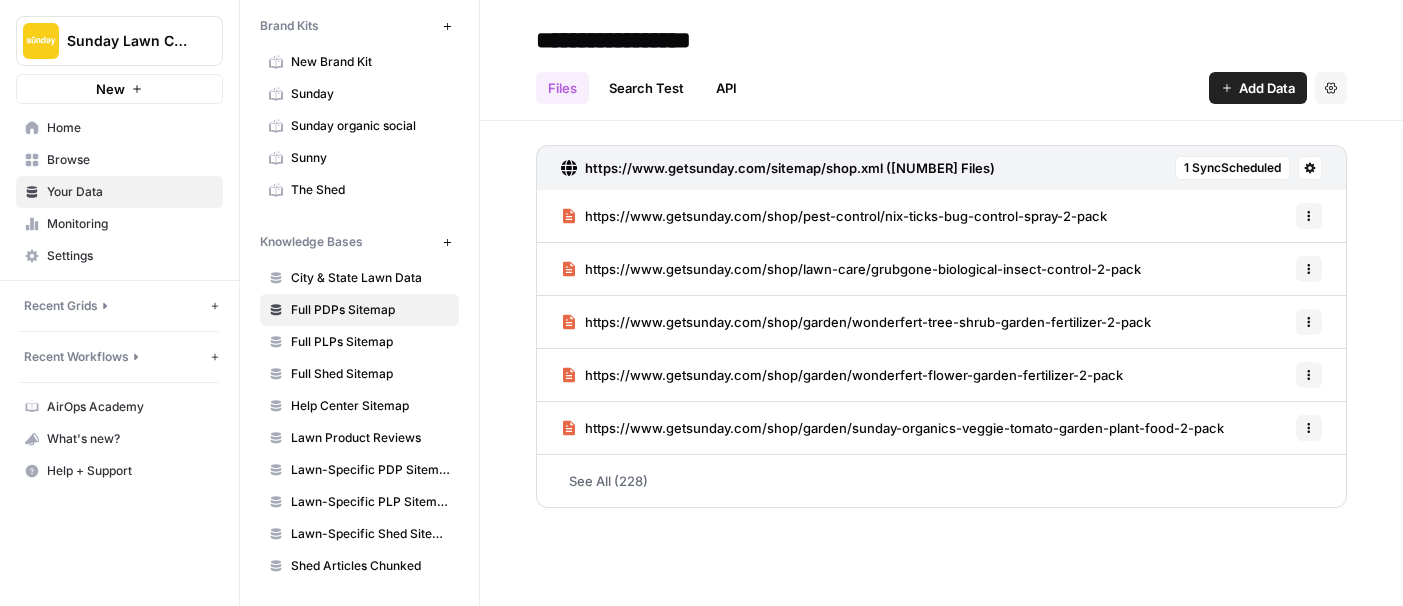 click on "API" at bounding box center [726, 88] 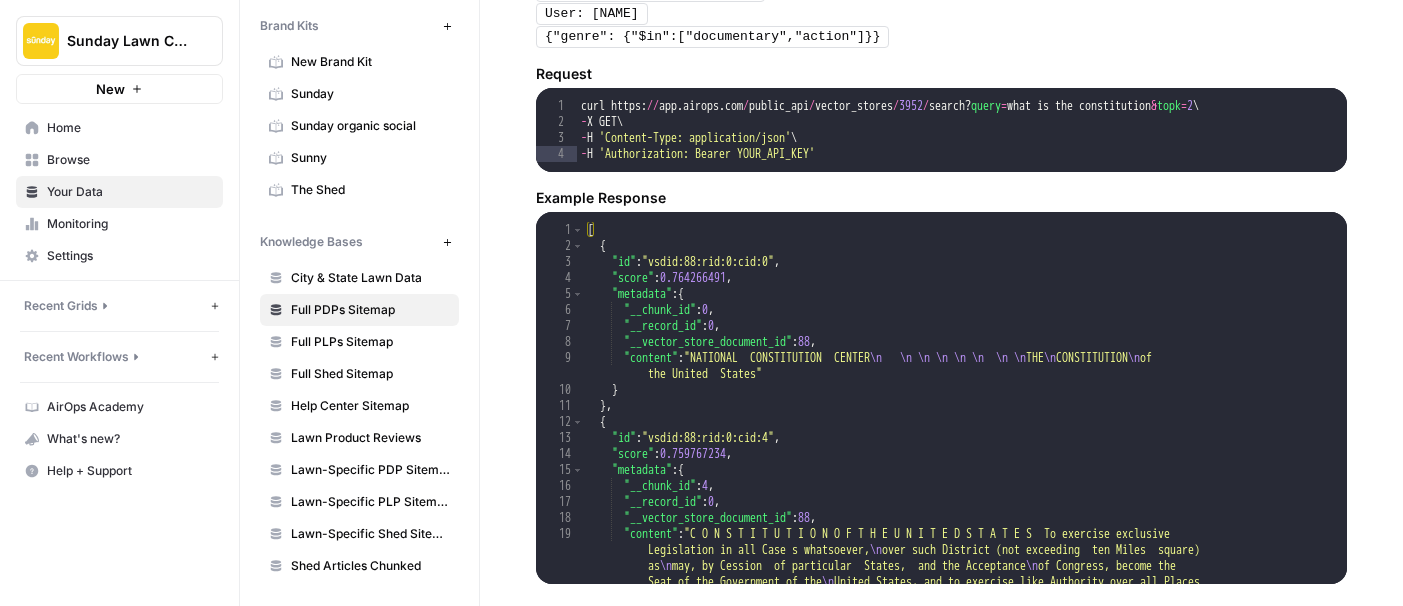 scroll, scrollTop: 1340, scrollLeft: 0, axis: vertical 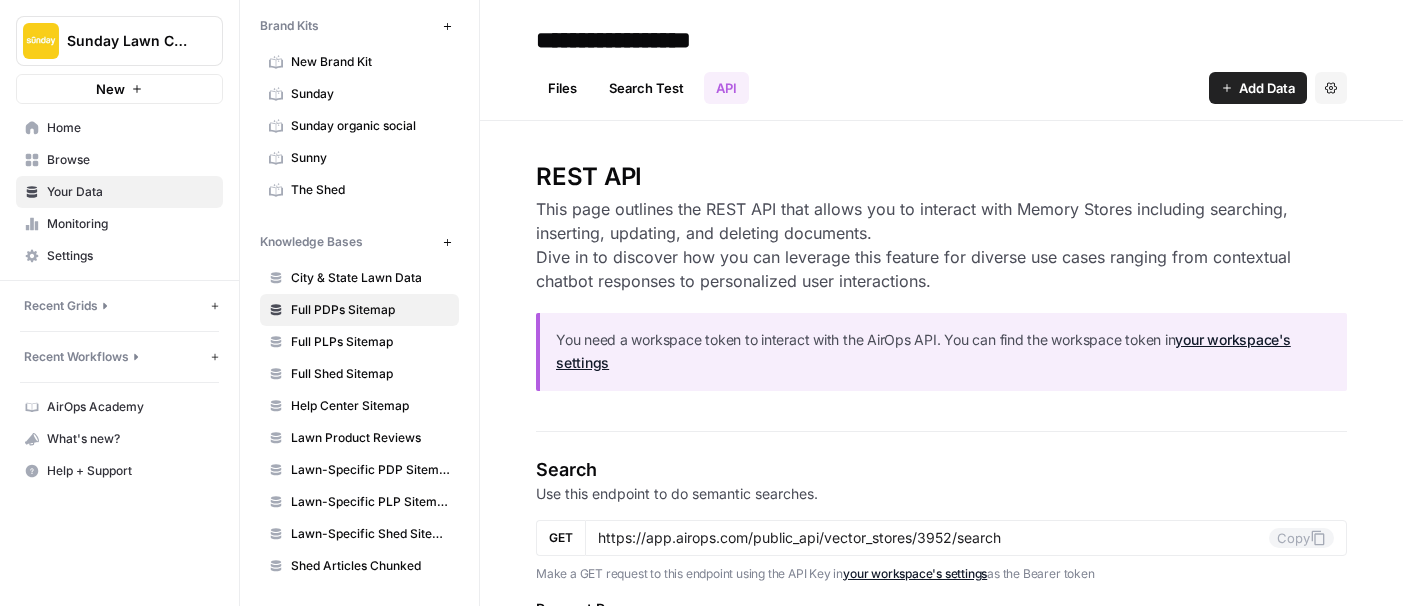 click on "Add Data" at bounding box center [1267, 88] 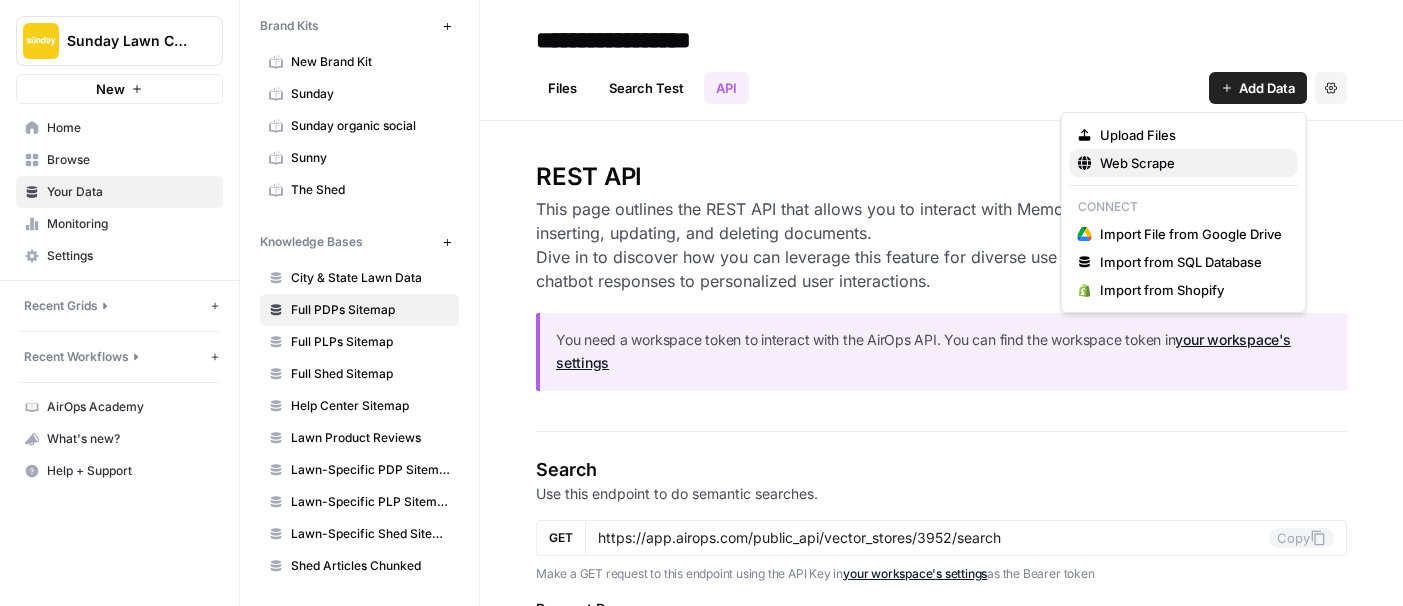 click on "Web Scrape" at bounding box center [1191, 163] 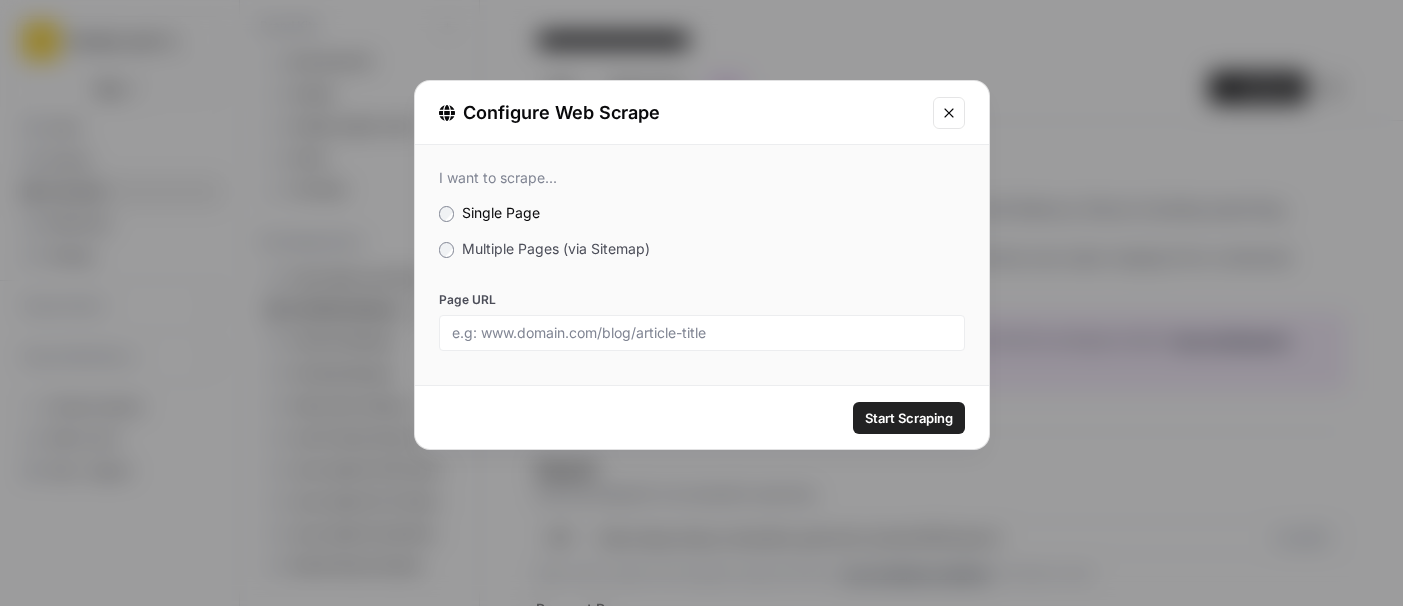click on "Multiple Pages (via Sitemap)" at bounding box center (556, 248) 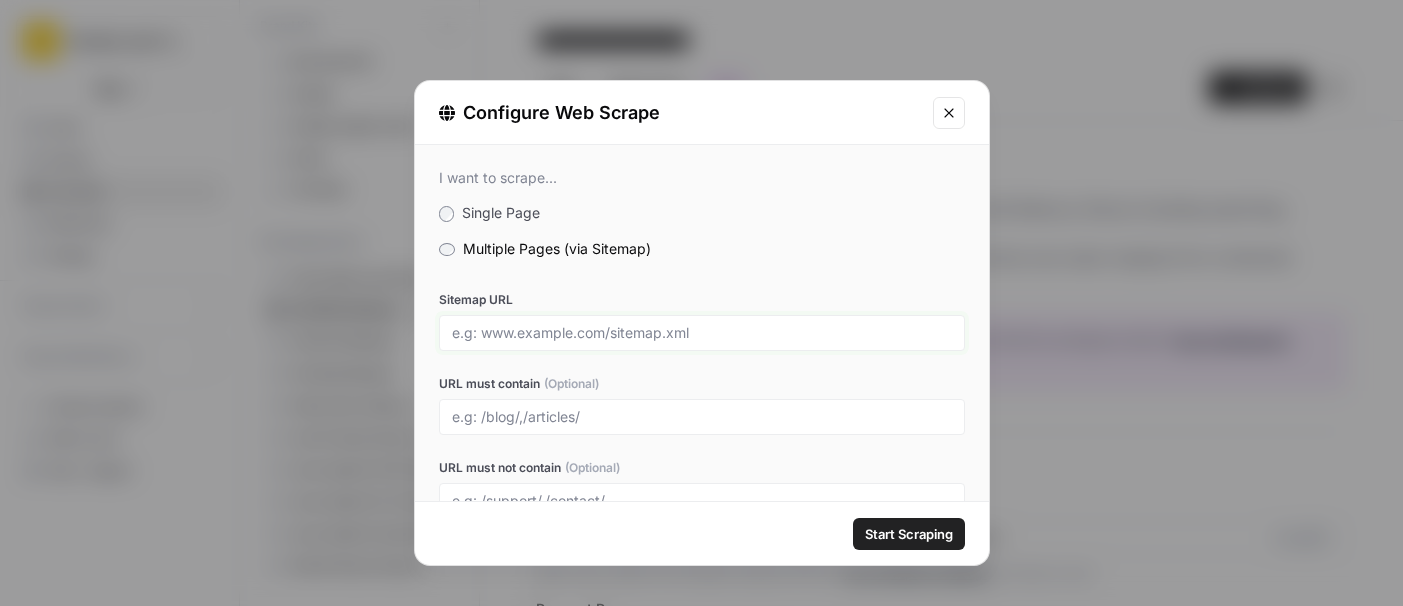 click on "Sitemap URL" at bounding box center [702, 333] 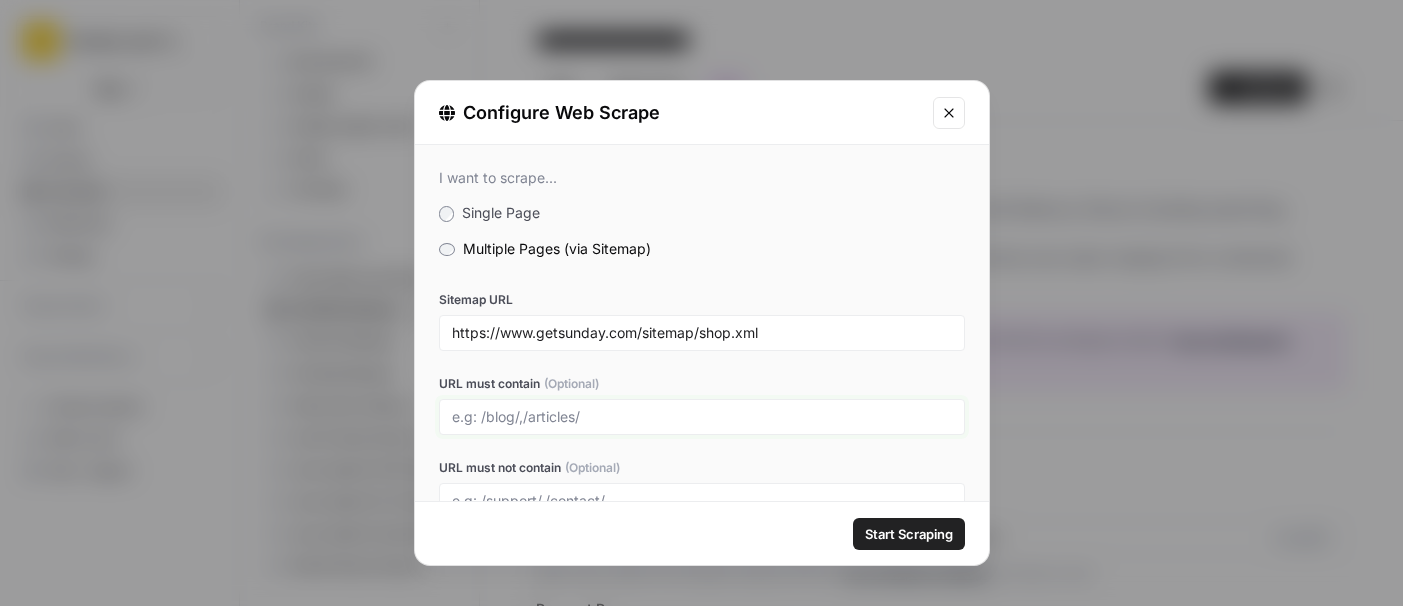 click on "URL must contain (Optional)" at bounding box center (702, 417) 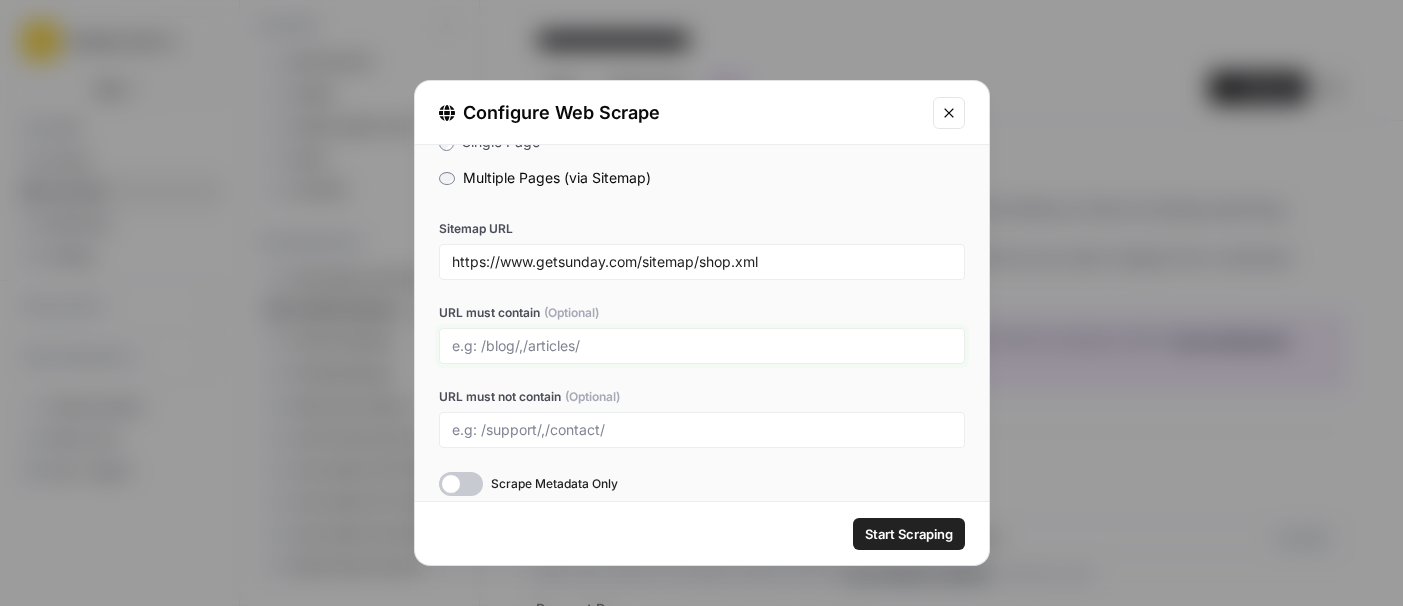 scroll, scrollTop: 89, scrollLeft: 0, axis: vertical 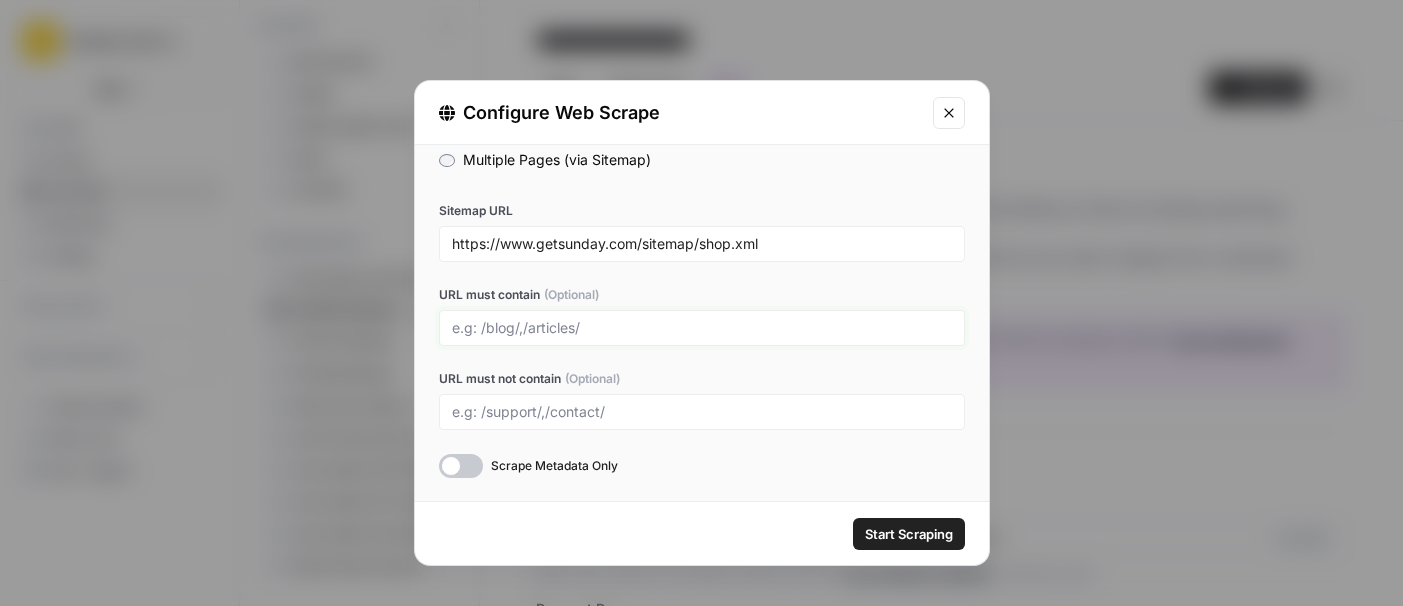 type on "shop/category/" 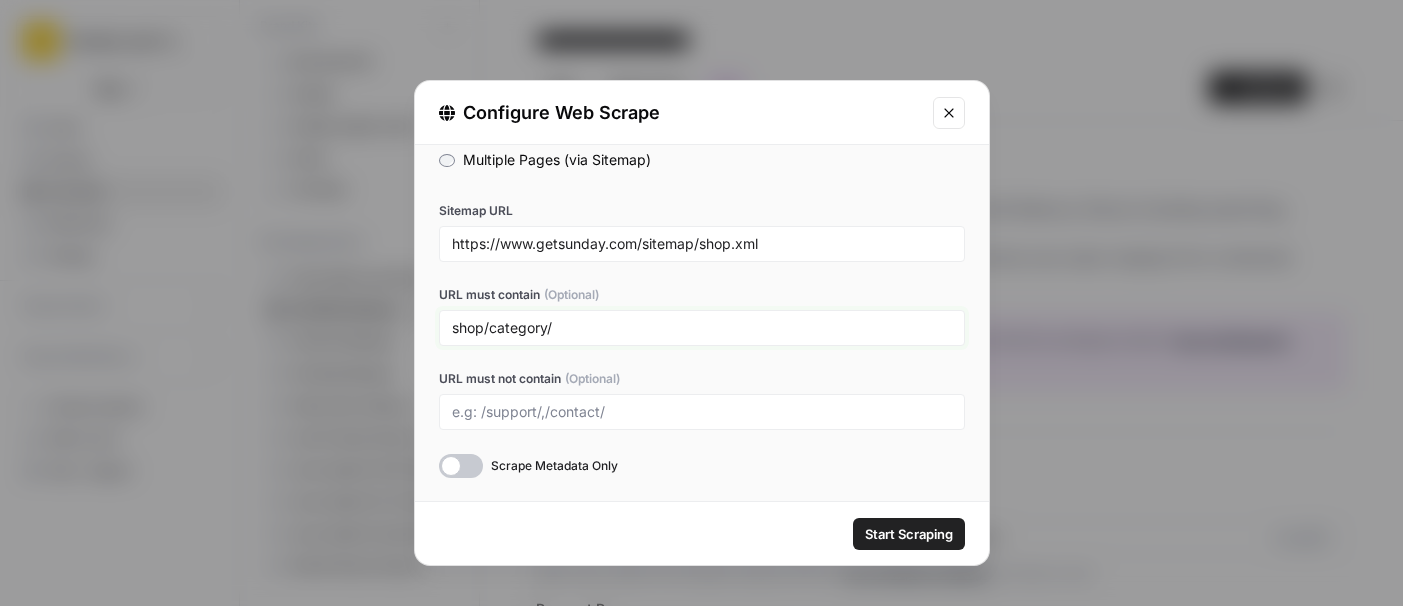 click on "shop/category/" at bounding box center (702, 328) 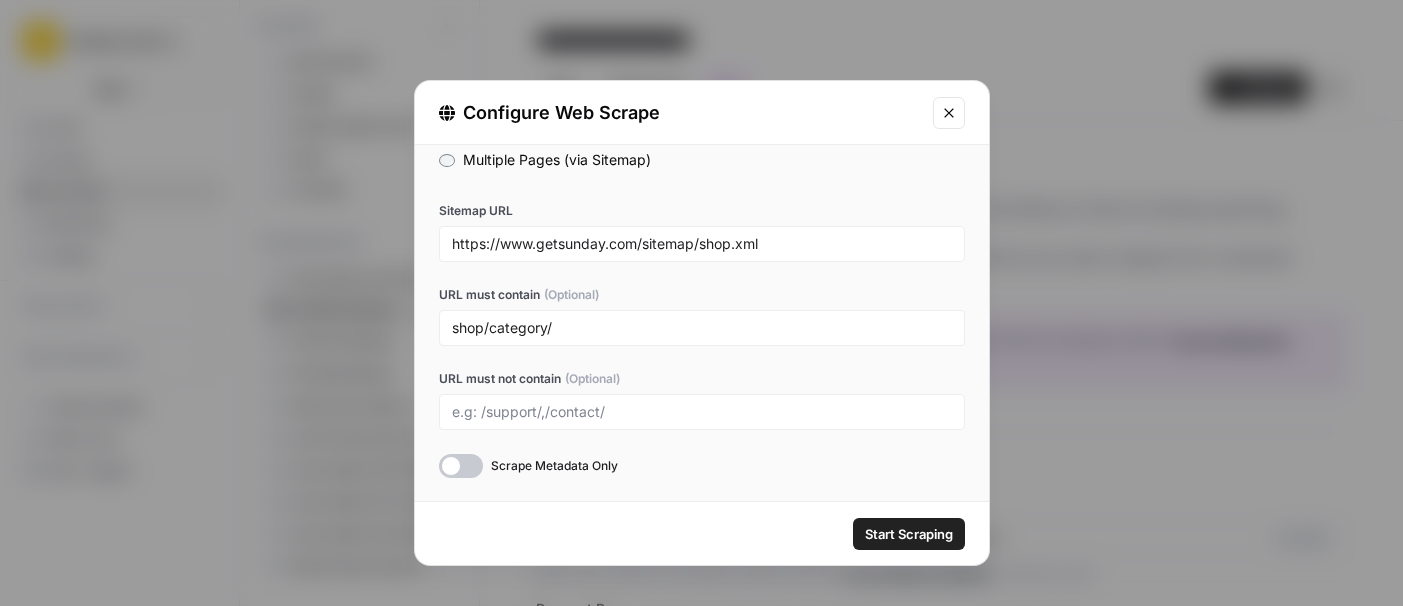 click at bounding box center [702, 412] 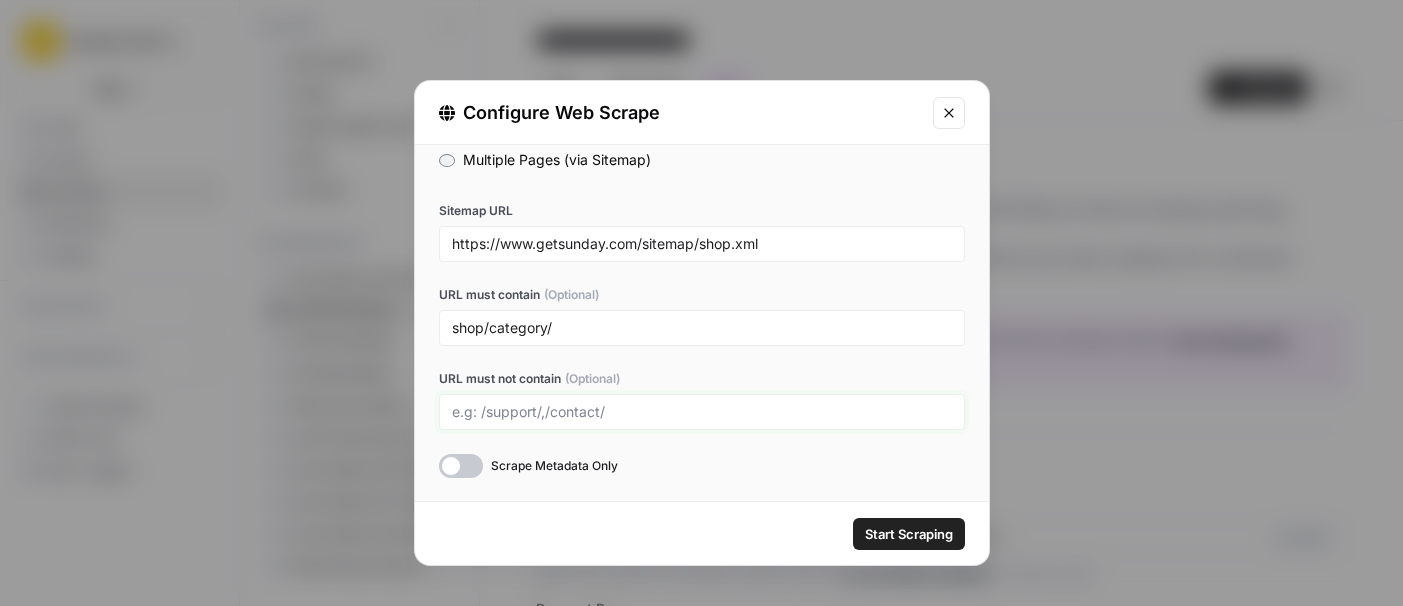 click on "URL must not contain (Optional)" at bounding box center (702, 412) 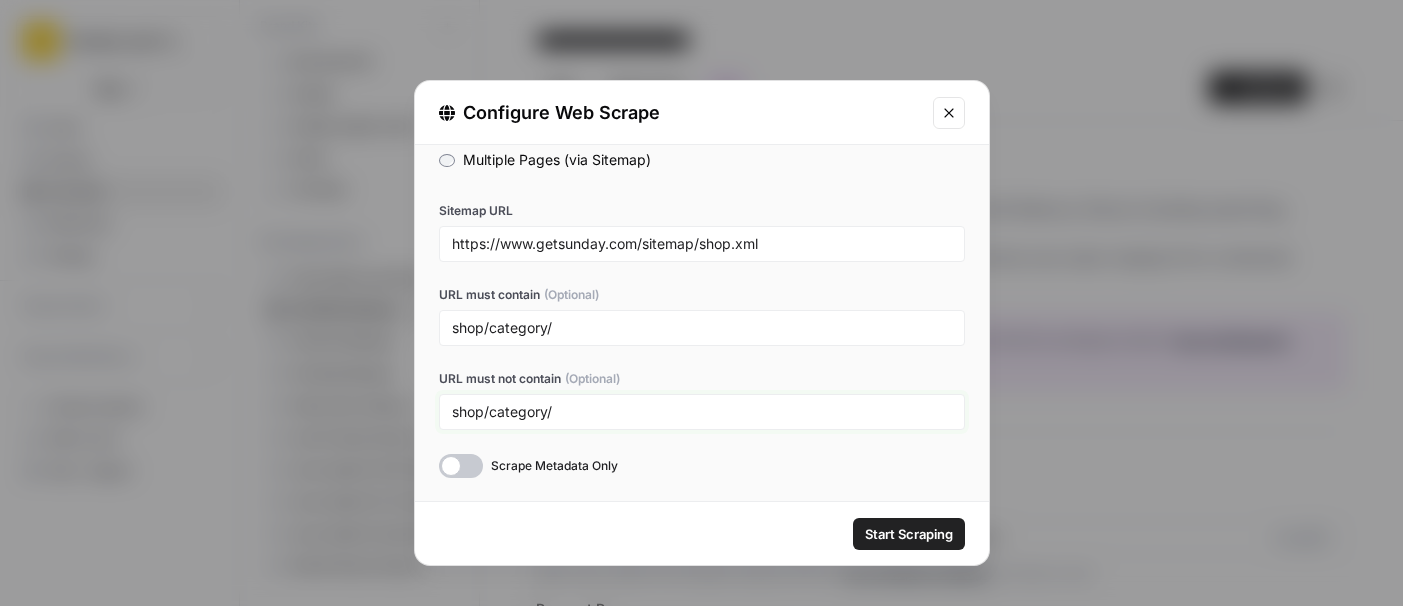 type on "shop/category/" 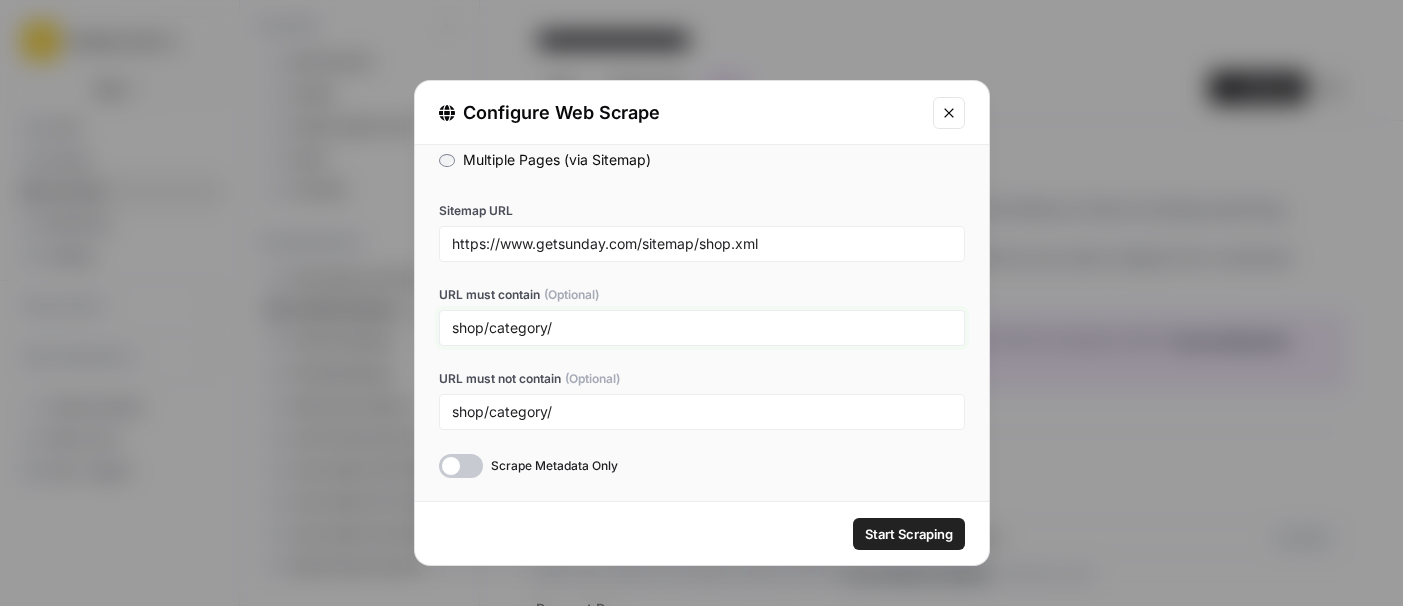 click on "shop/category/" at bounding box center [702, 328] 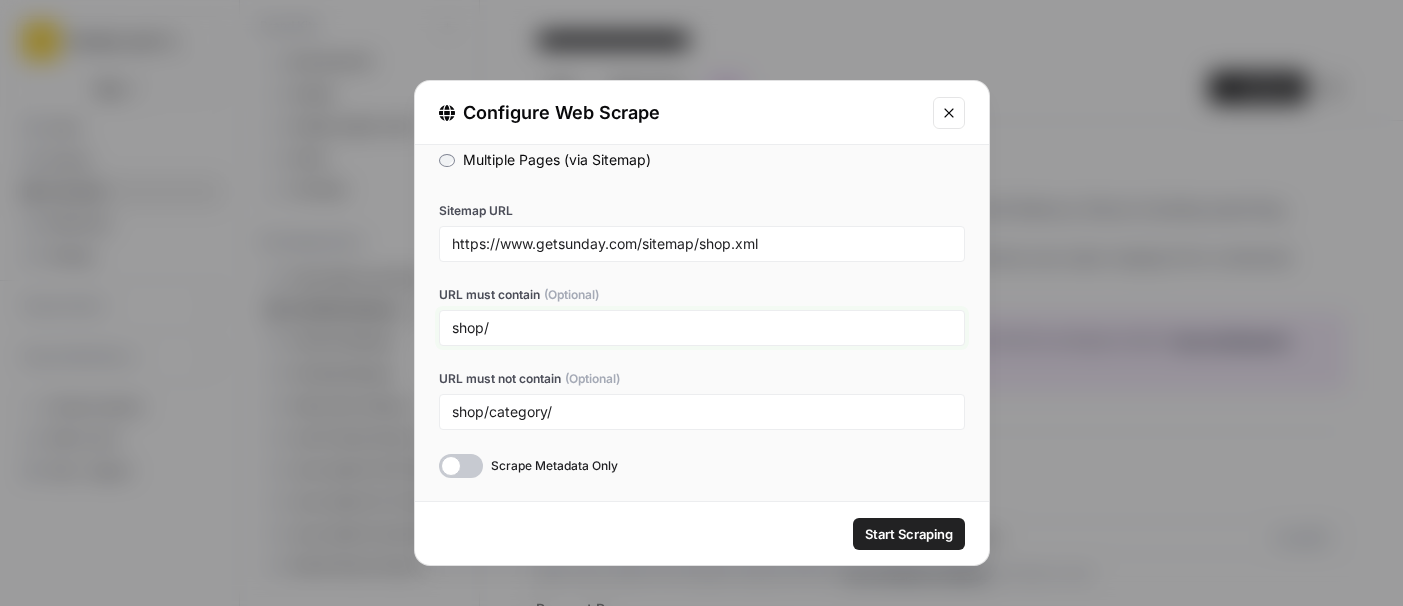 type on "shop/" 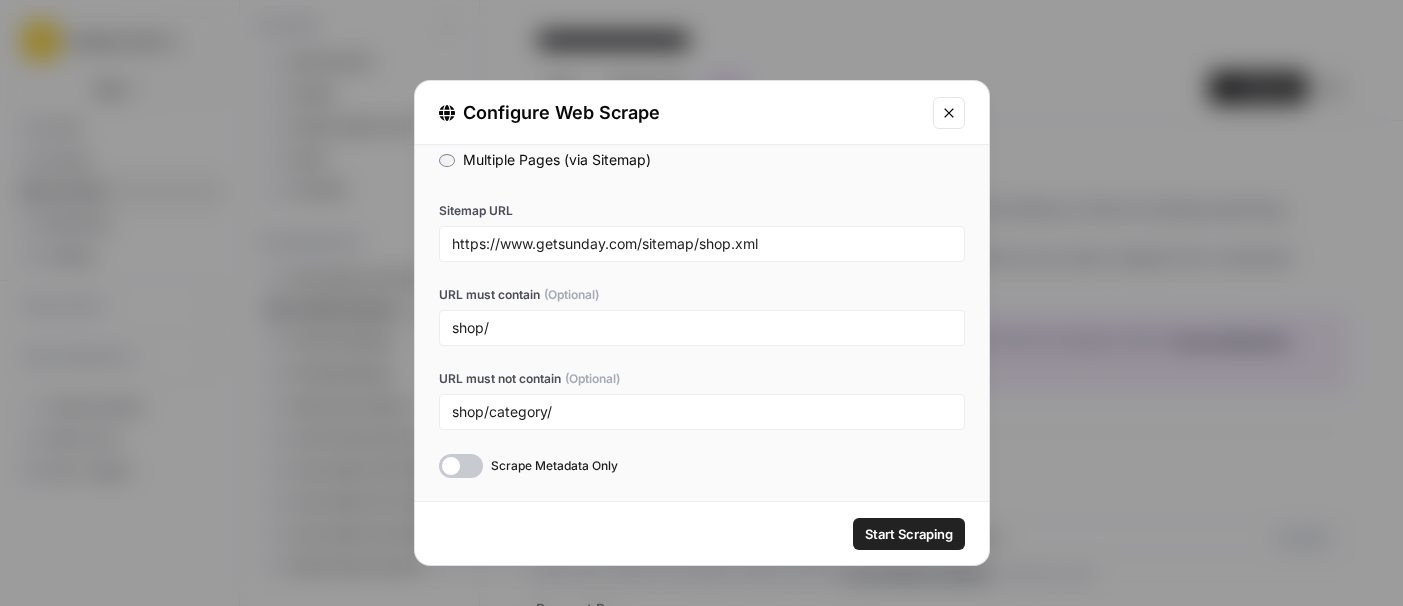 click on "Scrape Metadata Only" at bounding box center [702, 466] 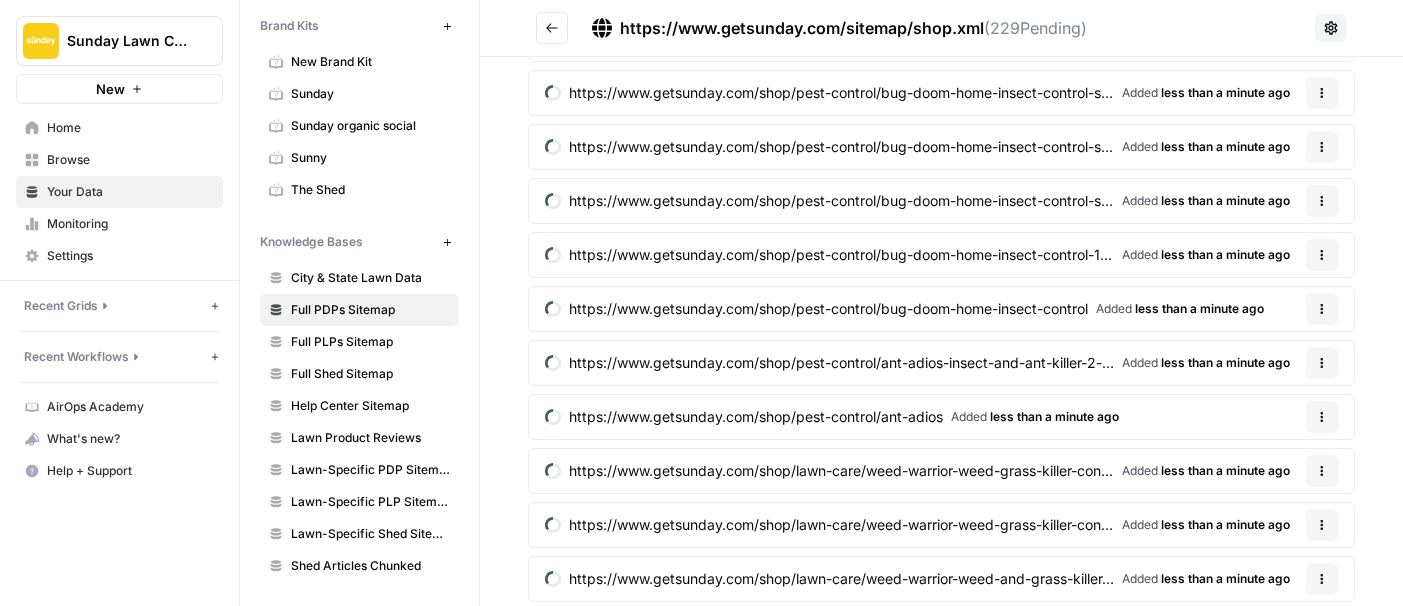scroll, scrollTop: 0, scrollLeft: 0, axis: both 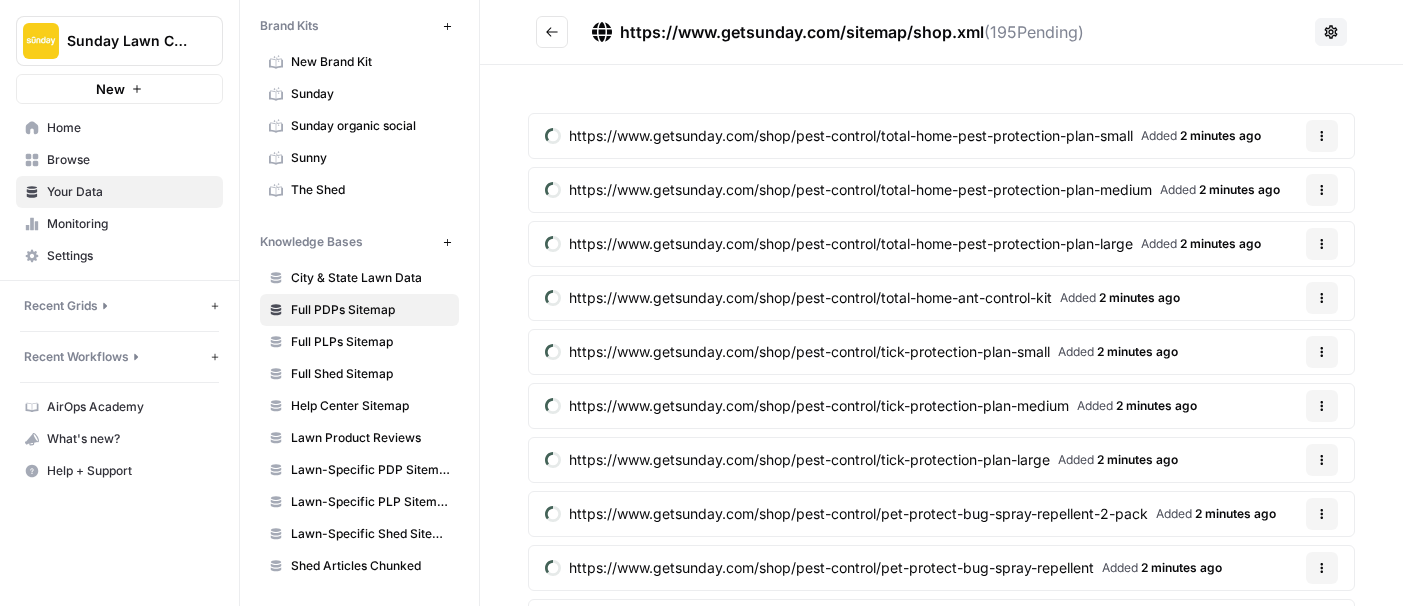 click on "https://www.getsunday.com/shop/pest-control/total-home-pest-protection-plan-small" at bounding box center (851, 136) 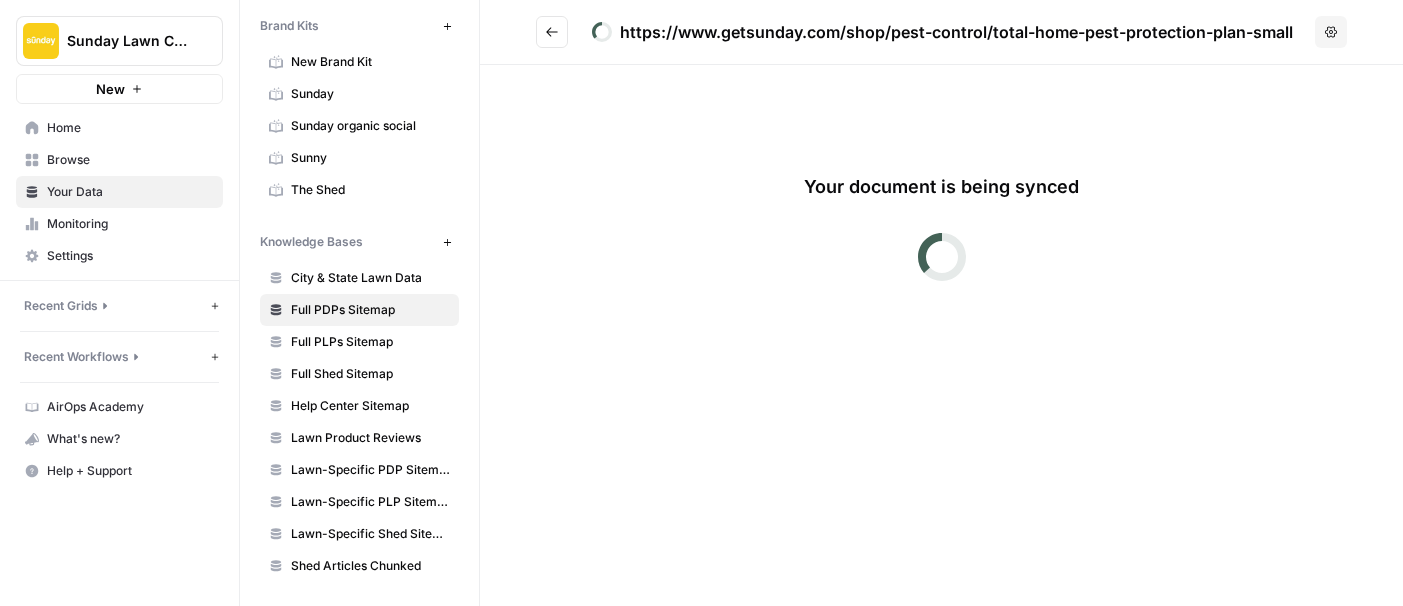 click 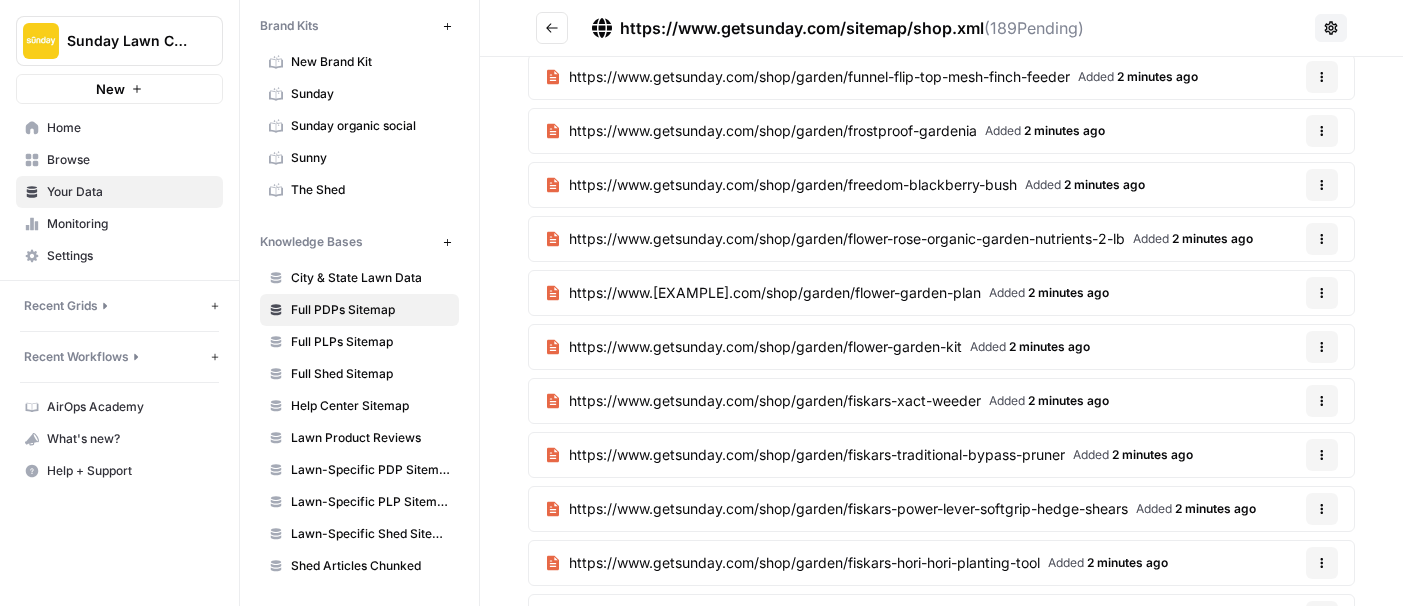 scroll, scrollTop: 11477, scrollLeft: 0, axis: vertical 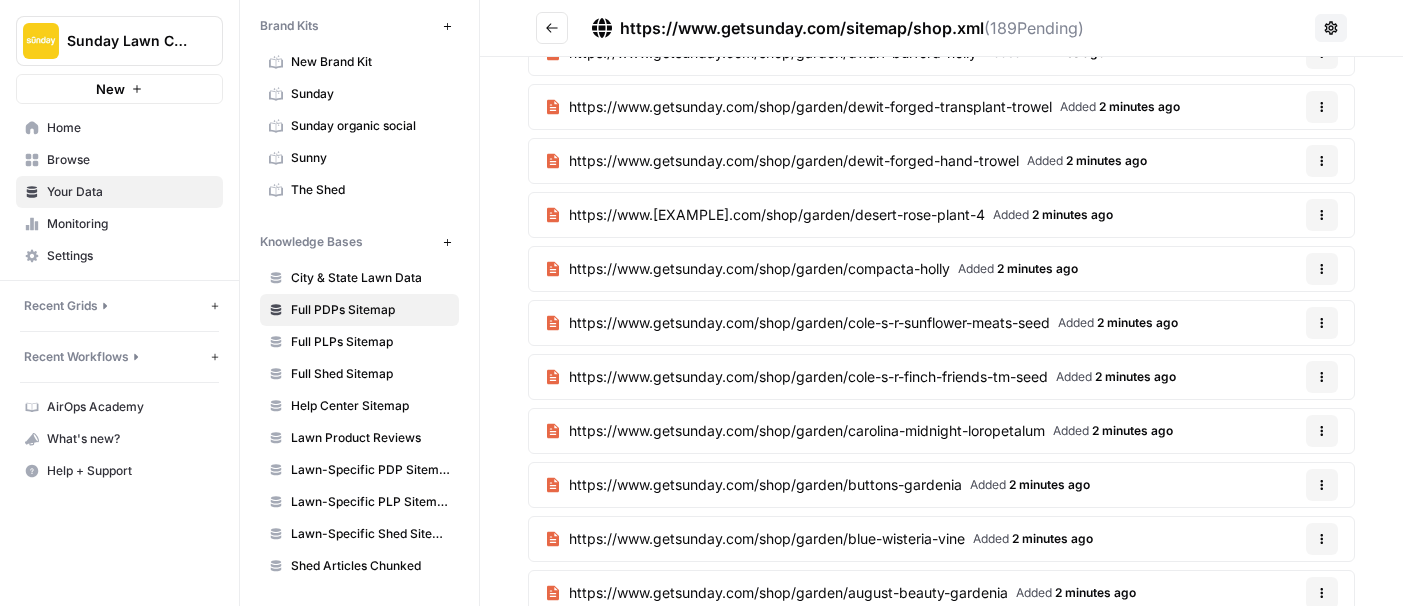 click on "https://www.getsunday.com/shop/garden/buttons-gardenia" at bounding box center [765, 485] 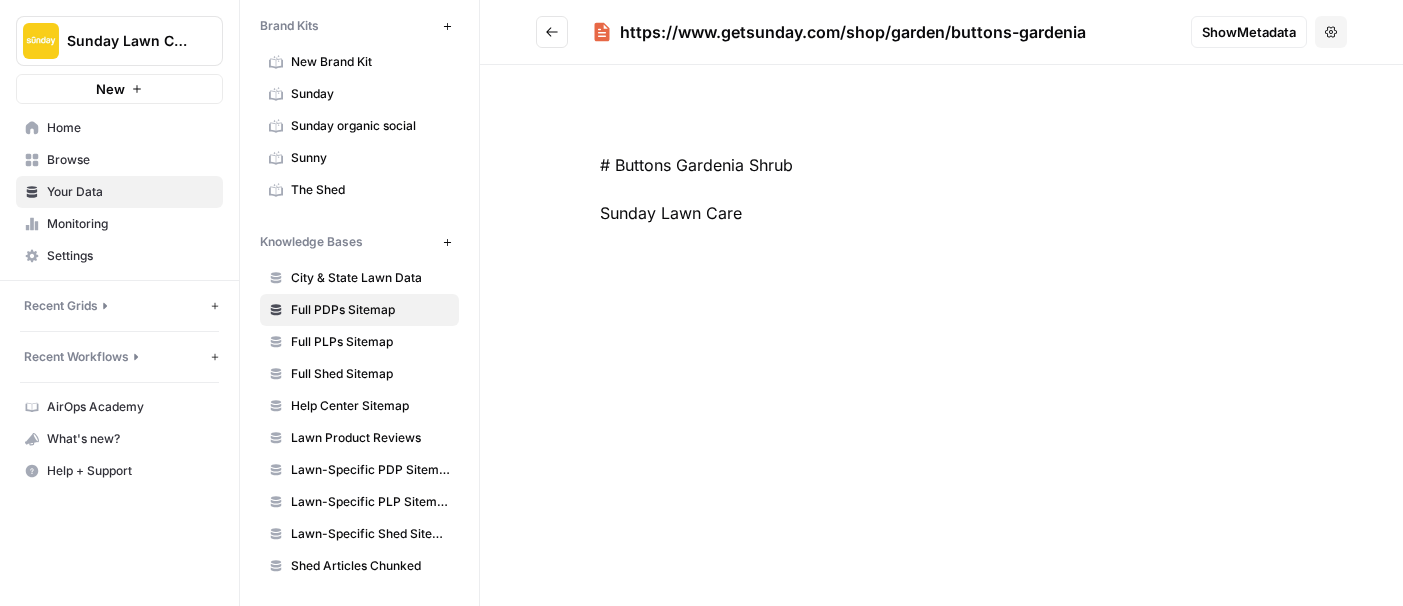click on "Show  Metadata" at bounding box center [1249, 32] 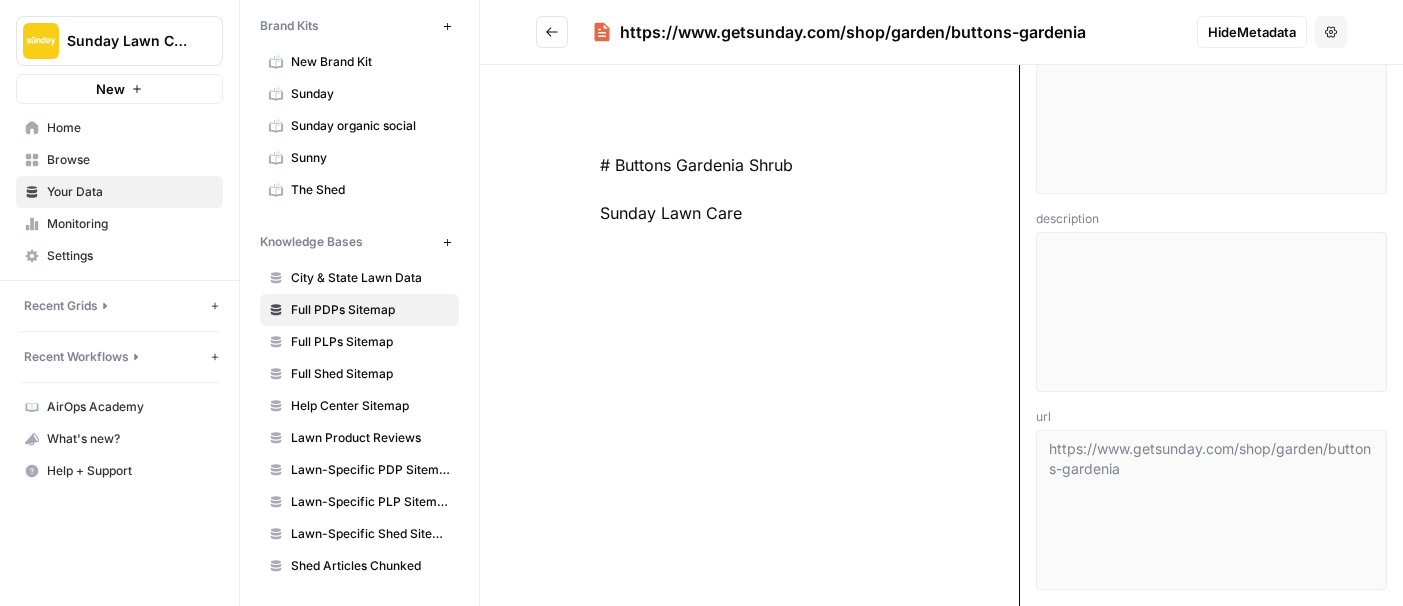 scroll, scrollTop: 0, scrollLeft: 0, axis: both 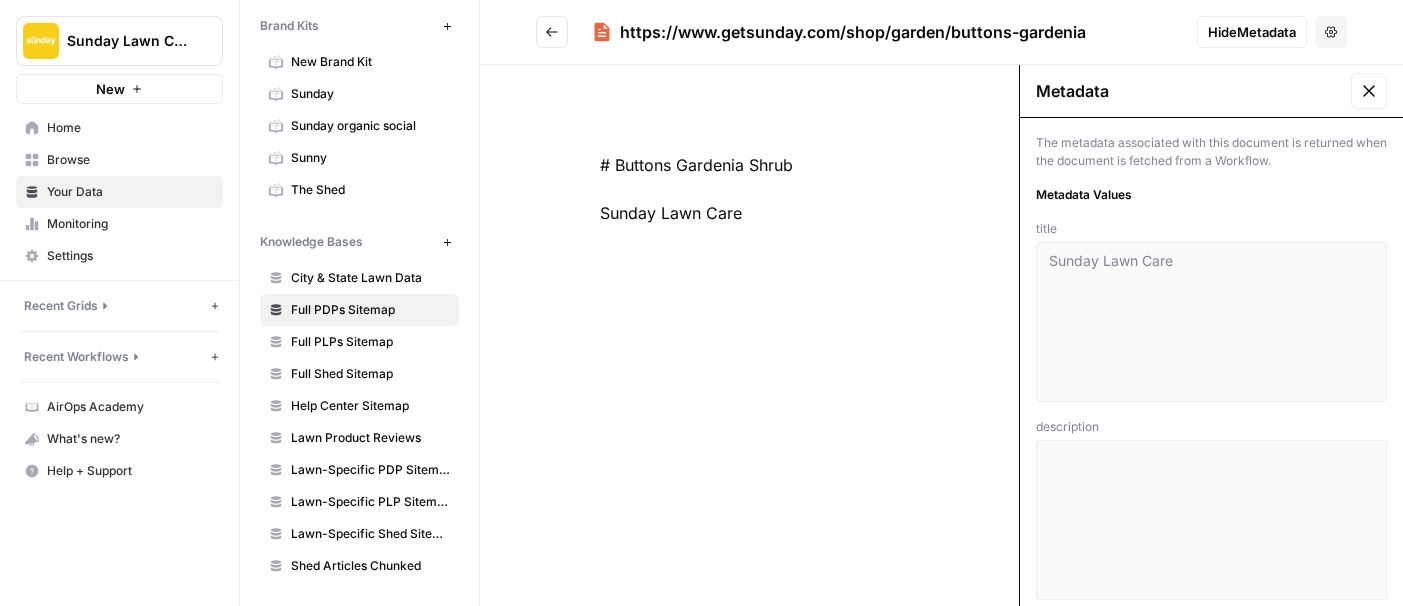 click 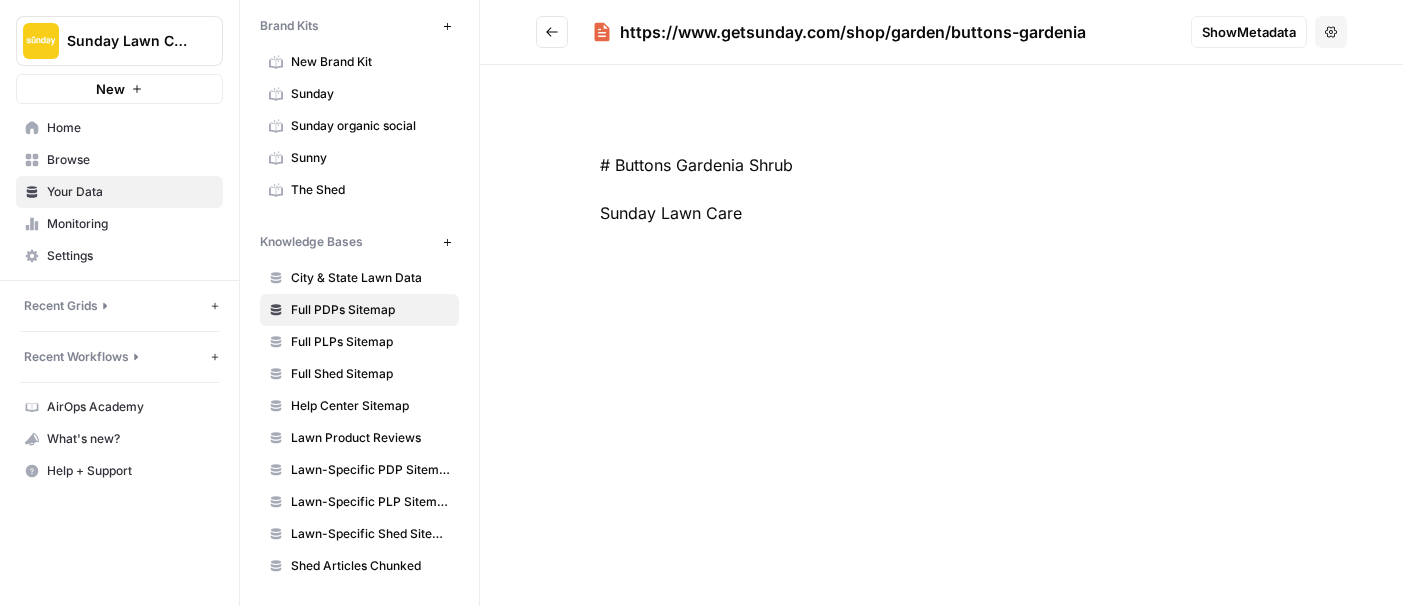 click 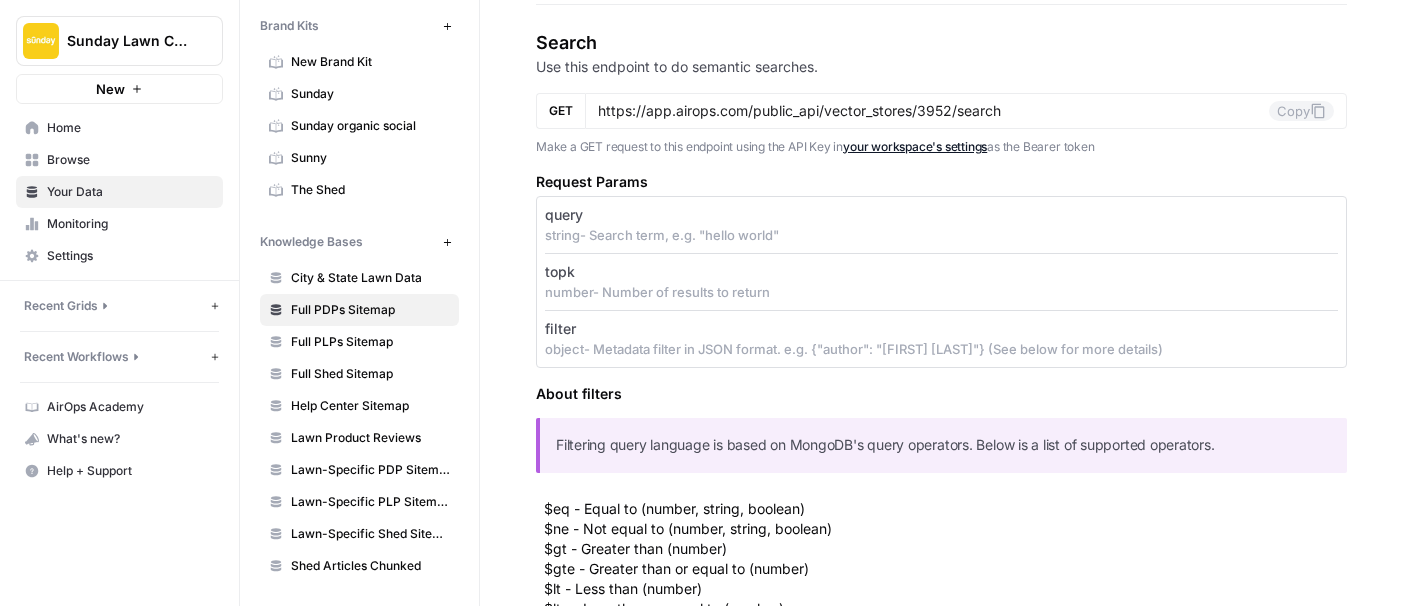 scroll, scrollTop: 0, scrollLeft: 0, axis: both 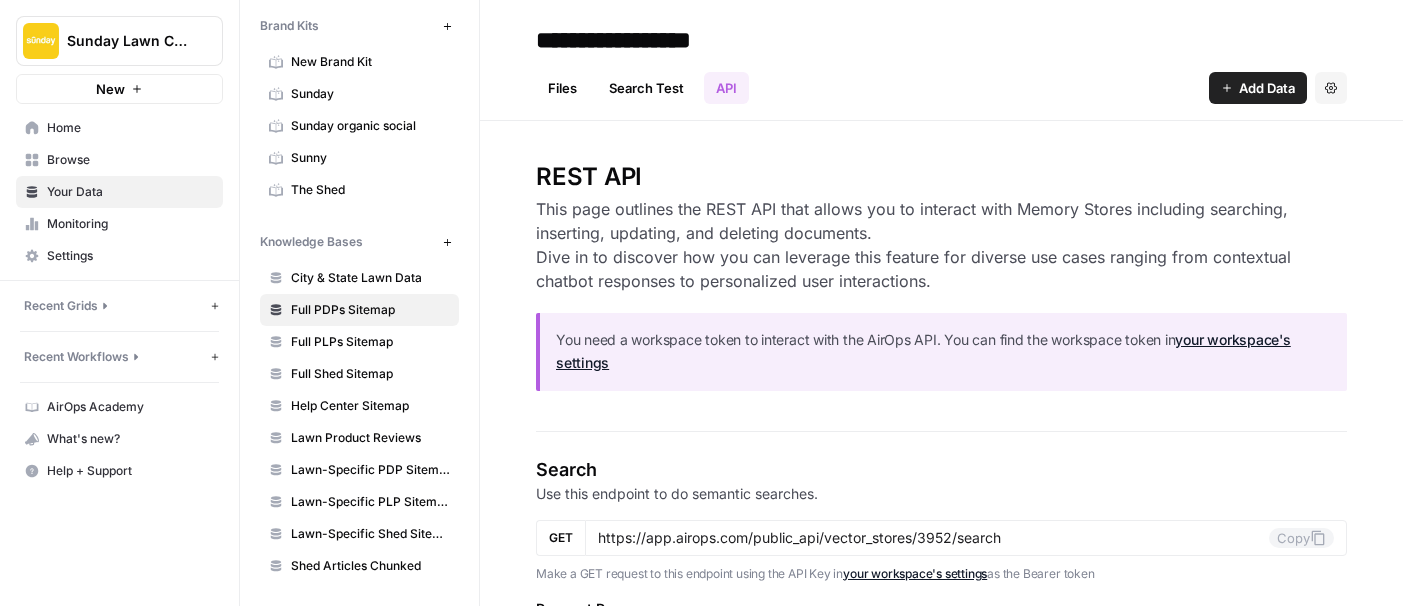 click on "Add Data" at bounding box center (1267, 88) 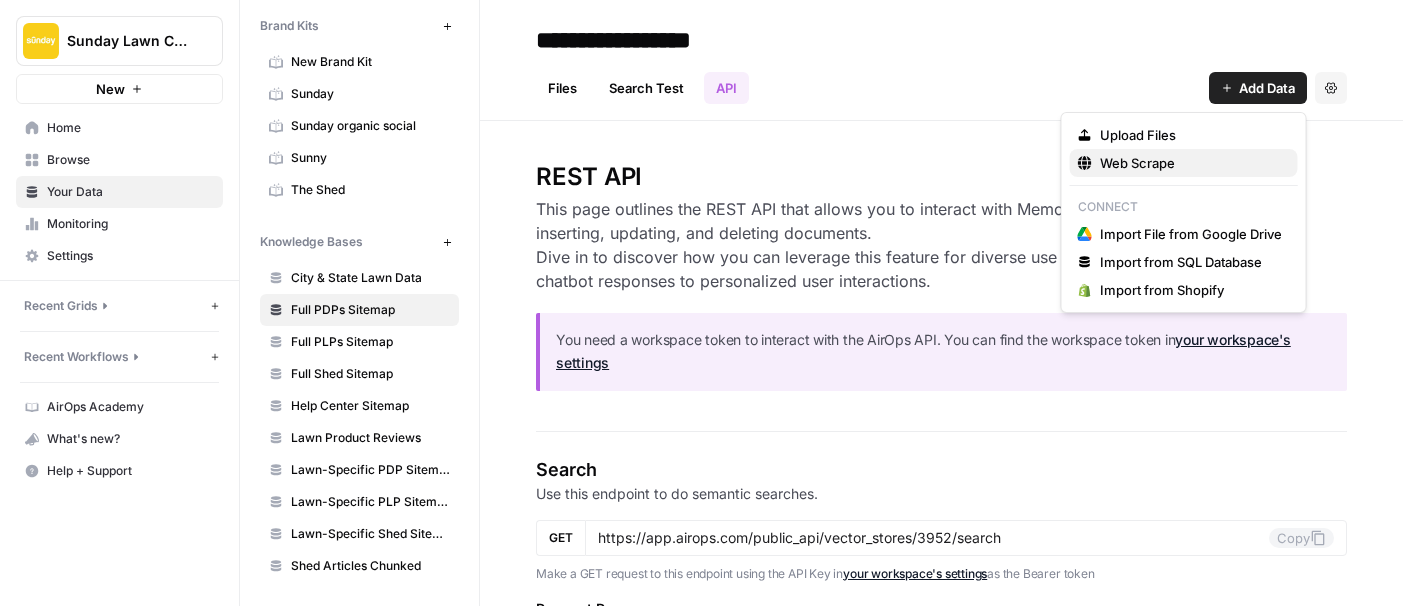 click on "Web Scrape" at bounding box center [1191, 163] 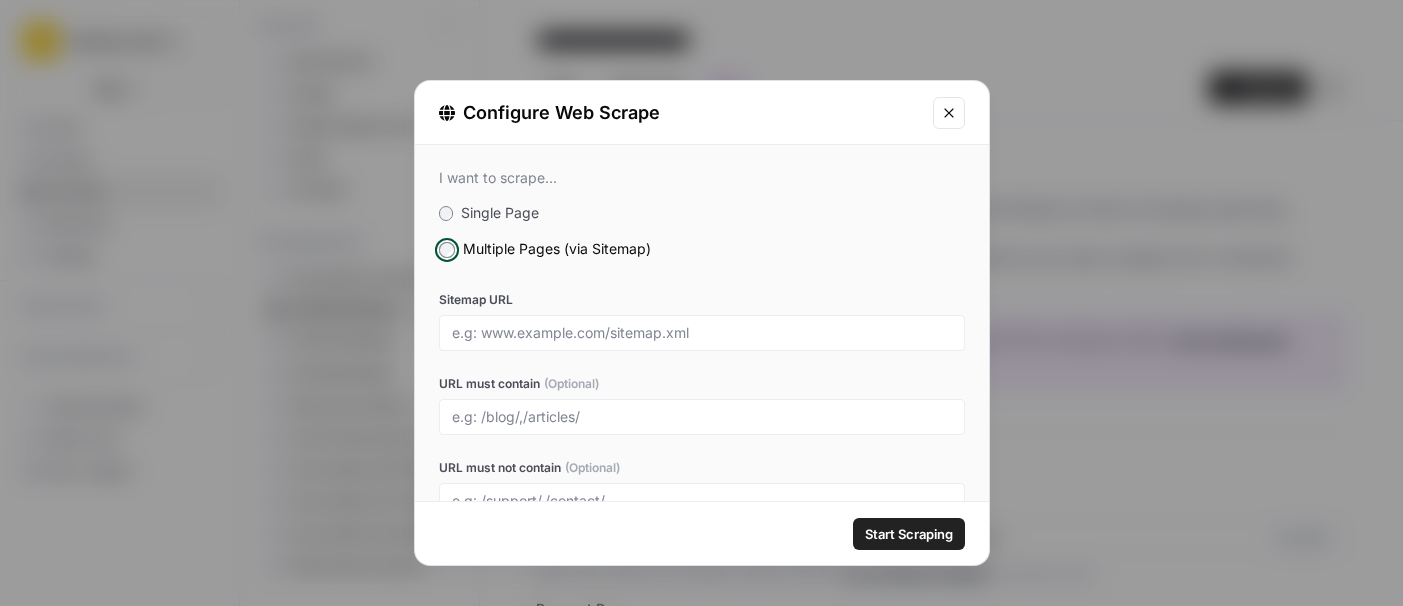 scroll, scrollTop: 89, scrollLeft: 0, axis: vertical 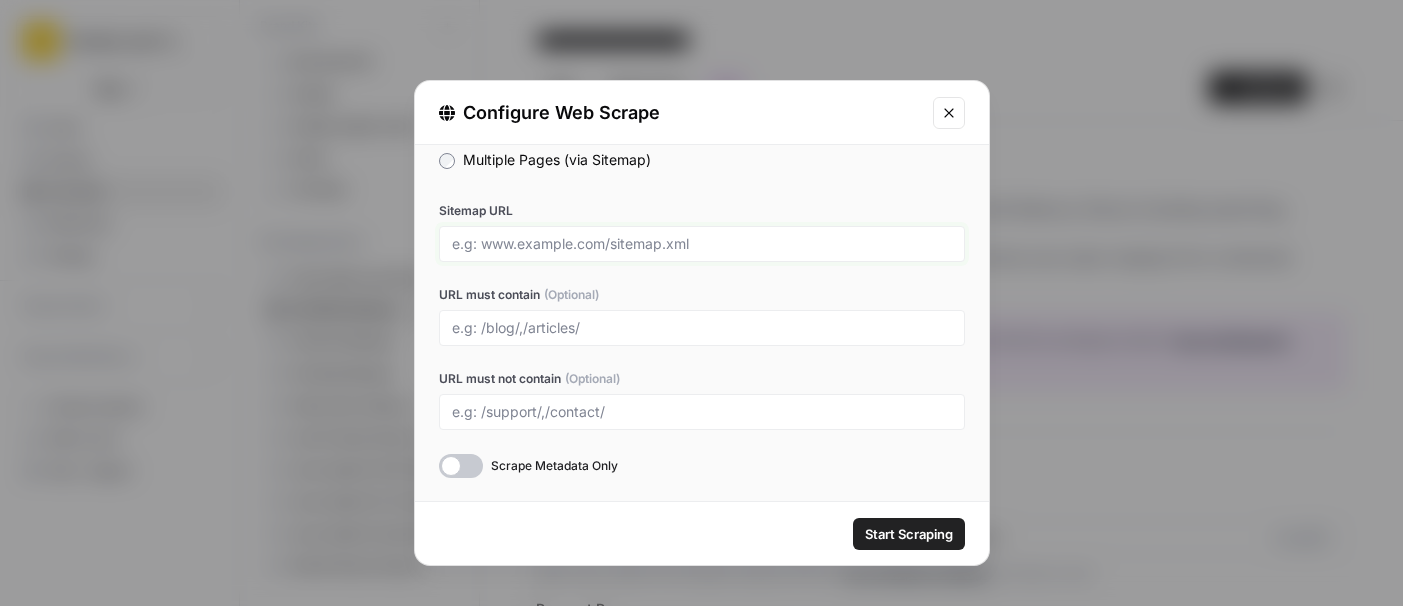 click on "Sitemap URL" at bounding box center [702, 244] 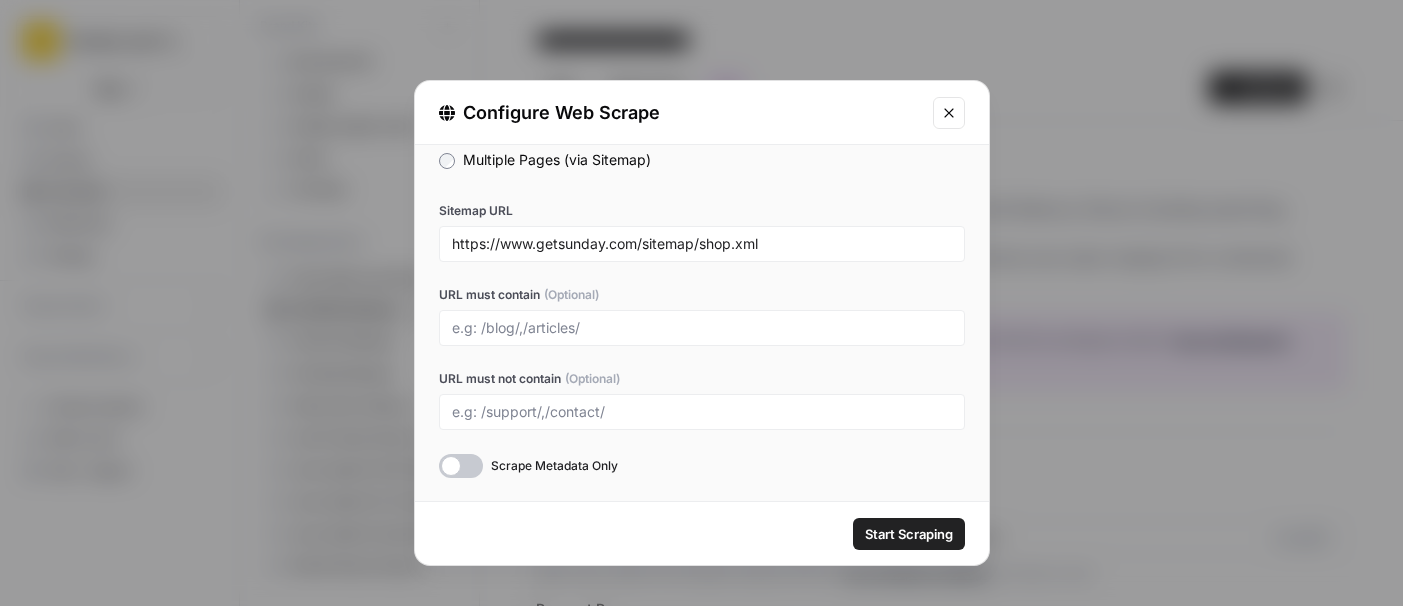 click at bounding box center (702, 328) 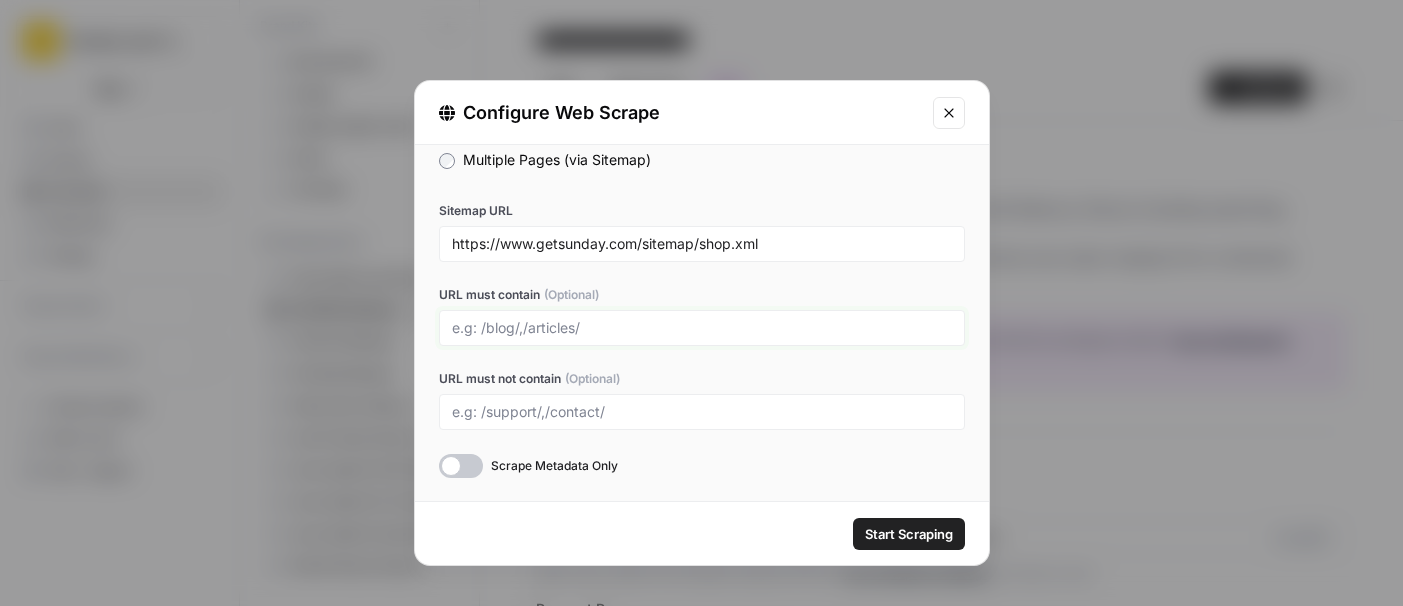 click on "URL must contain (Optional)" at bounding box center (702, 328) 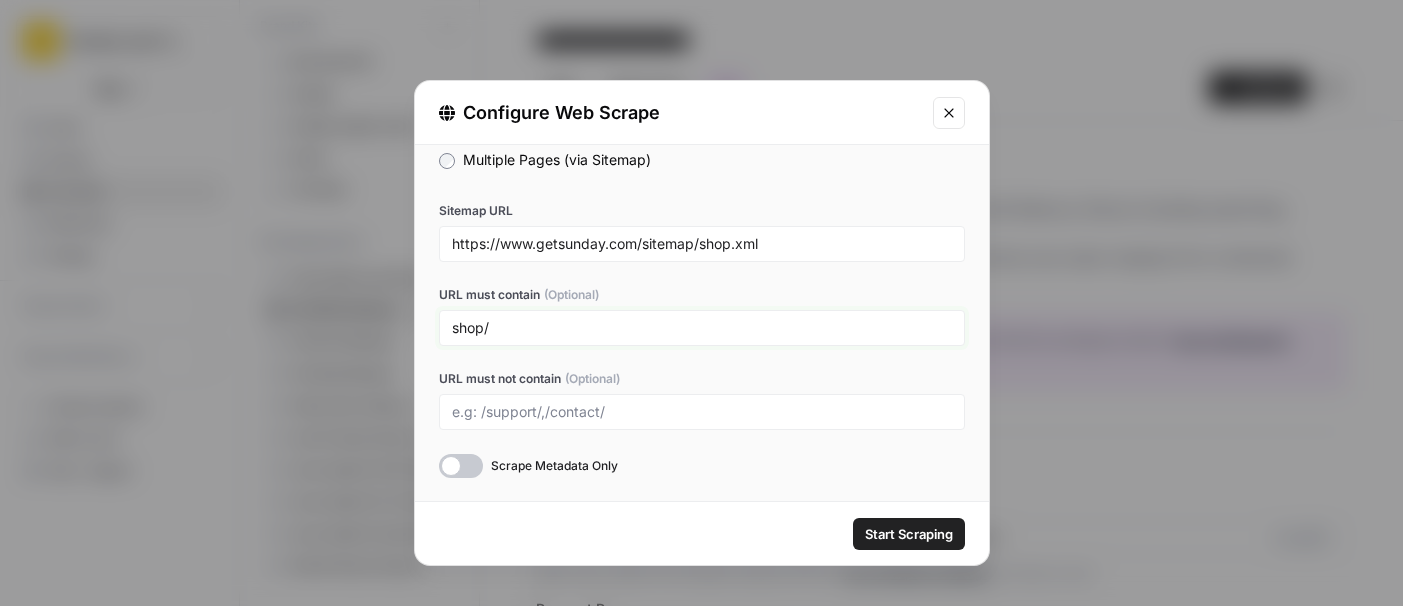 drag, startPoint x: 500, startPoint y: 326, endPoint x: 474, endPoint y: 351, distance: 36.069378 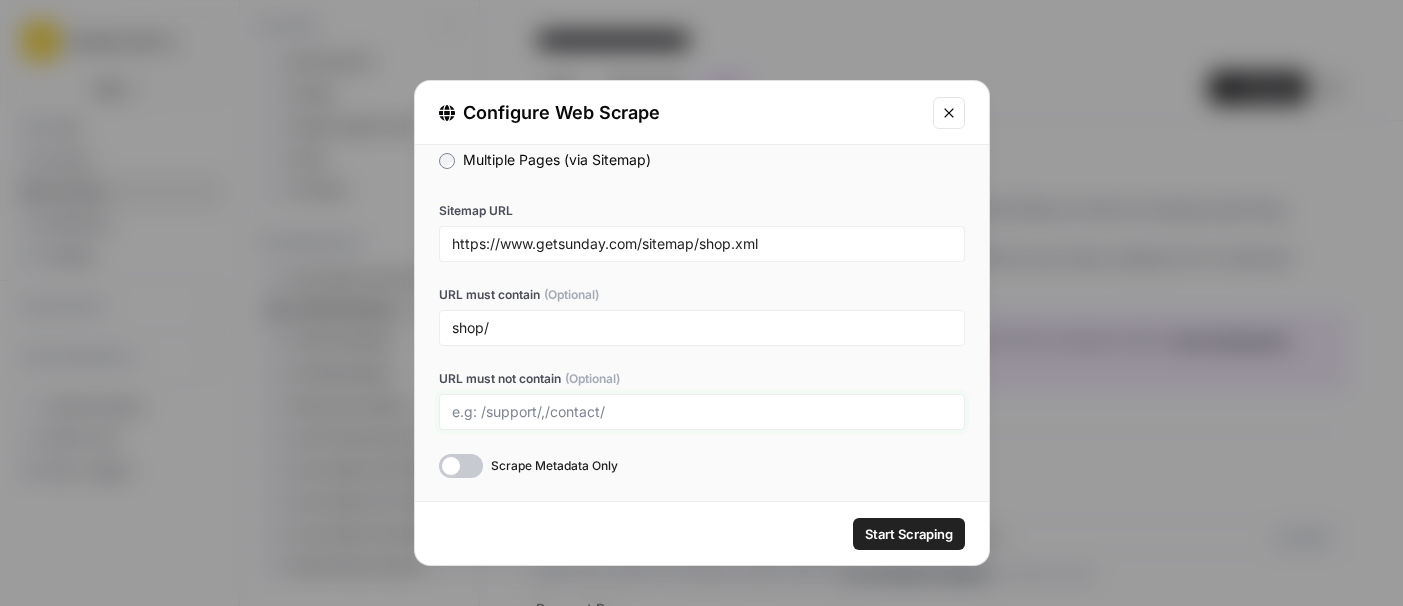 click on "URL must not contain (Optional)" at bounding box center (702, 412) 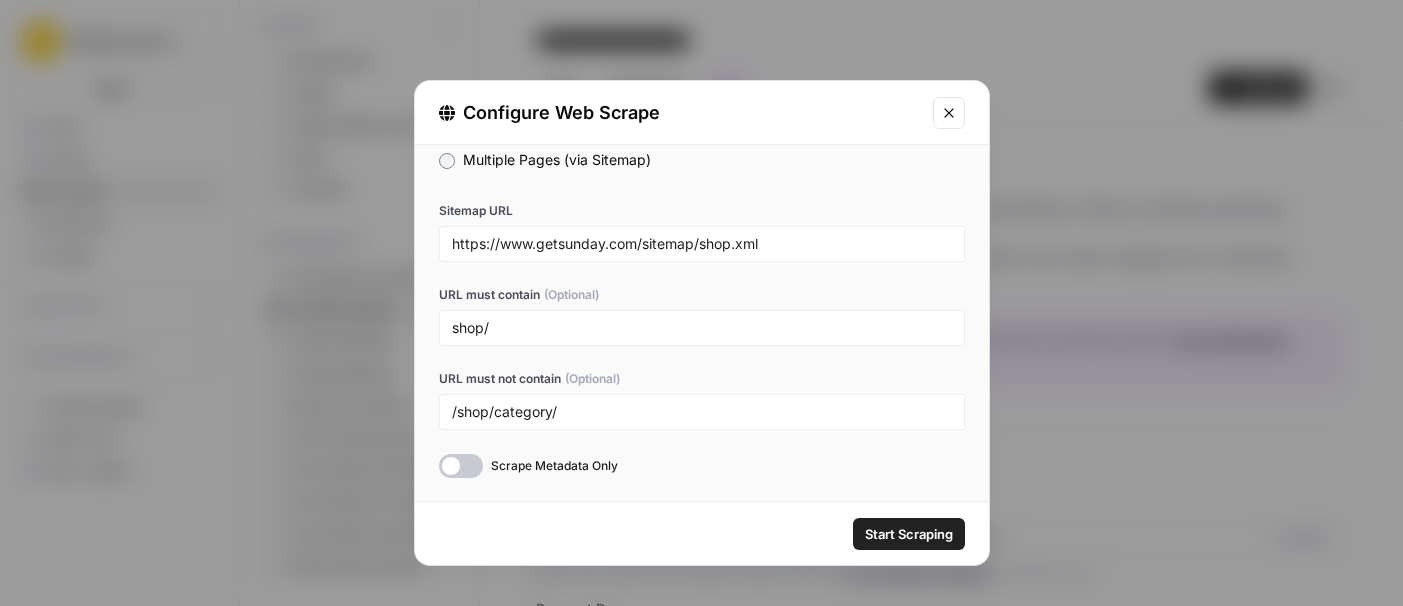 click on "Start Scraping" at bounding box center (909, 534) 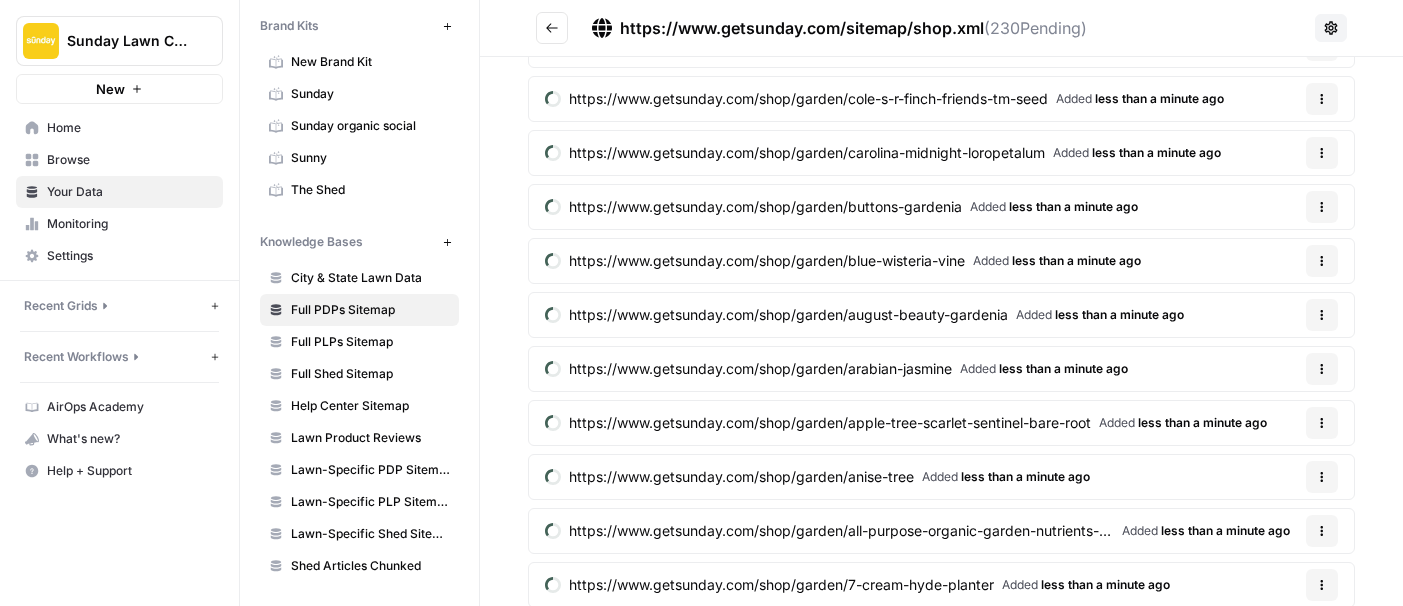 scroll, scrollTop: 11975, scrollLeft: 0, axis: vertical 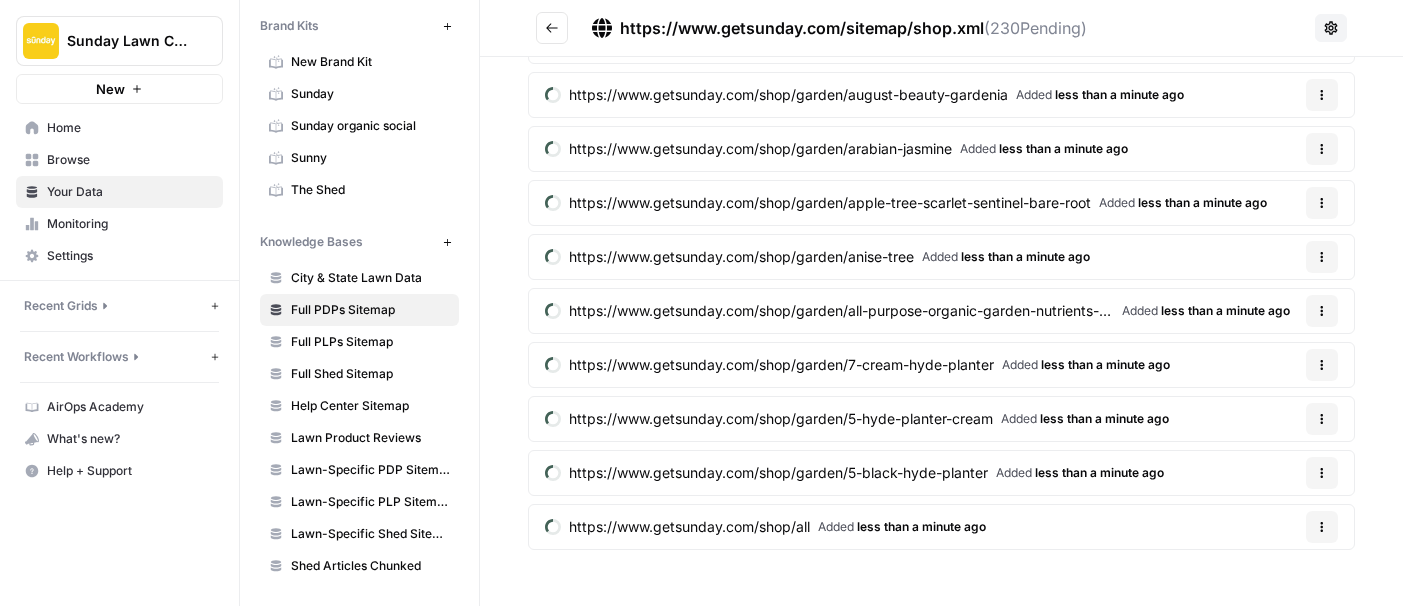 click on "https://www.getsunday.com/shop/garden/5-black-hyde-planter" at bounding box center [778, 473] 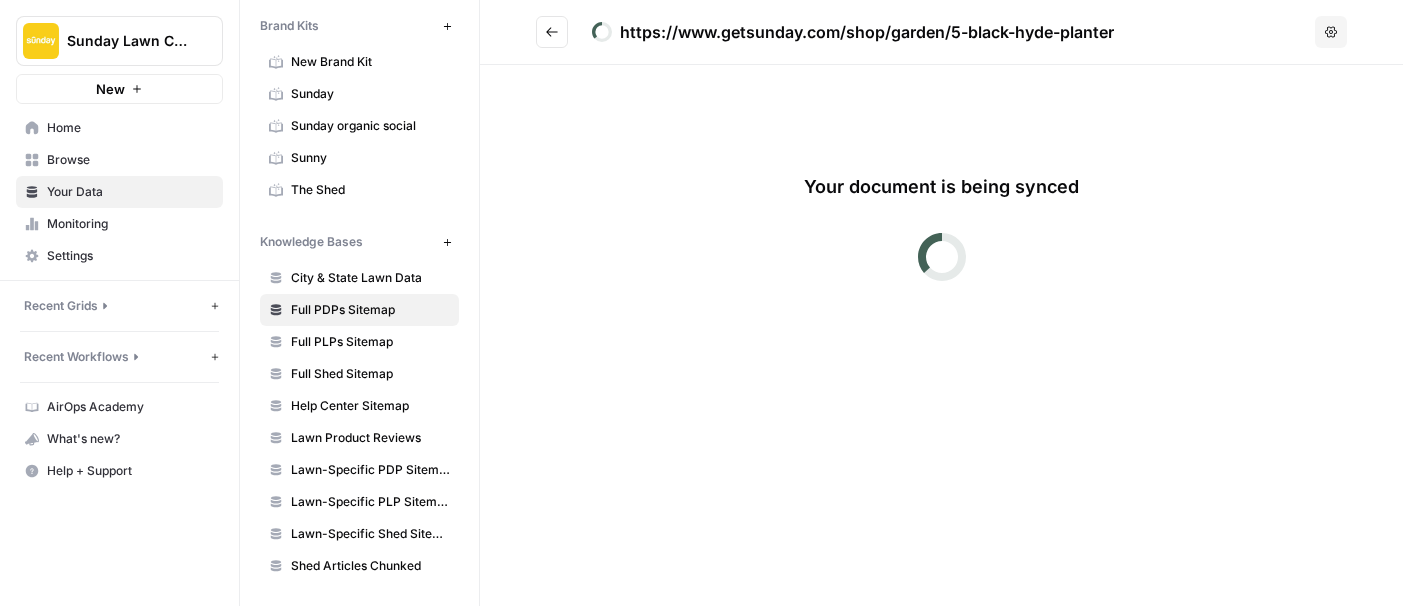 click 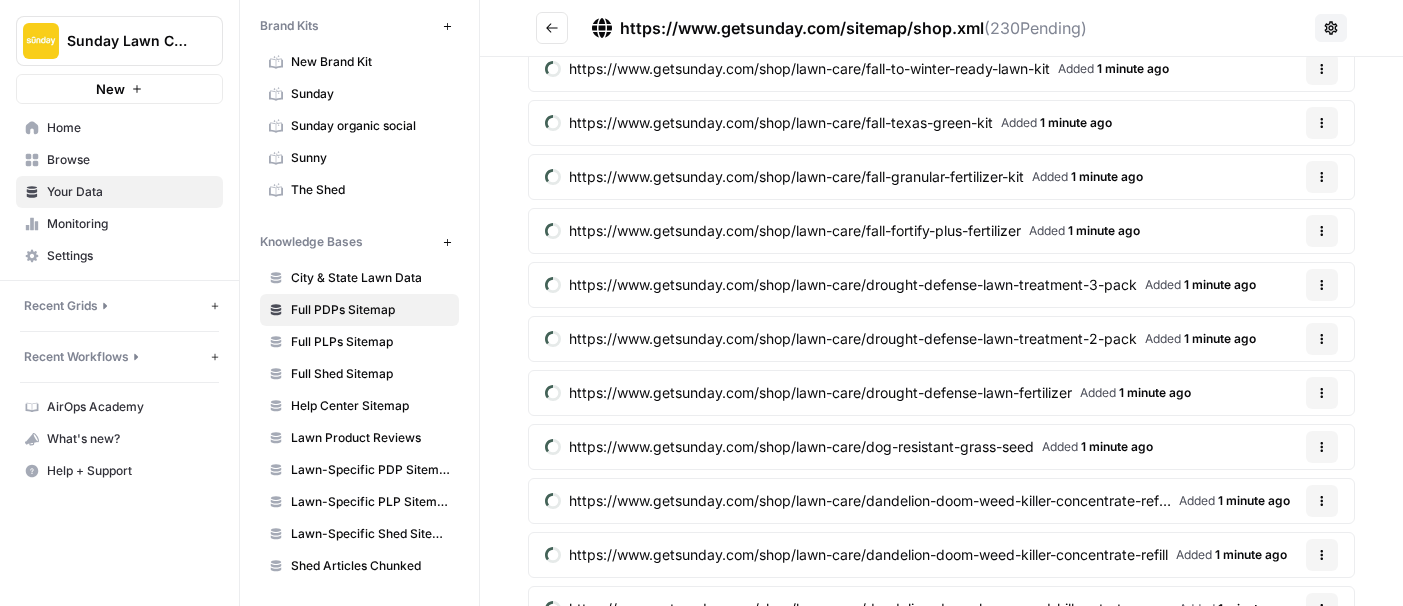 scroll, scrollTop: 11975, scrollLeft: 0, axis: vertical 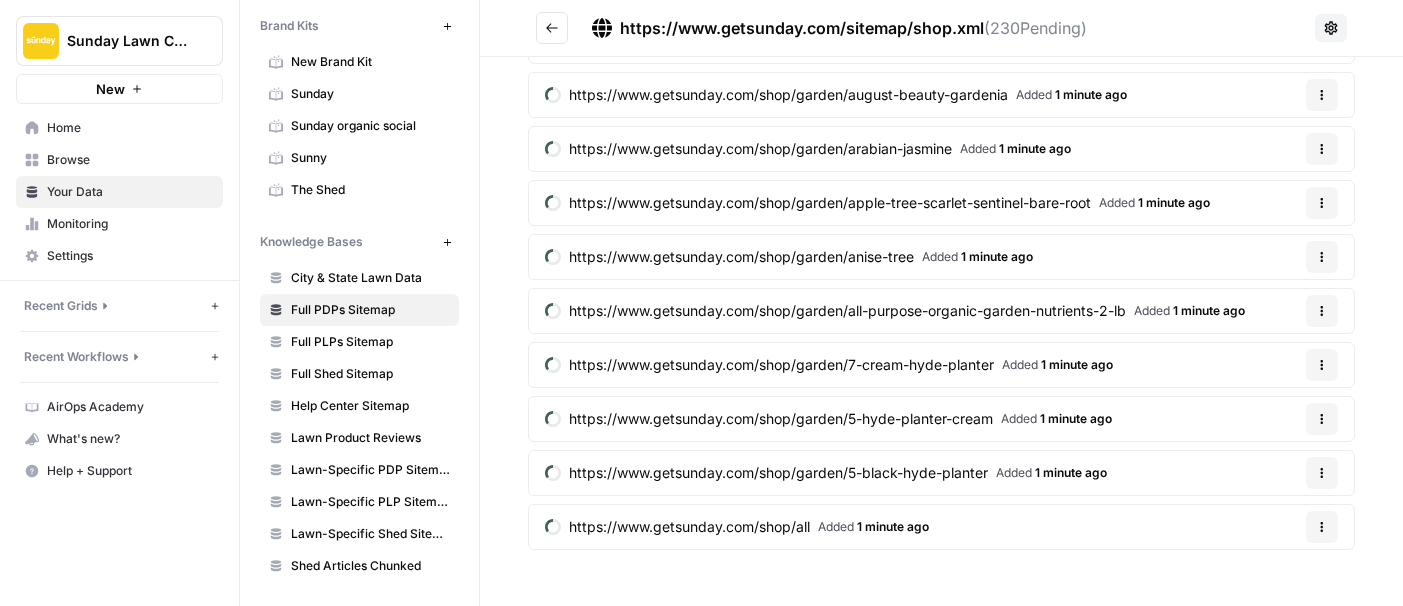 click 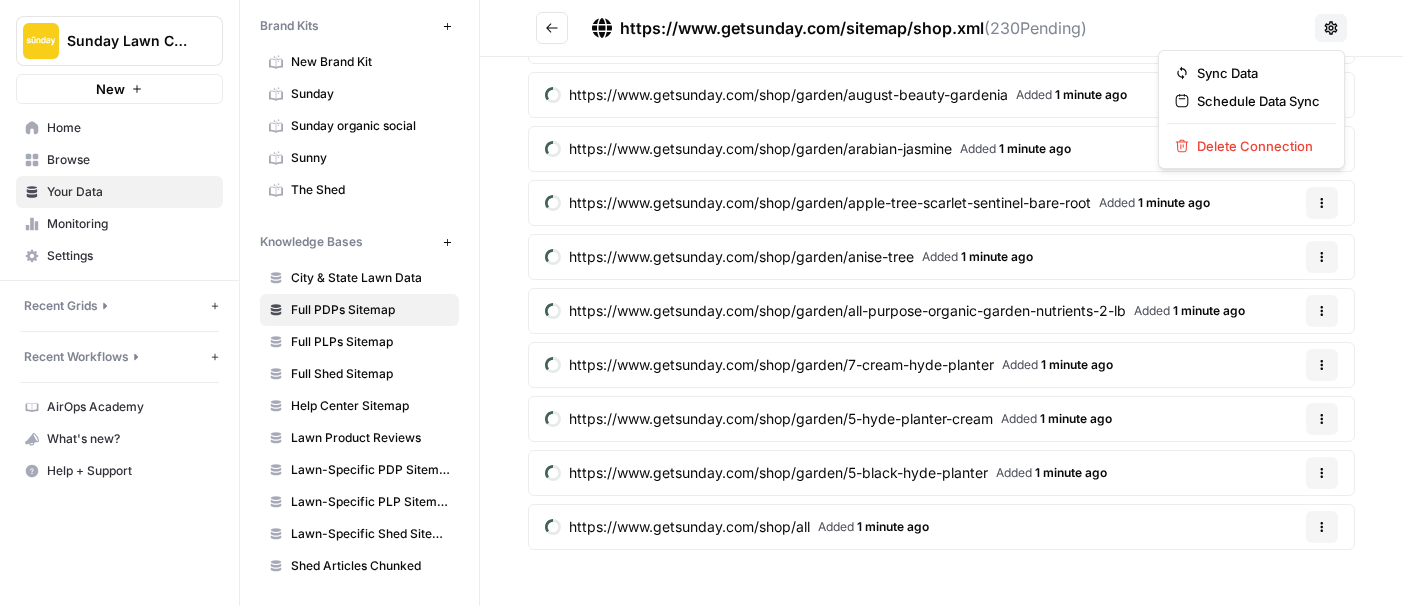 click on "https://www.getsunday.com/sitemap/shop.xml  ( 230  Pending)" at bounding box center [921, 28] 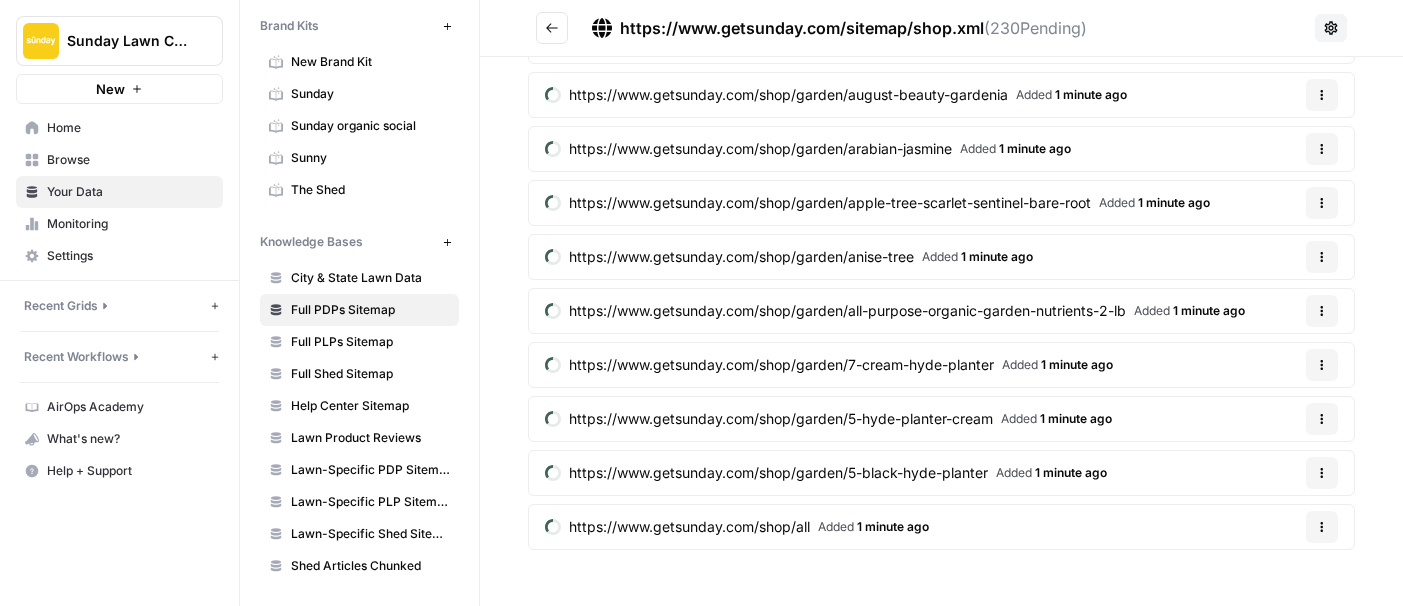 click on "Full PLPs Sitemap" at bounding box center (370, 342) 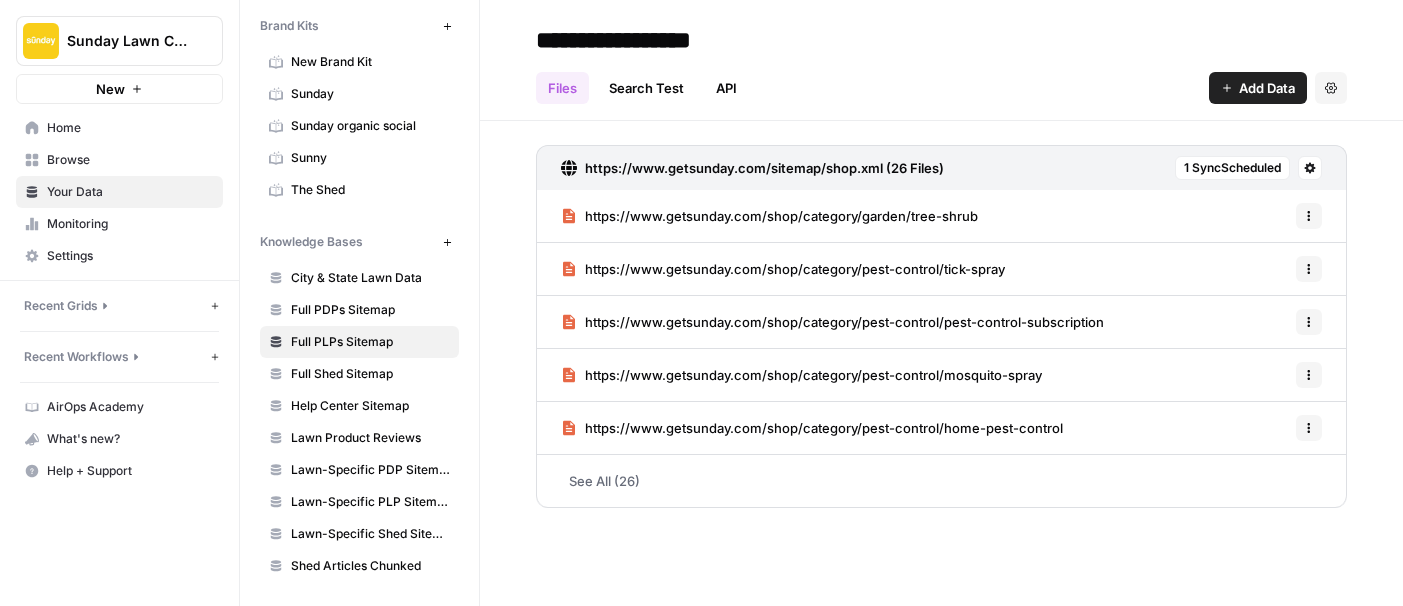 click on "https://www.getsunday.com/shop/category/garden/tree-shrub" at bounding box center [781, 216] 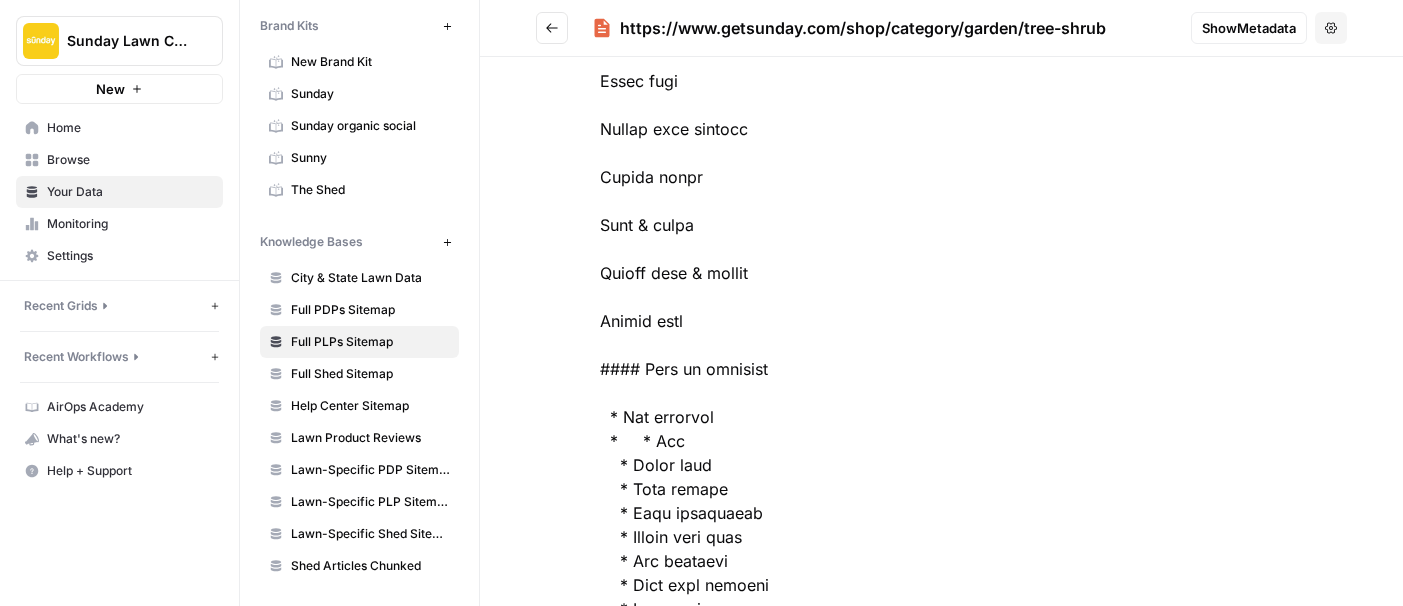 scroll, scrollTop: 0, scrollLeft: 0, axis: both 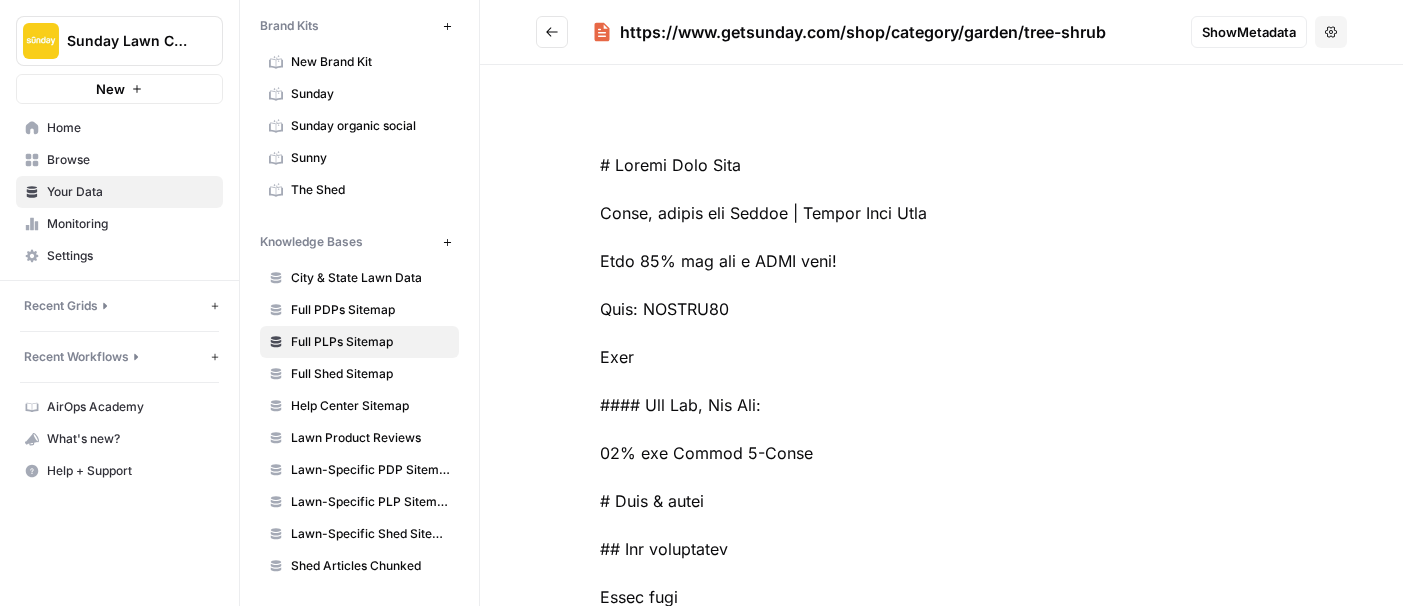 click 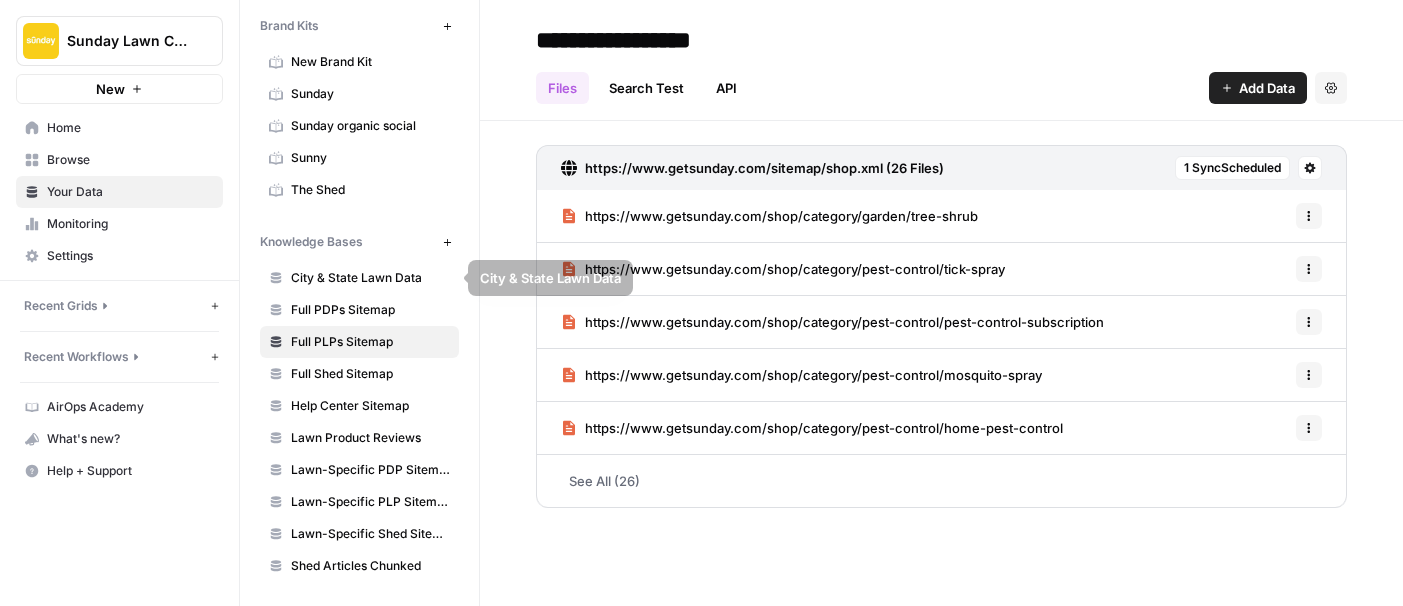 click on "Full PDPs Sitemap" at bounding box center (359, 310) 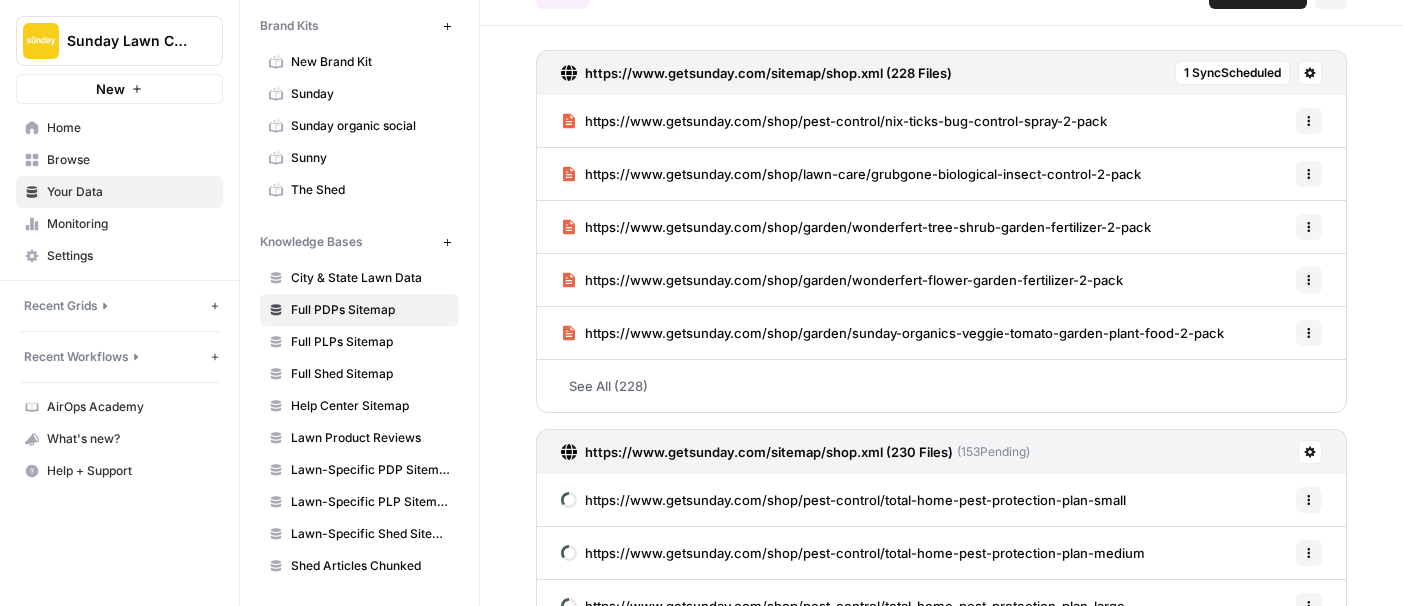 scroll, scrollTop: 96, scrollLeft: 0, axis: vertical 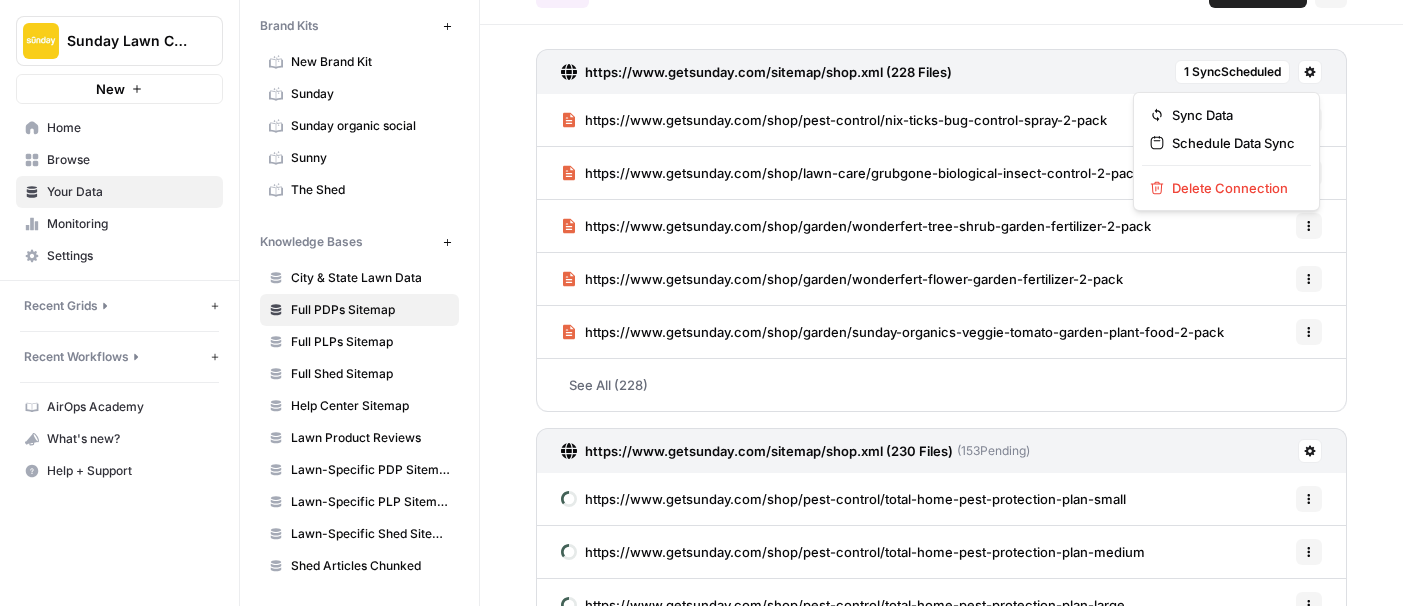 click 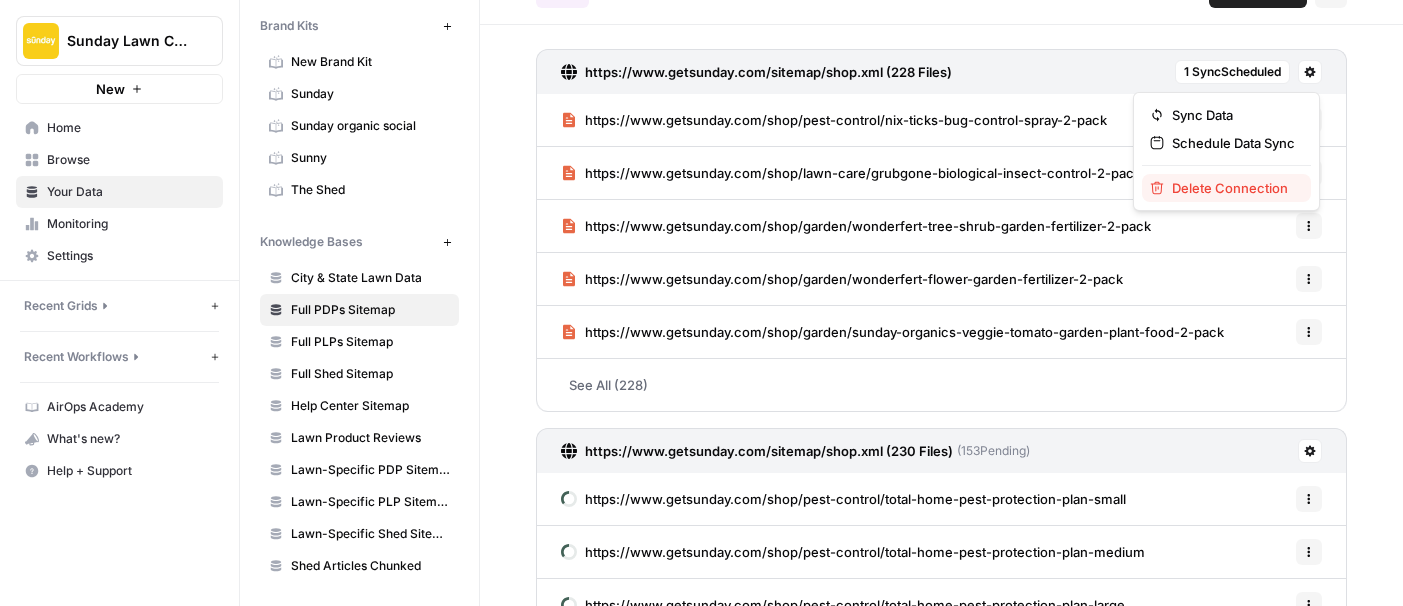 click on "Delete Connection" at bounding box center [1233, 188] 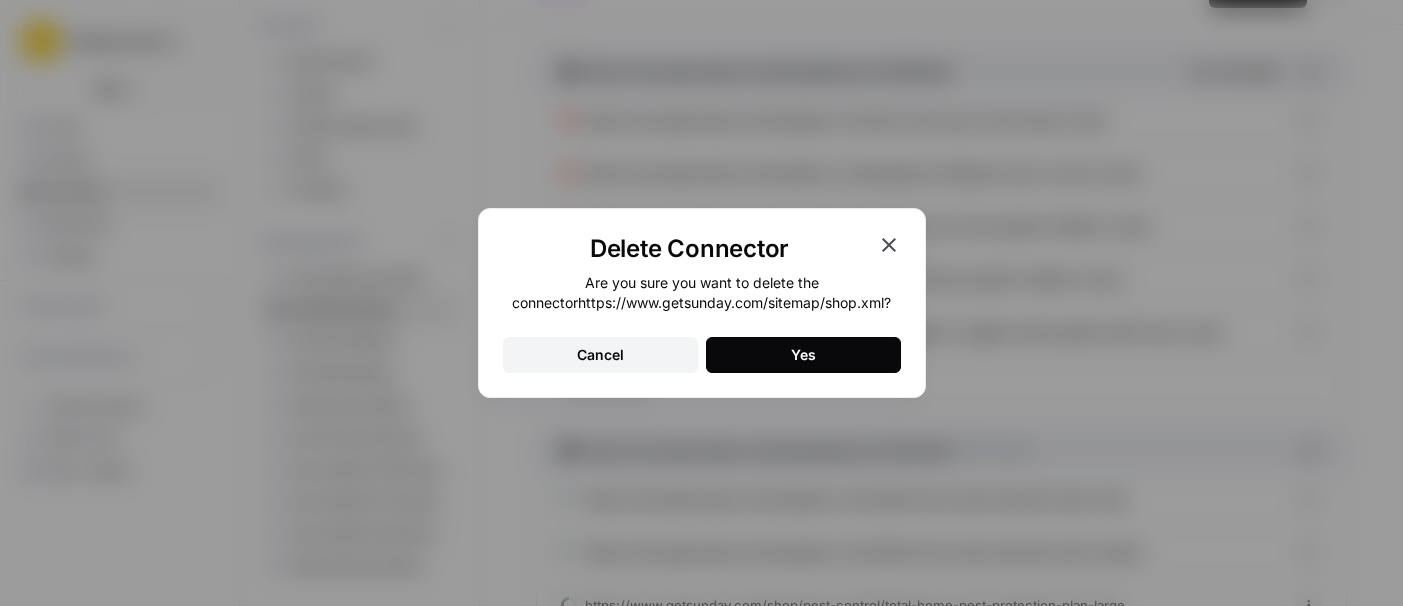 click on "Yes" at bounding box center [803, 355] 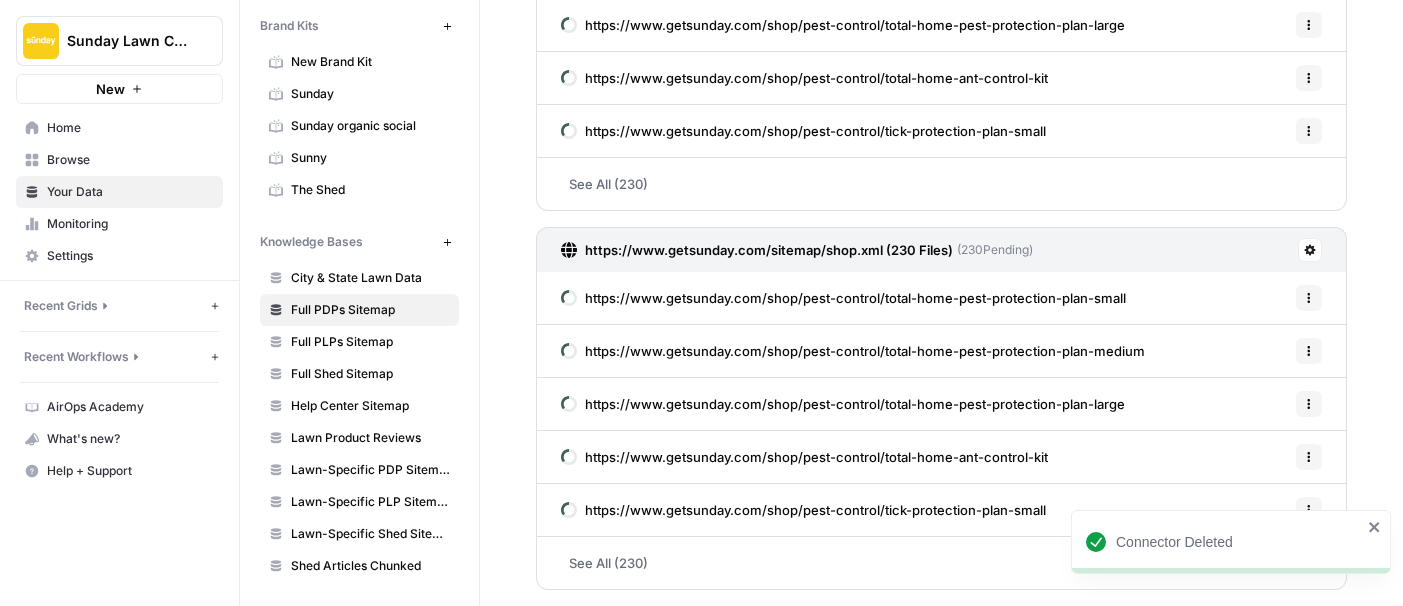 scroll, scrollTop: 0, scrollLeft: 0, axis: both 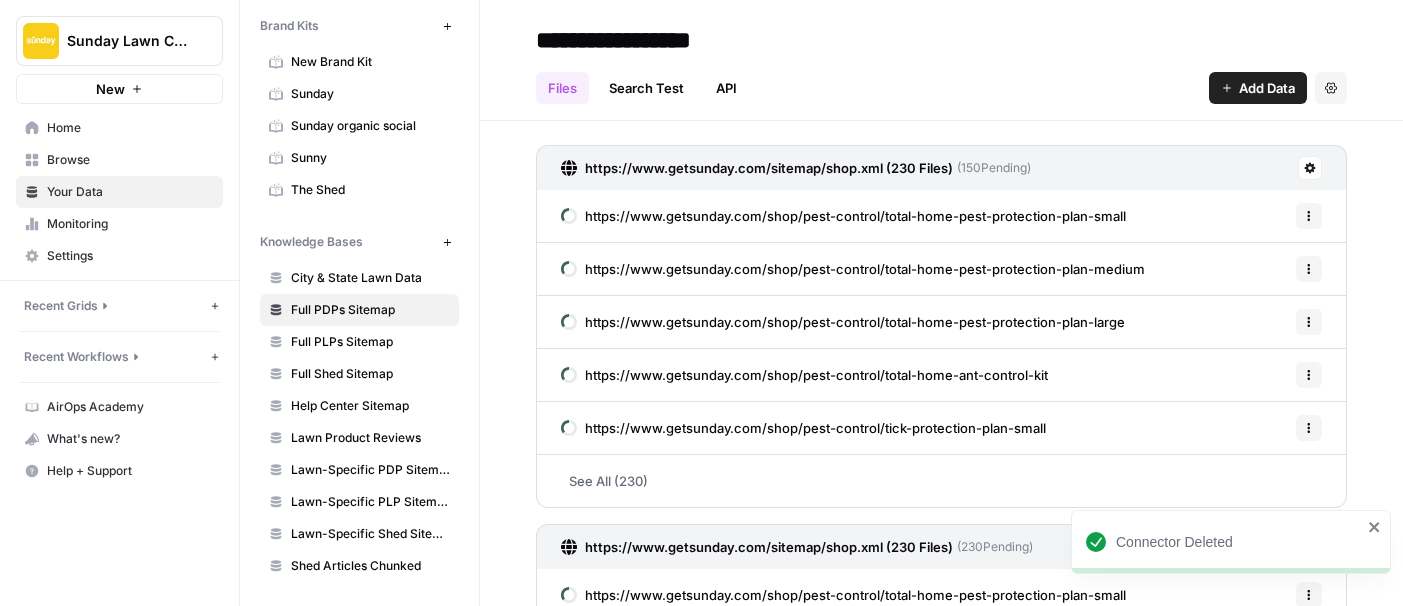 click 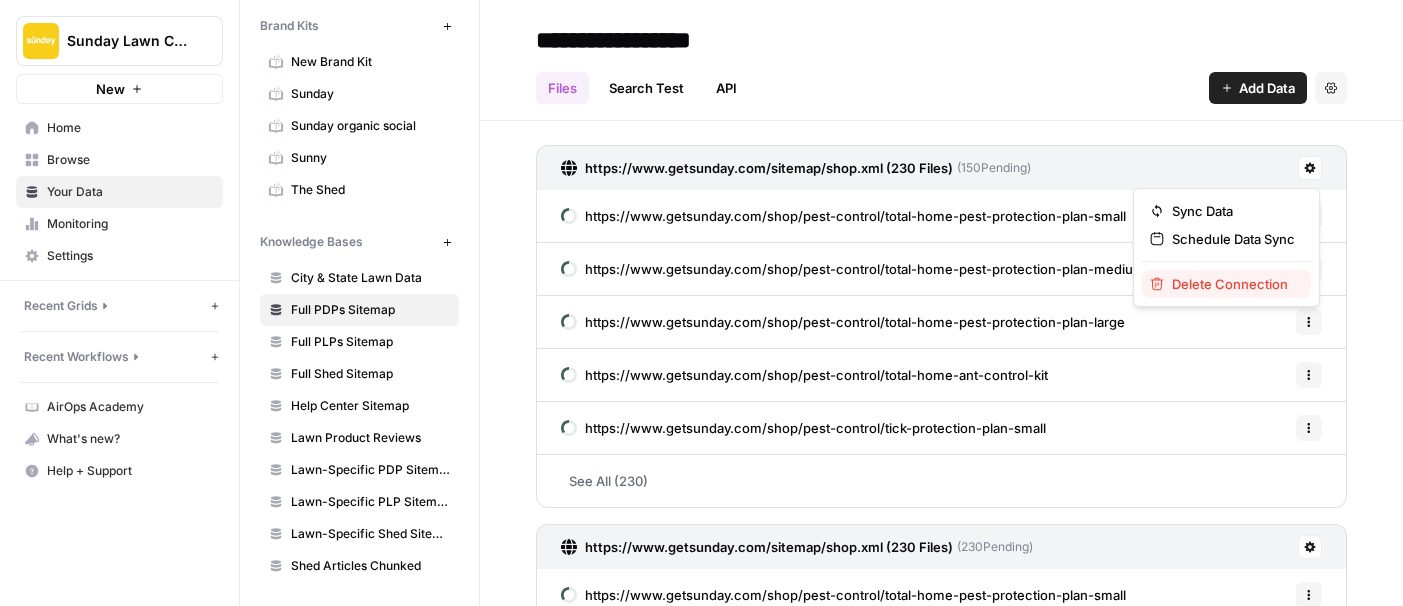 click on "Delete Connection" at bounding box center (1233, 284) 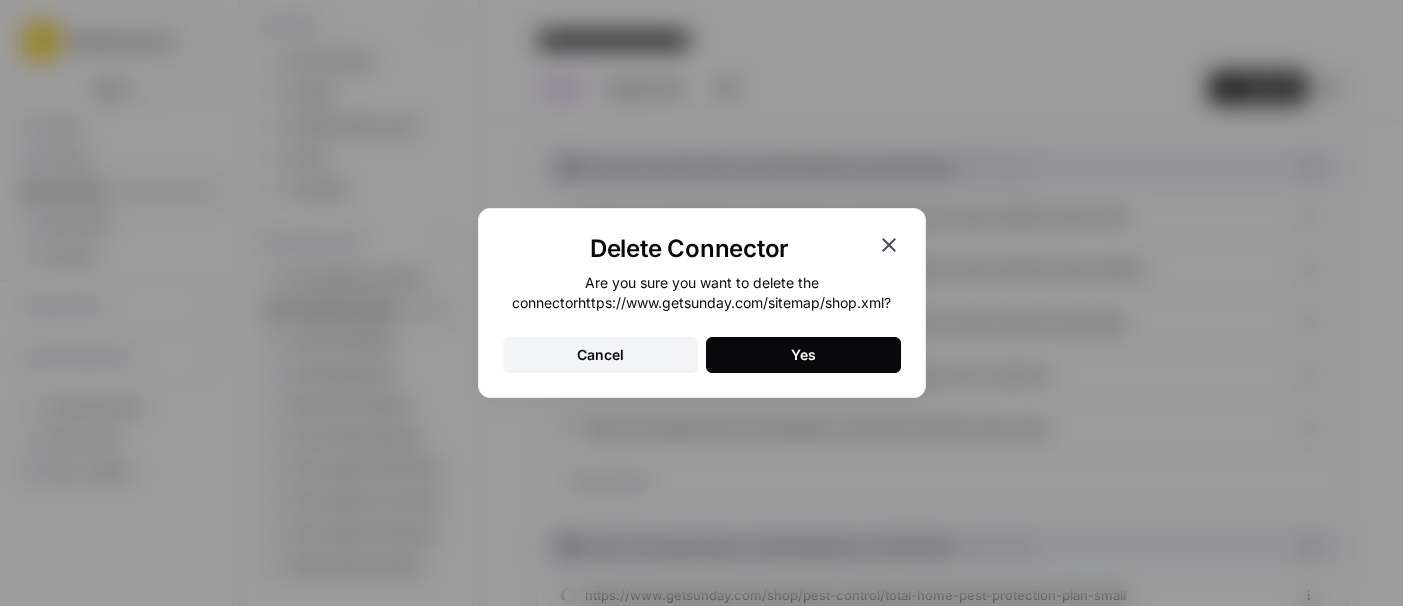 click on "Yes" at bounding box center [803, 355] 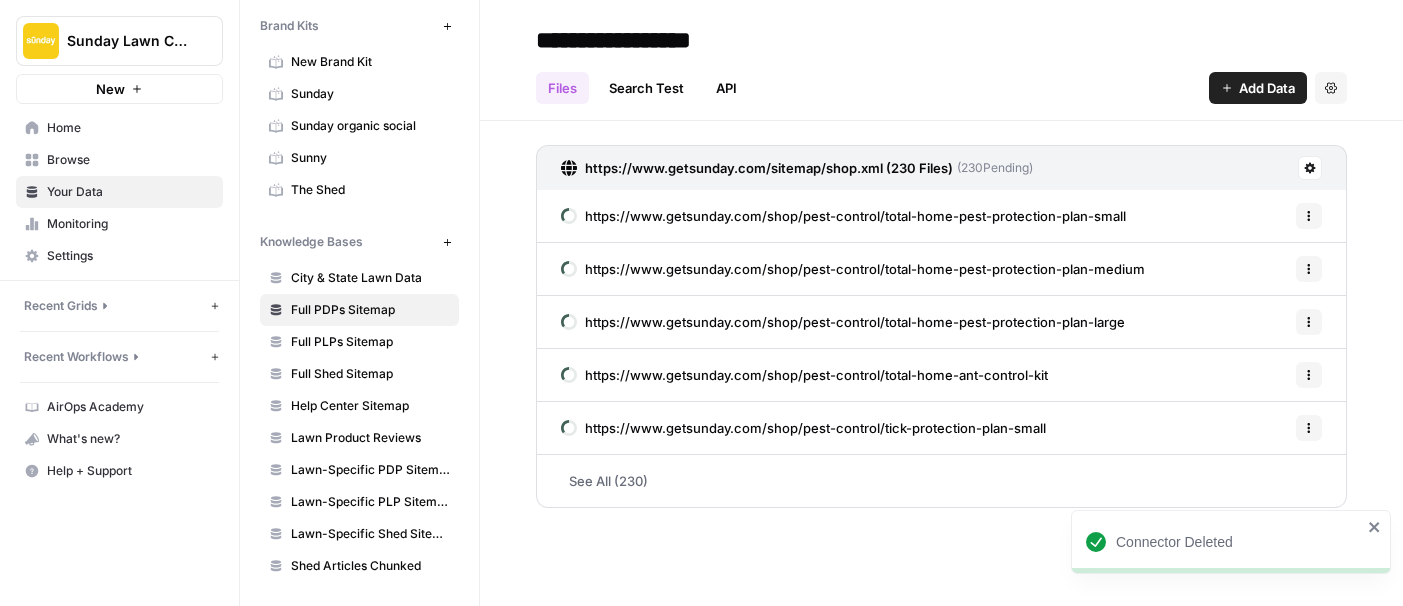 click on "See All (230)" at bounding box center [941, 481] 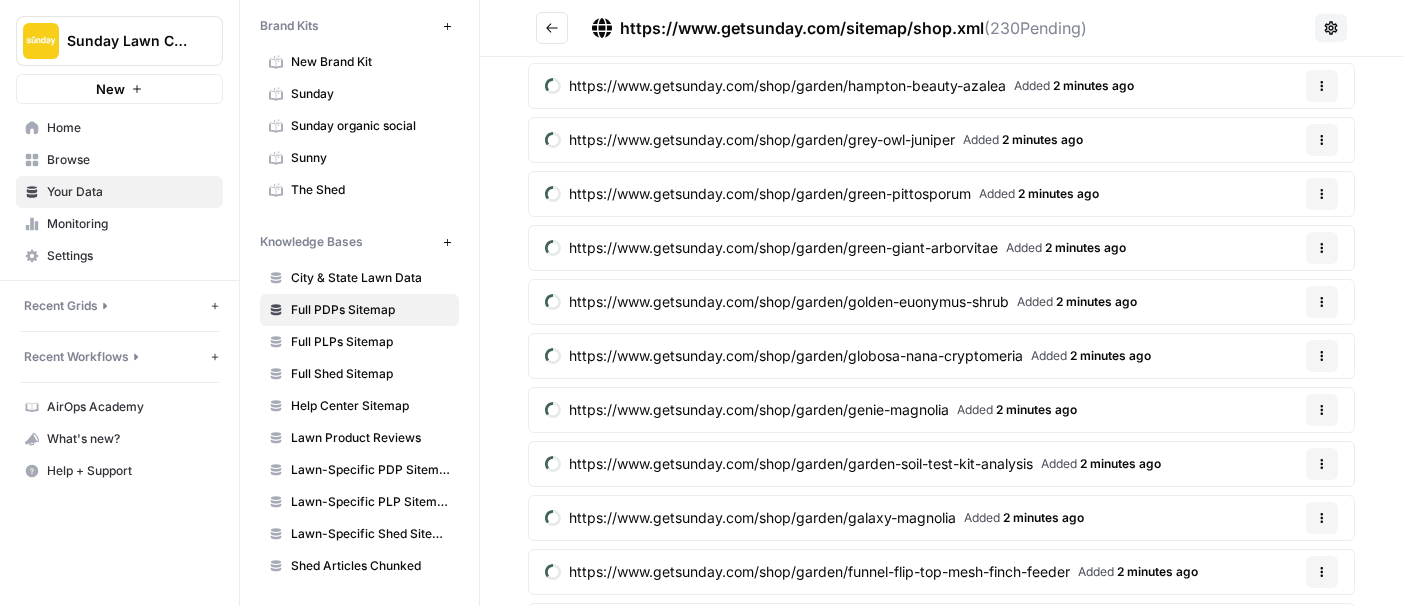 scroll, scrollTop: 0, scrollLeft: 0, axis: both 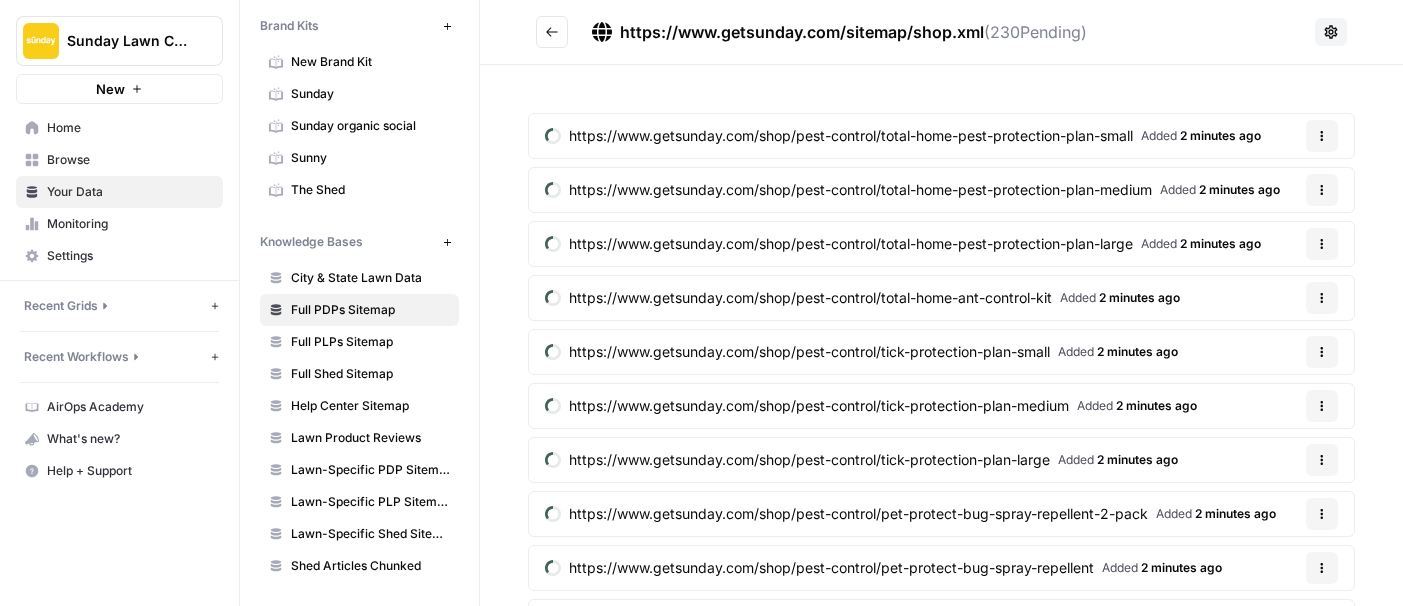 click 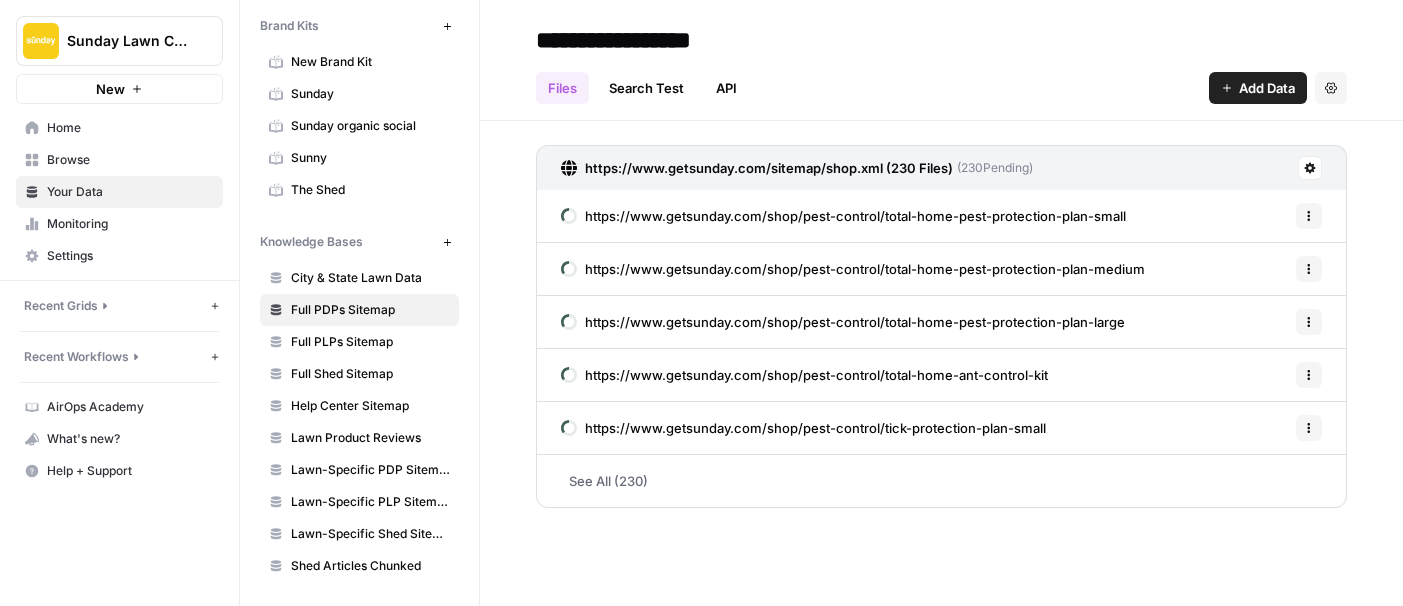 click on "See All (230)" at bounding box center [941, 481] 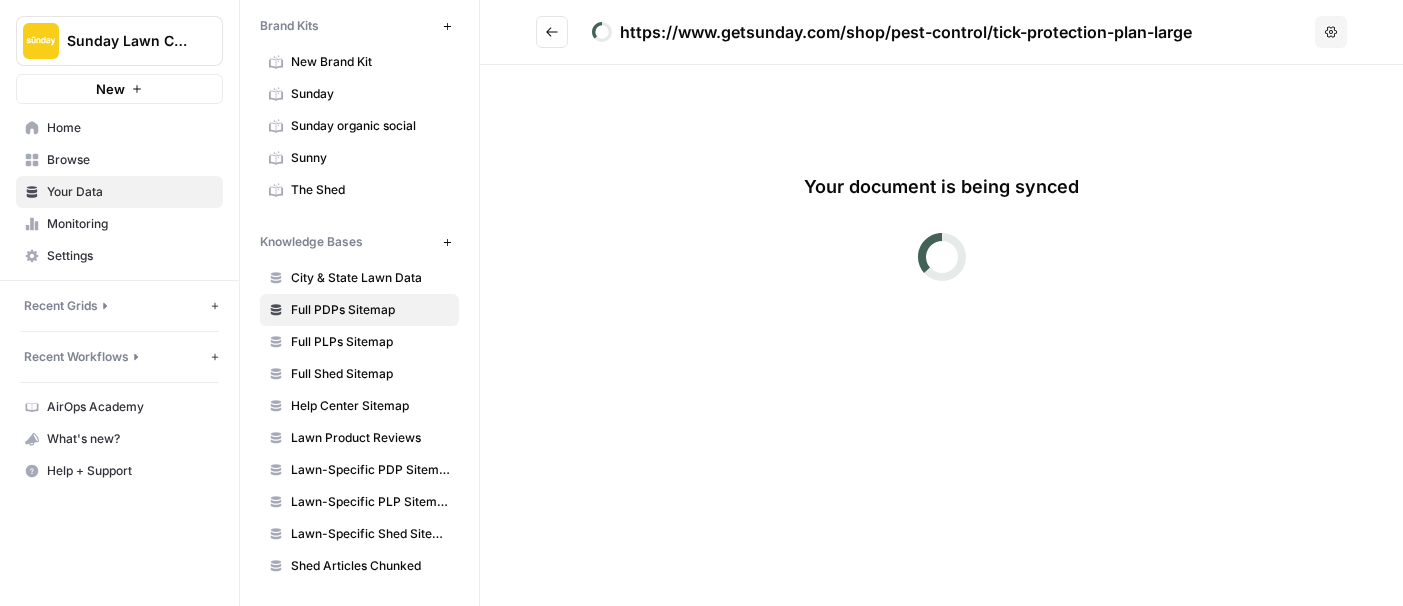 click 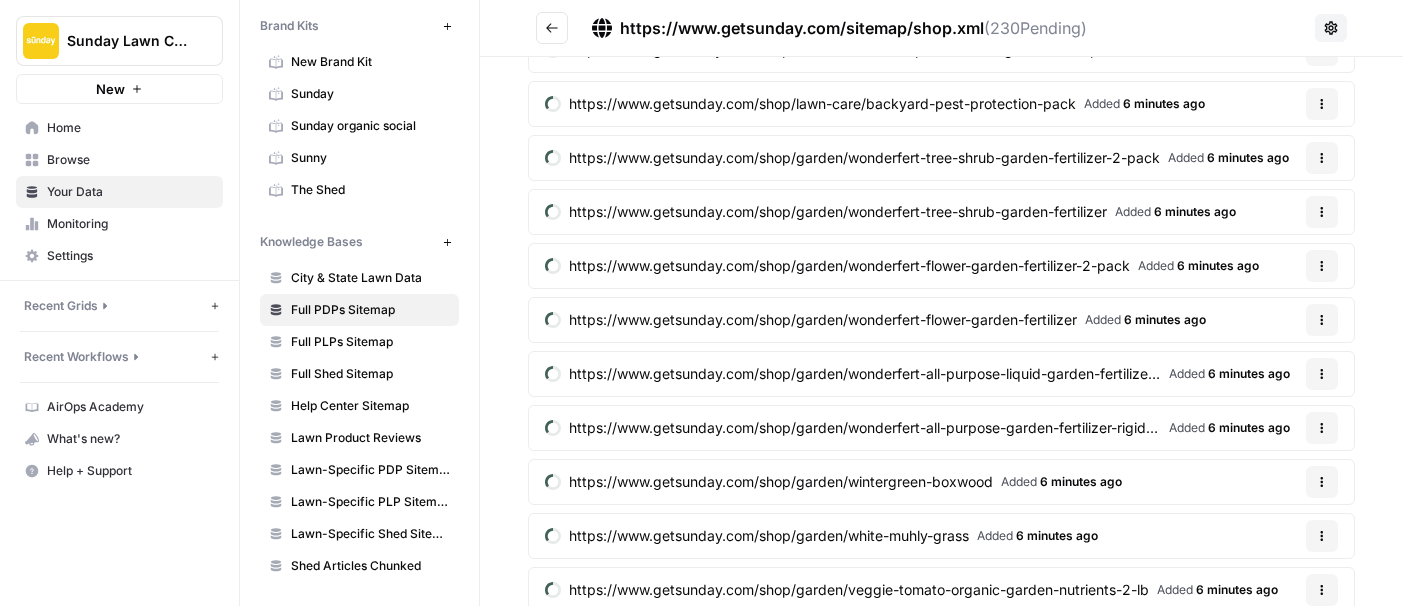scroll, scrollTop: 11975, scrollLeft: 0, axis: vertical 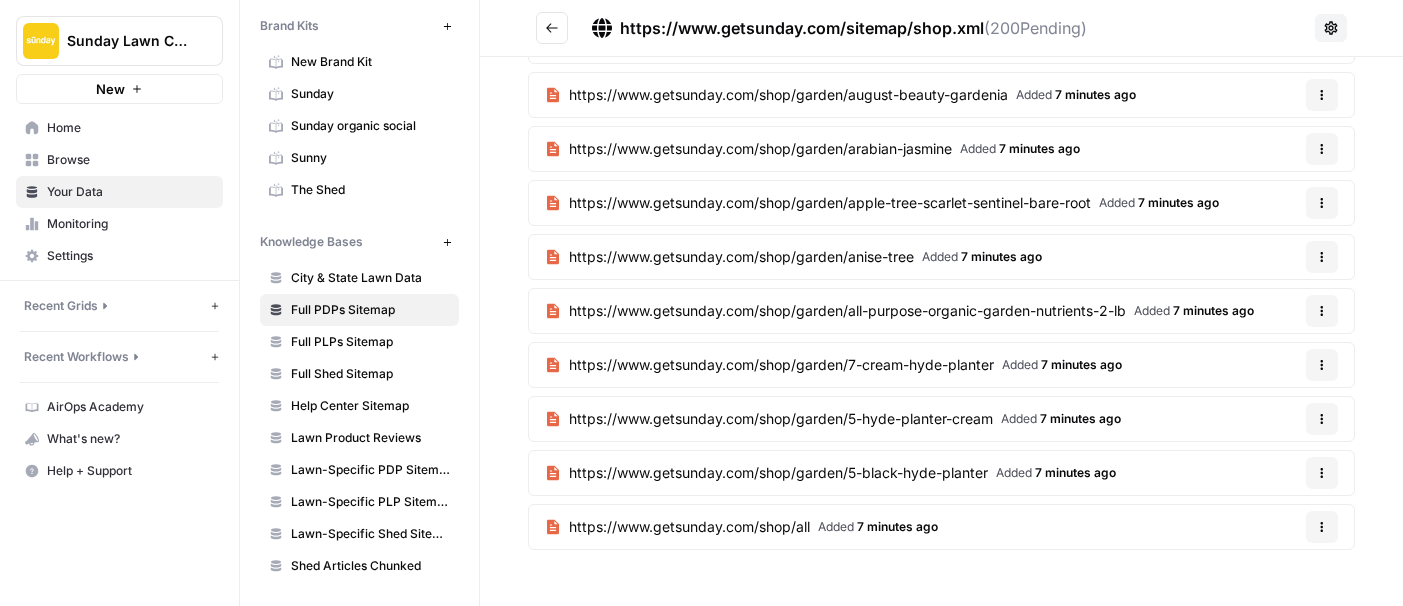 click on "https://www.getsunday.com/shop/garden/5-black-hyde-planter" at bounding box center [778, 473] 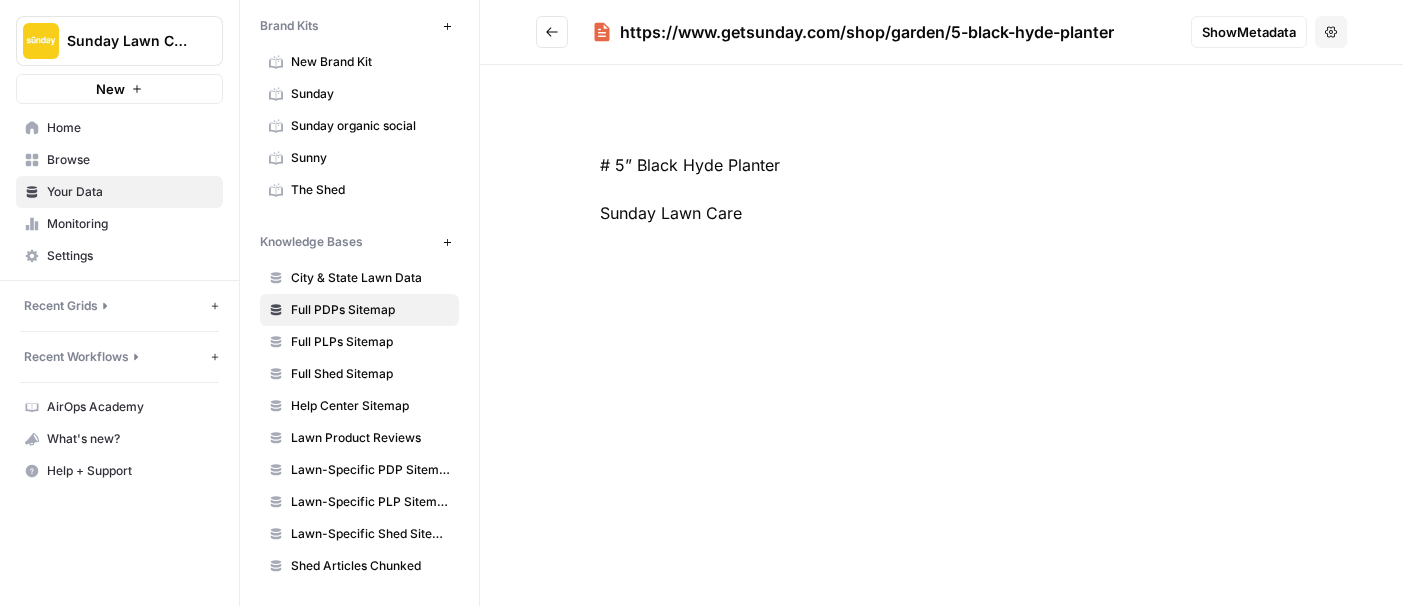 click 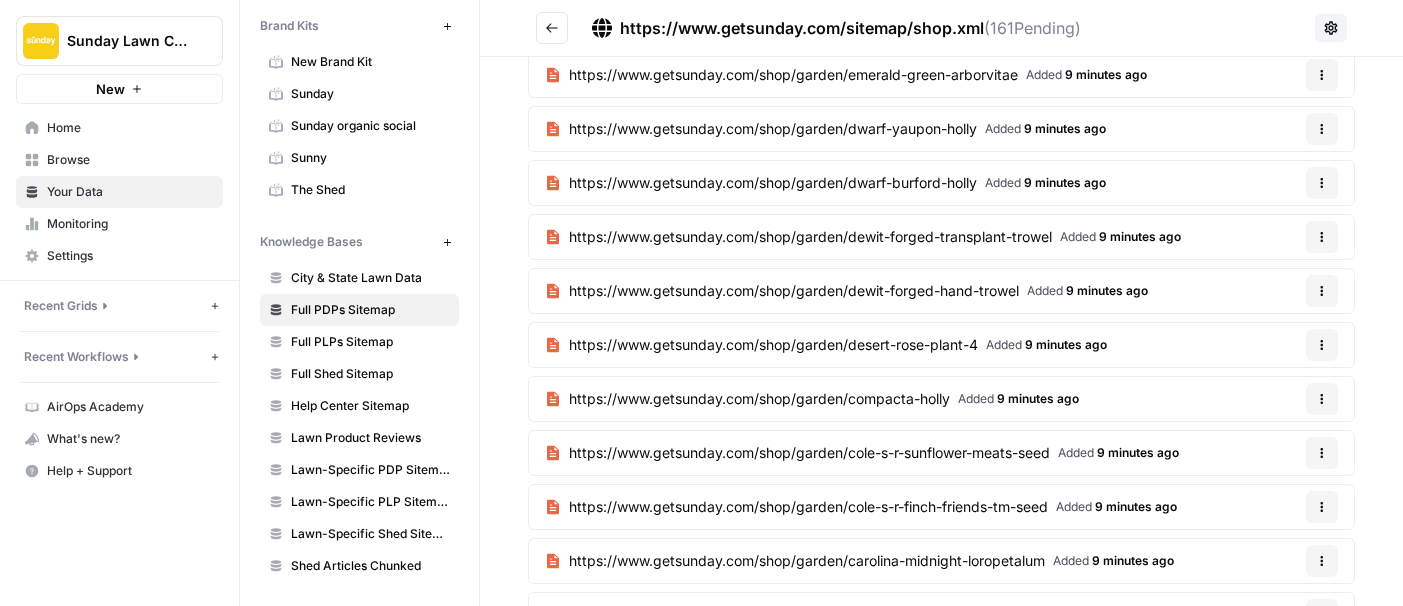 scroll, scrollTop: 11354, scrollLeft: 0, axis: vertical 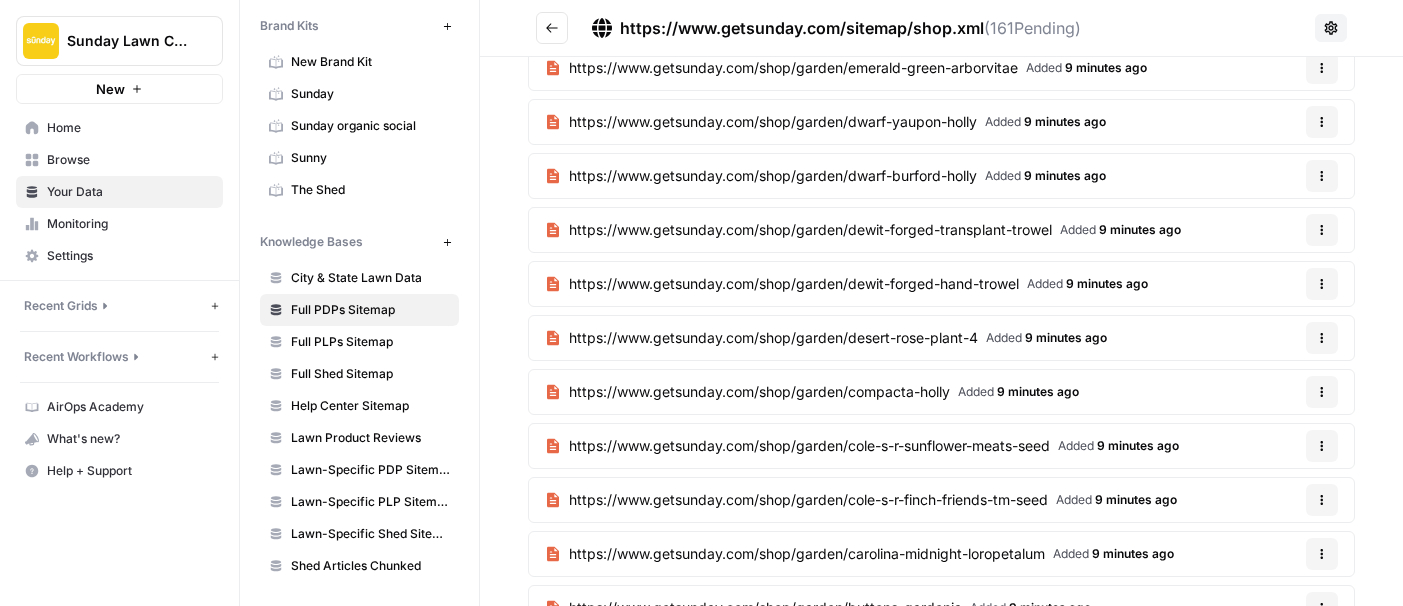 click on "Added   9 minutes ago" at bounding box center (1087, 284) 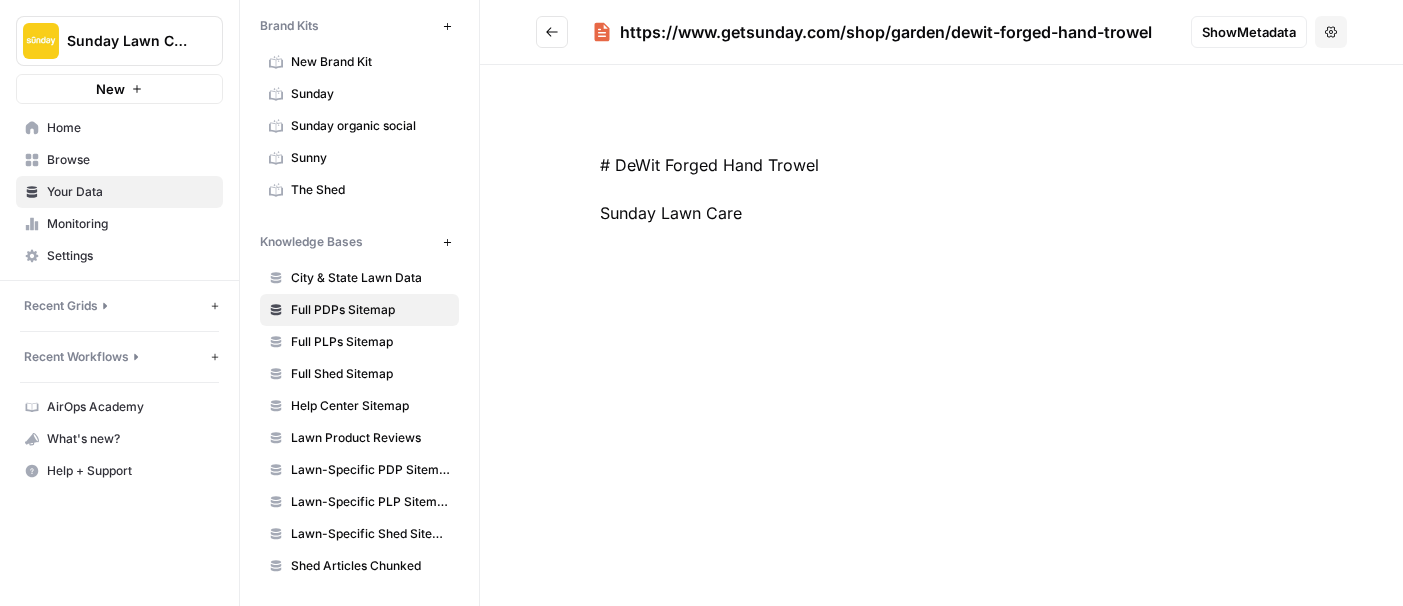 click at bounding box center [552, 32] 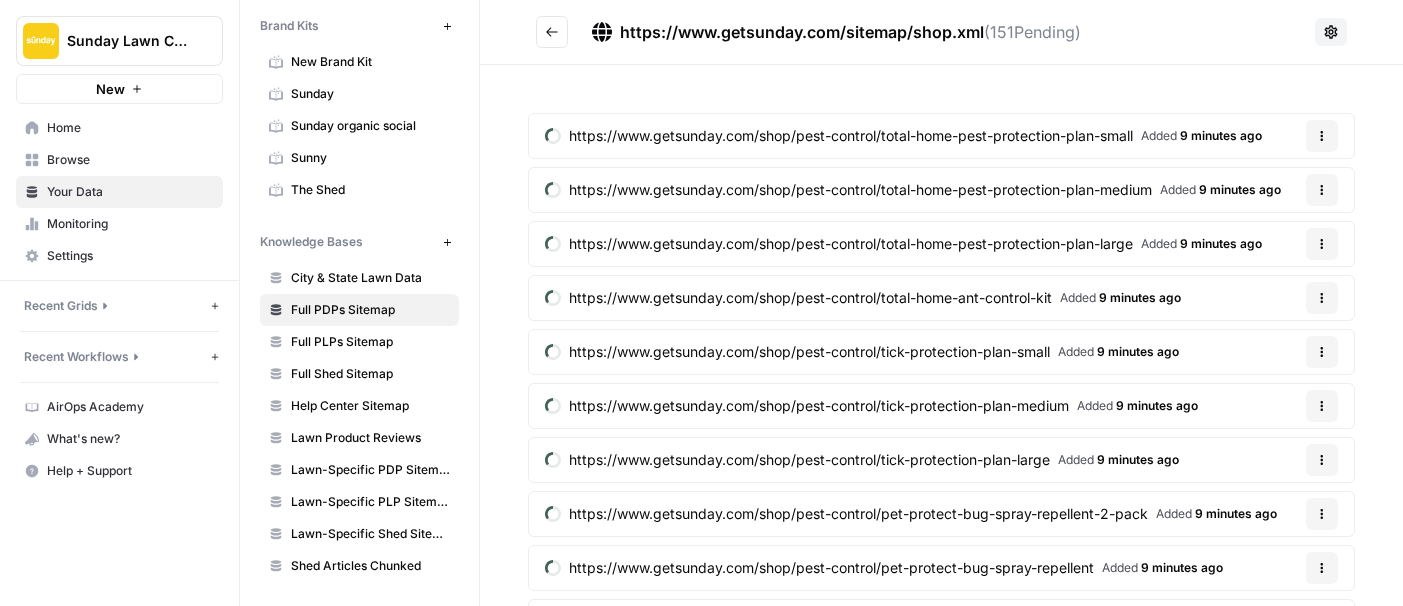 click on "Browse" at bounding box center [130, 160] 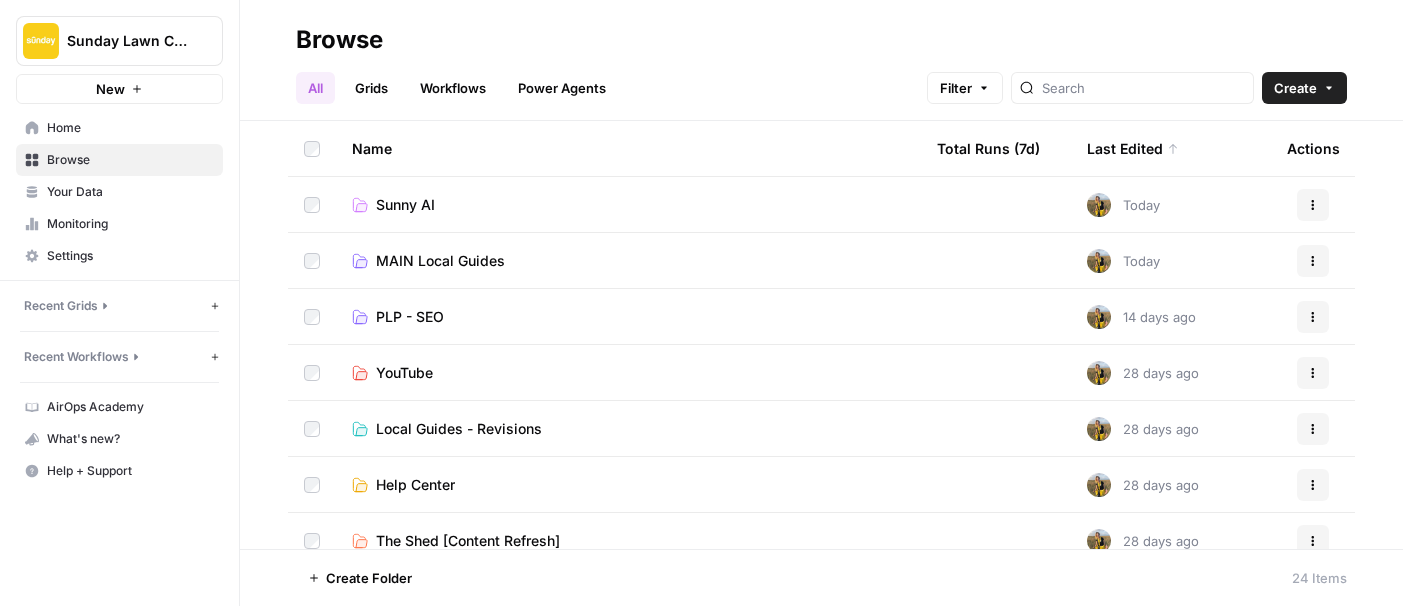 click on "Sunny AI" at bounding box center (405, 205) 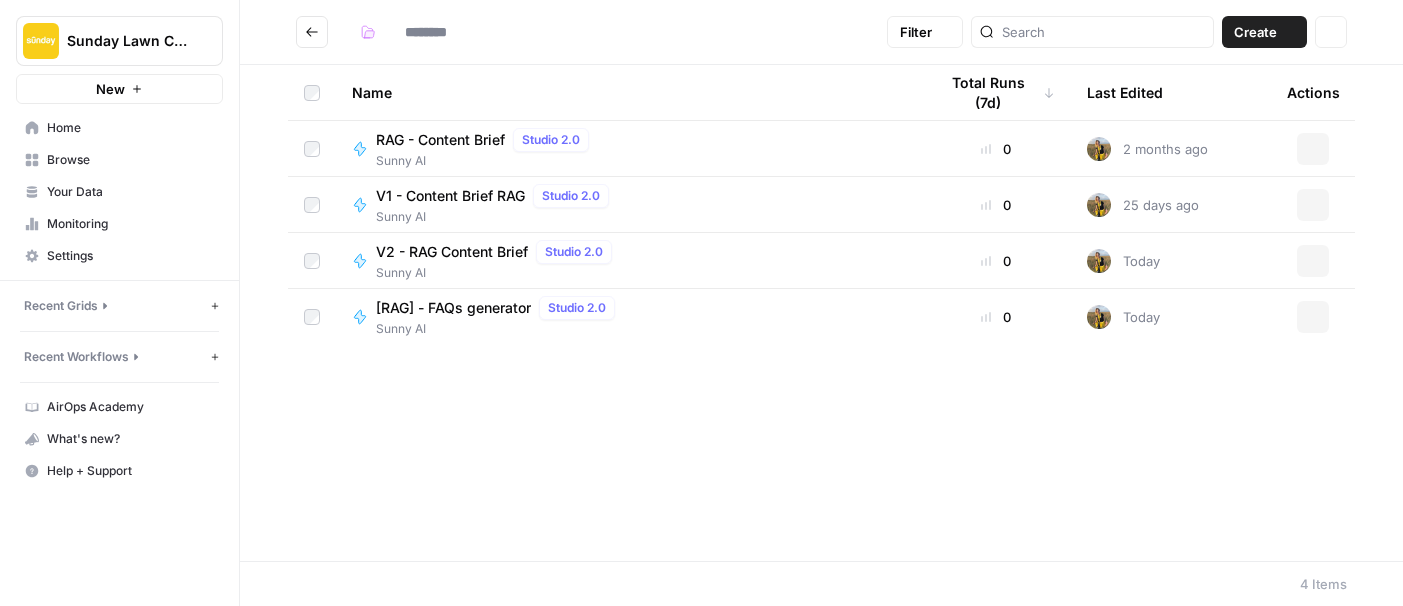type on "********" 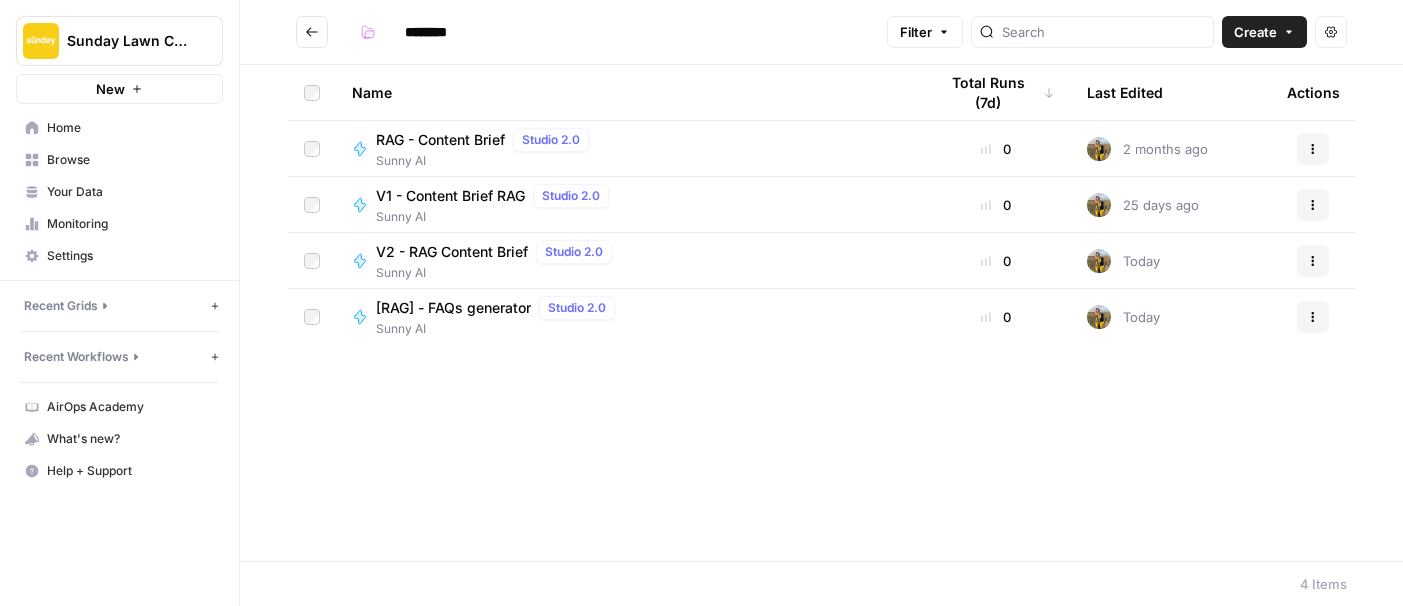click on "[RAG] - FAQs generator" at bounding box center (453, 308) 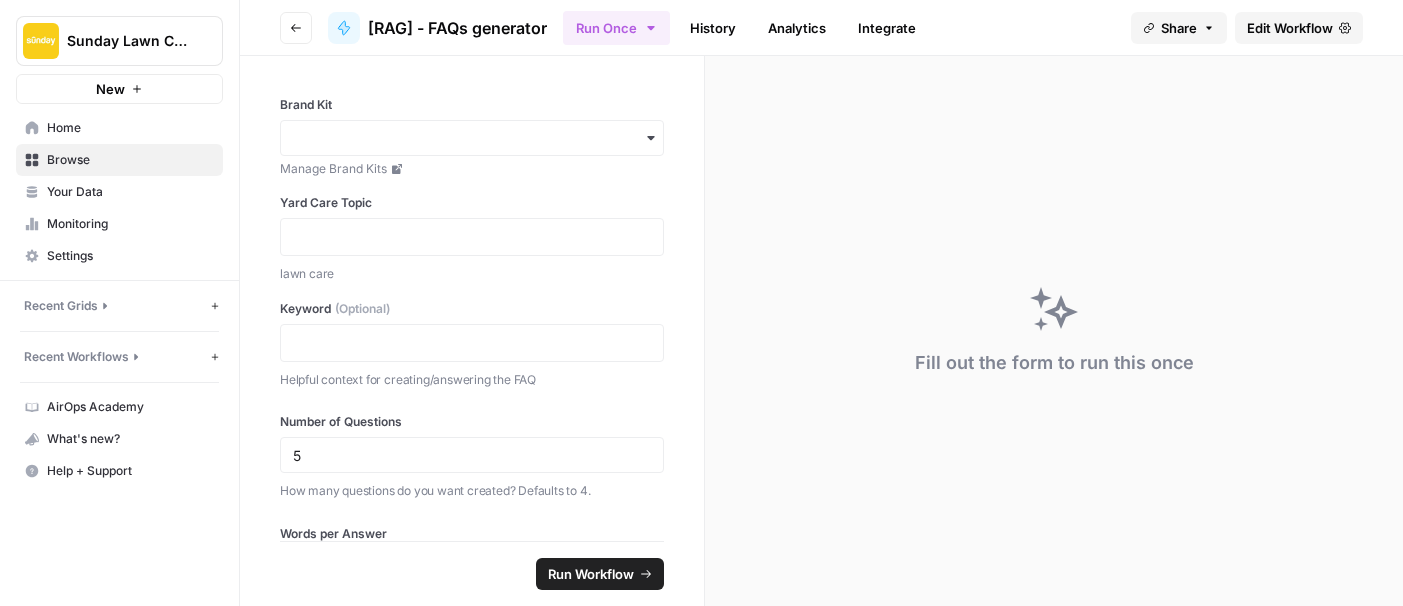 click on "Edit Workflow" at bounding box center [1290, 28] 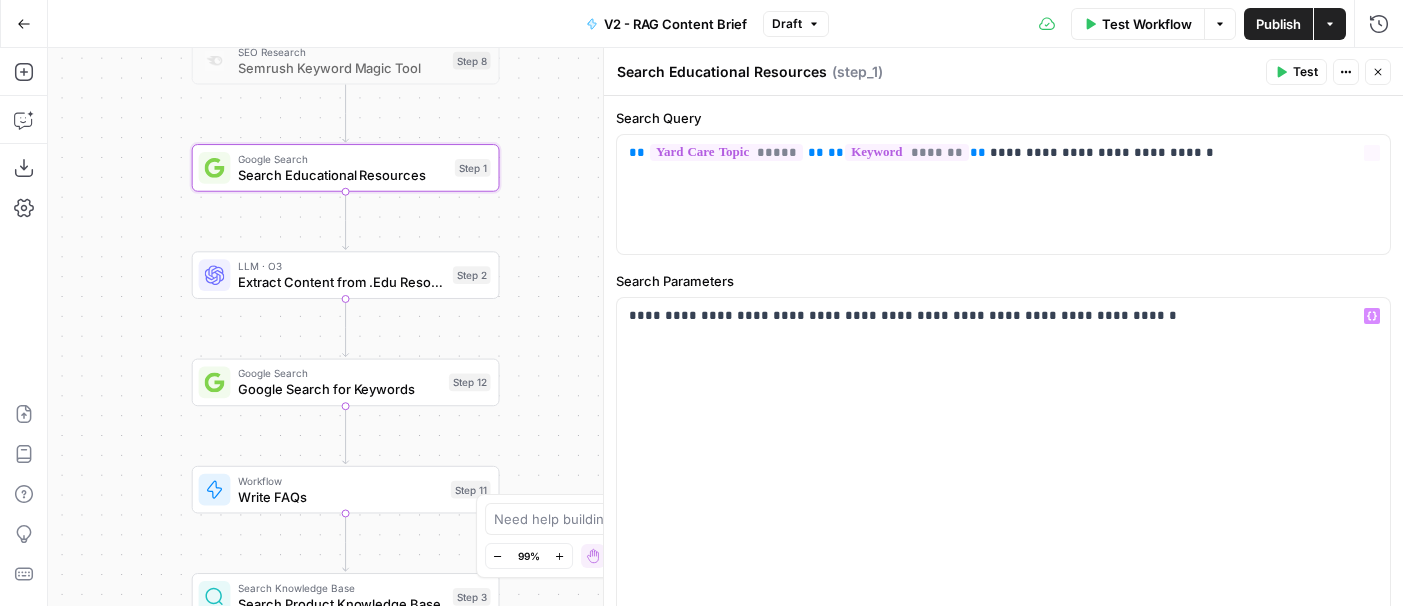 scroll, scrollTop: 0, scrollLeft: 0, axis: both 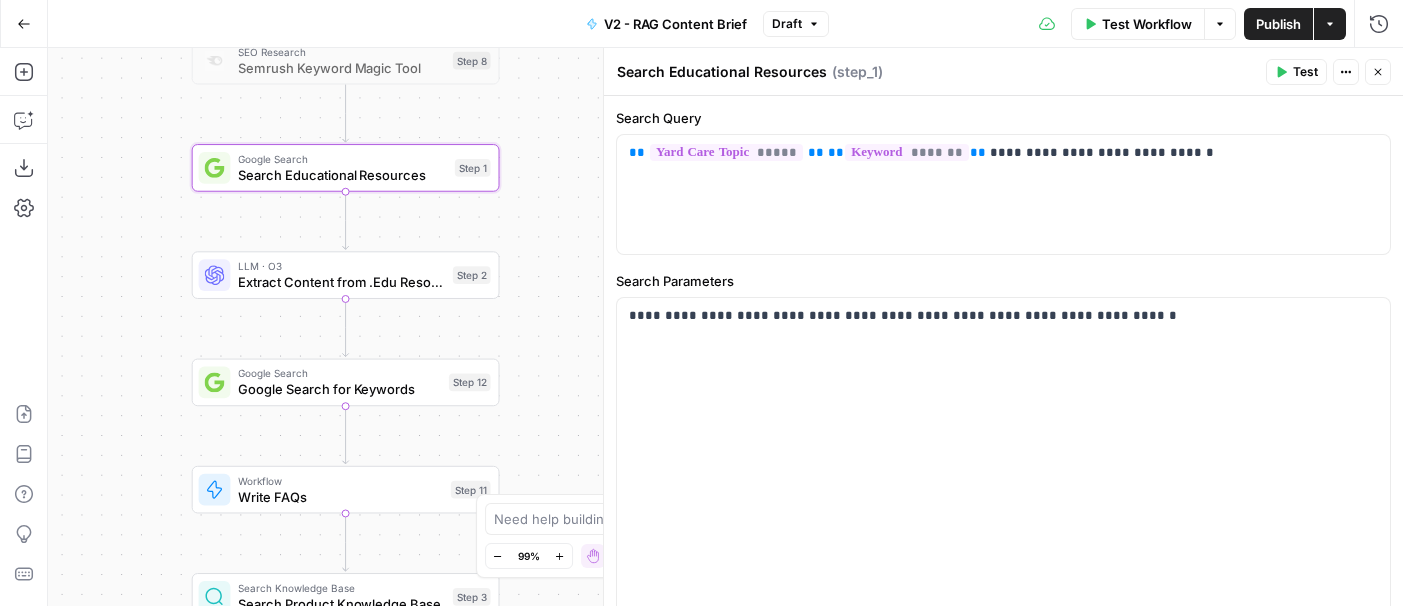 click 